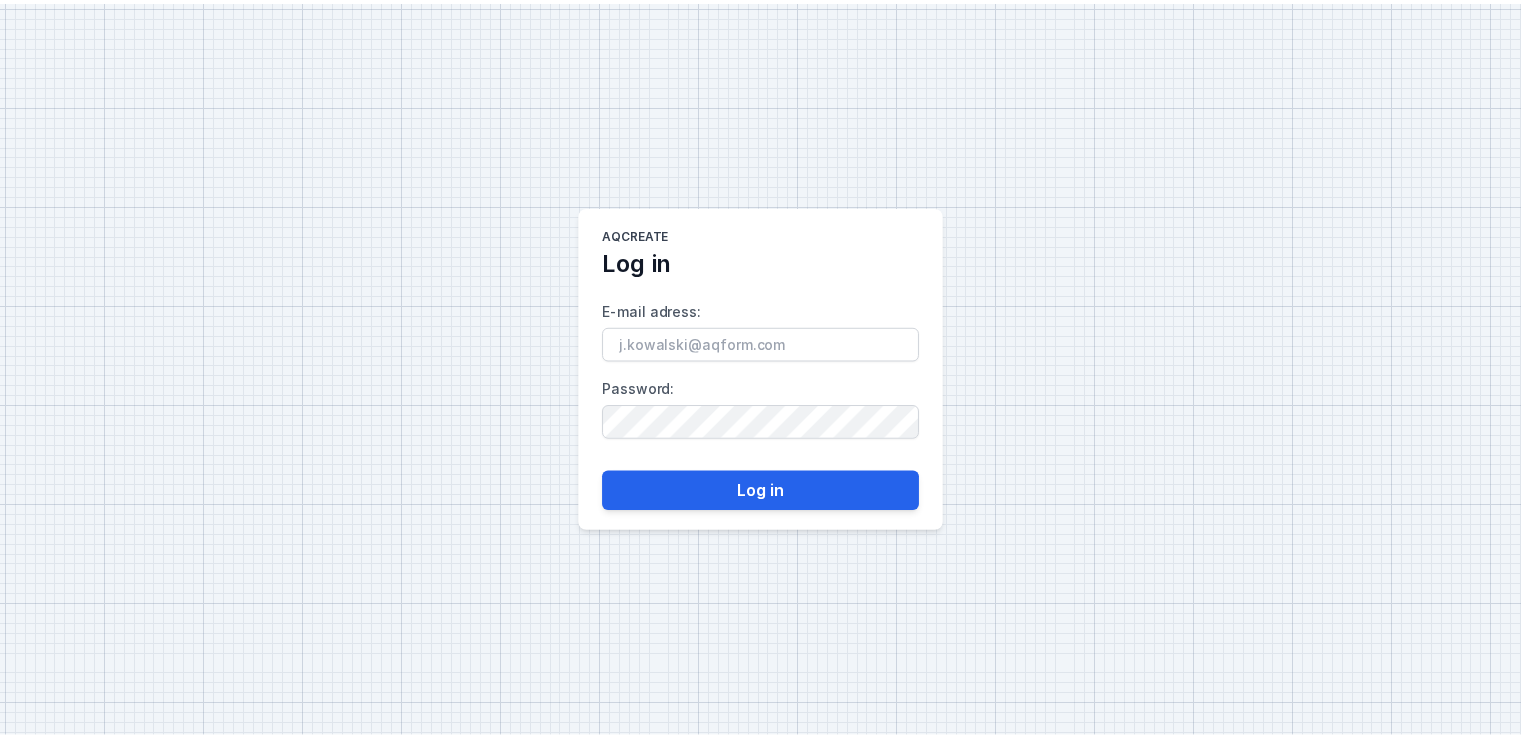 scroll, scrollTop: 0, scrollLeft: 0, axis: both 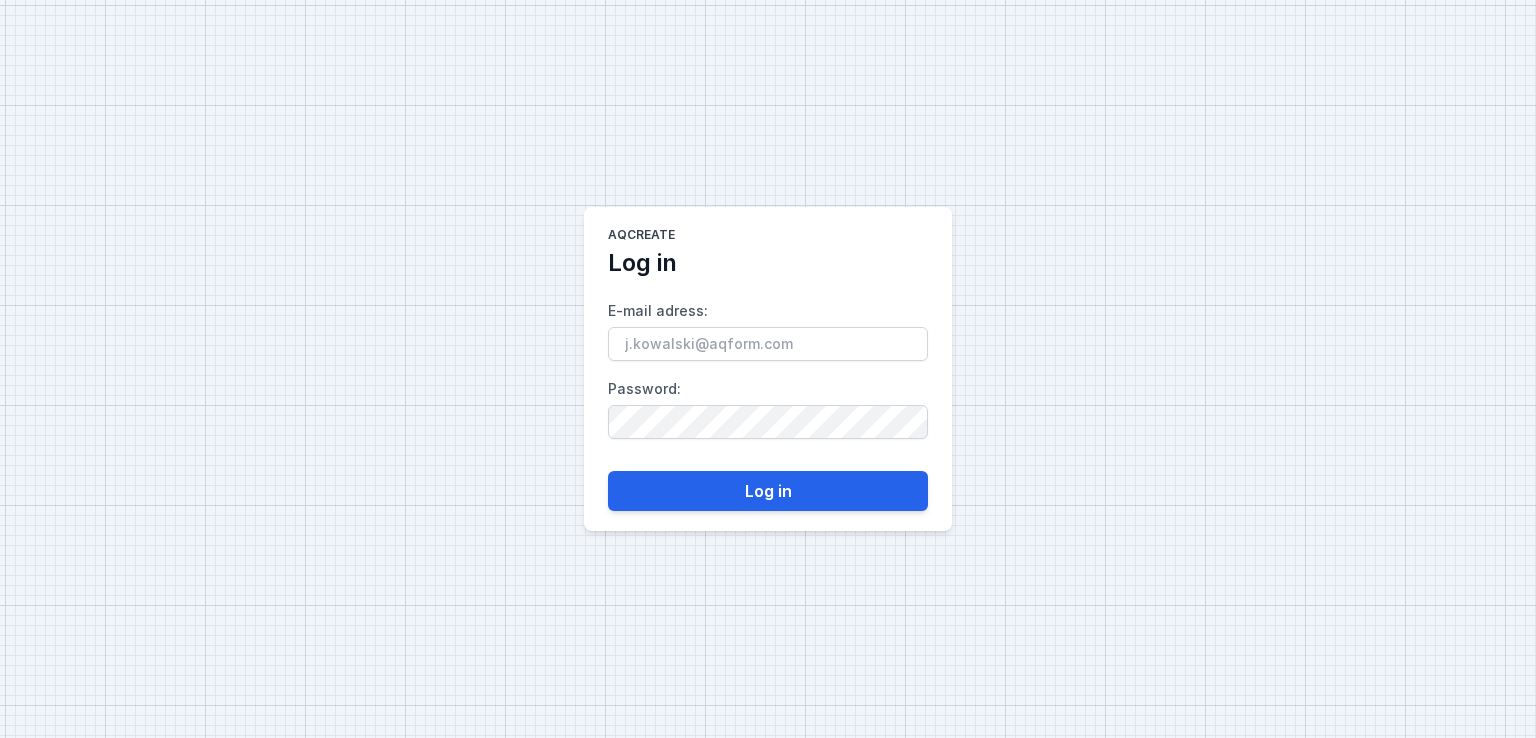 type on "[EMAIL]" 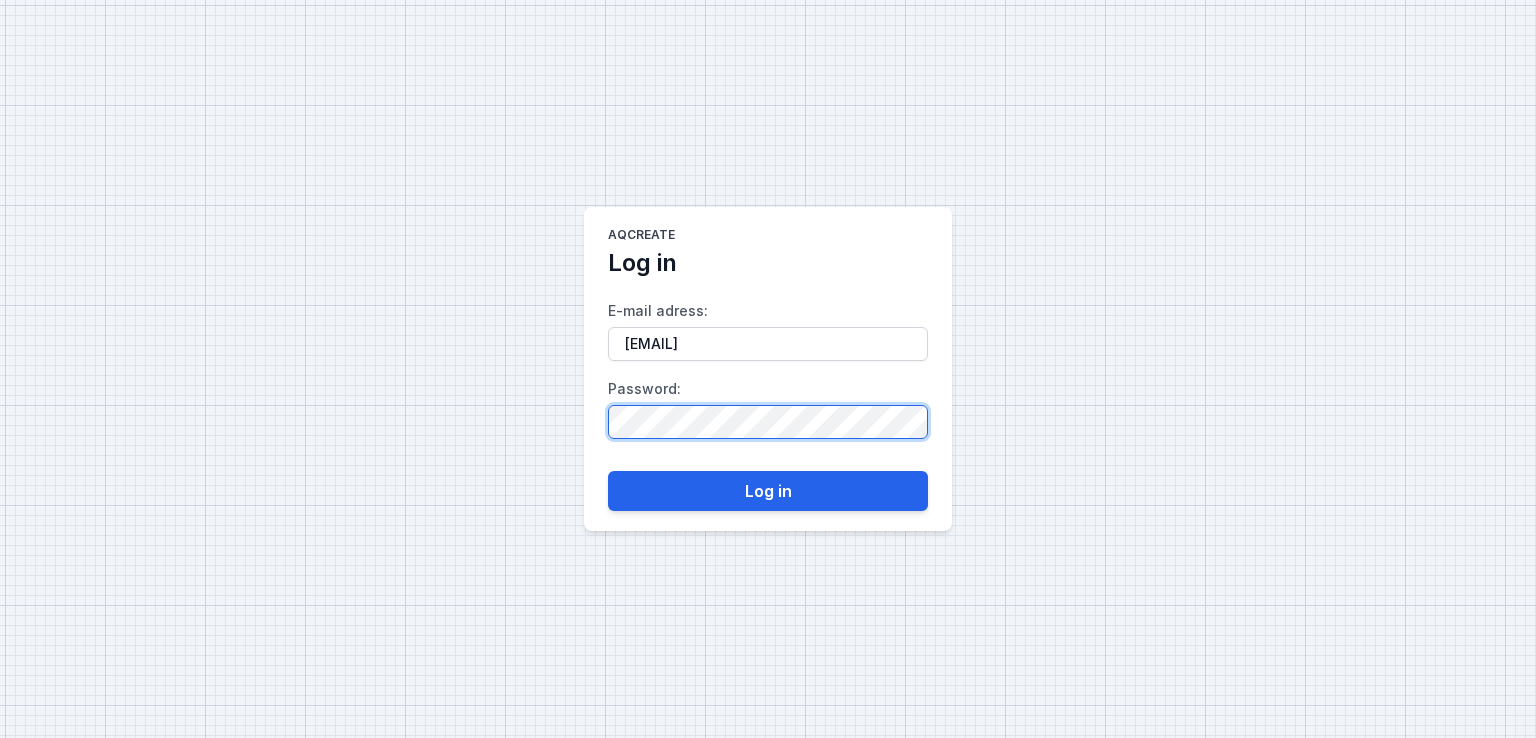 click on "Log in" at bounding box center [768, 491] 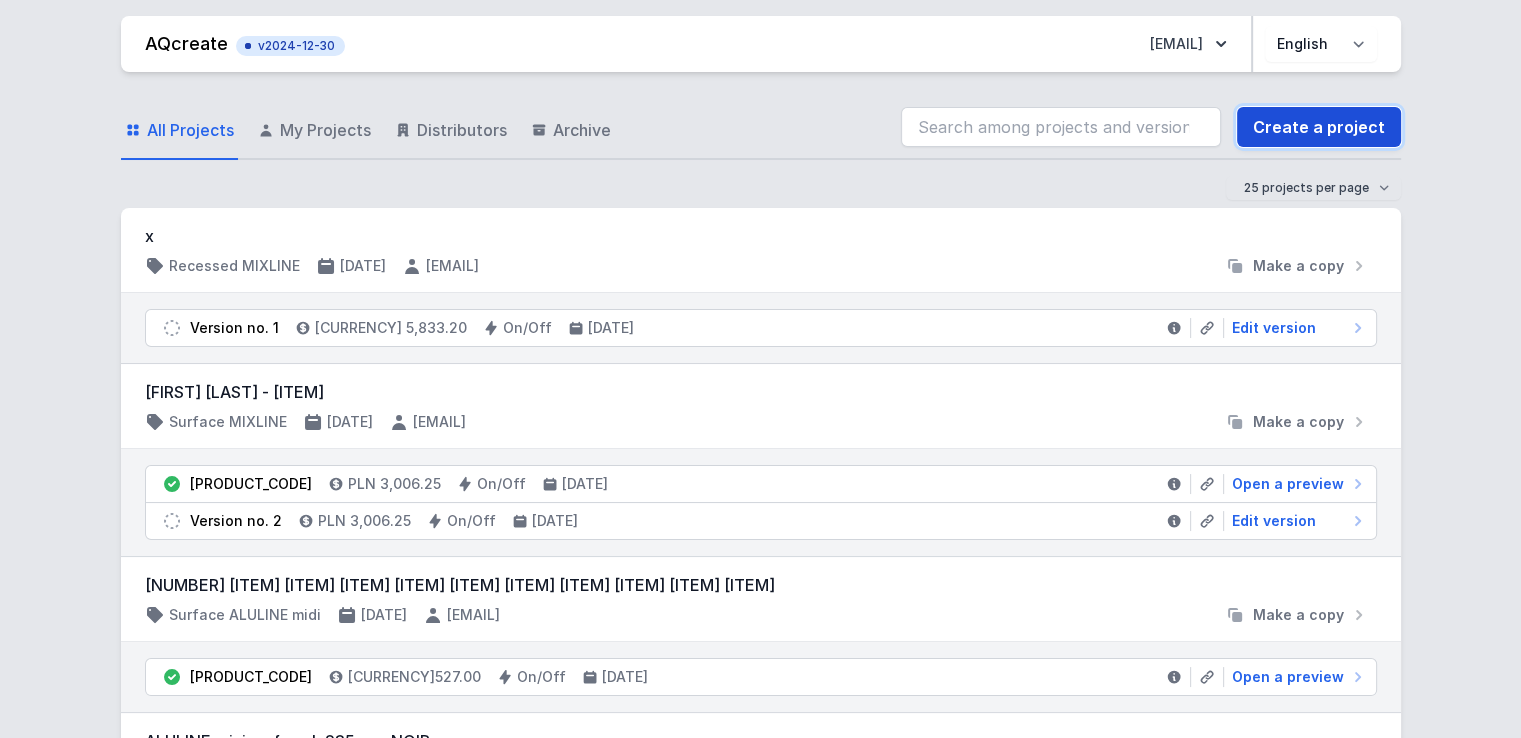 click on "Create a project" at bounding box center (1319, 127) 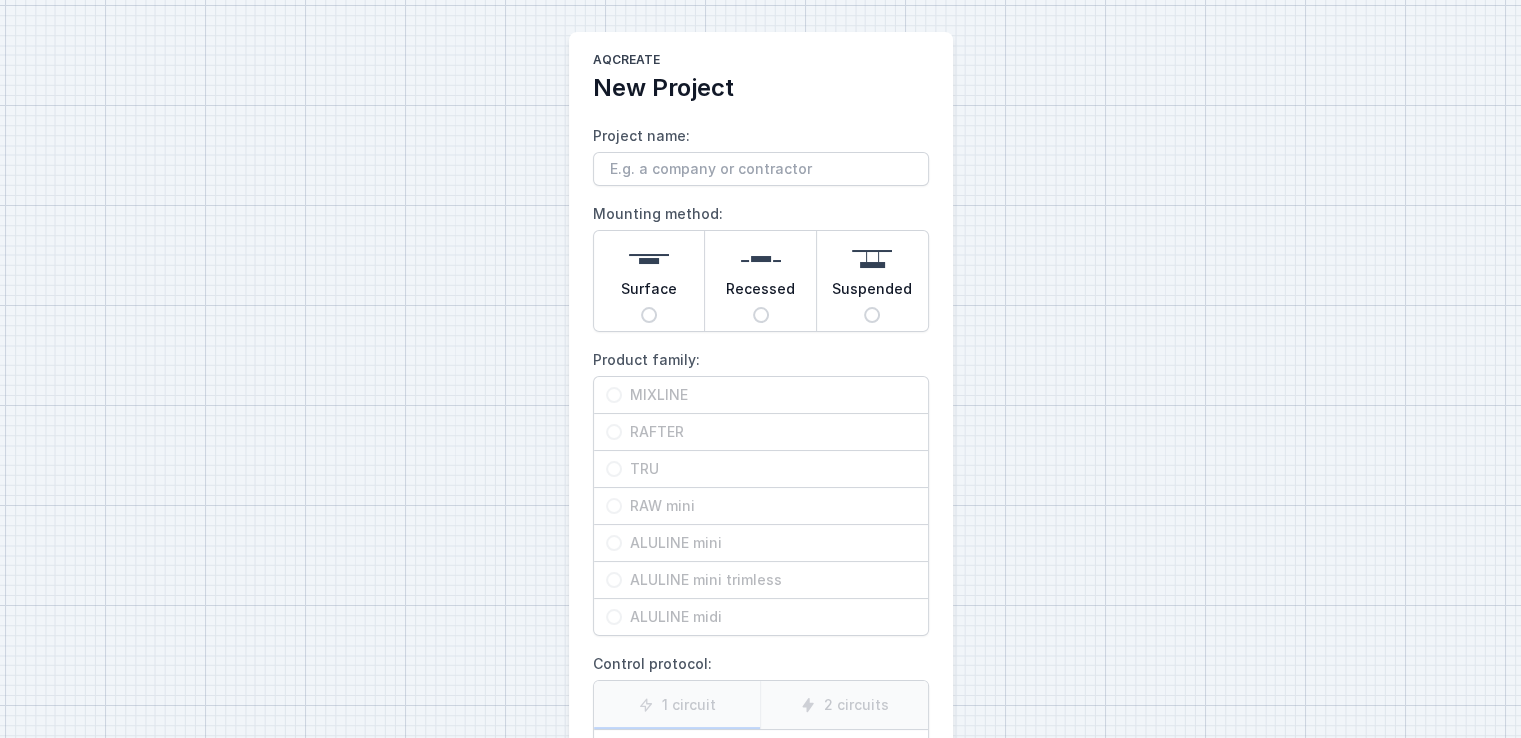 click on "Surface" at bounding box center (649, 293) 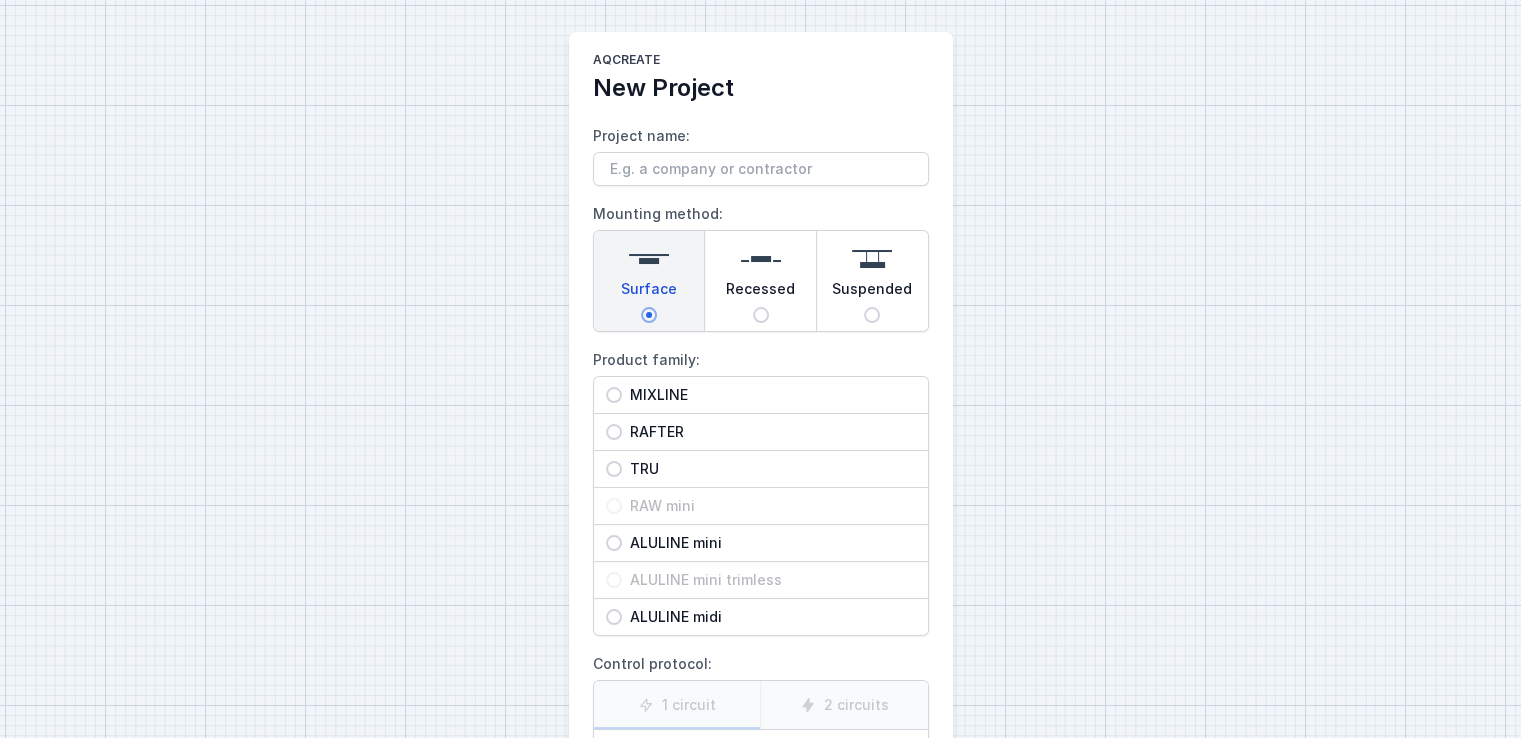 click on "MIXLINE" at bounding box center (769, 395) 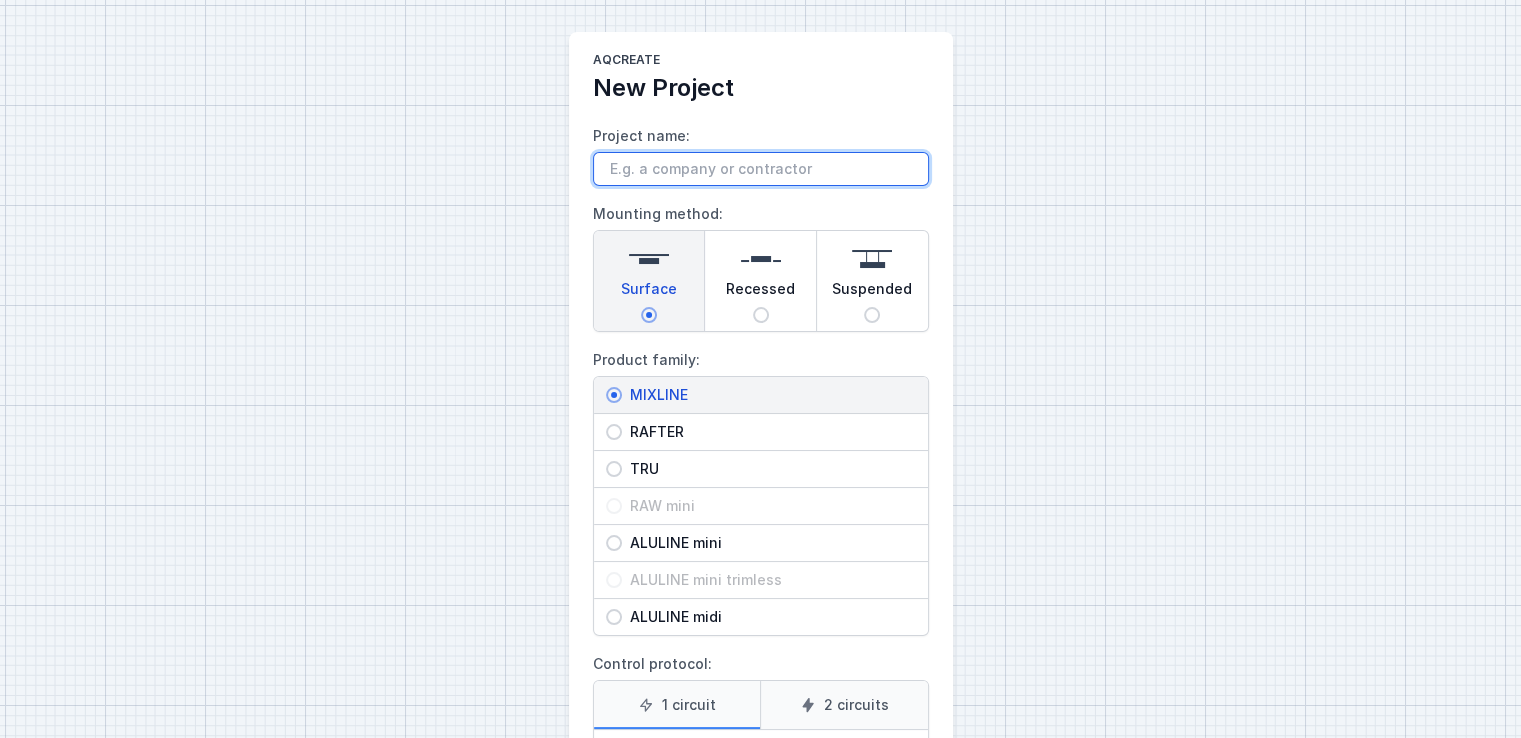 click on "Project name:" at bounding box center (761, 169) 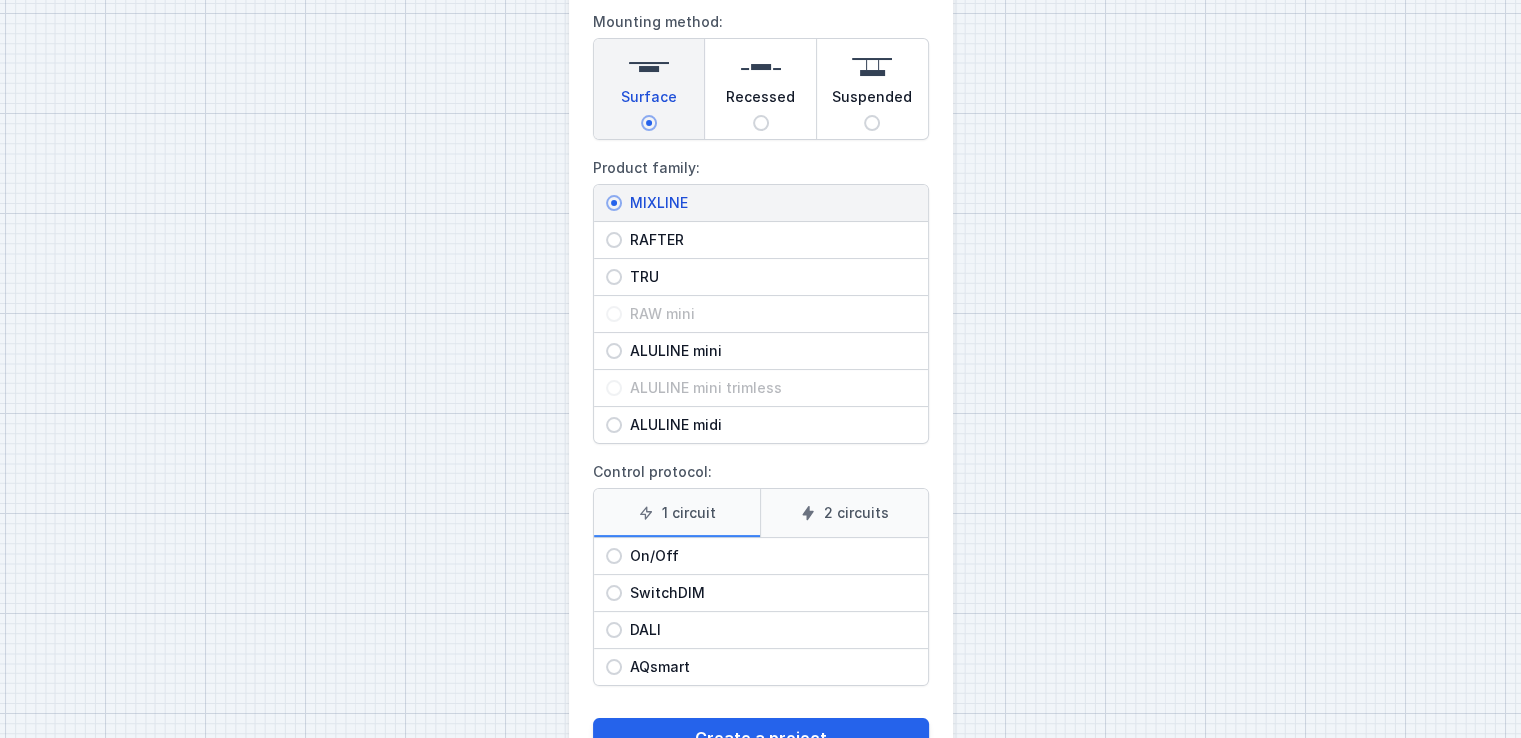 scroll, scrollTop: 210, scrollLeft: 0, axis: vertical 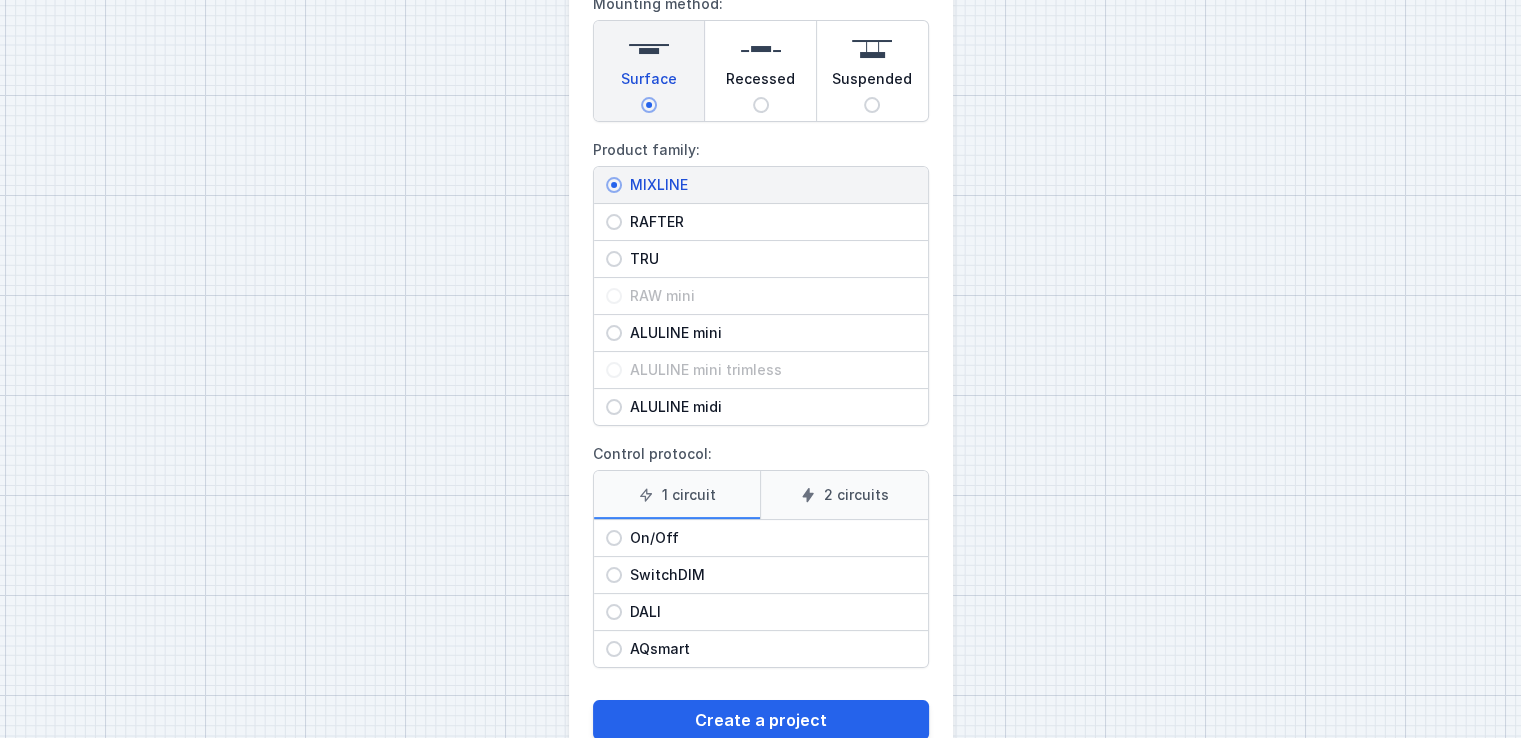 type on "[ITEM] [ITEM] [LAST] [LAST]" 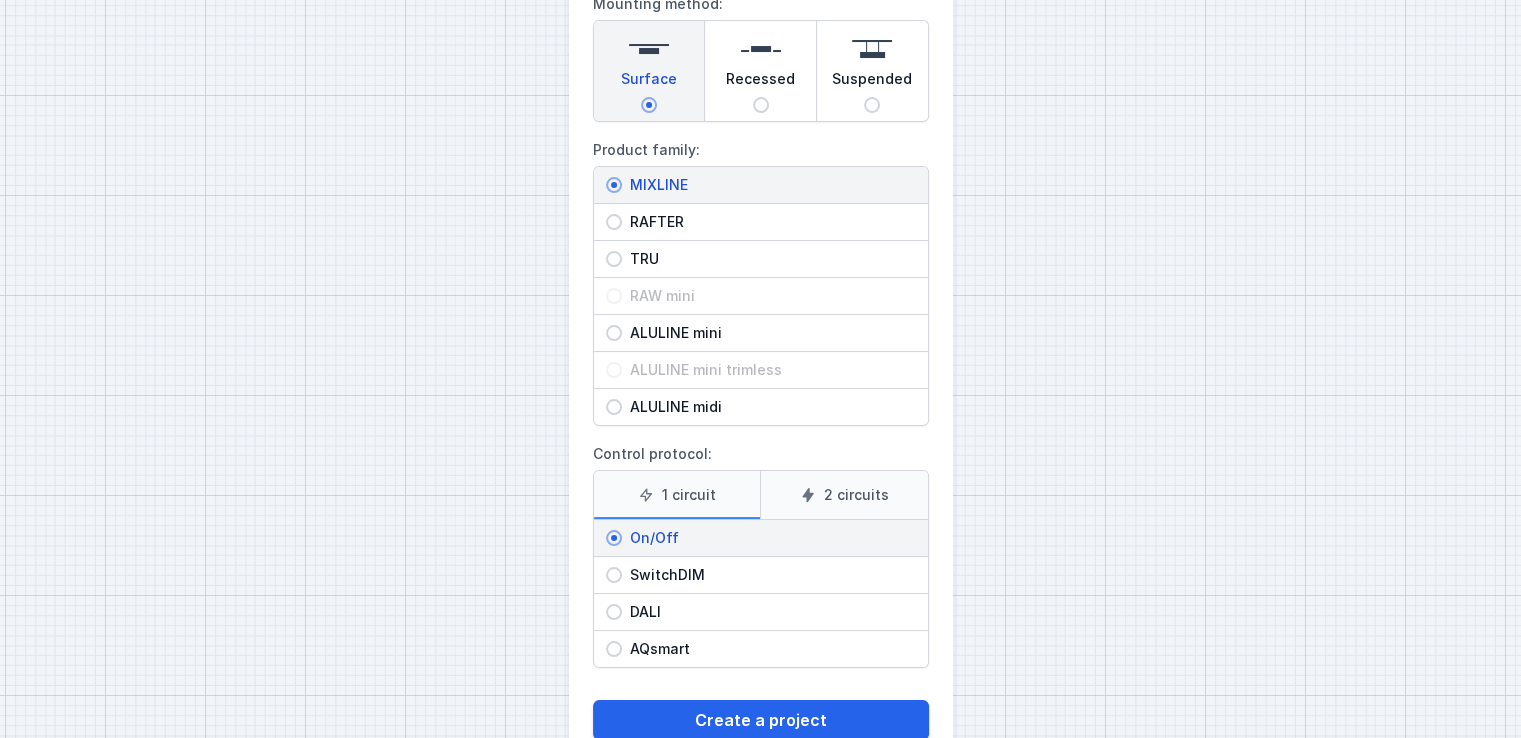 scroll, scrollTop: 260, scrollLeft: 0, axis: vertical 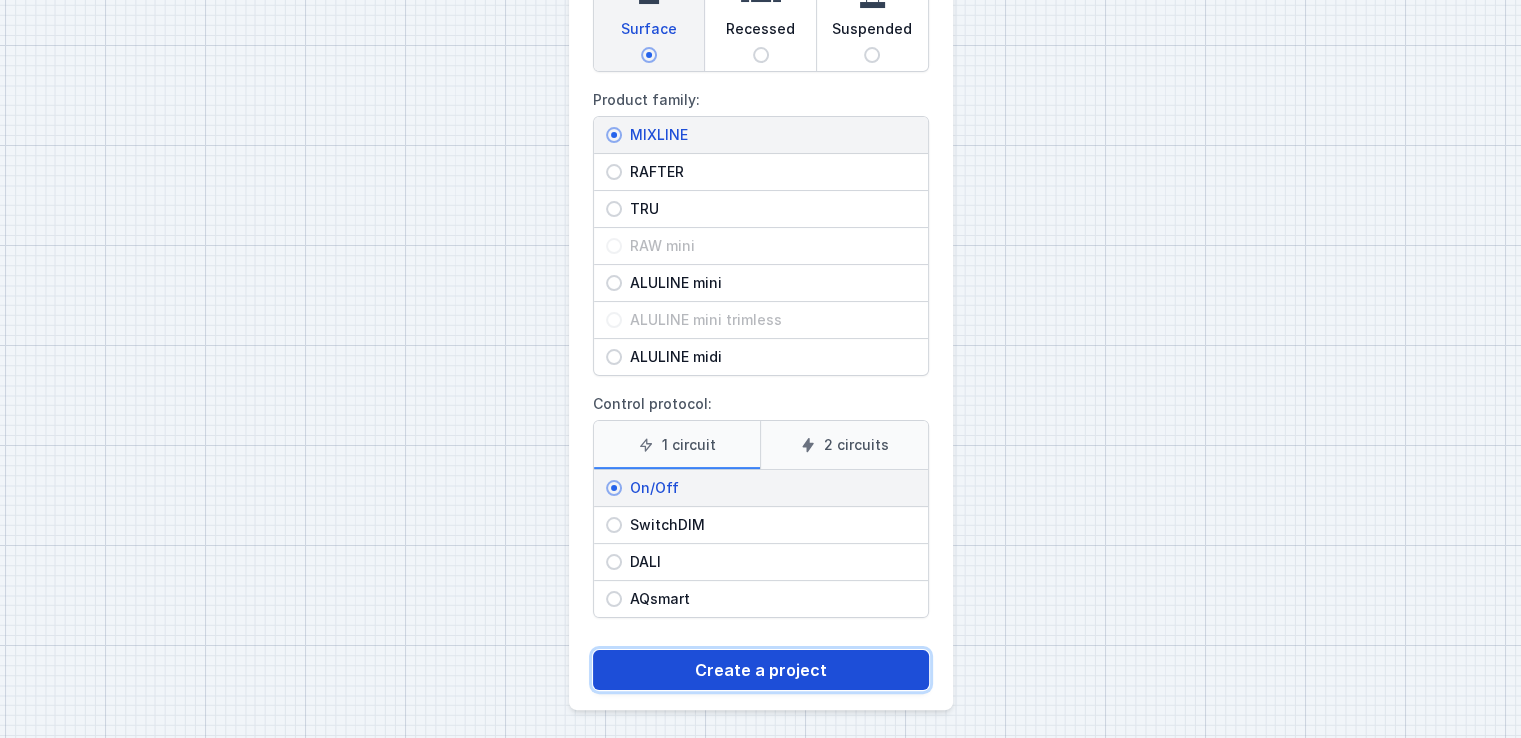 click on "Create a project" at bounding box center [761, 670] 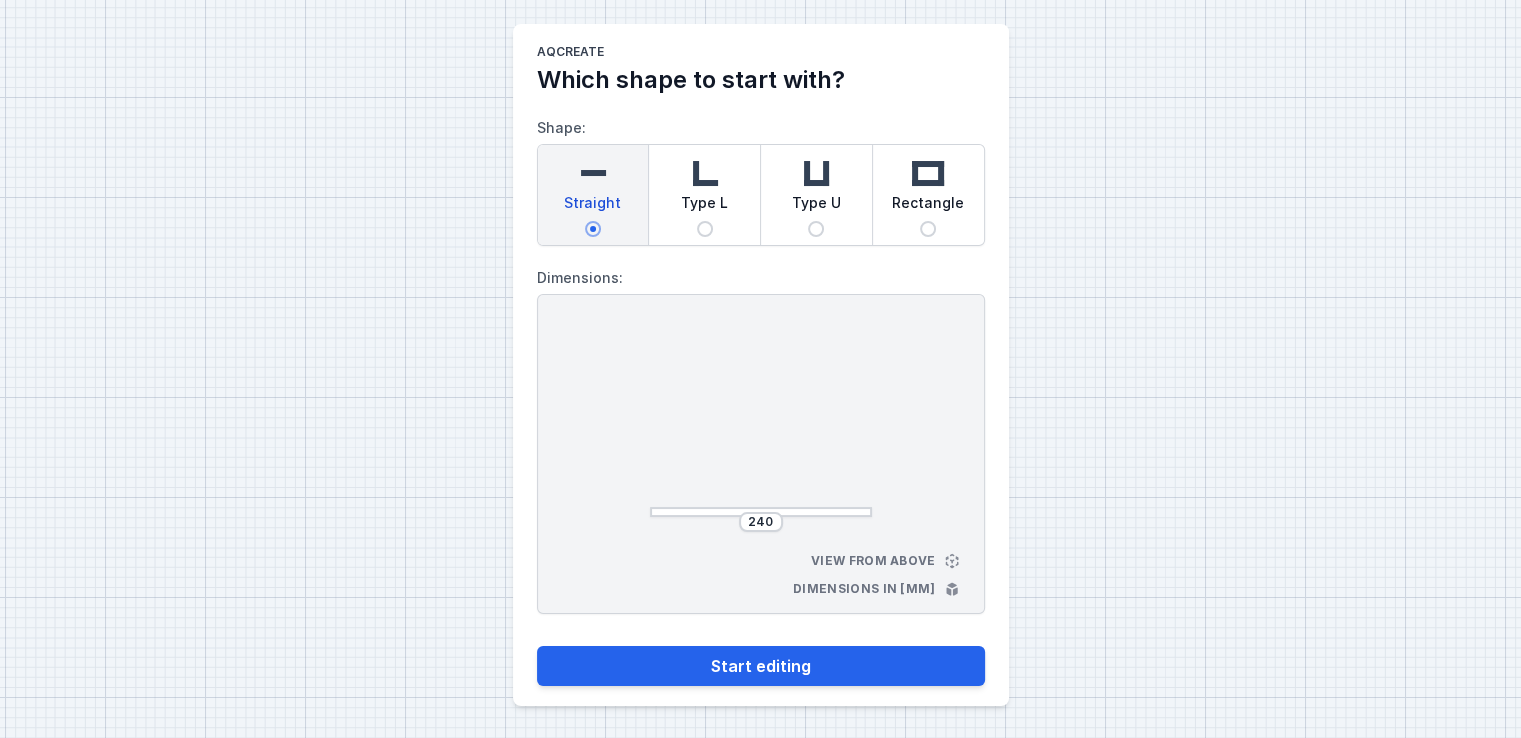 scroll, scrollTop: 0, scrollLeft: 0, axis: both 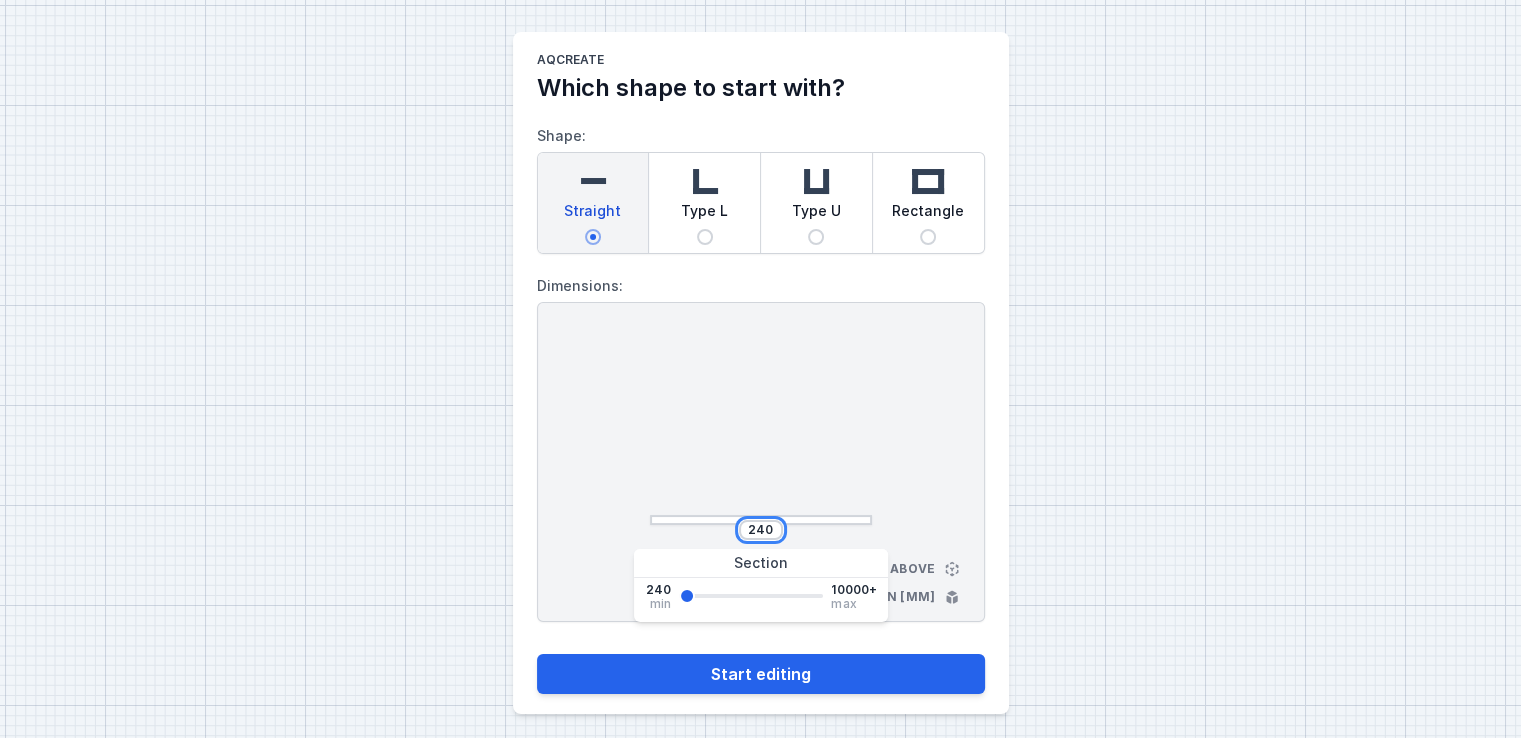 drag, startPoint x: 772, startPoint y: 528, endPoint x: 601, endPoint y: 509, distance: 172.05232 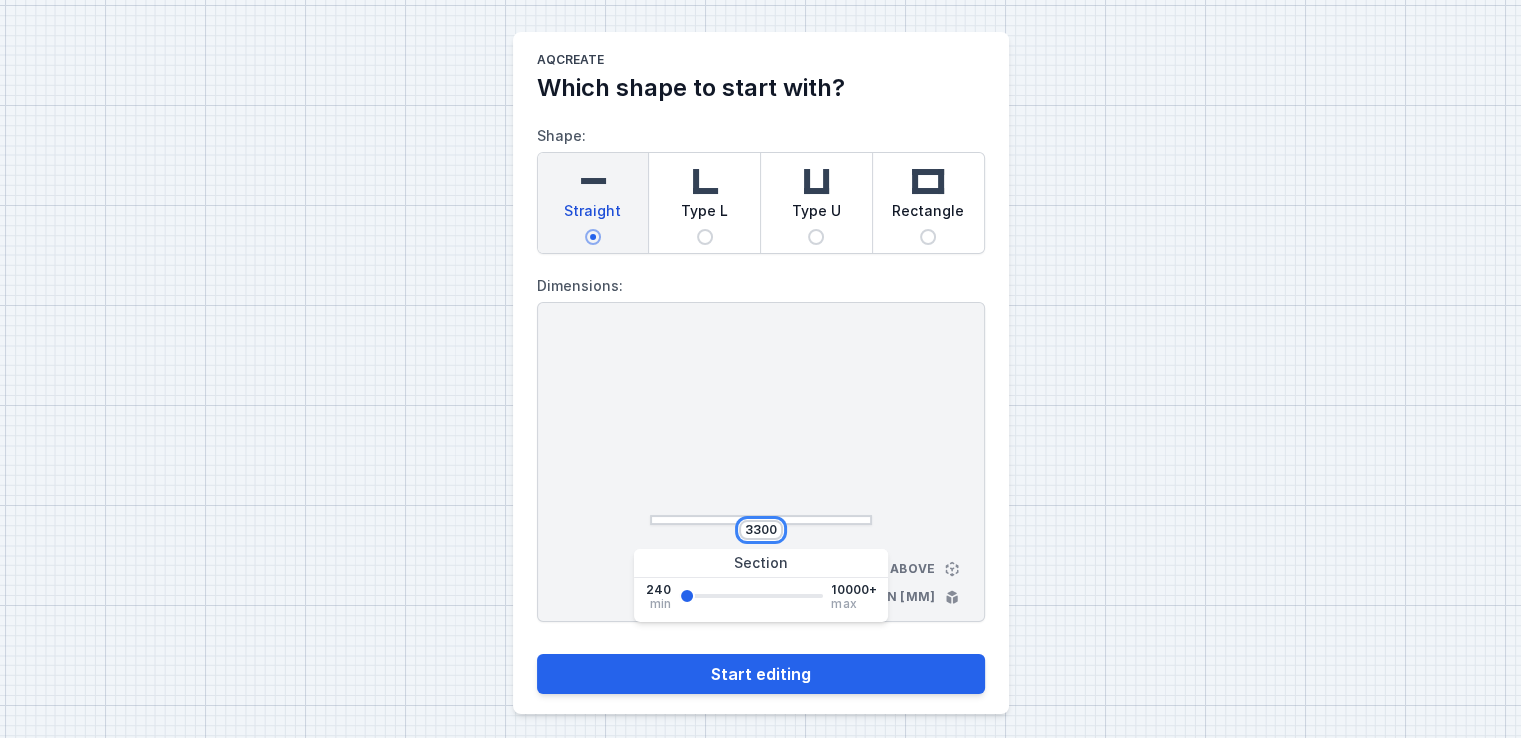 type on "3300" 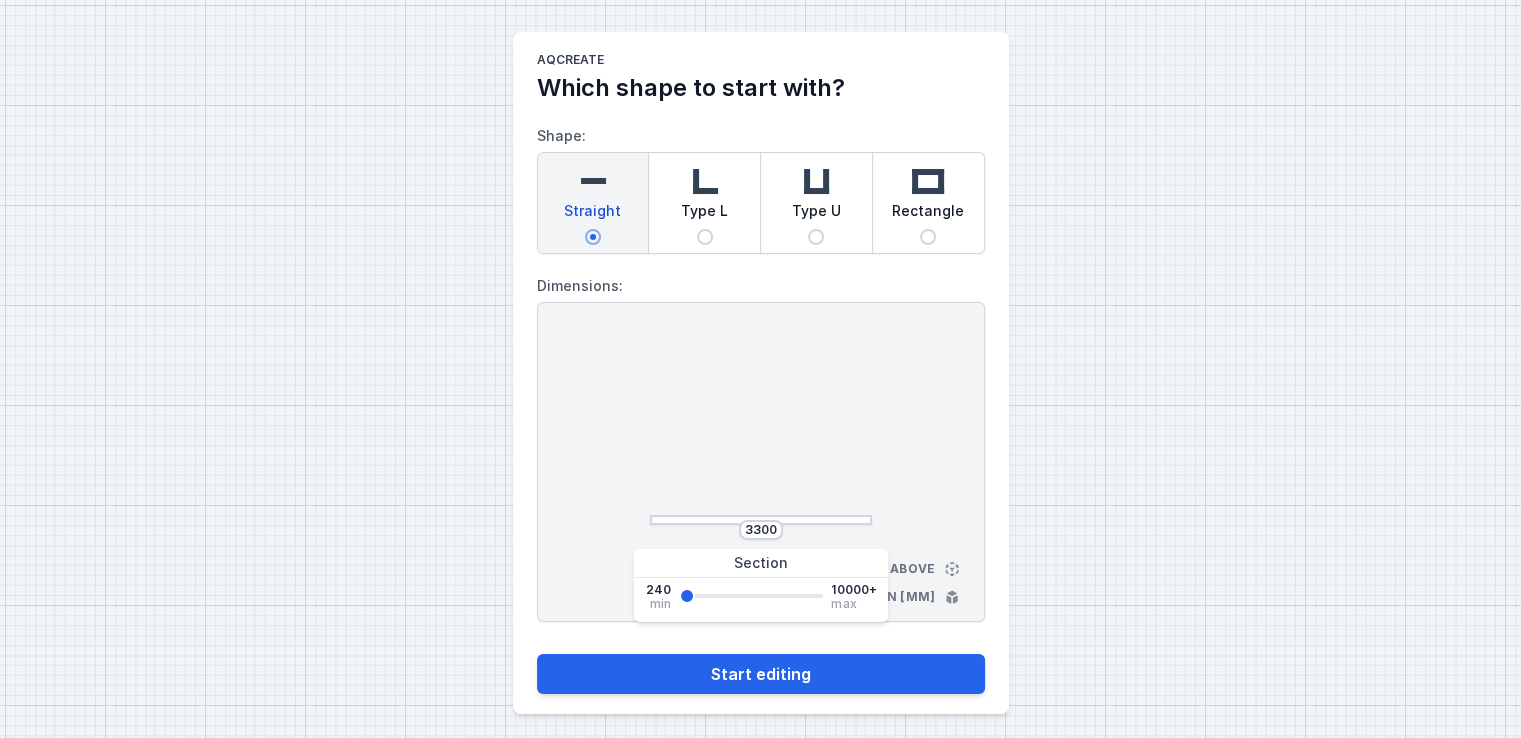 type on "3300" 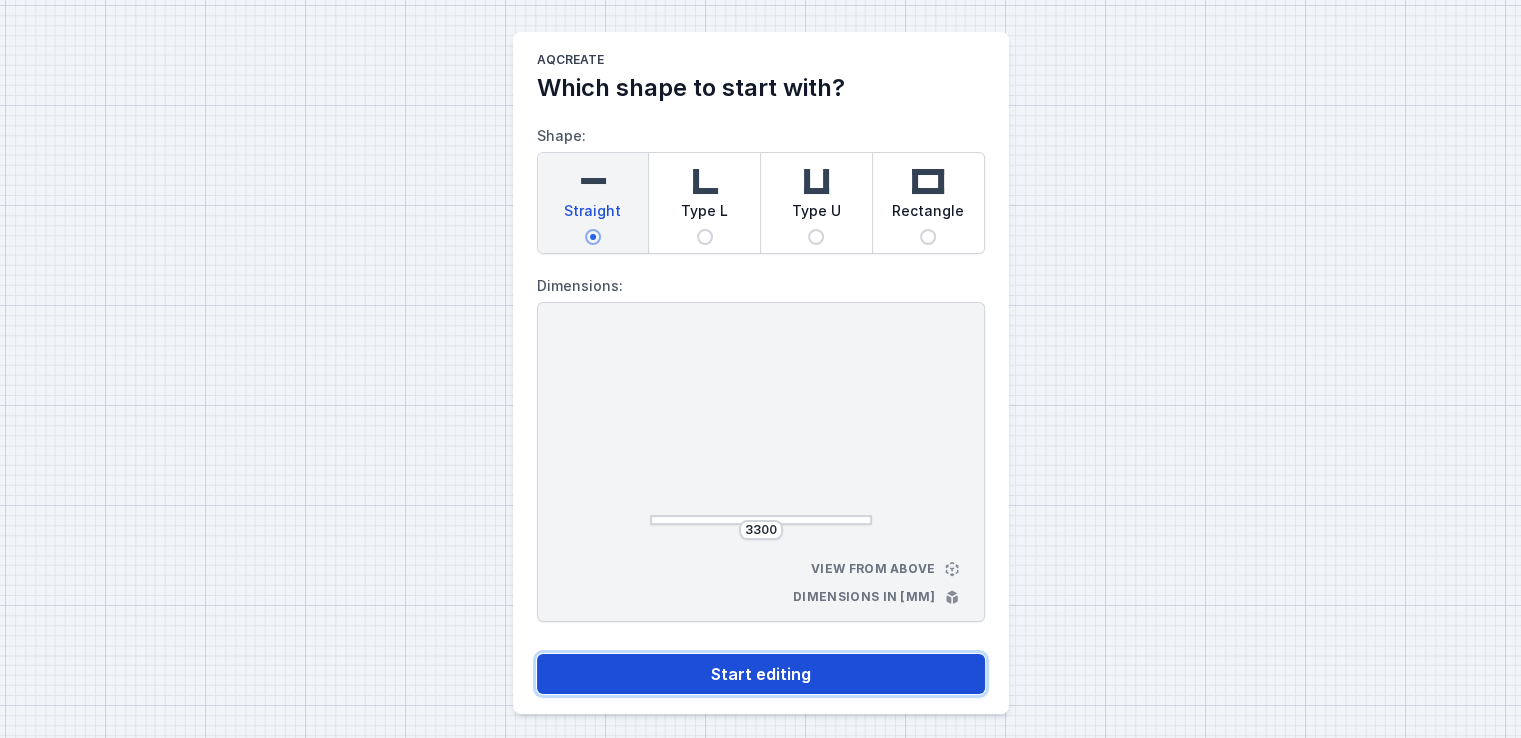 click on "Start editing" at bounding box center (761, 674) 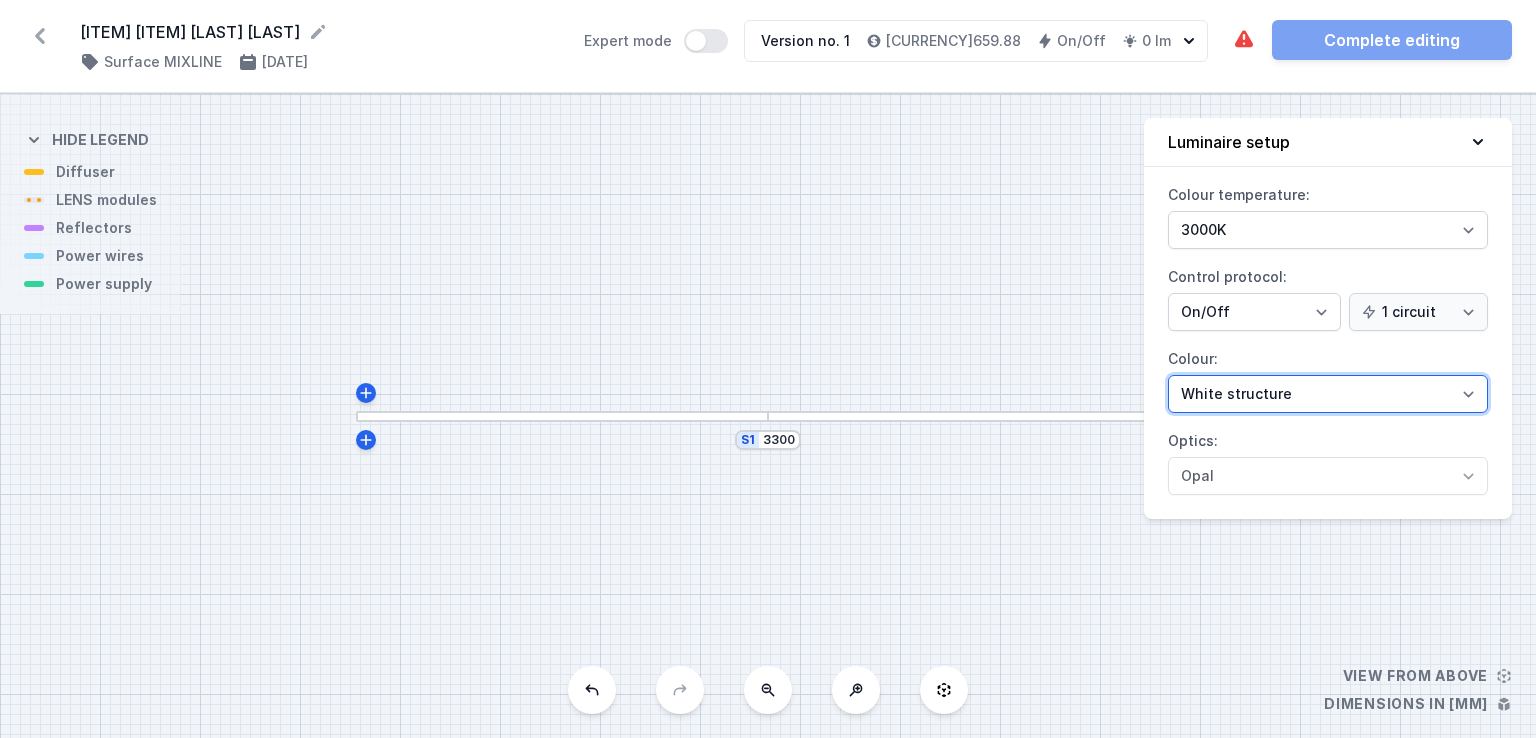 click on "[COLOR] [COLOR] [COLOR] [COLOR] ([ITEM] [ITEM] [ITEM])" at bounding box center (1328, 394) 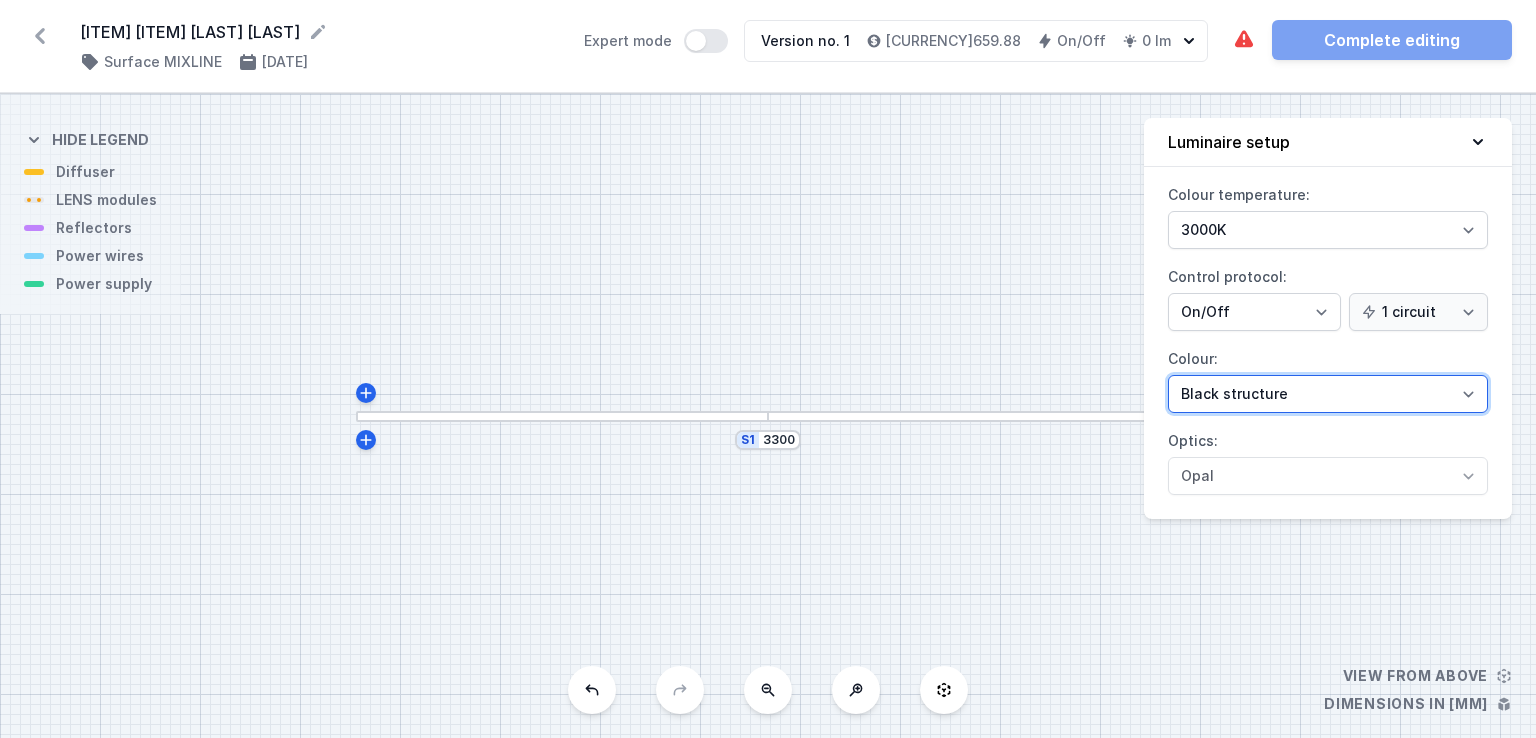 click on "[COLOR] [COLOR] [COLOR] [COLOR] ([ITEM] [ITEM] [ITEM])" at bounding box center (1328, 394) 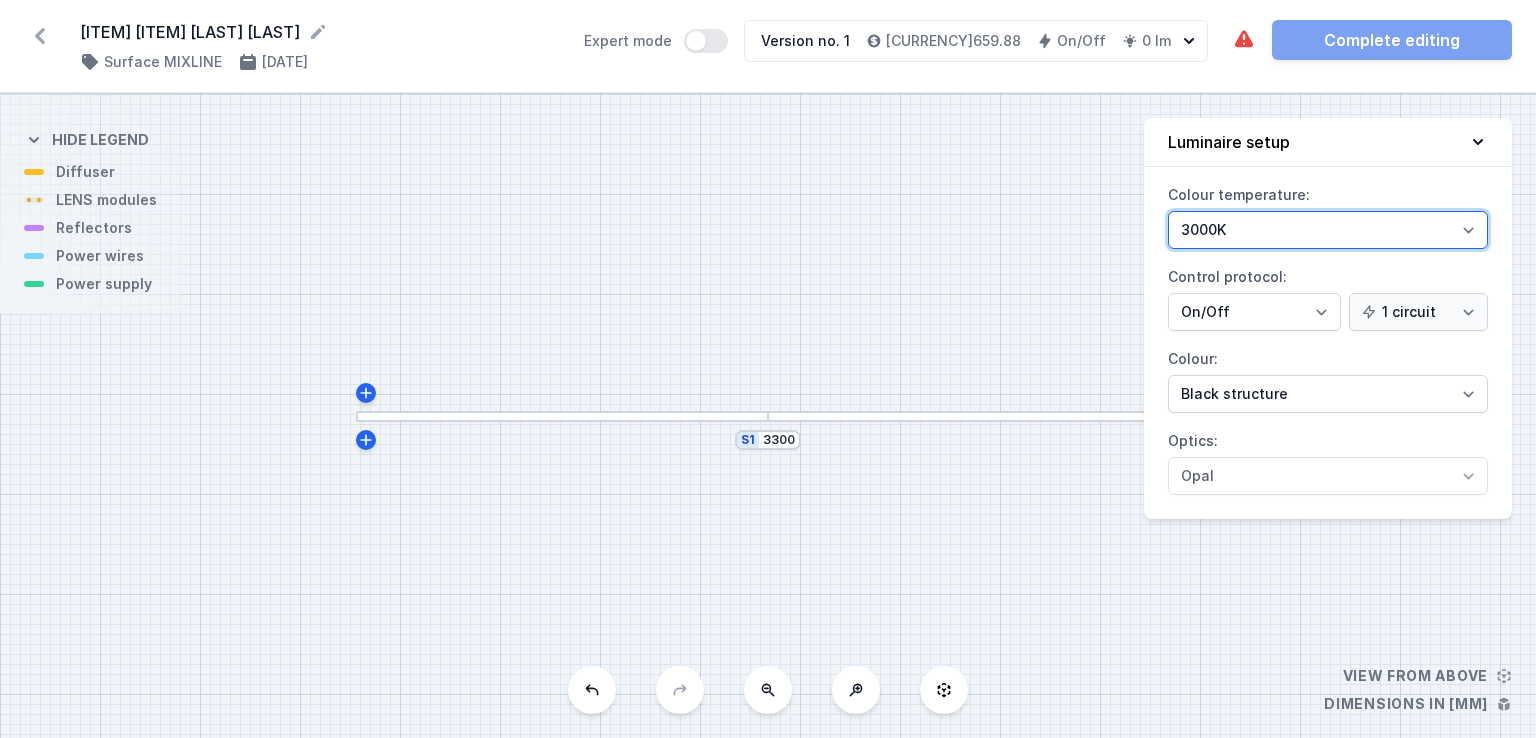 click on "3000K 4000K 2700K" at bounding box center (1328, 230) 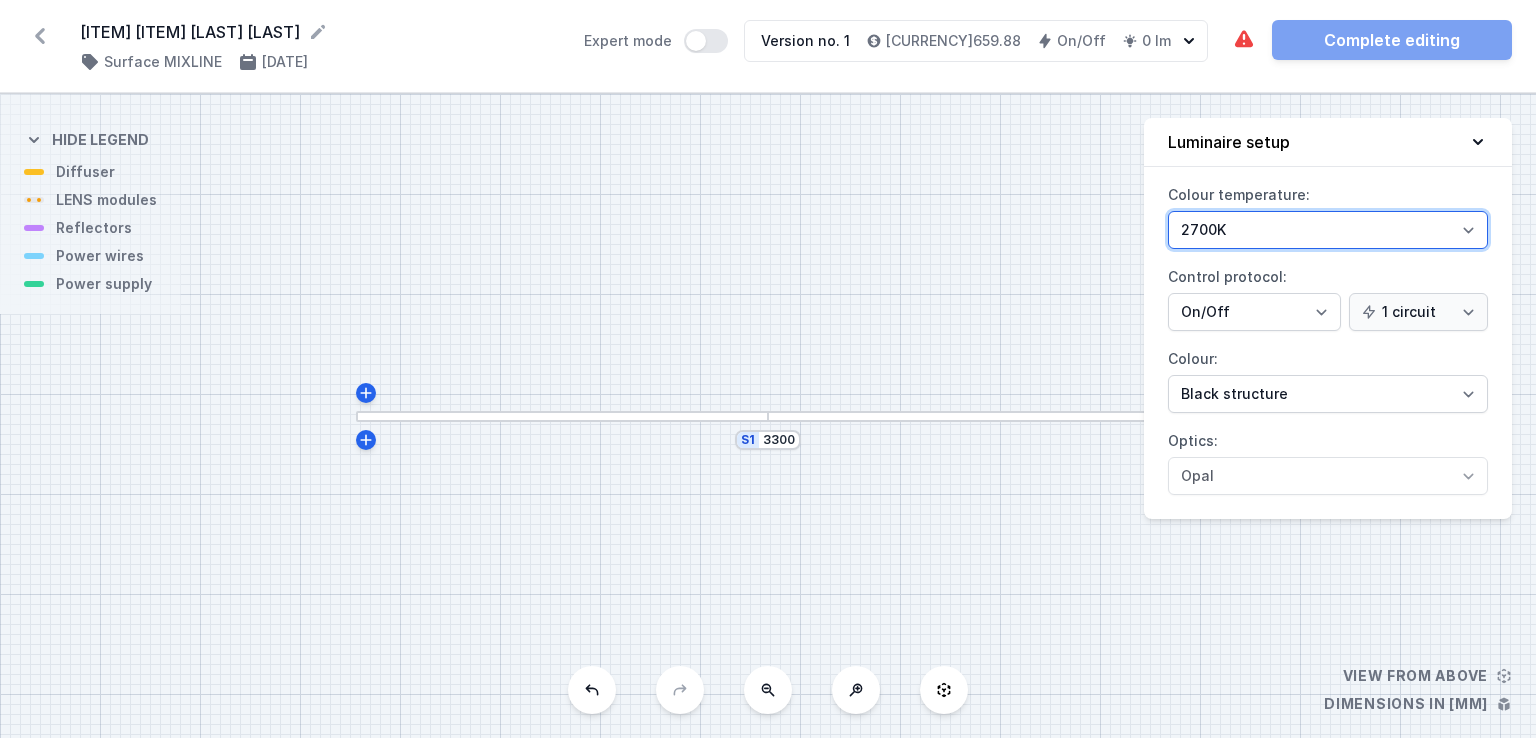 click on "3000K 4000K 2700K" at bounding box center [1328, 230] 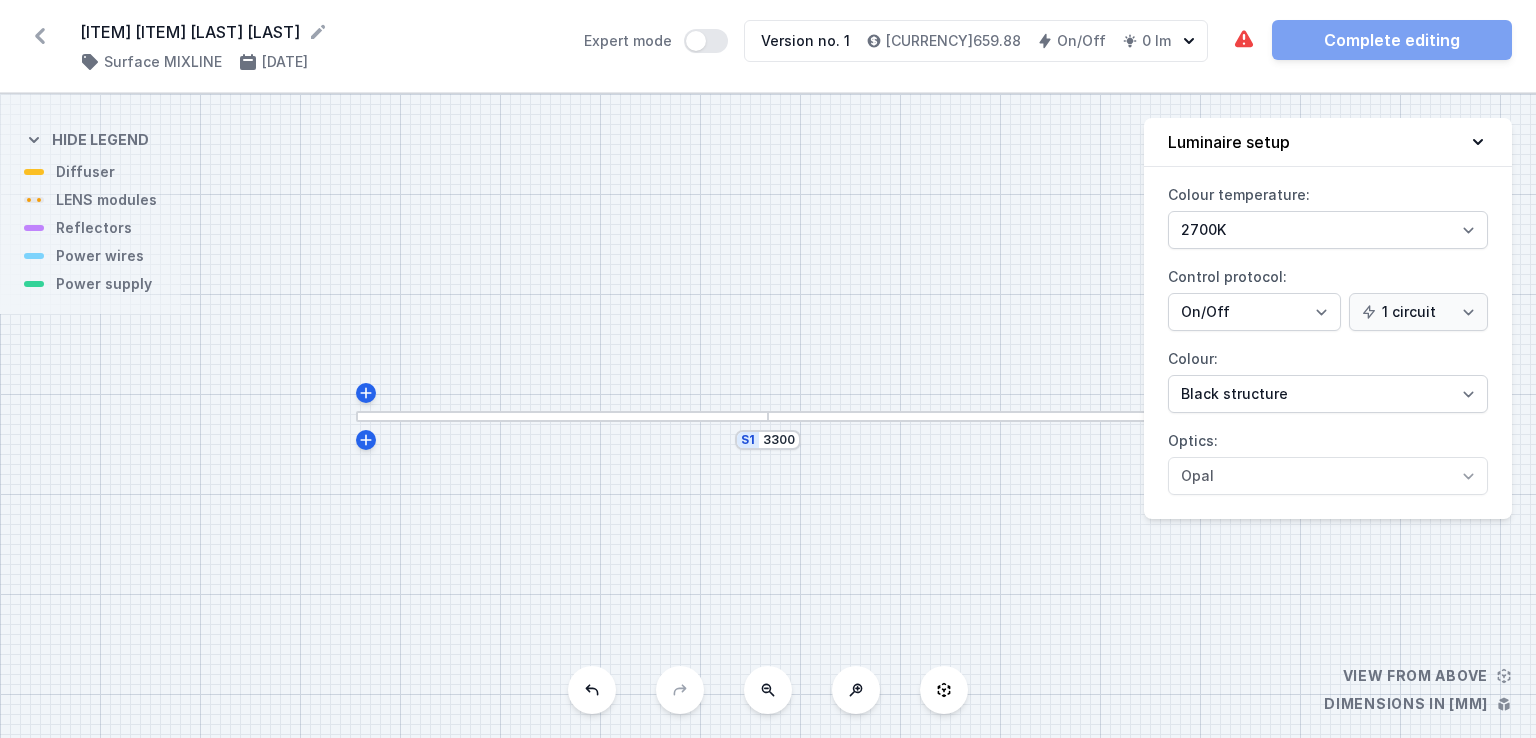 click at bounding box center (562, 416) 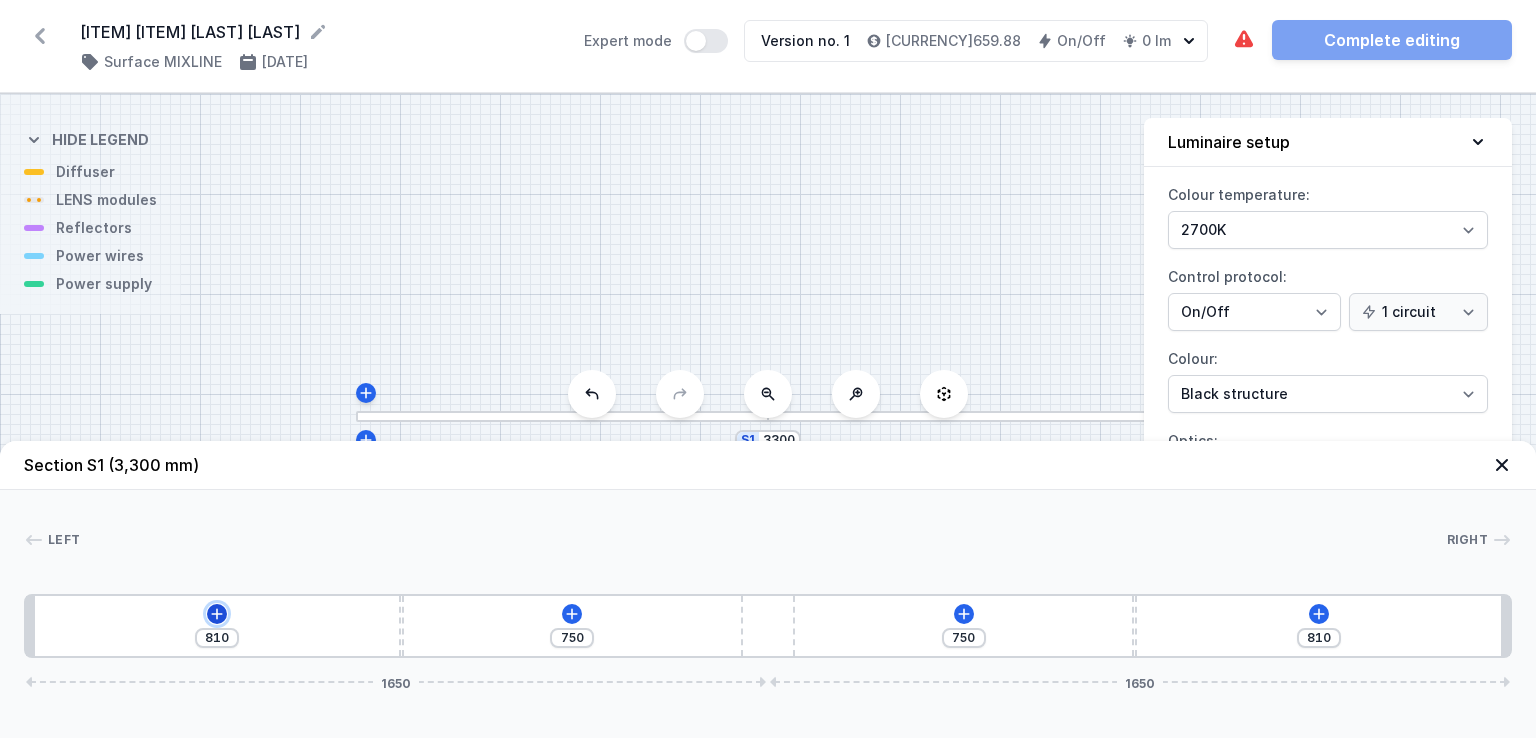 click 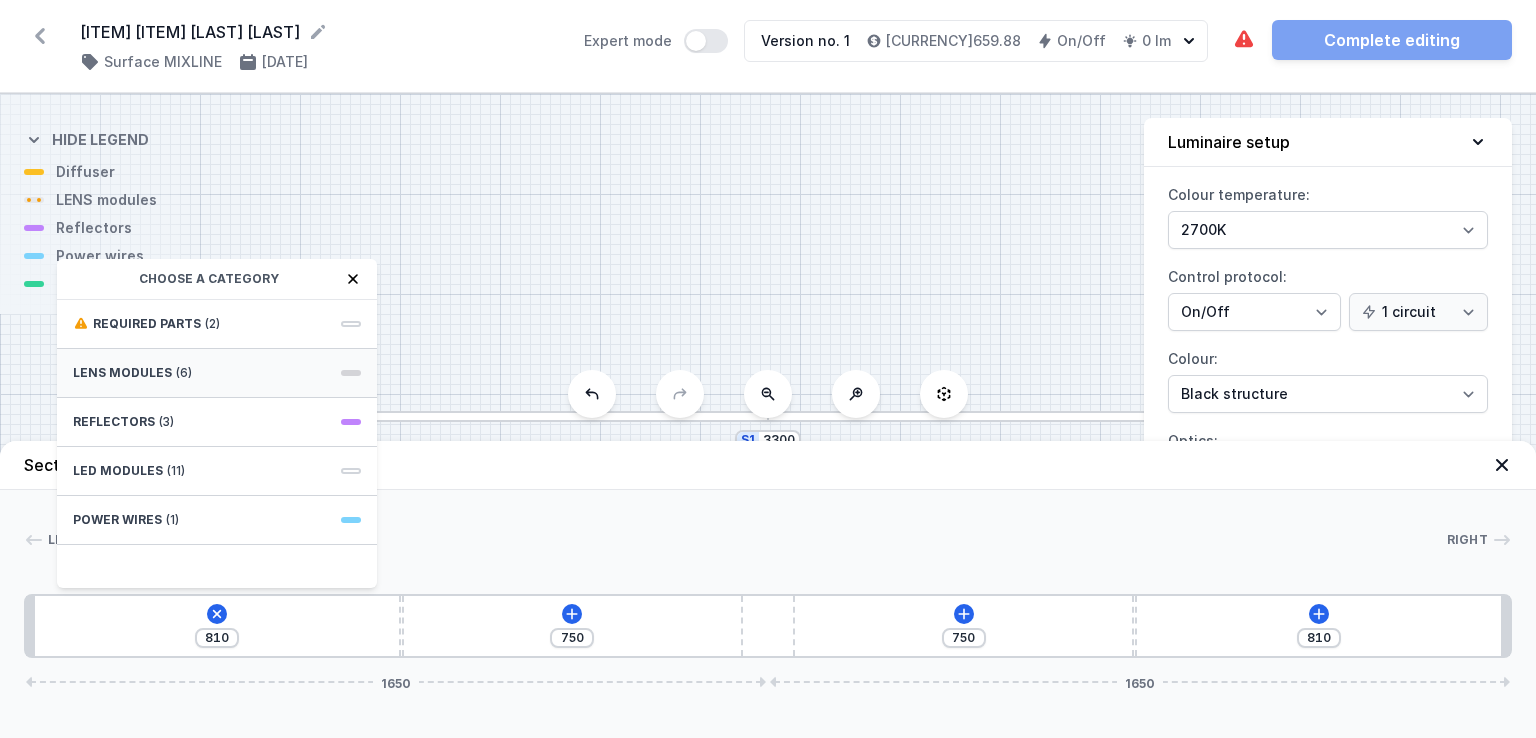 click on "(6)" at bounding box center [184, 373] 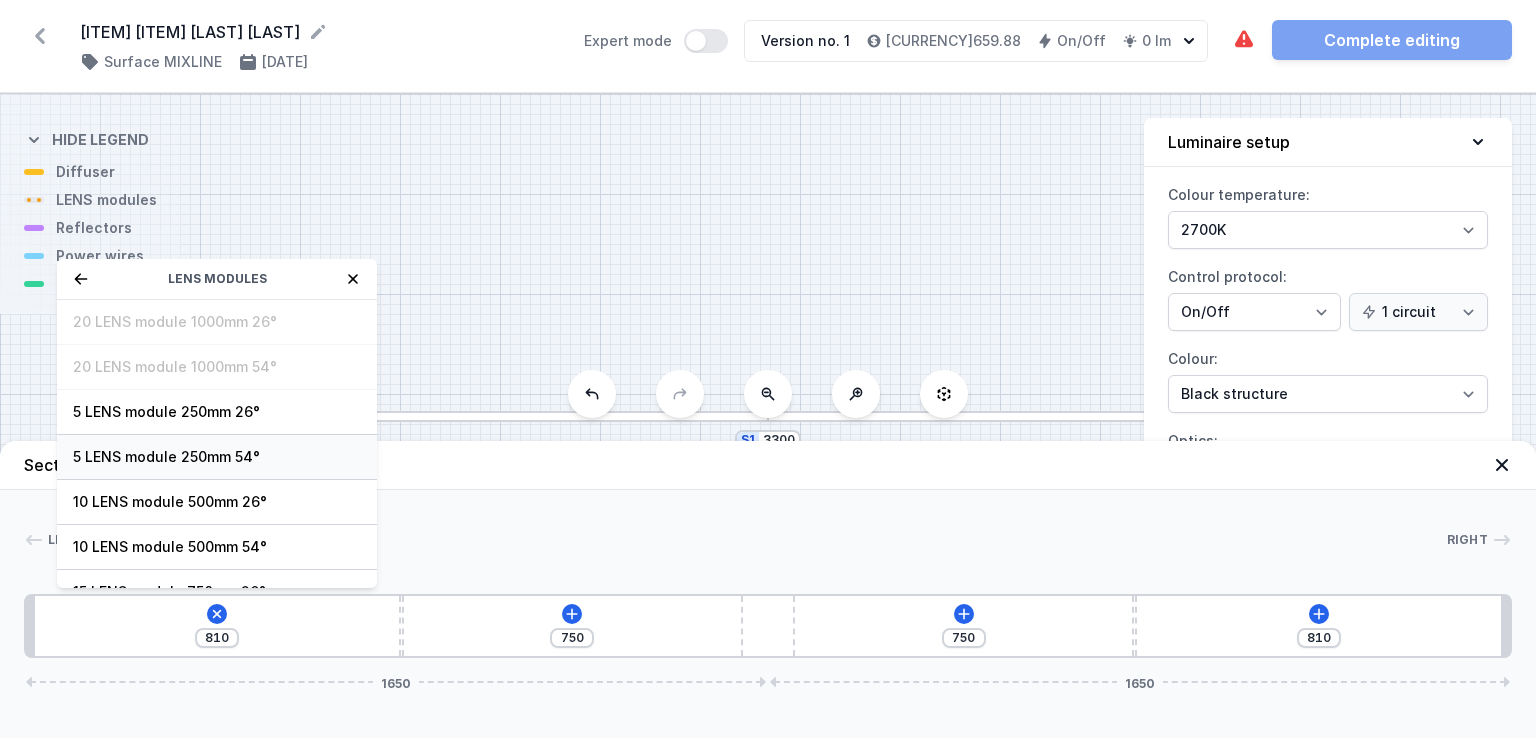 click on "5 LENS module 250mm 54°" at bounding box center [217, 457] 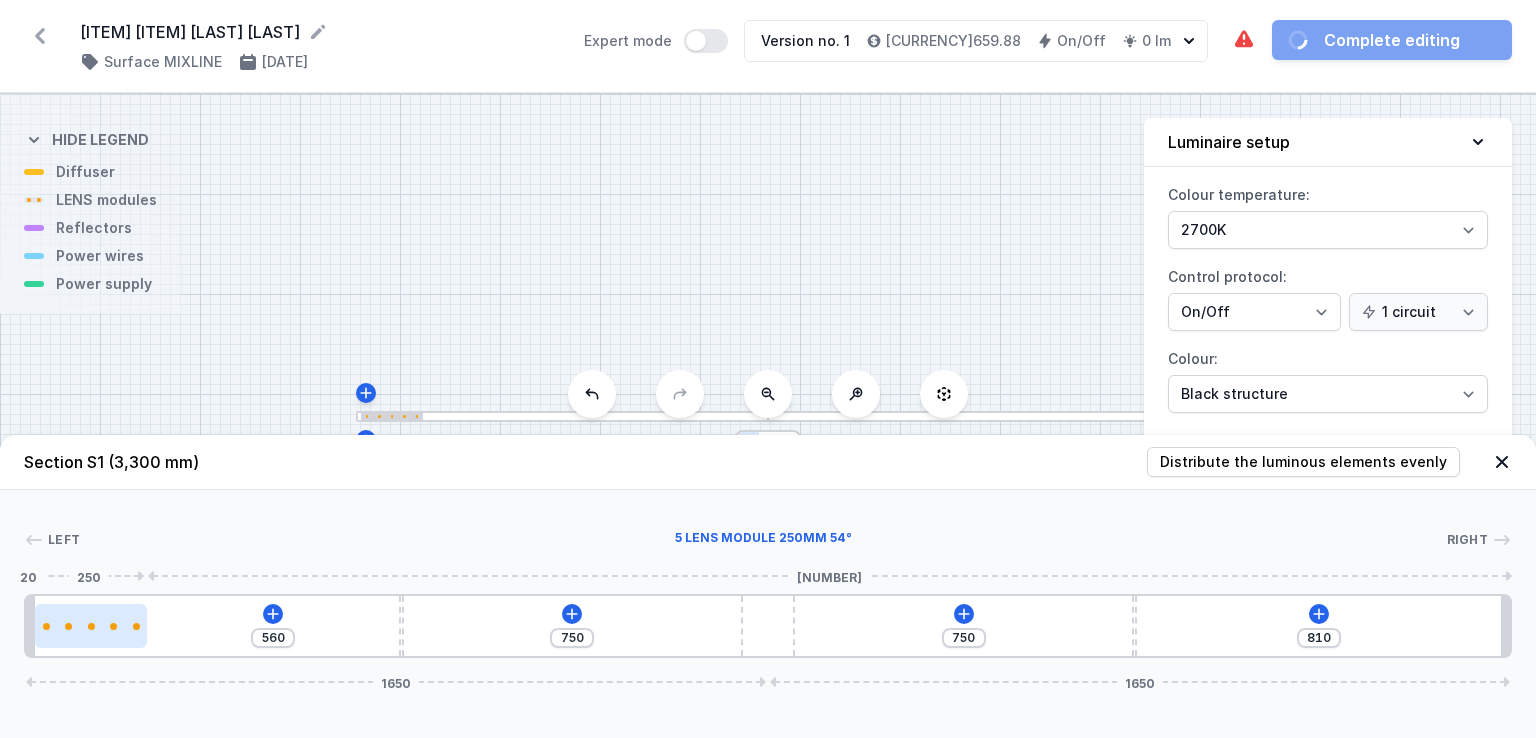 click at bounding box center (91, 626) 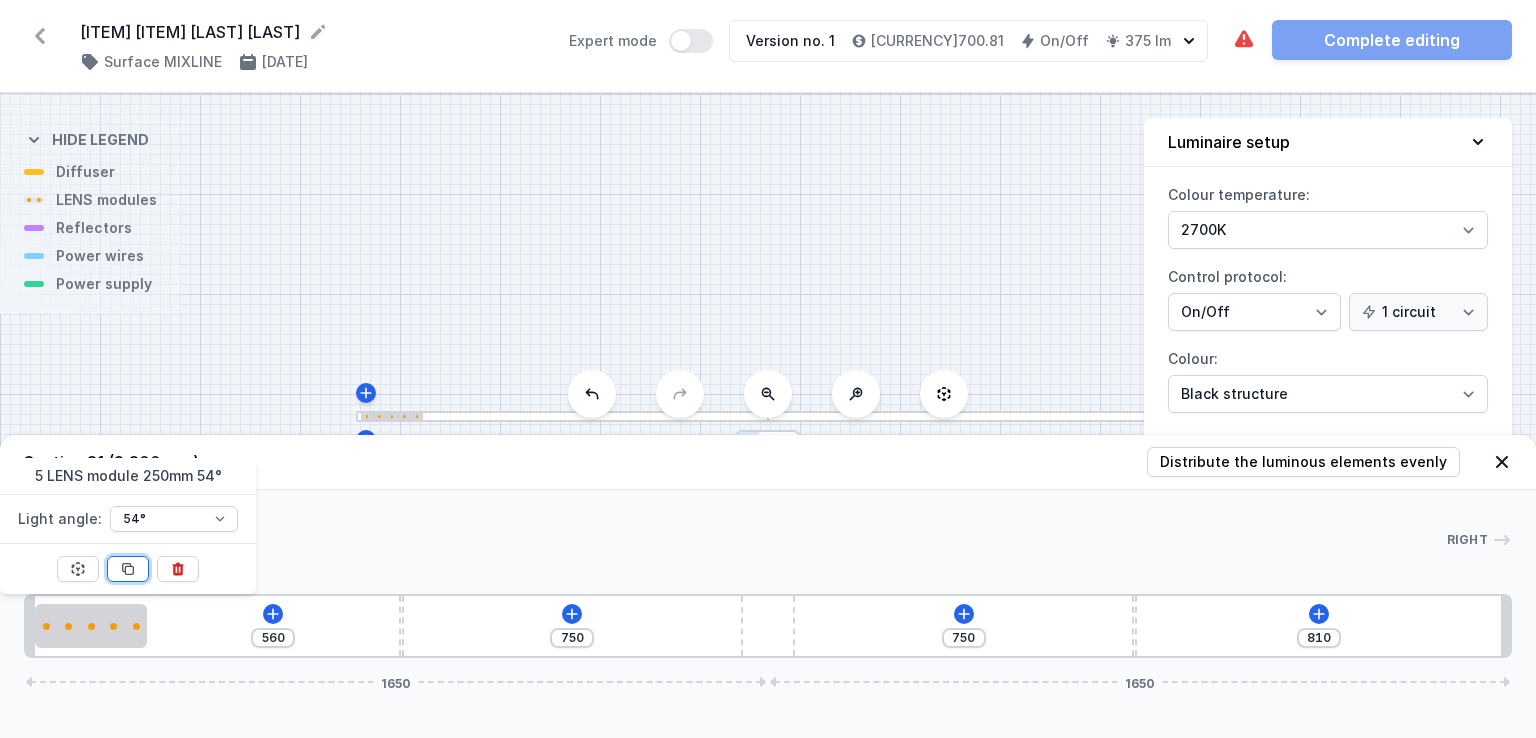 click 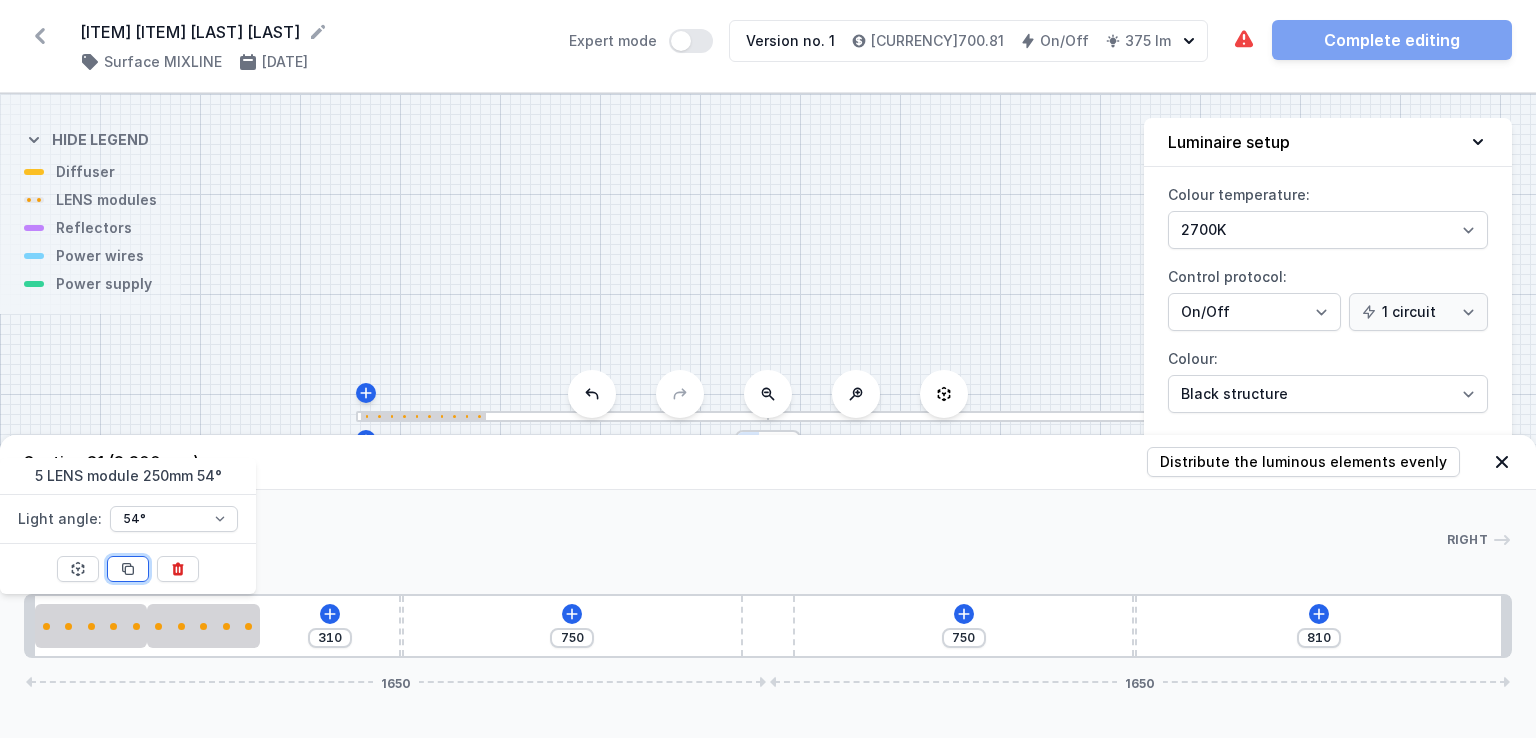 click 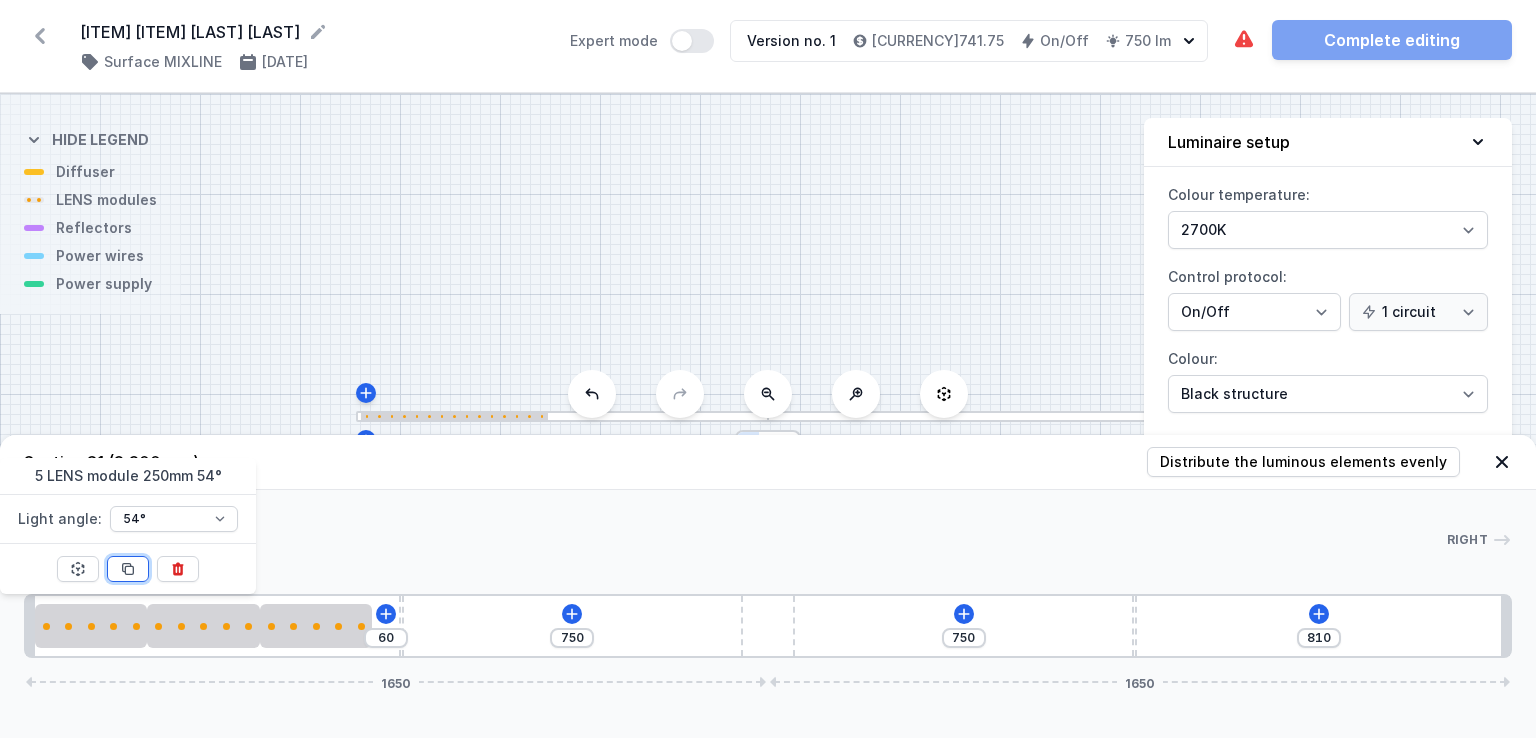 click 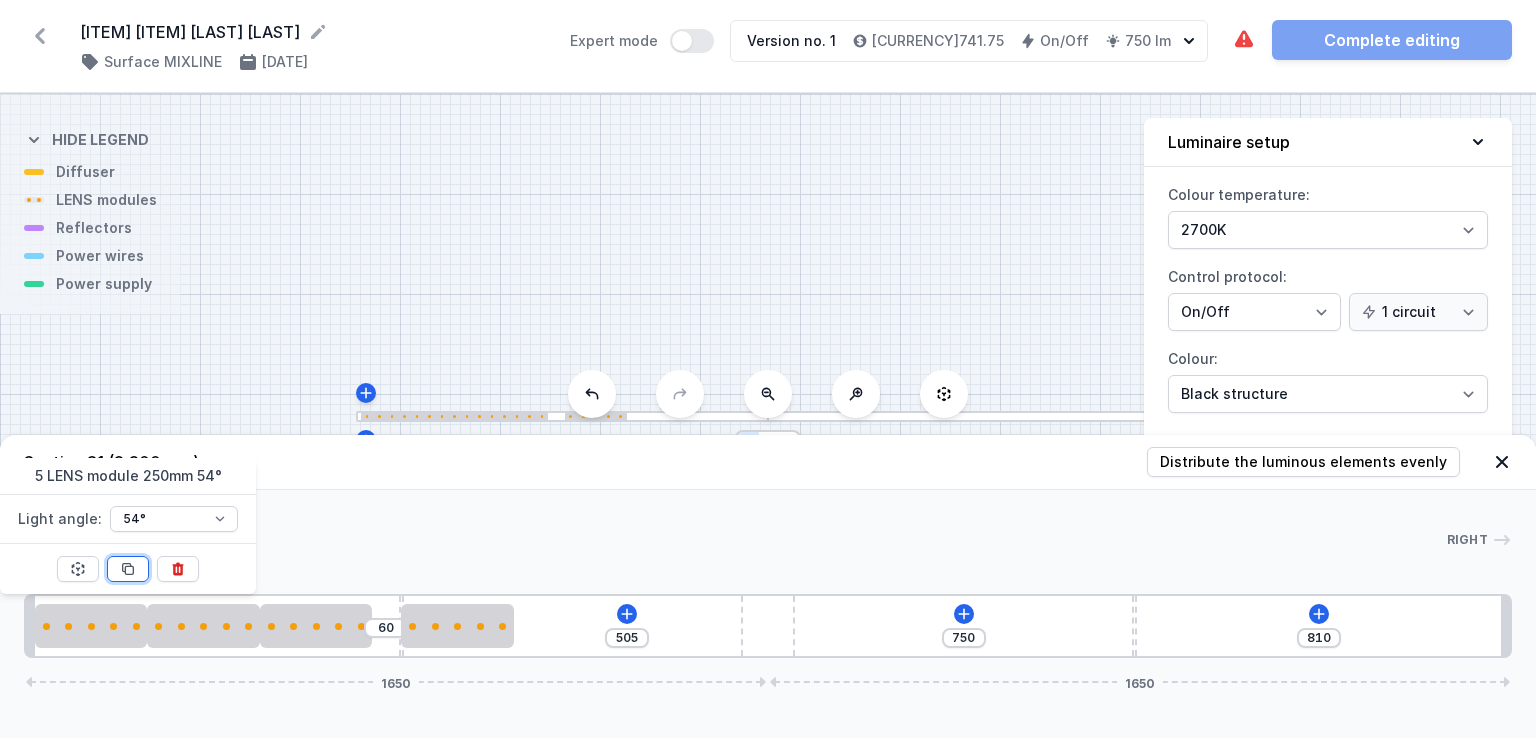 click 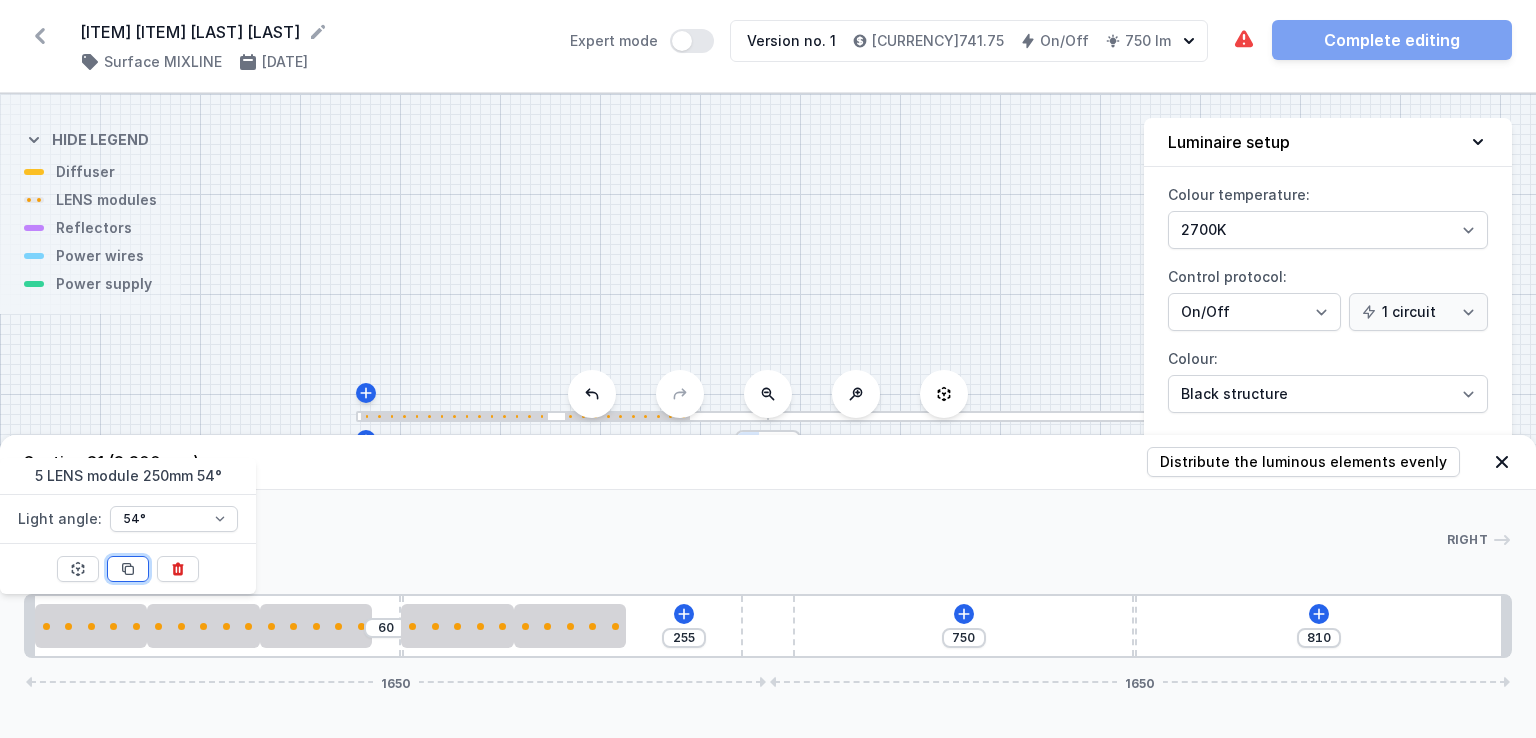 click 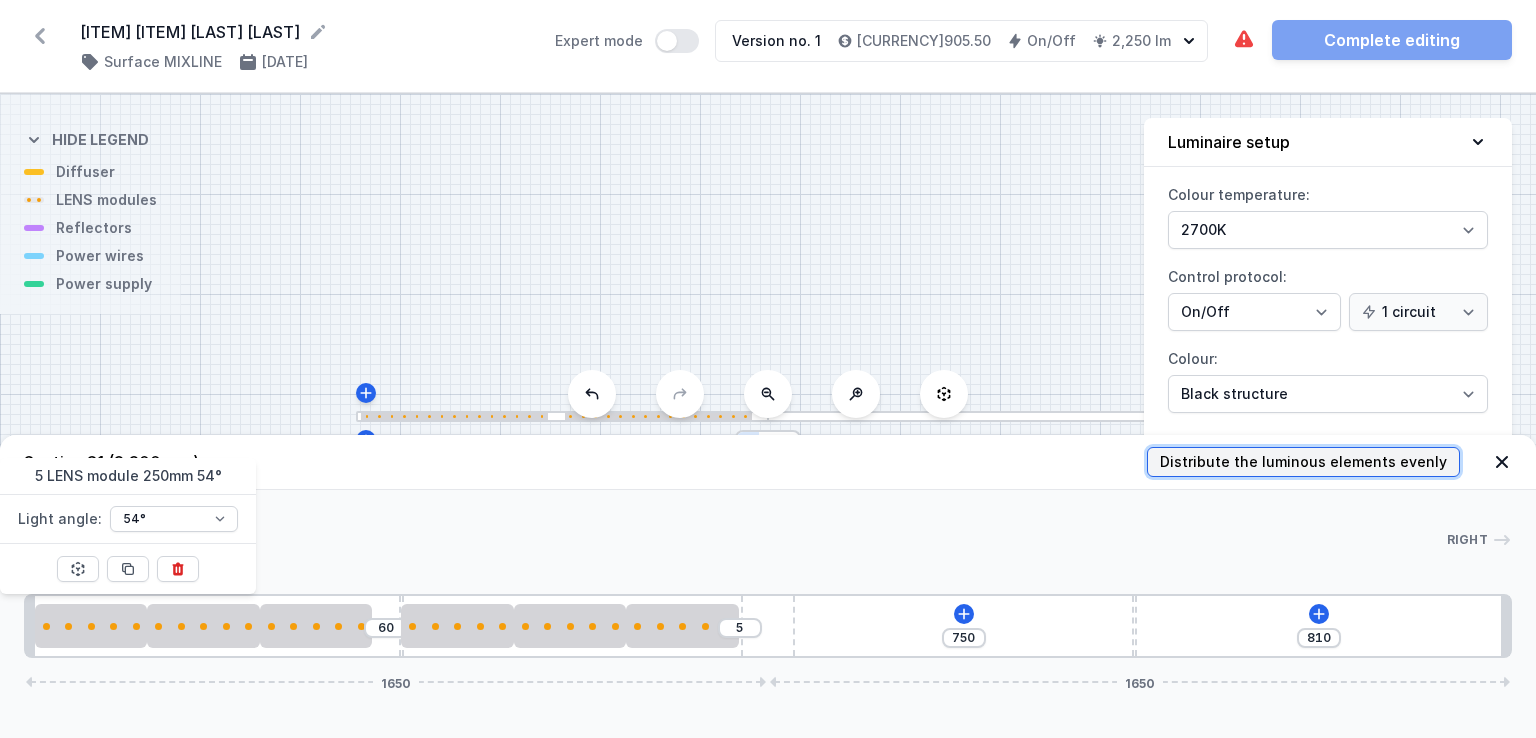 click on "Distribute the luminous elements evenly" at bounding box center [1303, 462] 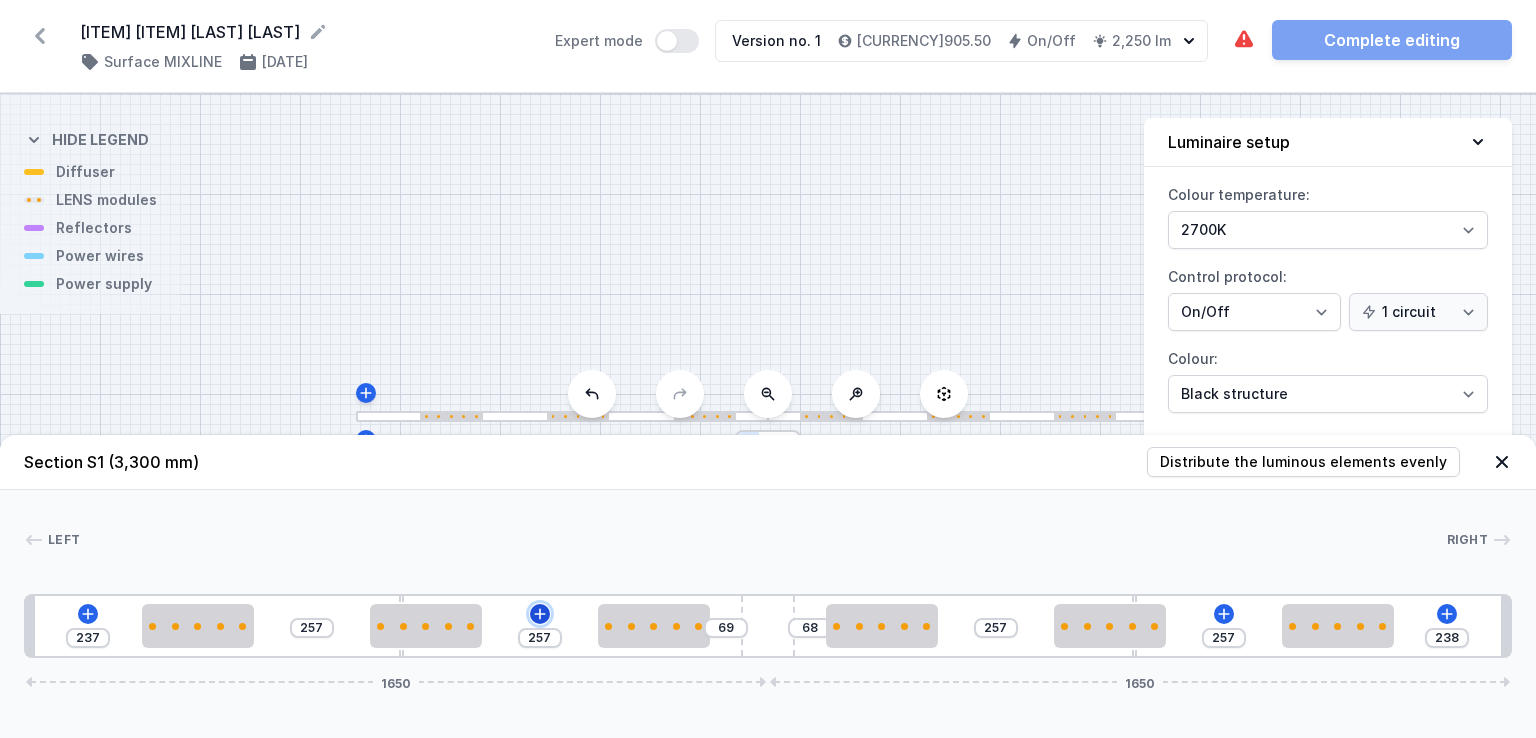 click at bounding box center [540, 614] 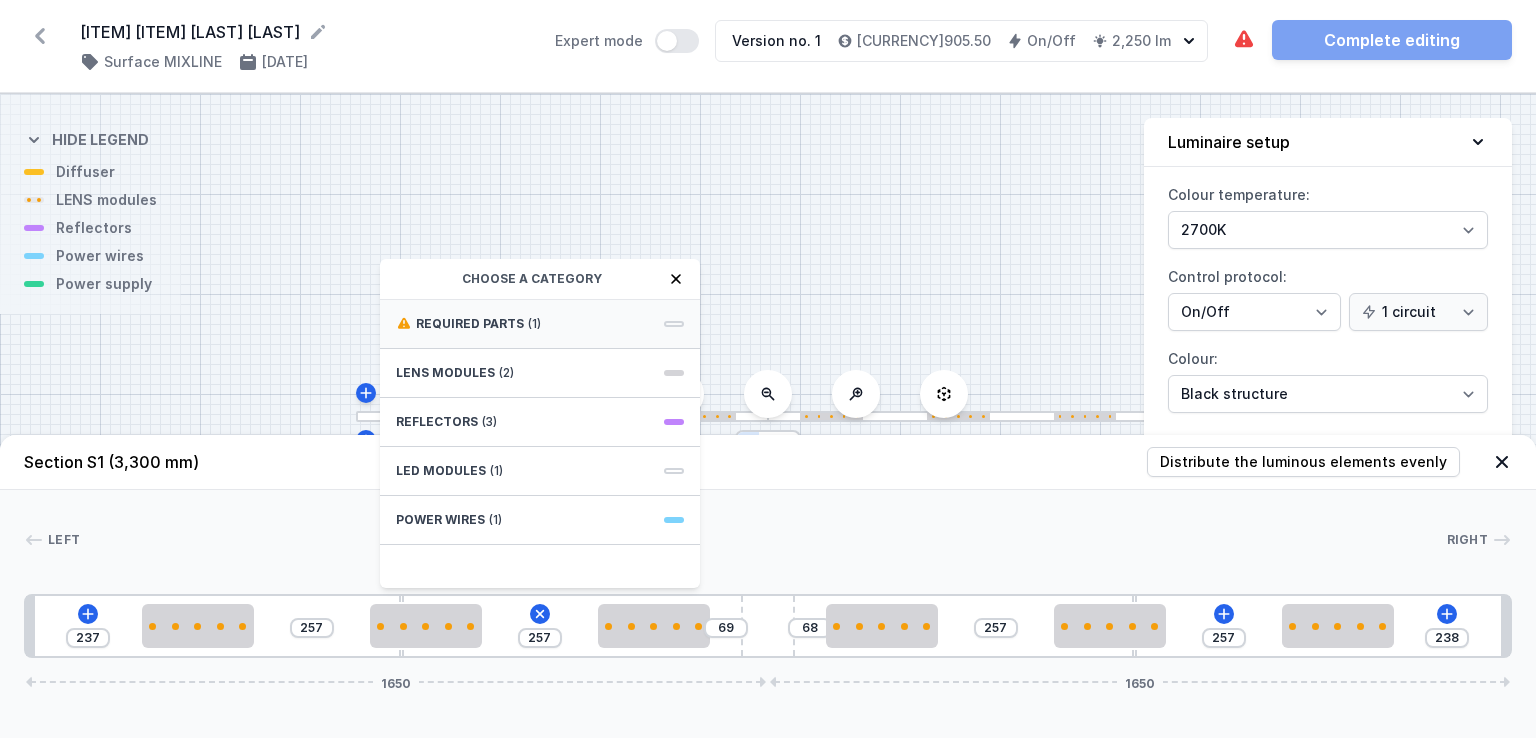 click on "Required parts (1)" at bounding box center (540, 324) 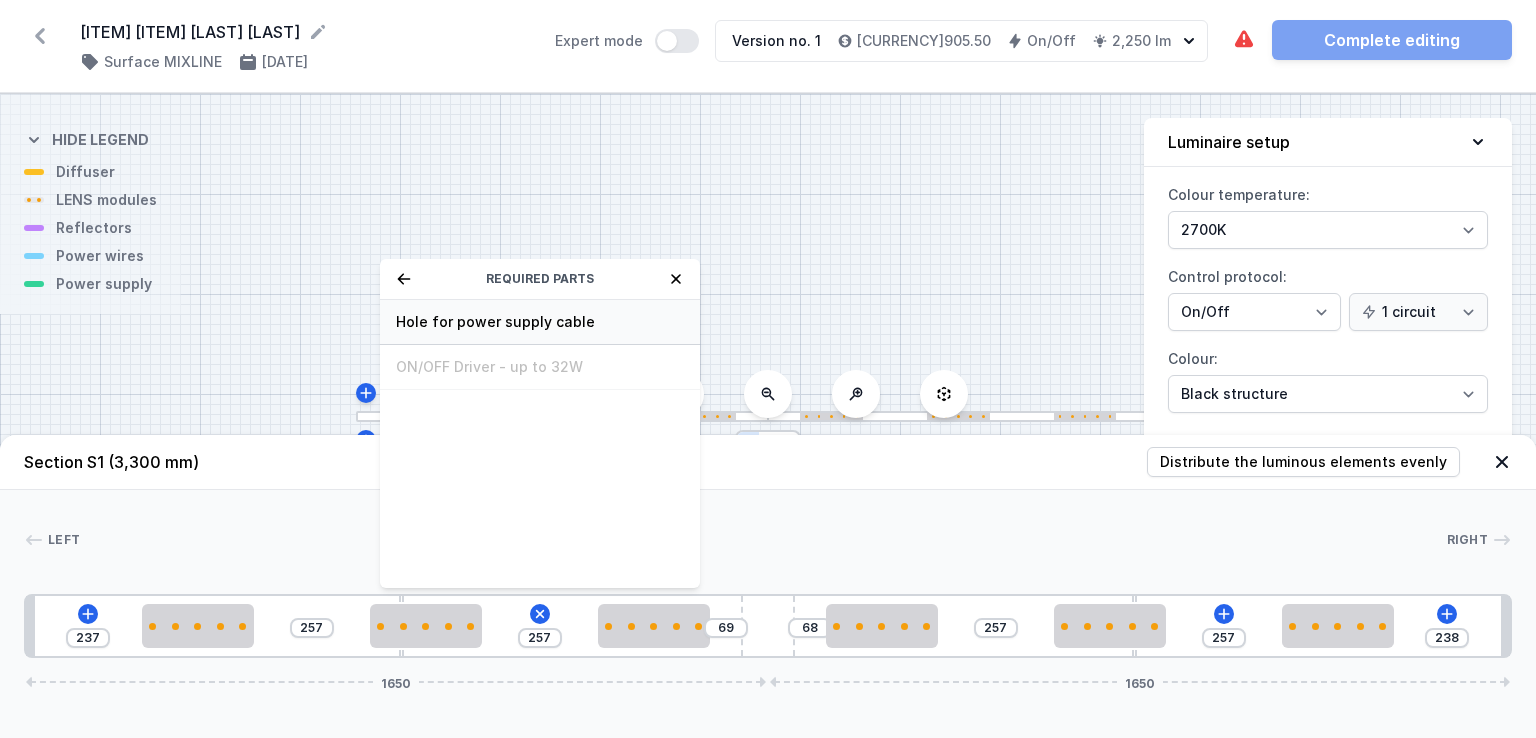 click on "Hole for power supply cable" at bounding box center (540, 322) 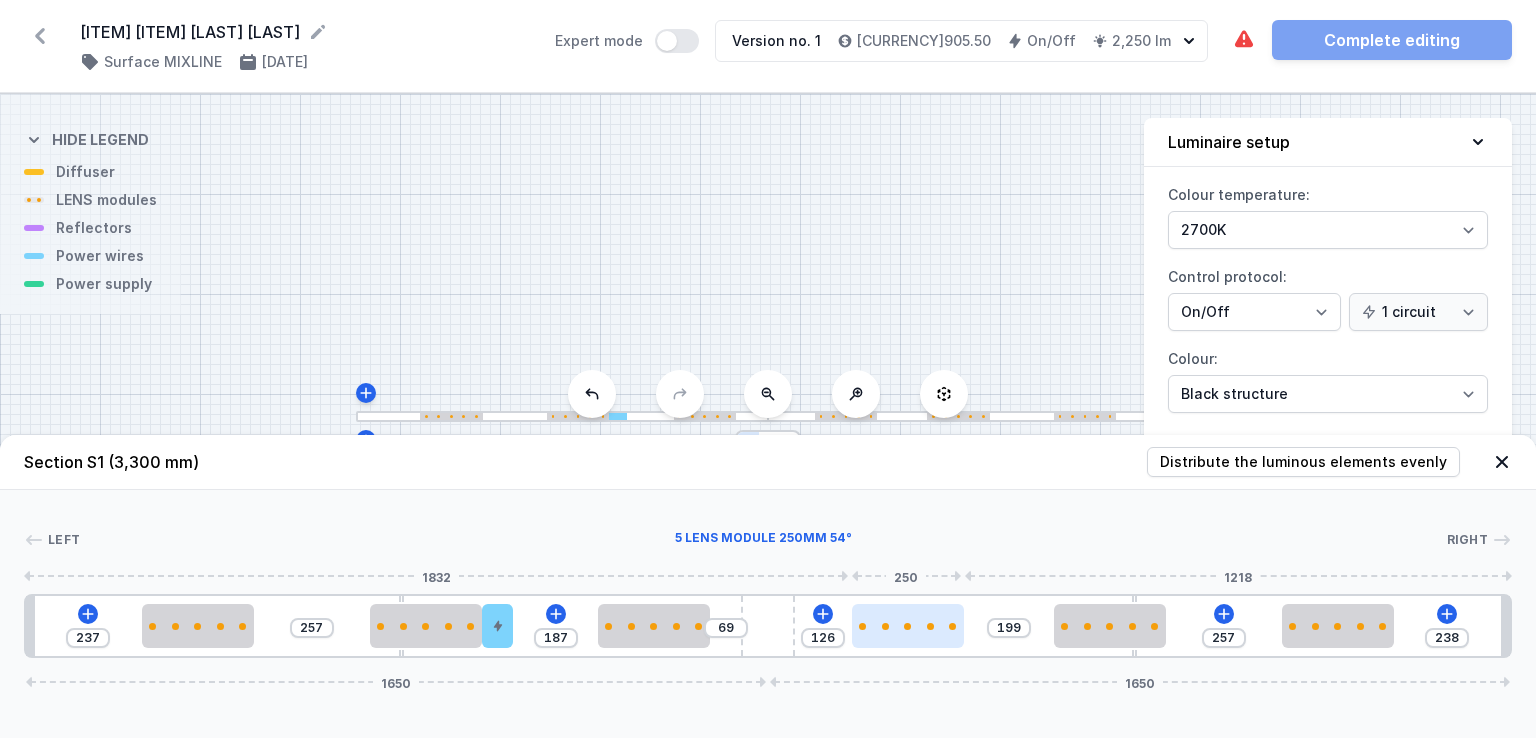 type on "195" 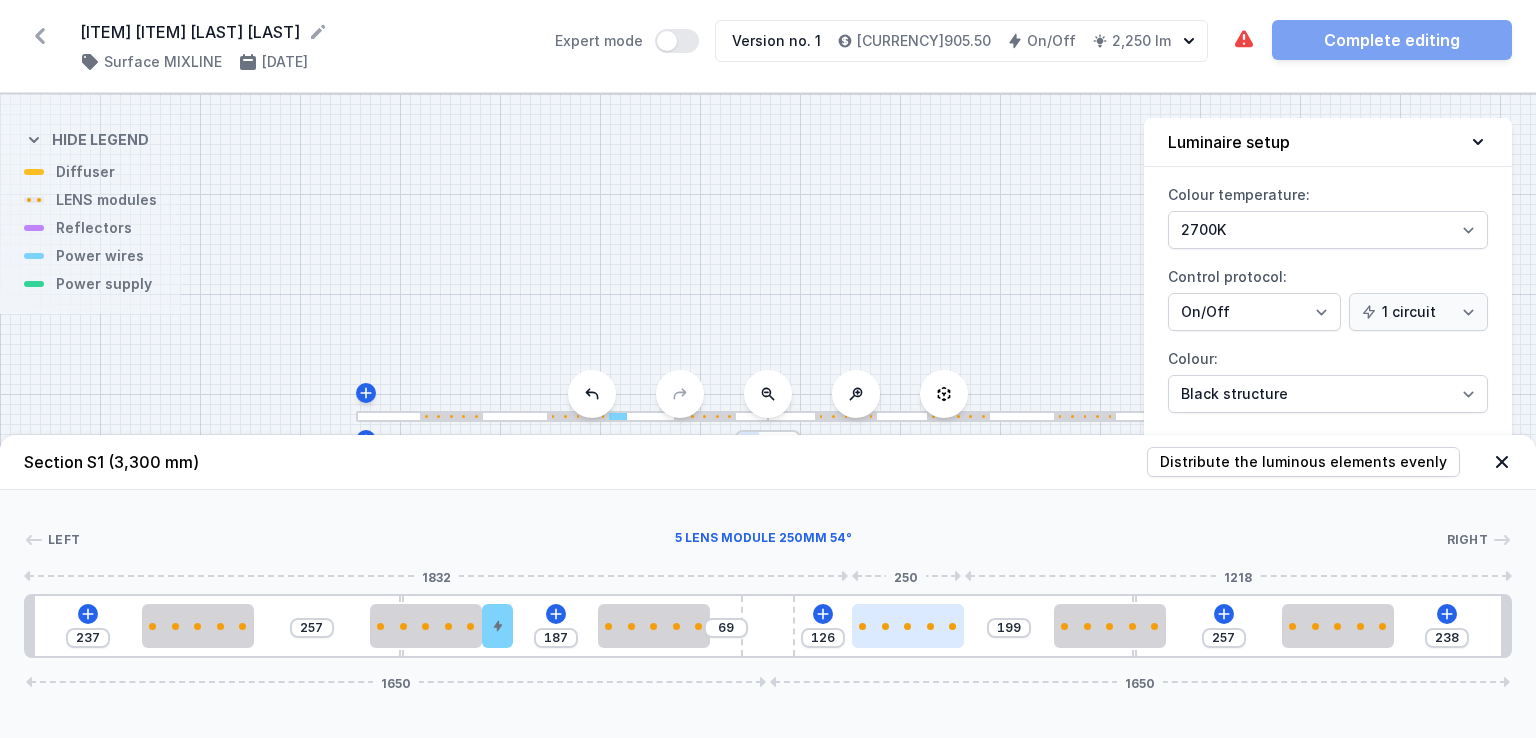 type on "130" 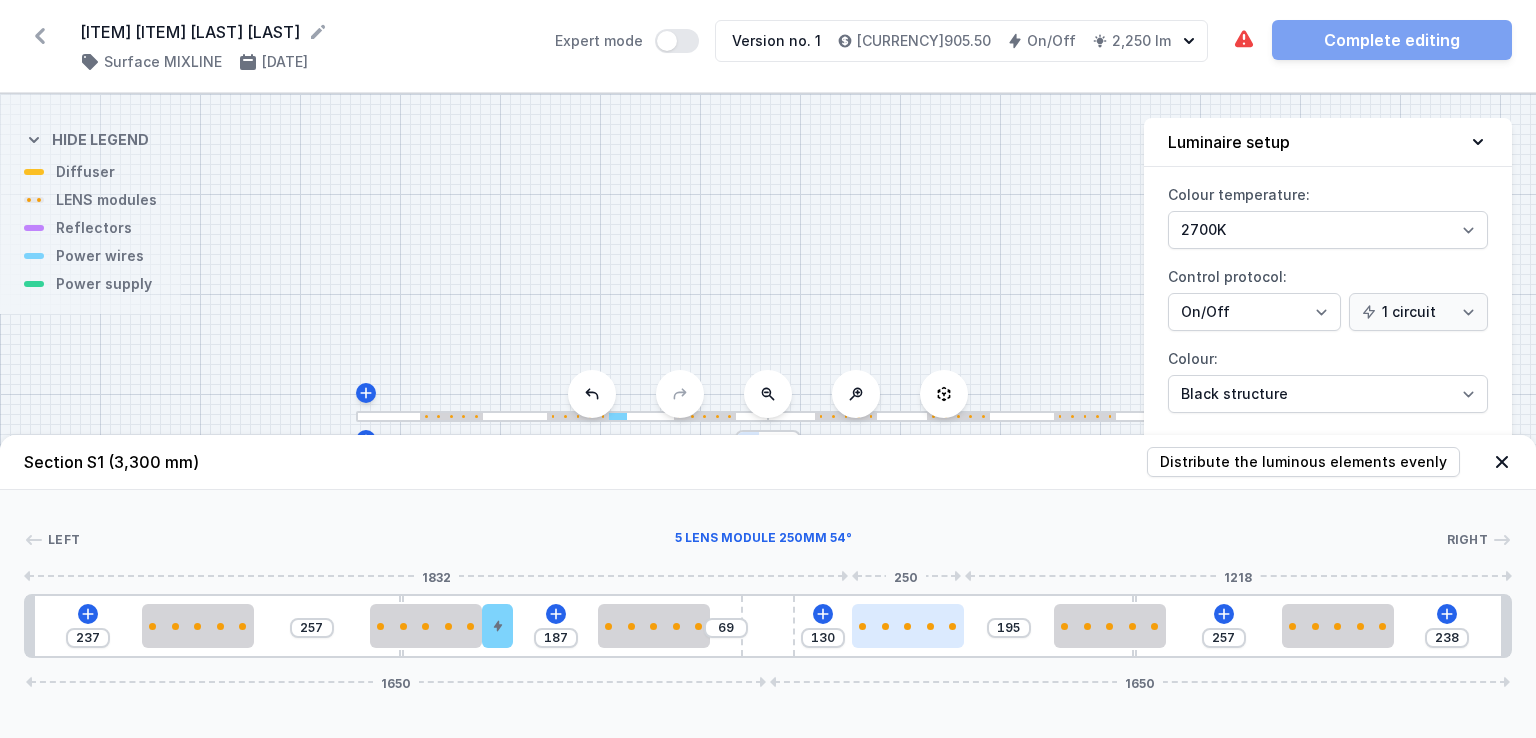 type on "193" 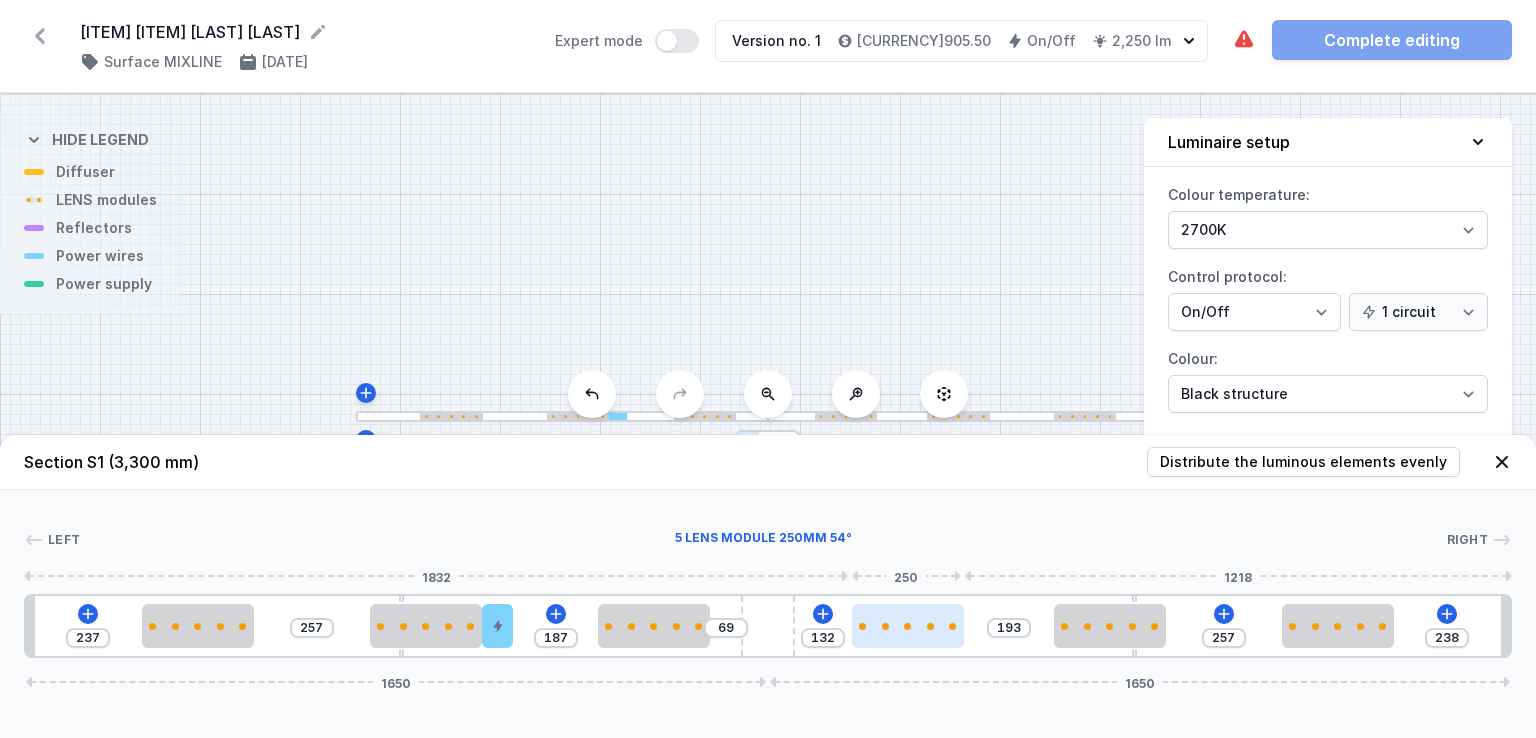 type on "184" 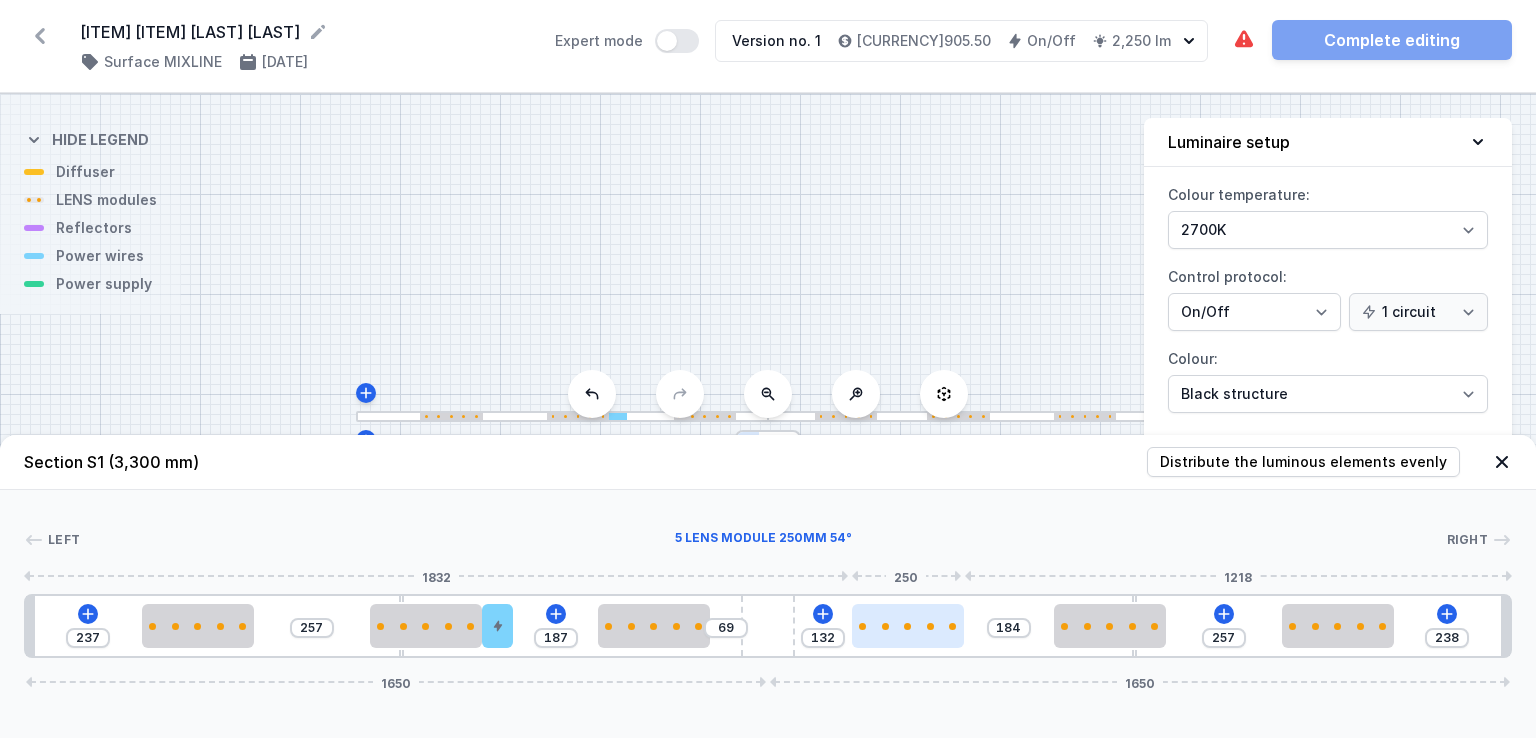 type on "141" 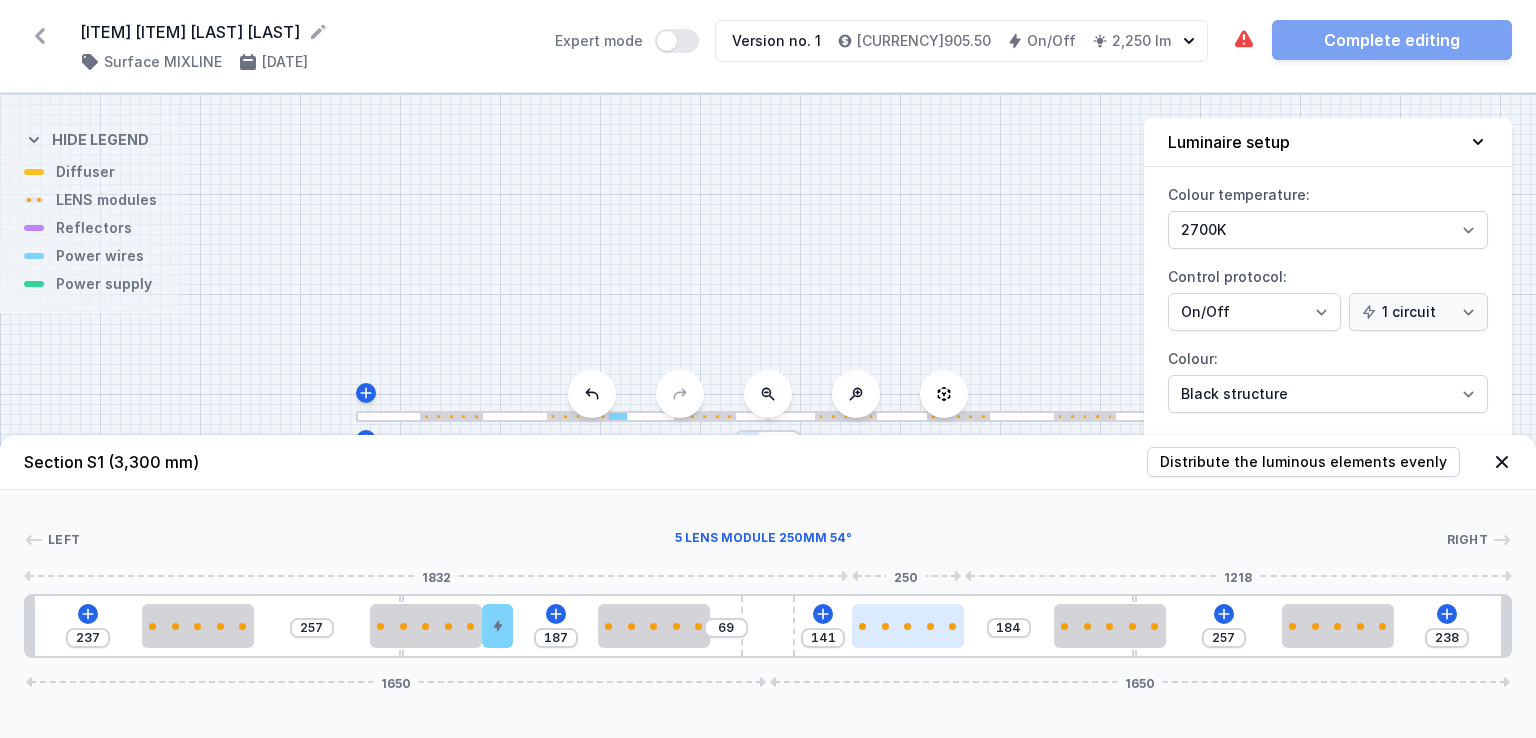 type on "151" 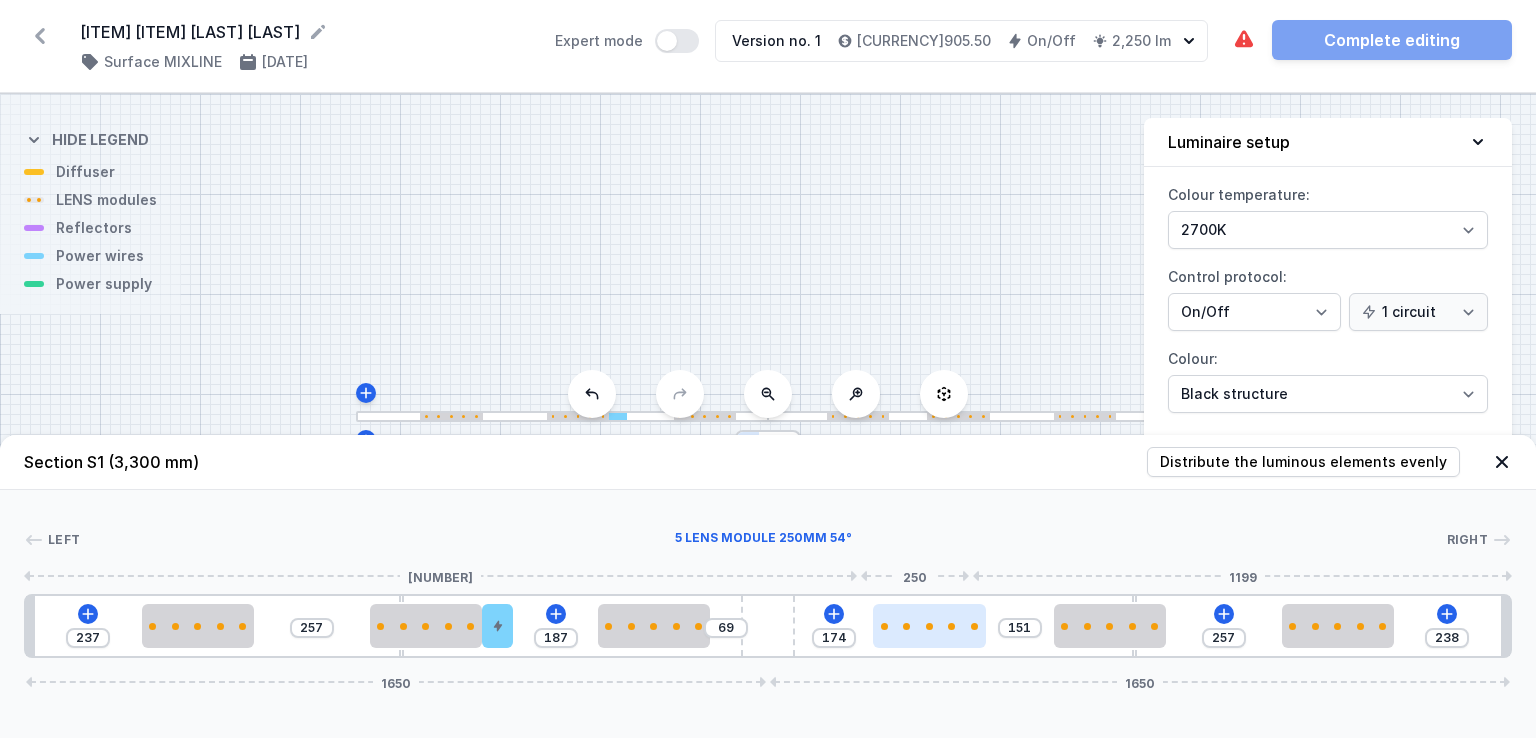 type on "96" 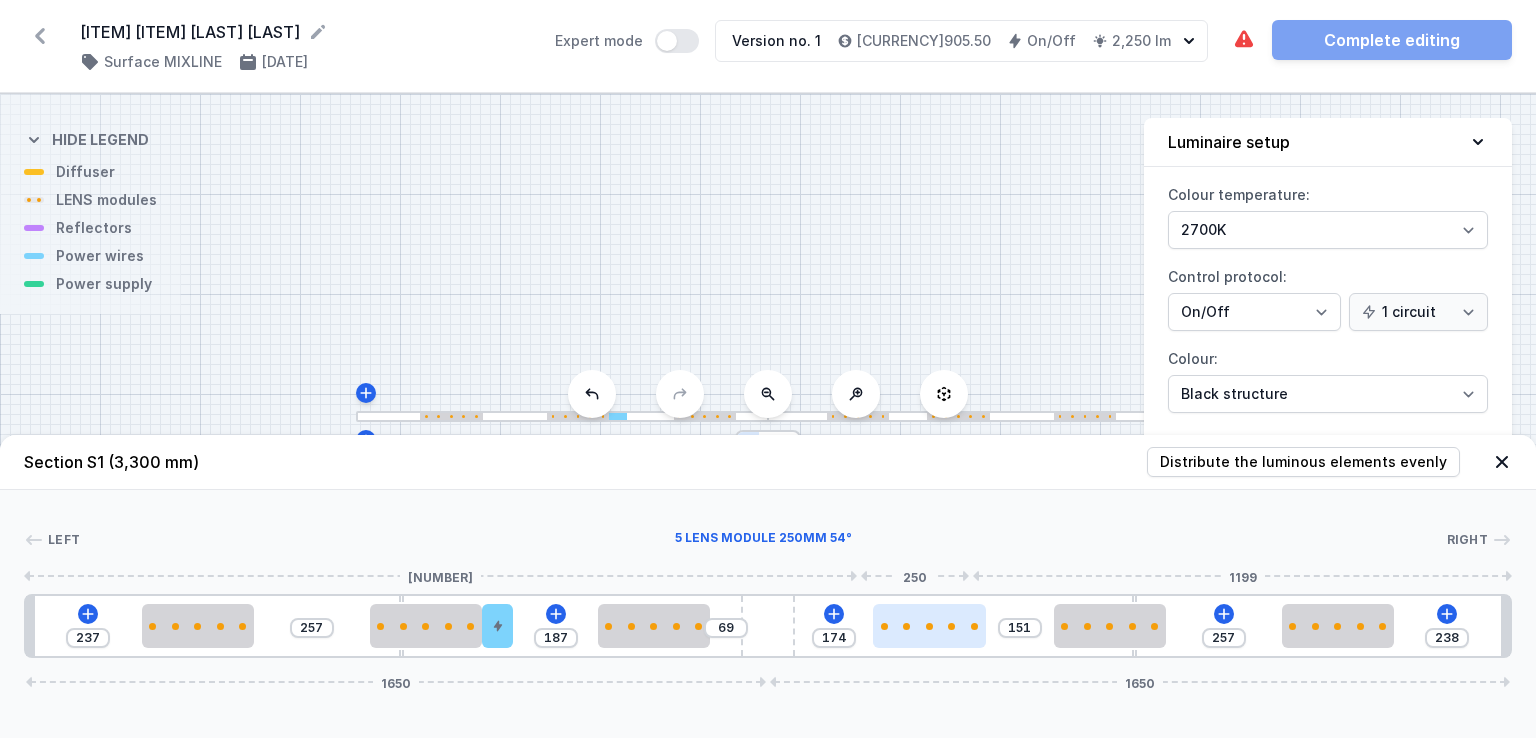 type on "229" 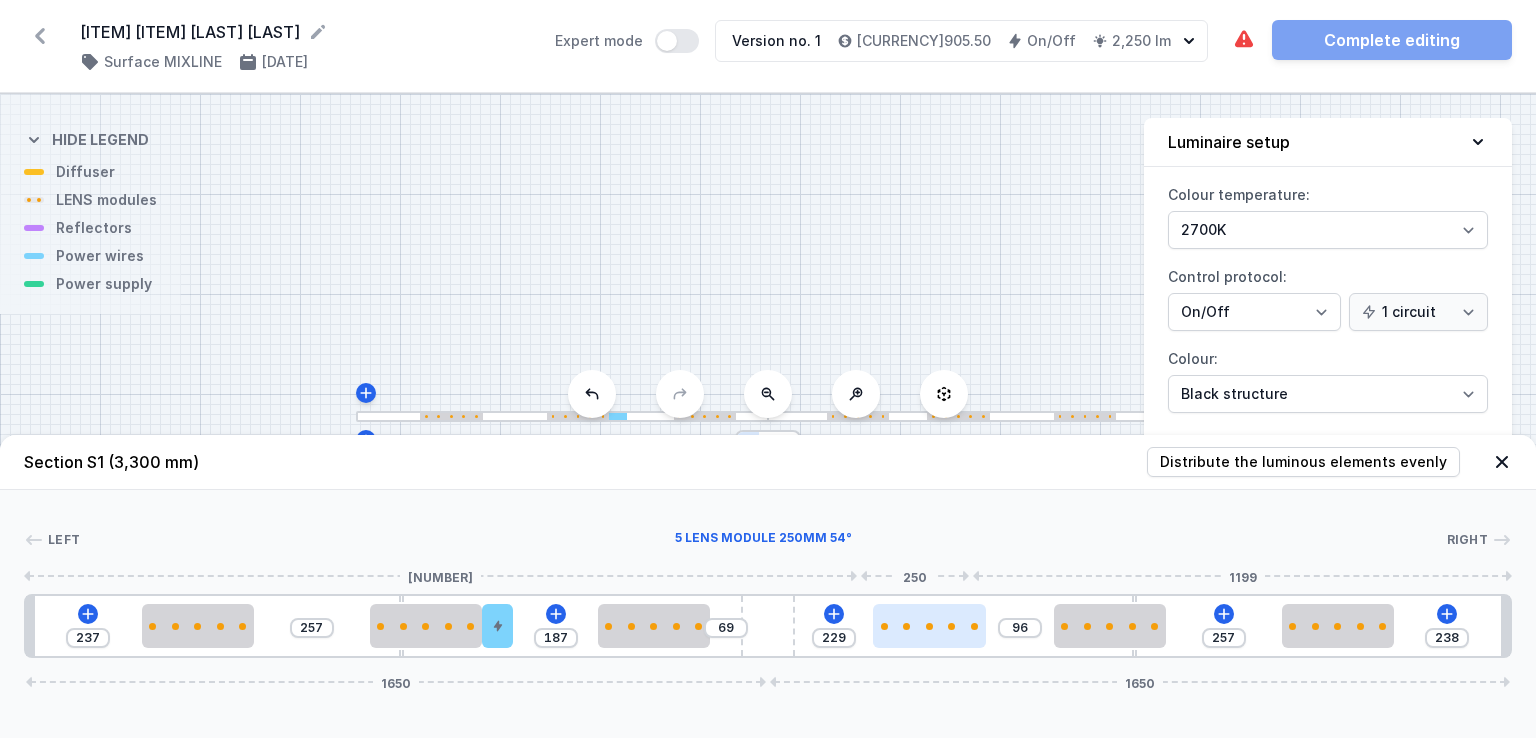 type on "68" 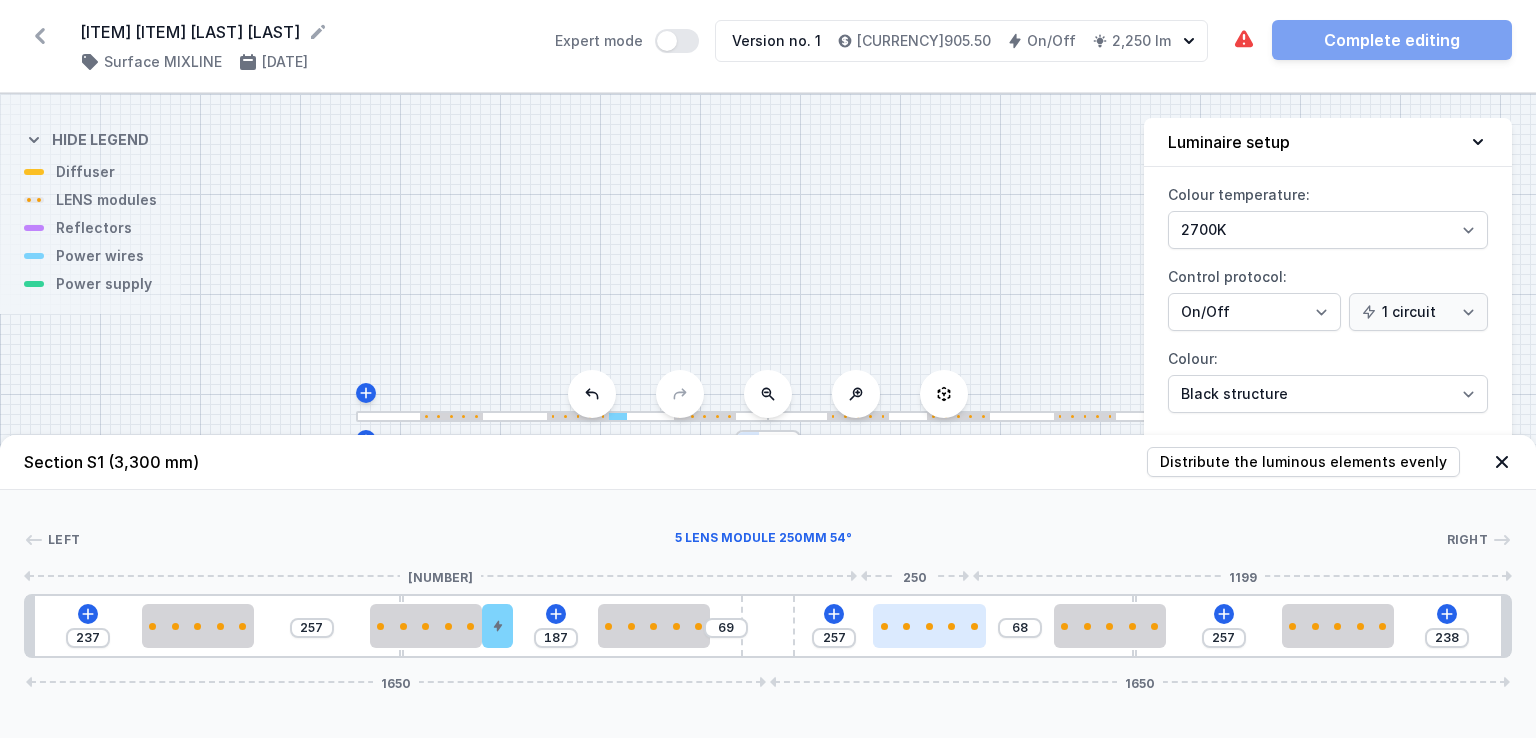 type on "59" 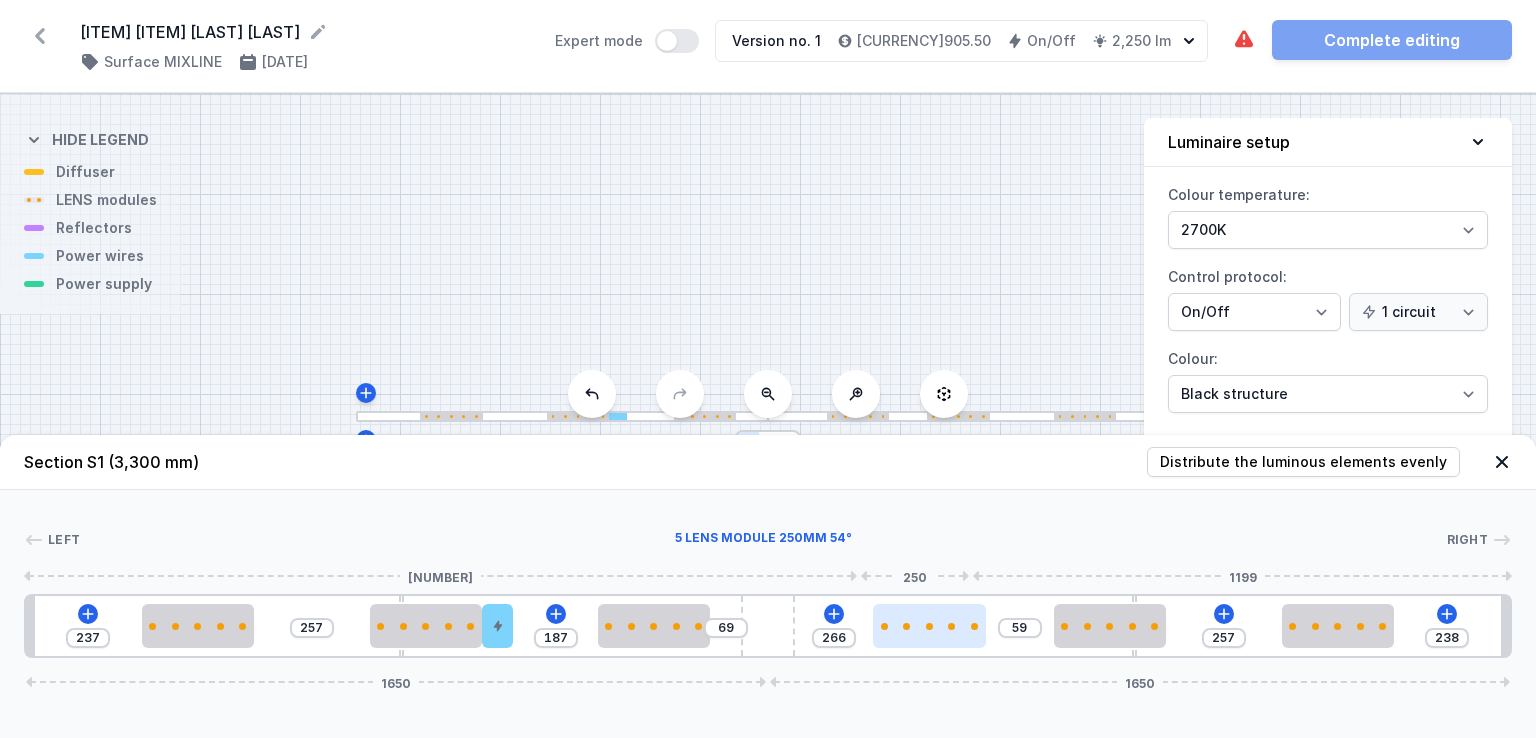 type on "54" 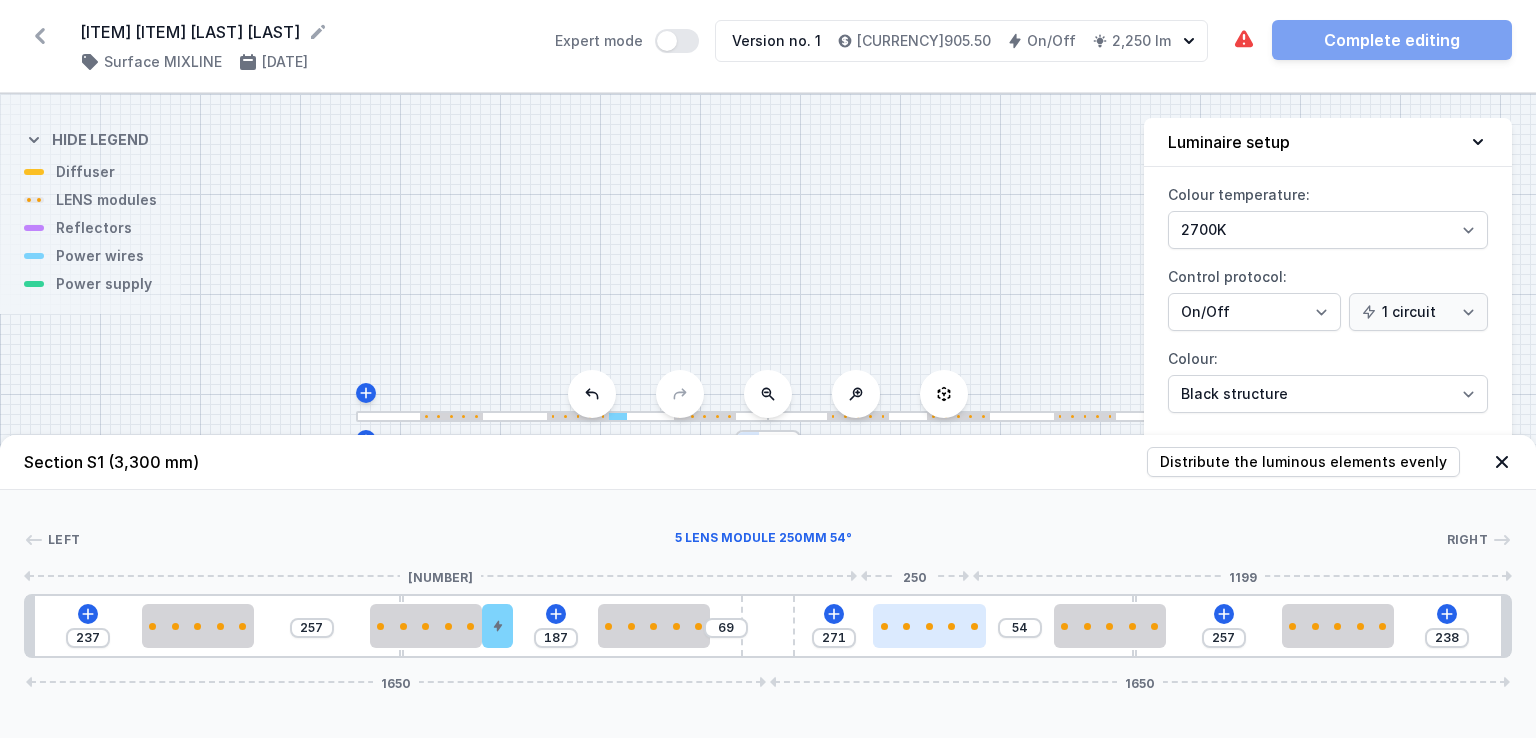 drag, startPoint x: 864, startPoint y: 611, endPoint x: 968, endPoint y: 637, distance: 107.200745 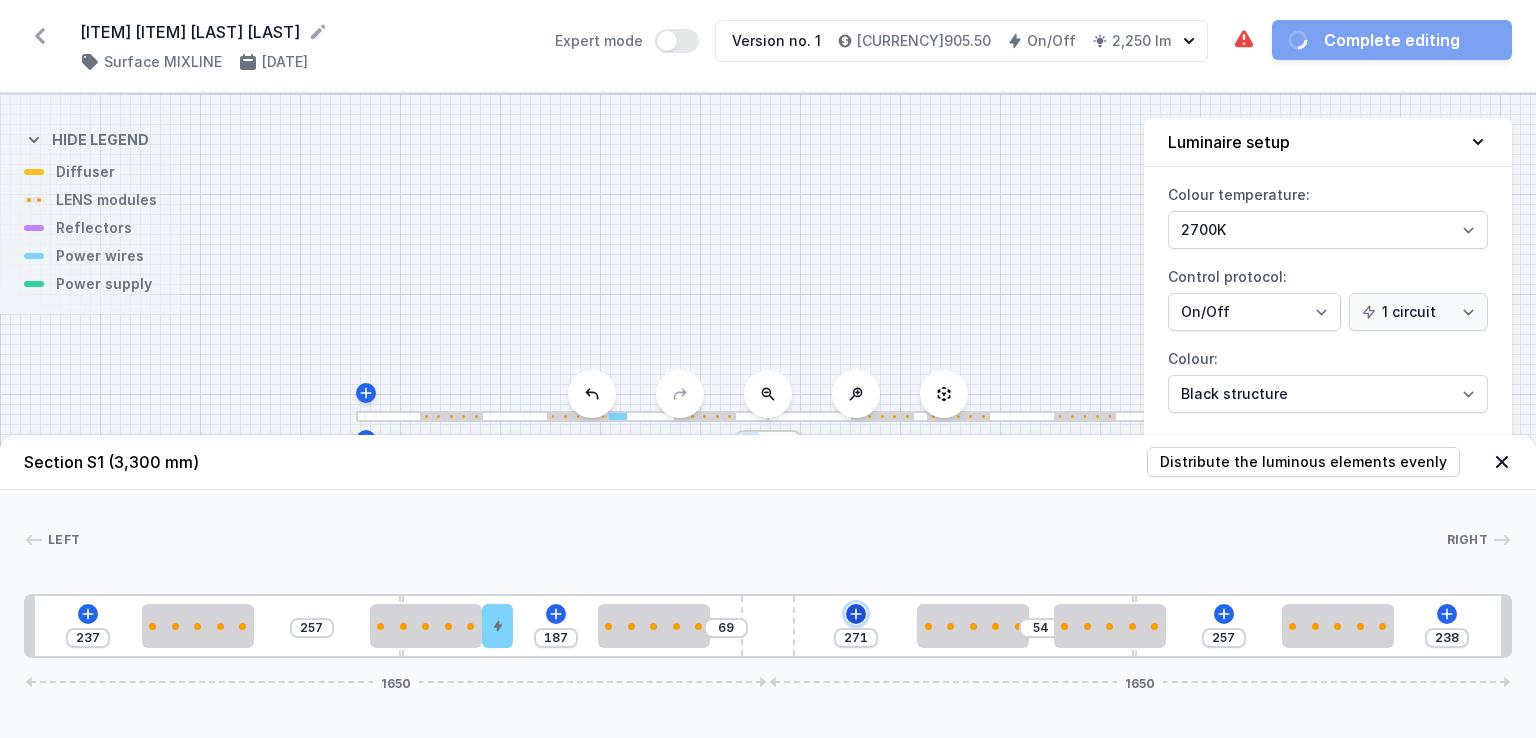 click 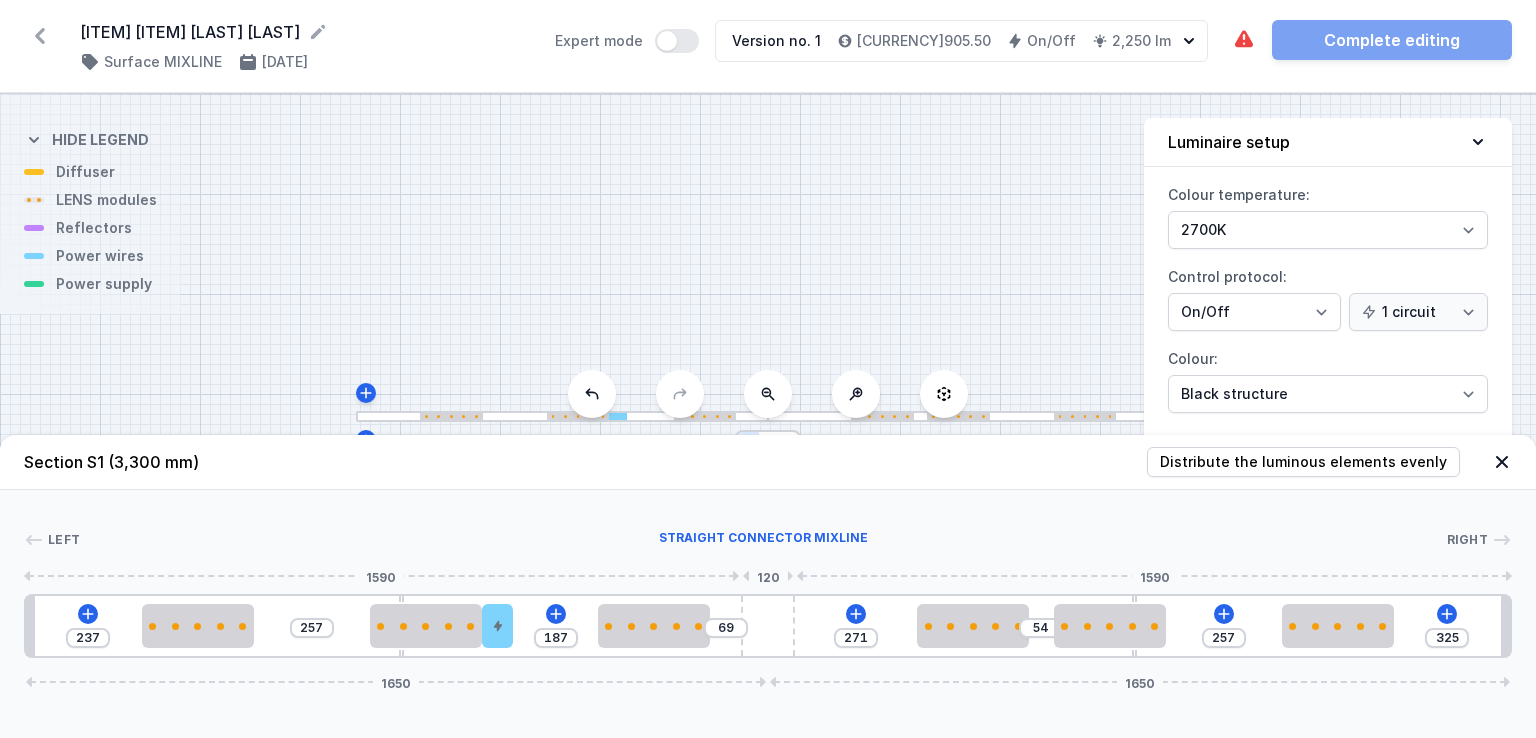 type on "367" 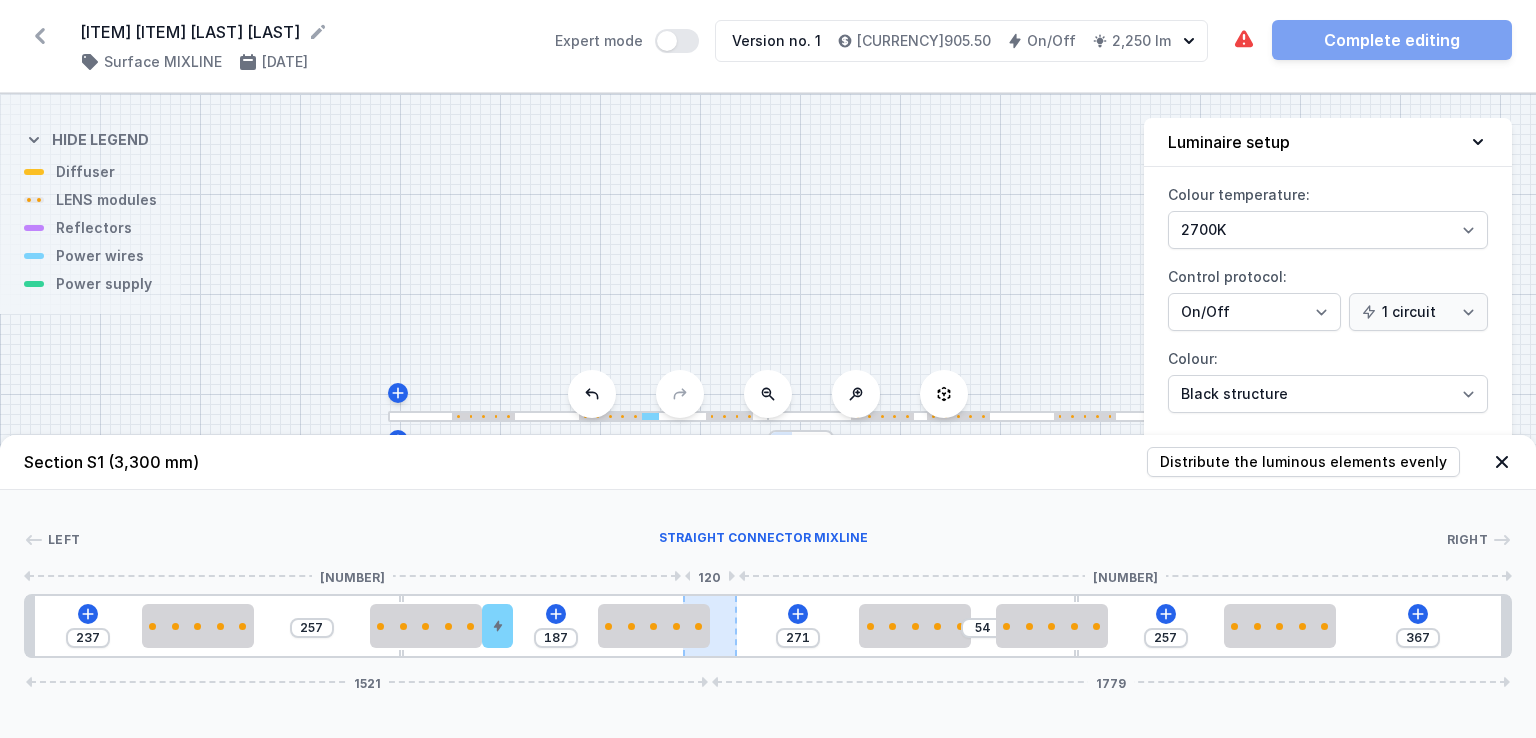 drag, startPoint x: 771, startPoint y: 611, endPoint x: 726, endPoint y: 617, distance: 45.39824 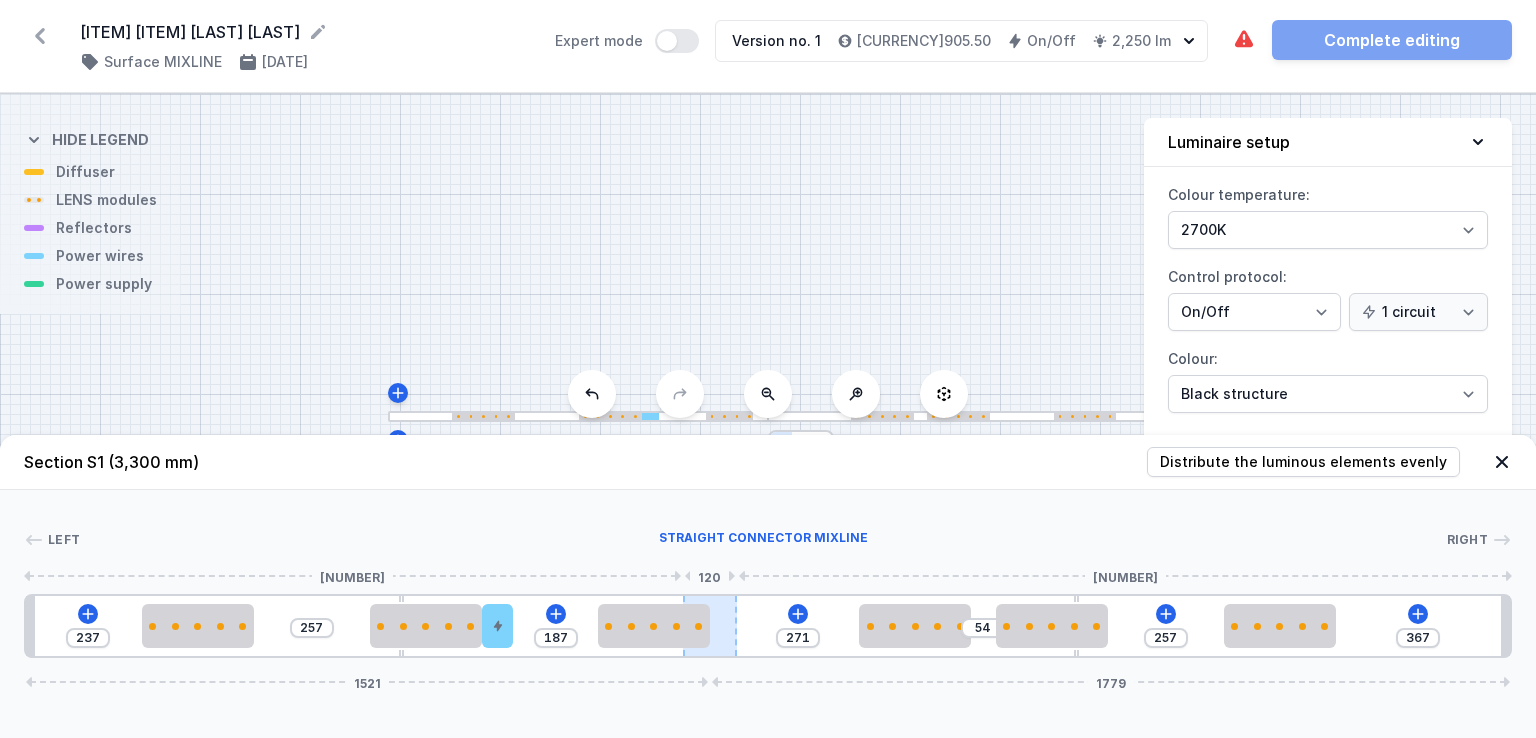 click at bounding box center (710, 626) 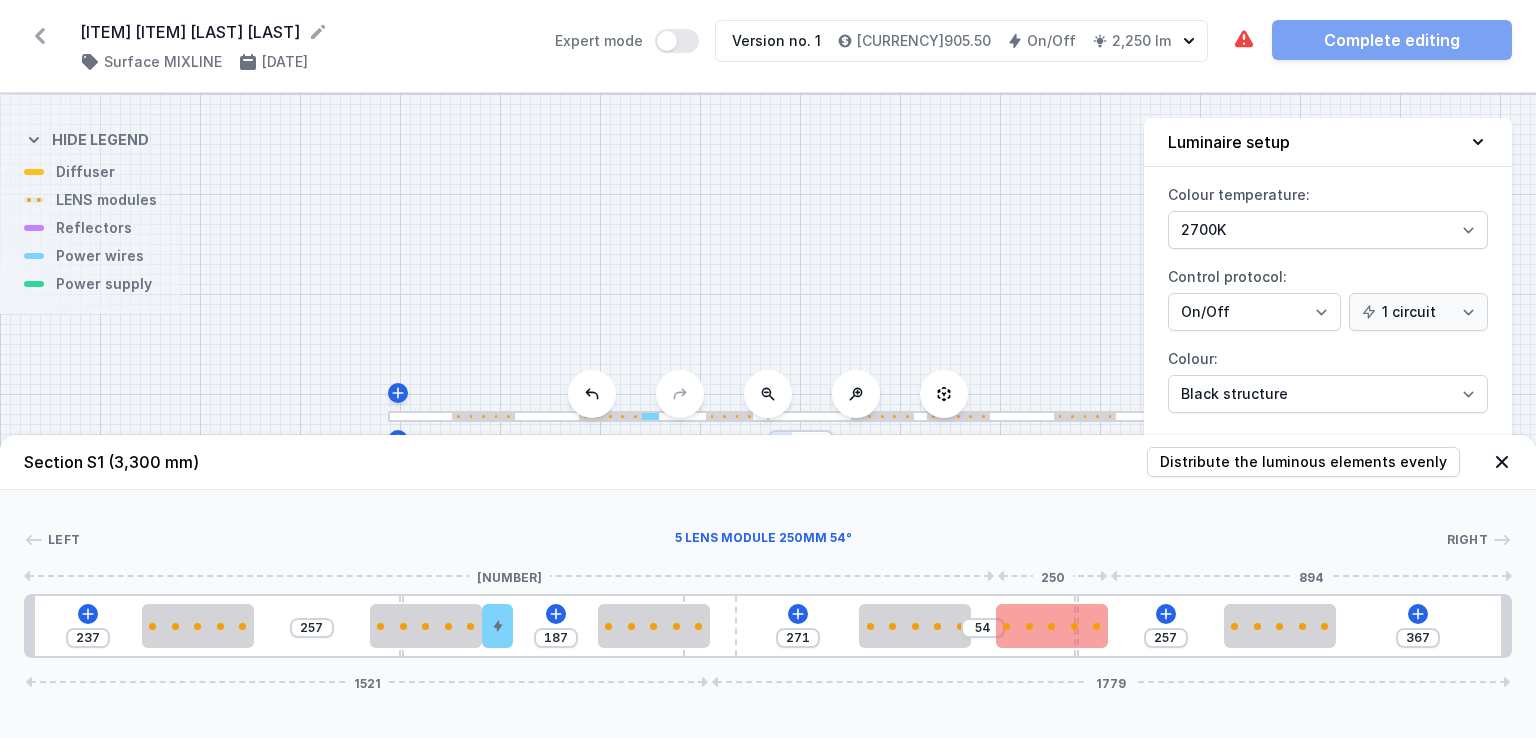 type on "77" 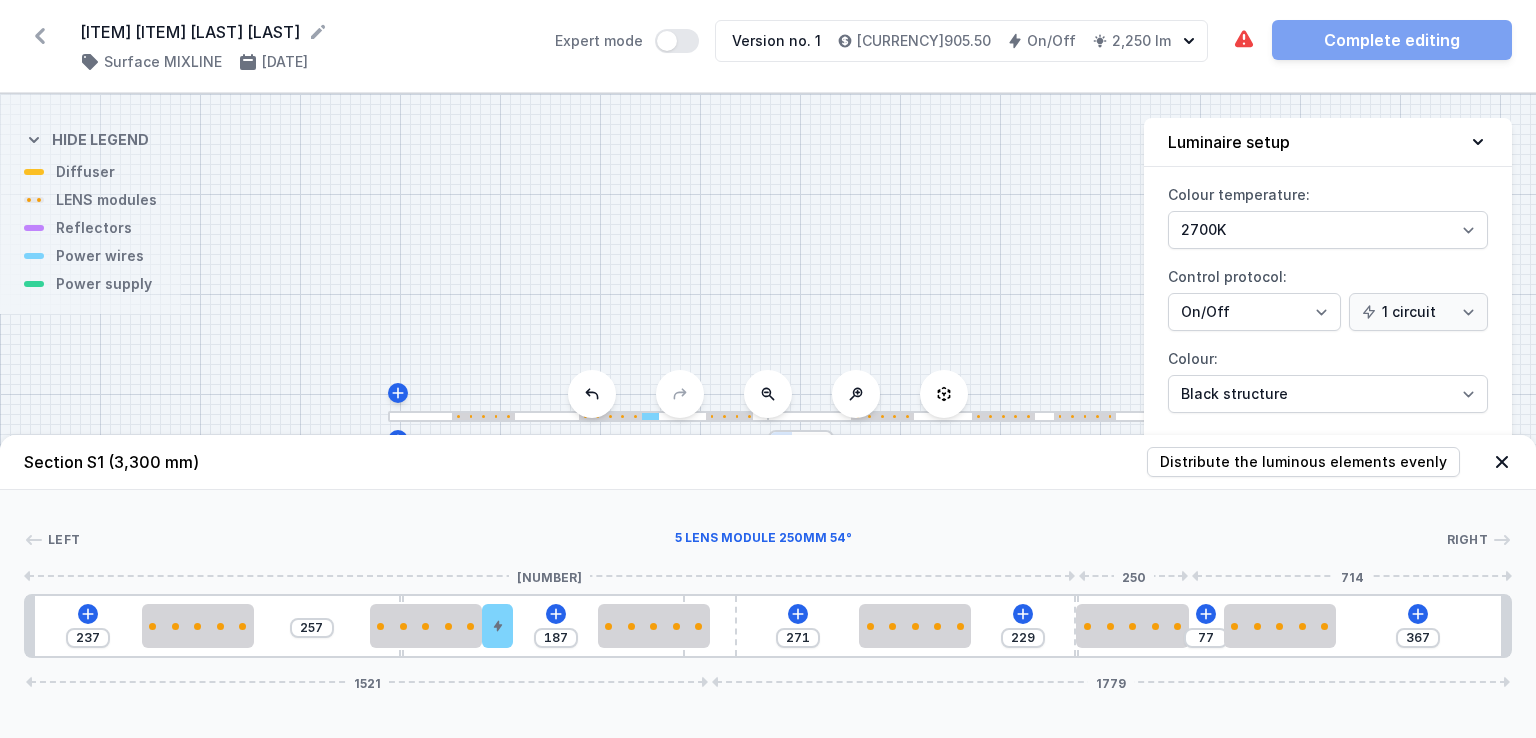 drag, startPoint x: 1084, startPoint y: 627, endPoint x: 1195, endPoint y: 639, distance: 111.64677 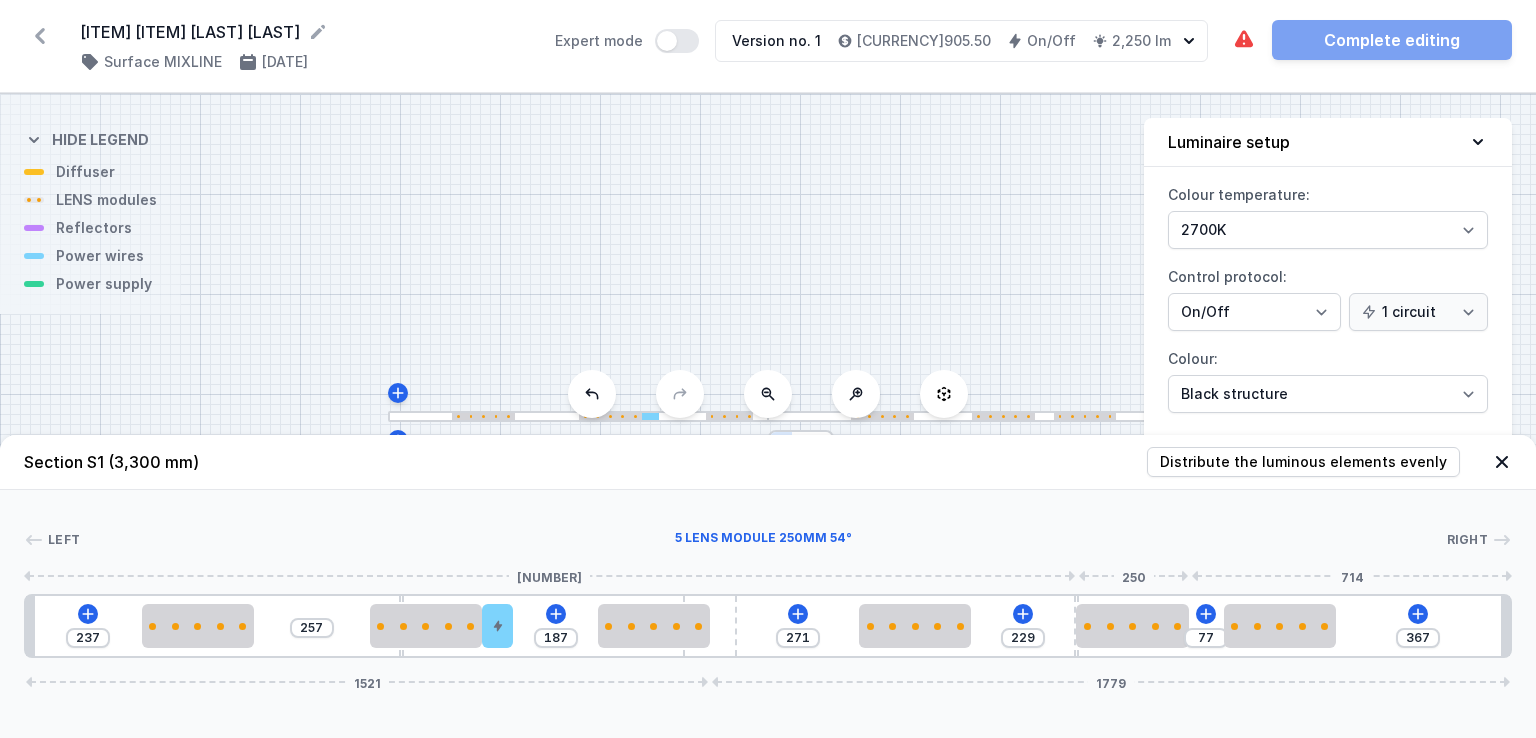 click on "[NUMBER] [NUMBER] [NUMBER] [NUMBER] [NUMBER] [NUMBER] [NUMBER] [NUMBER] [NUMBER]" at bounding box center [768, 626] 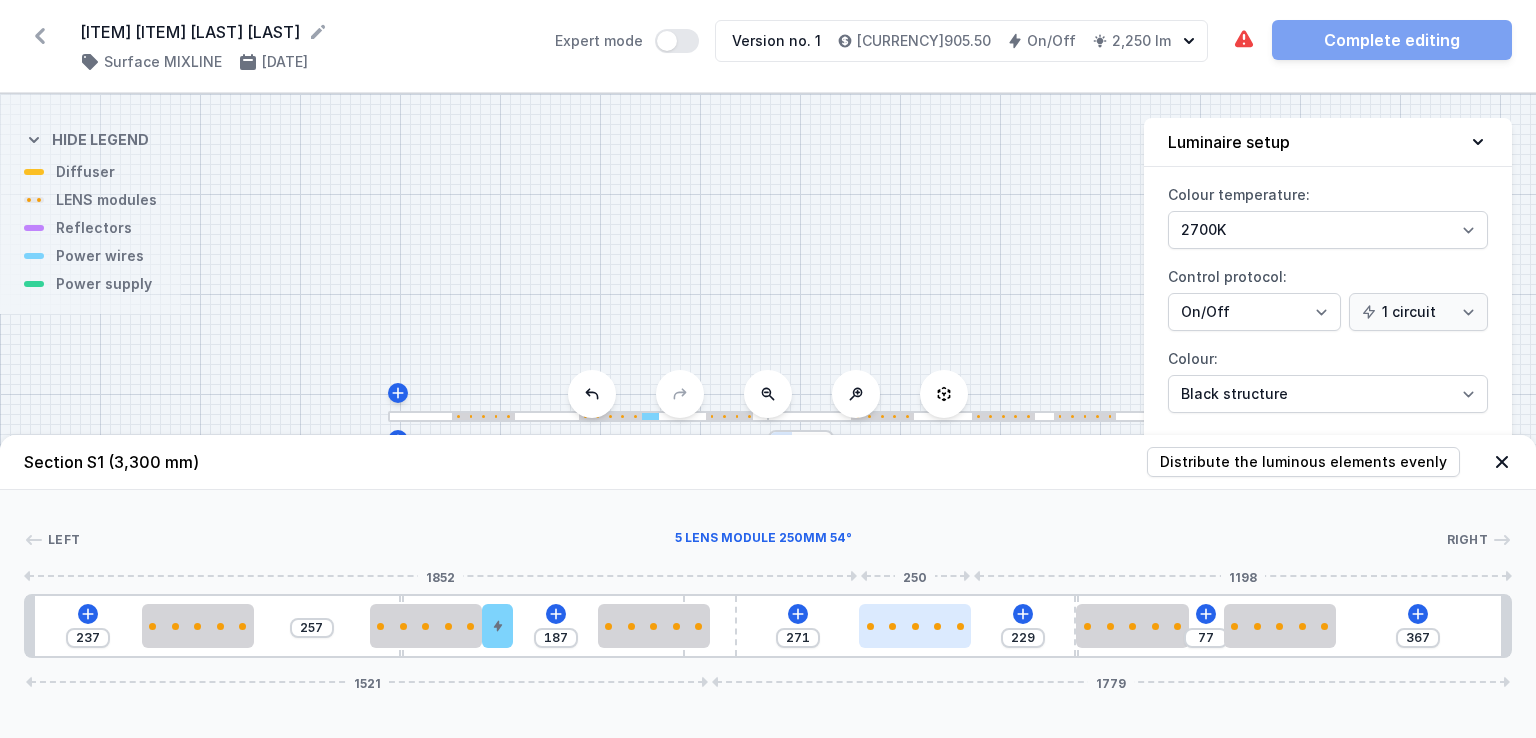 type on "256" 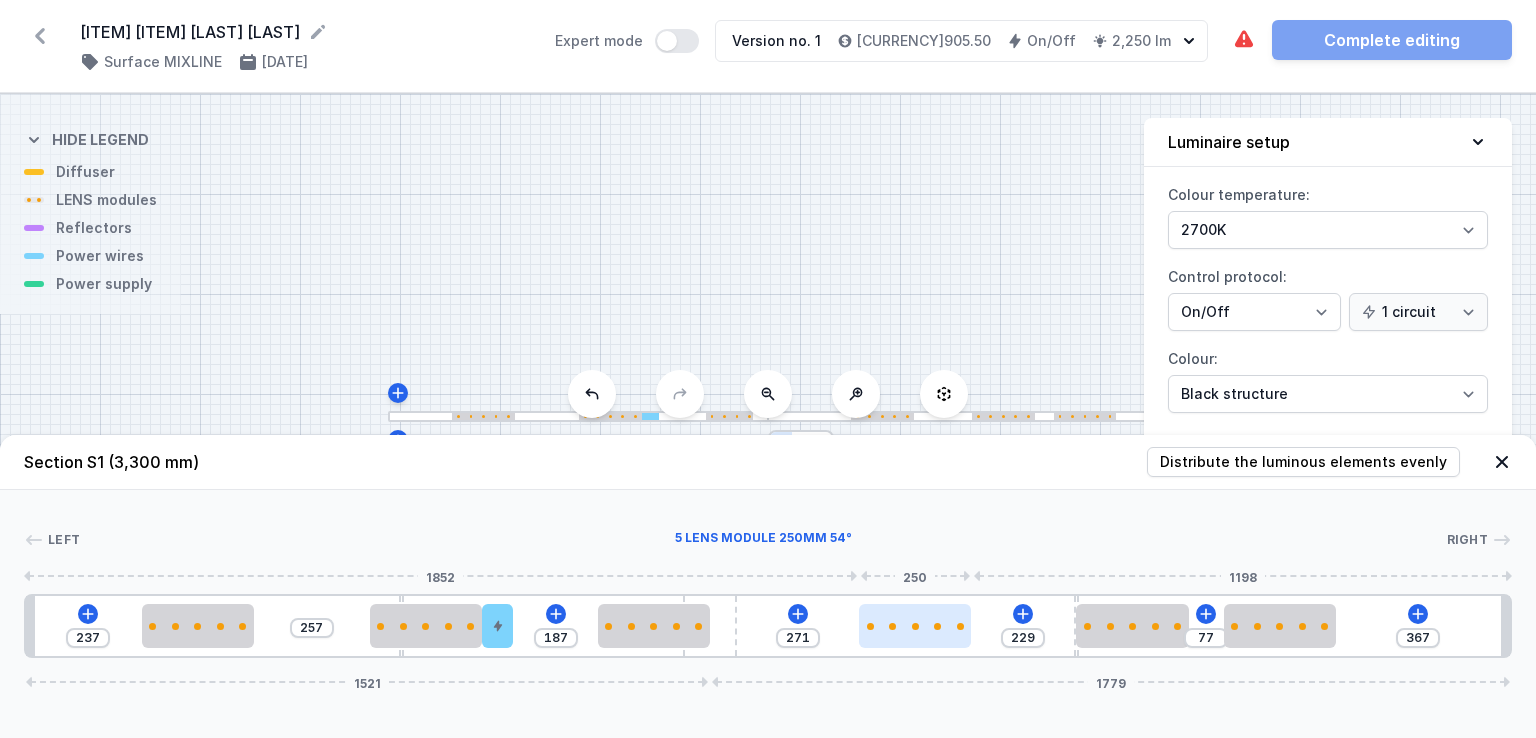 type on "244" 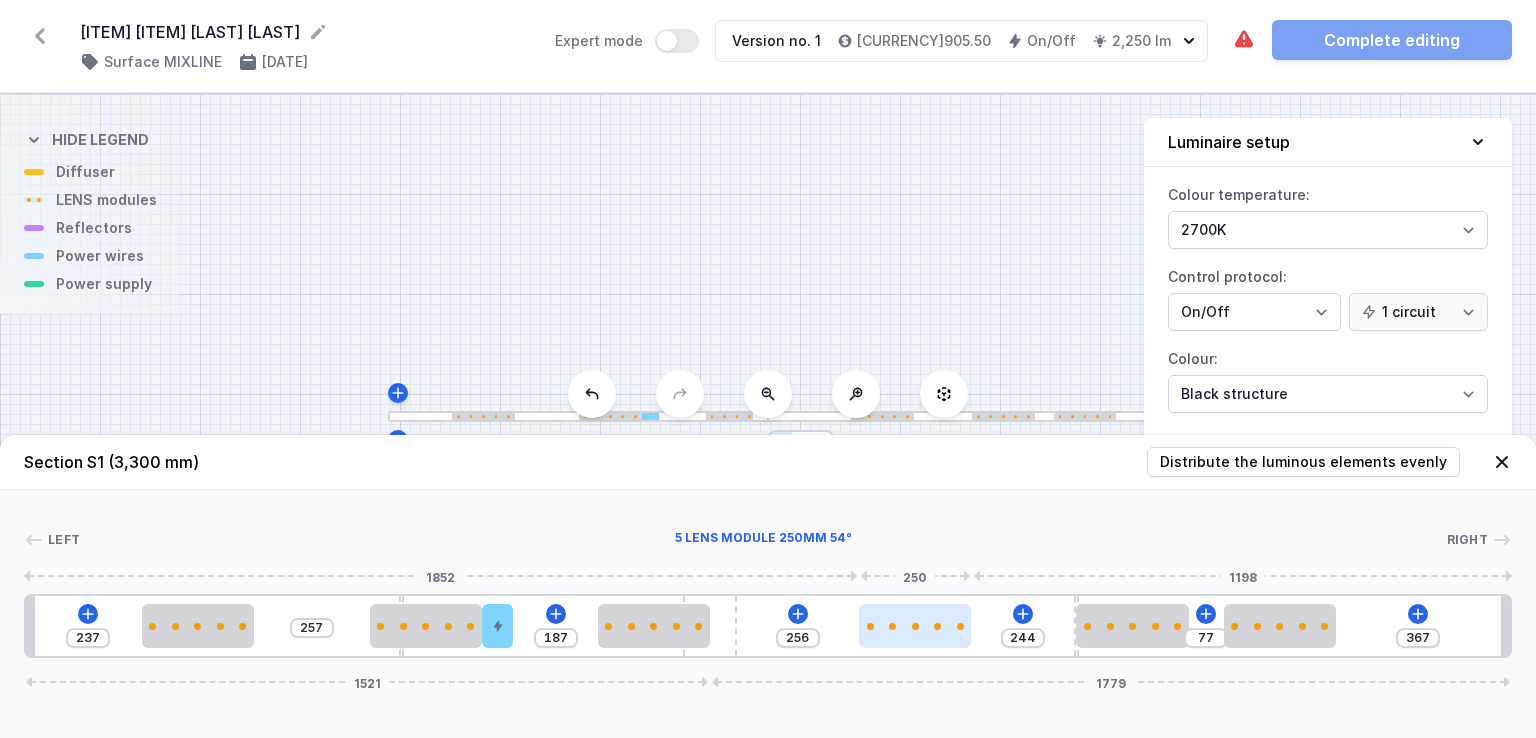 type on "273" 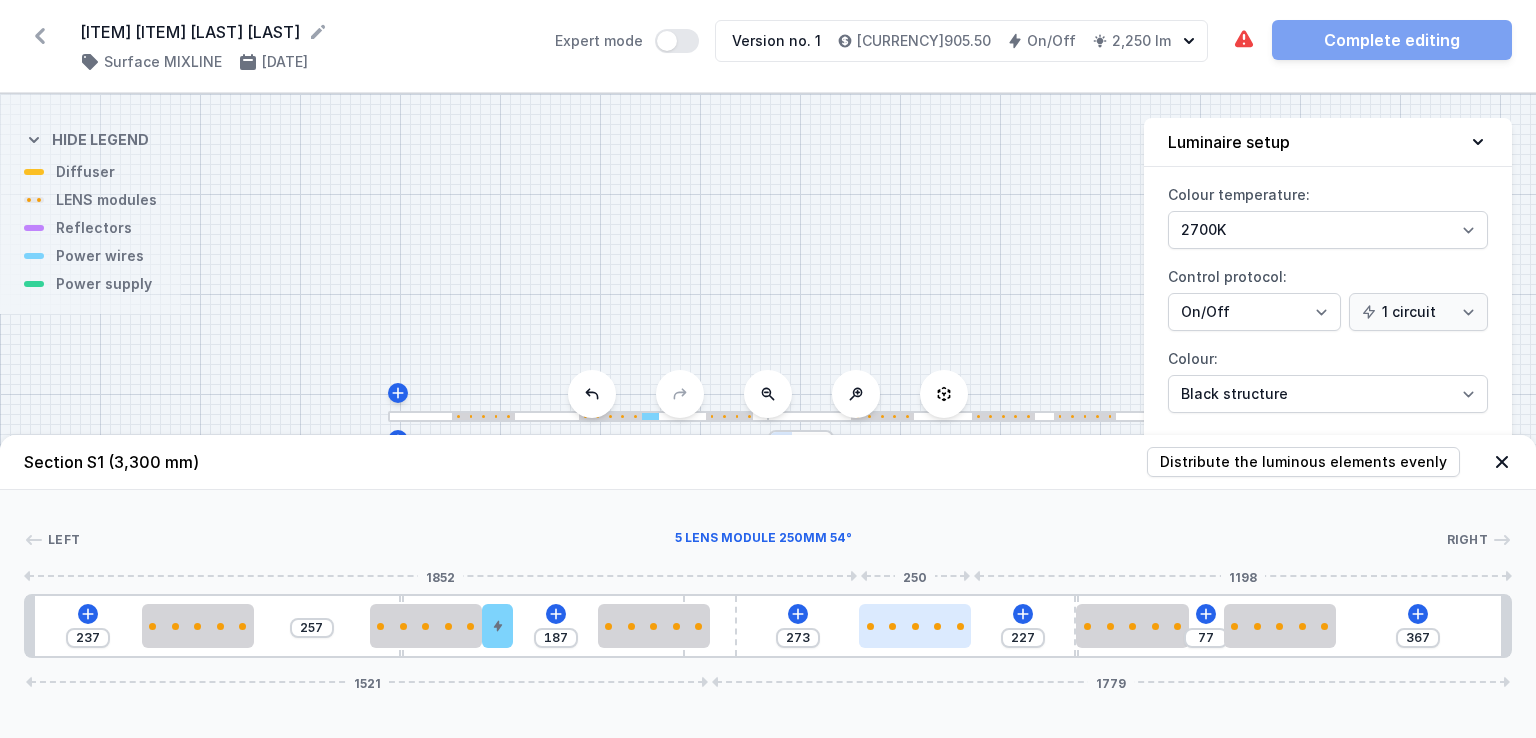 type on "282" 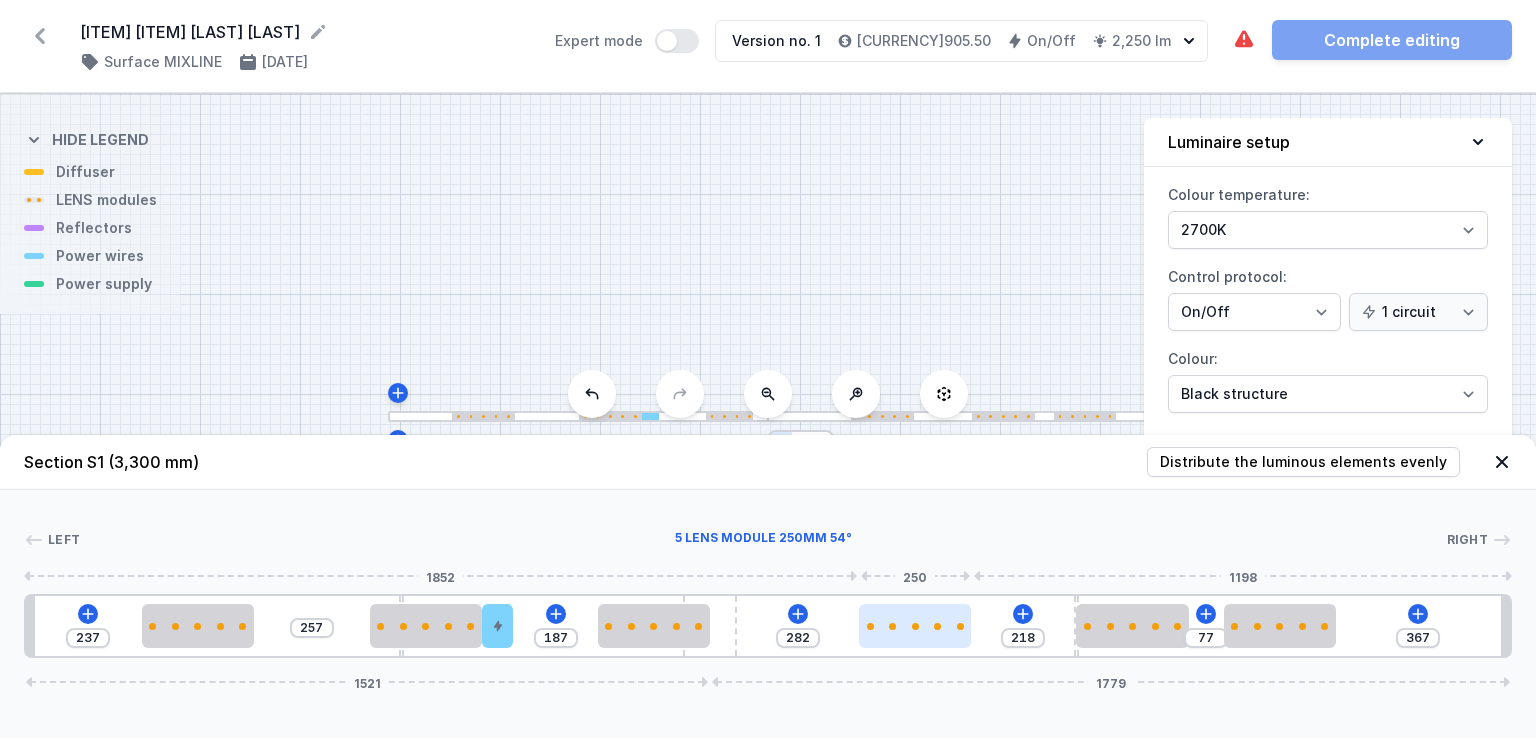 type on "293" 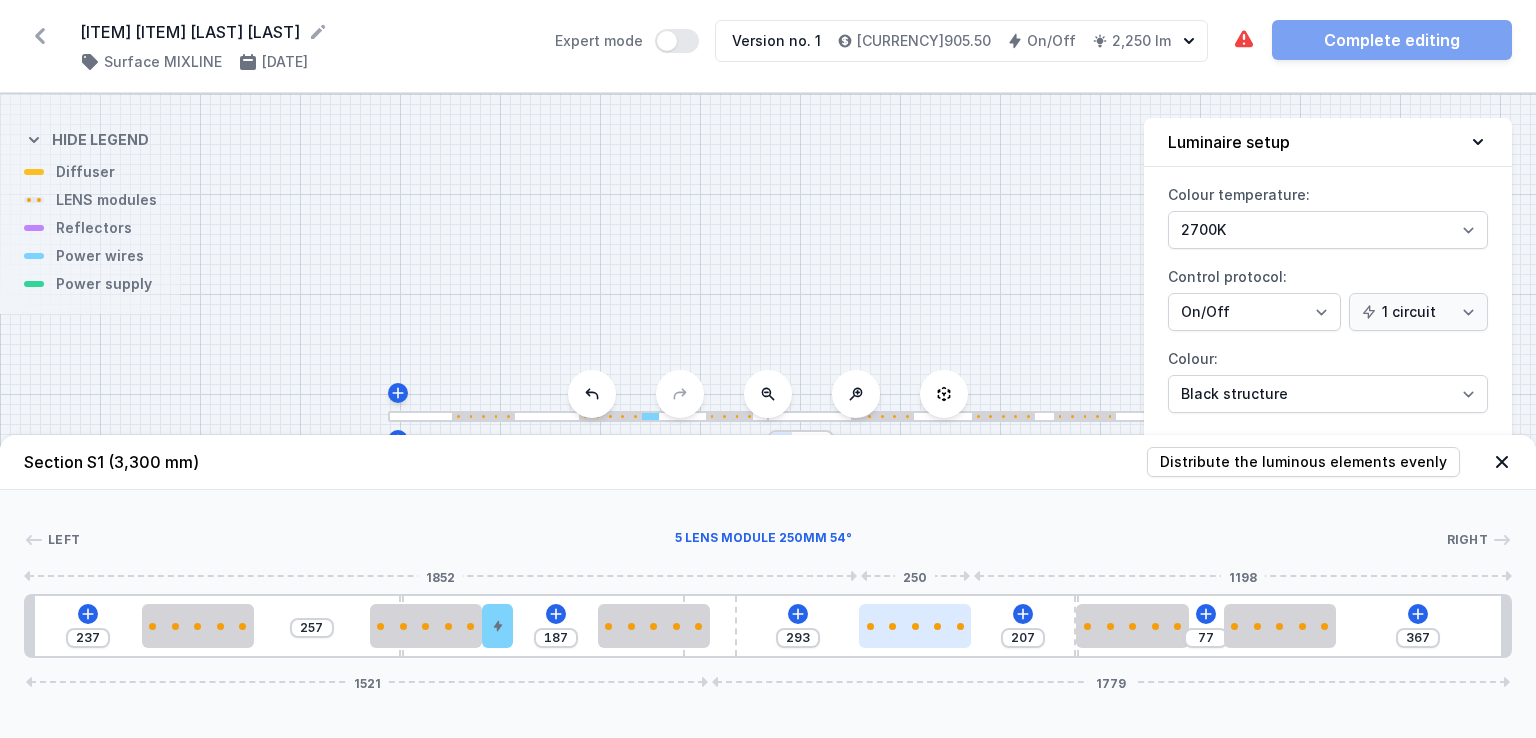 type on "321" 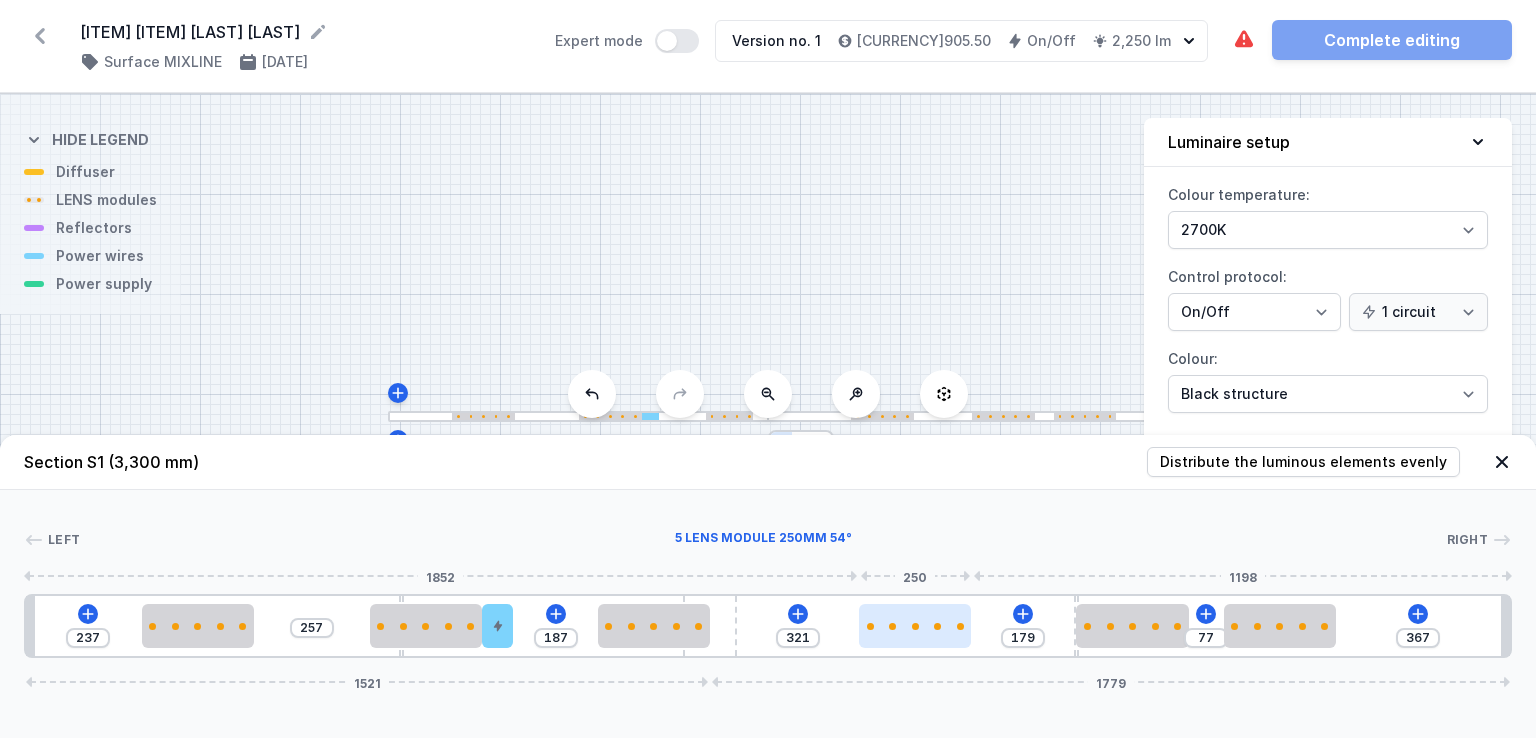 type on "339" 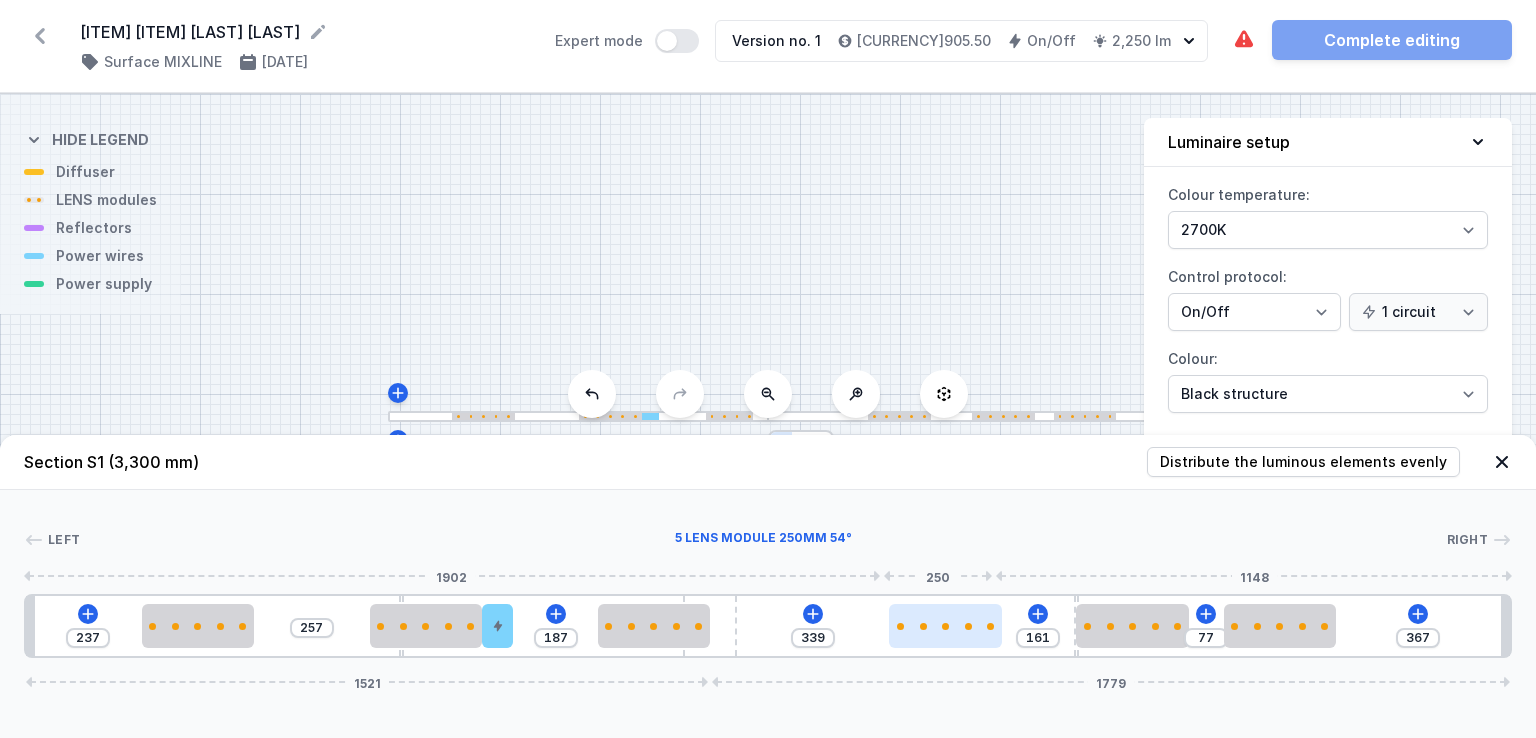 type on "356" 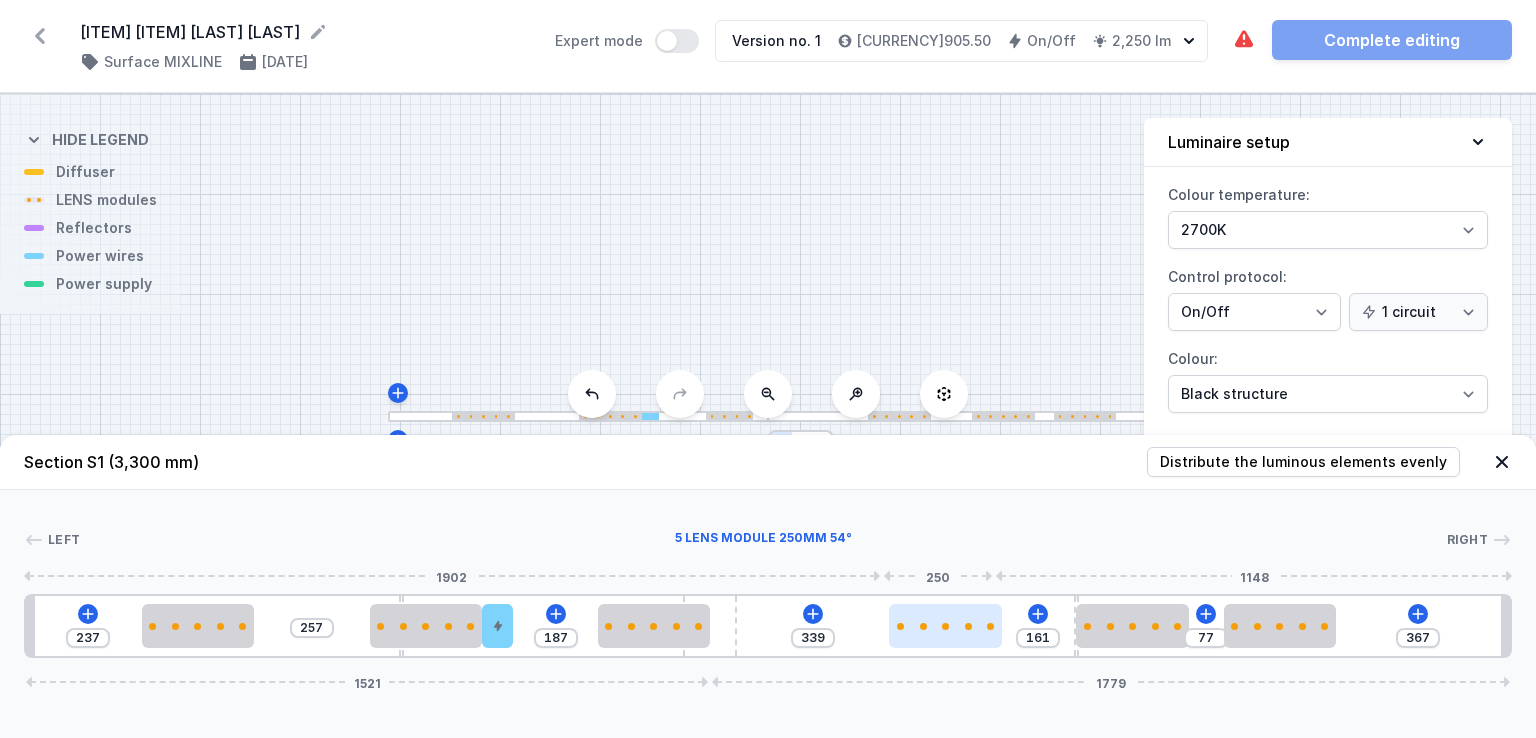 type on "144" 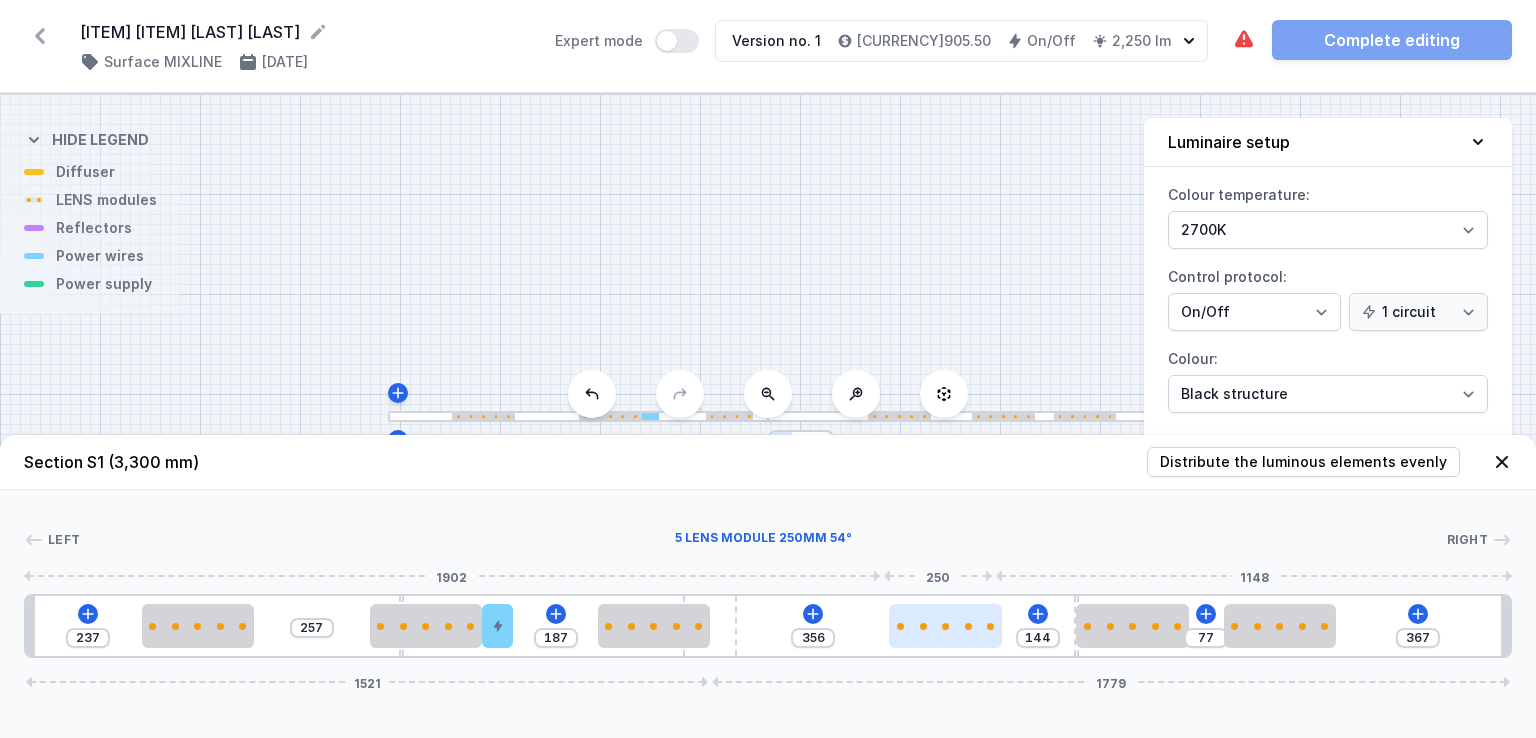 type on "365" 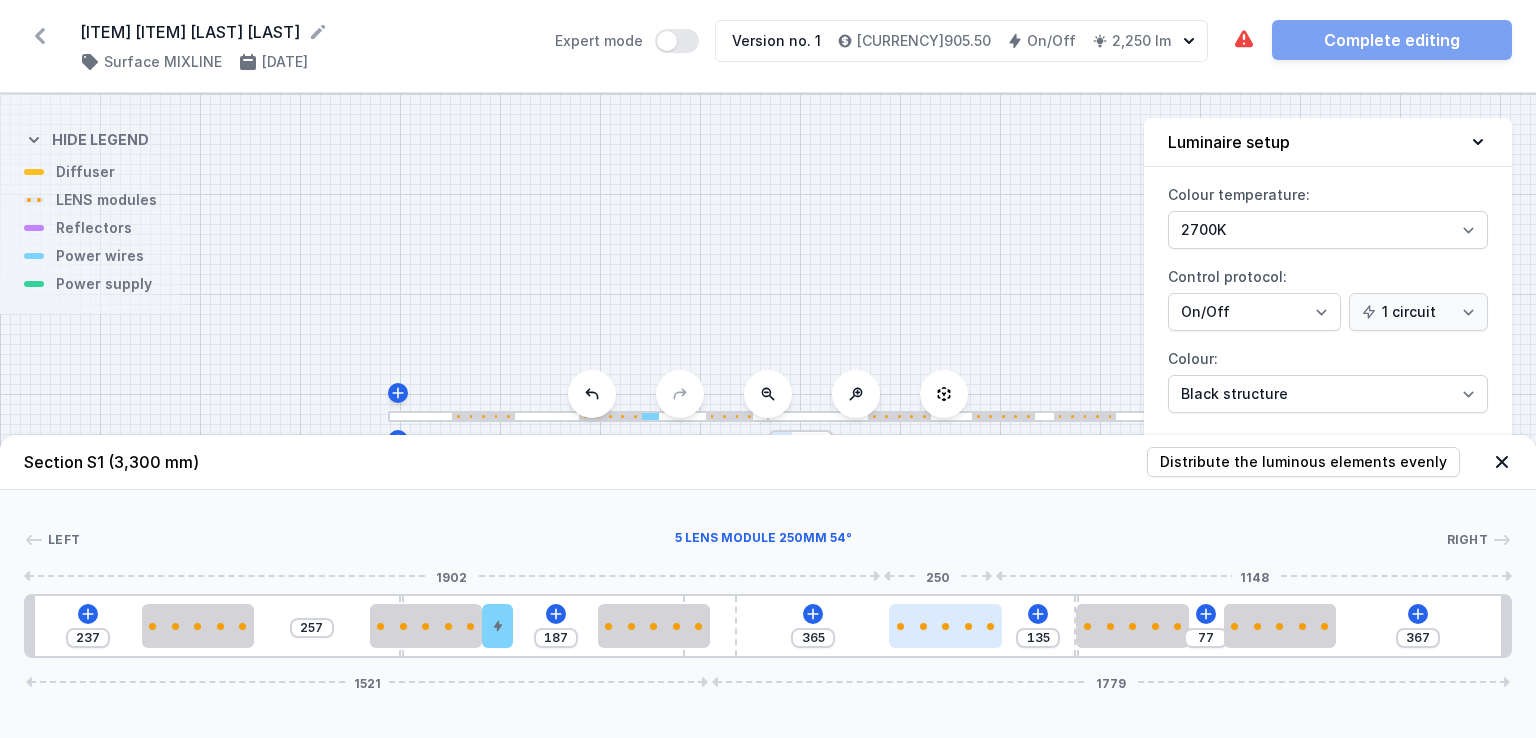 type on "374" 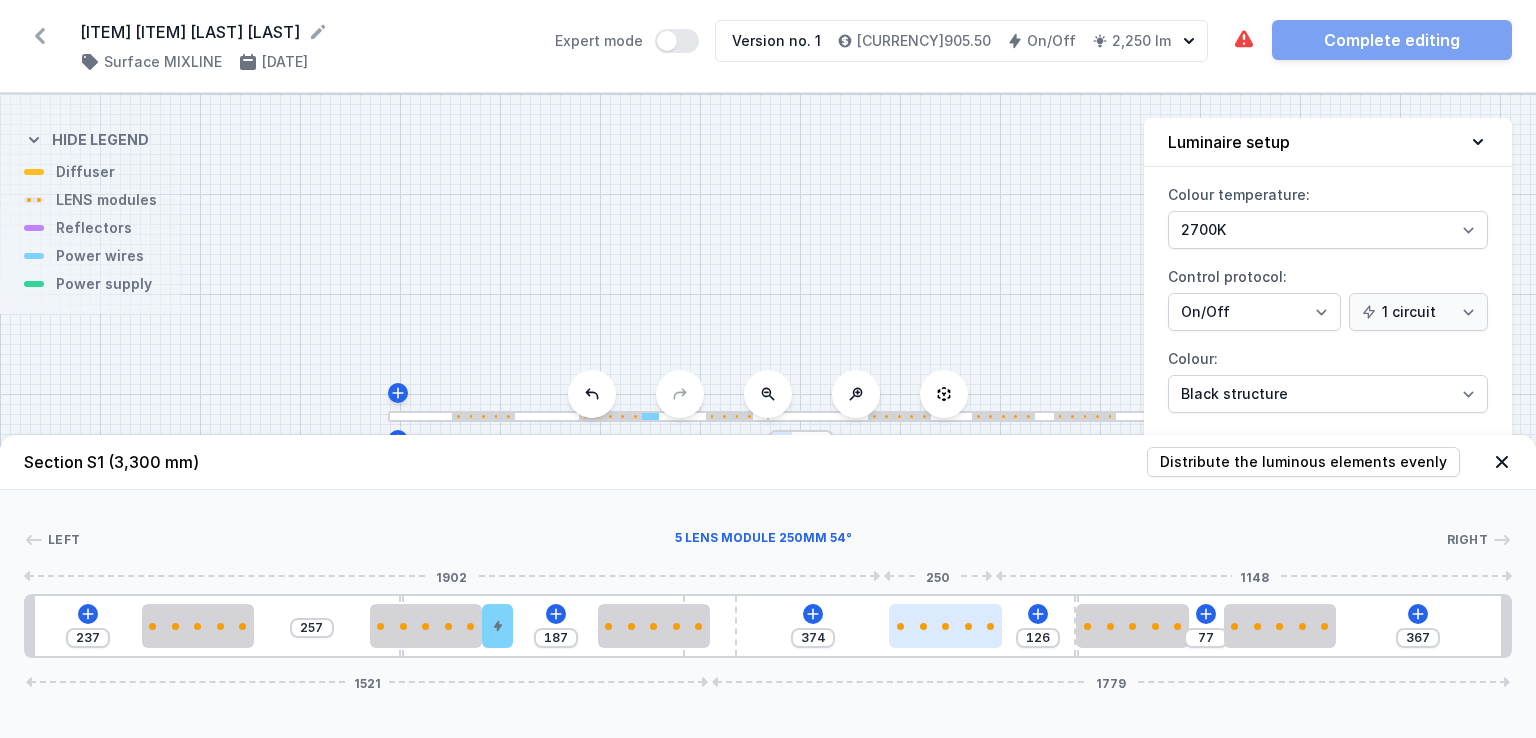 type on "383" 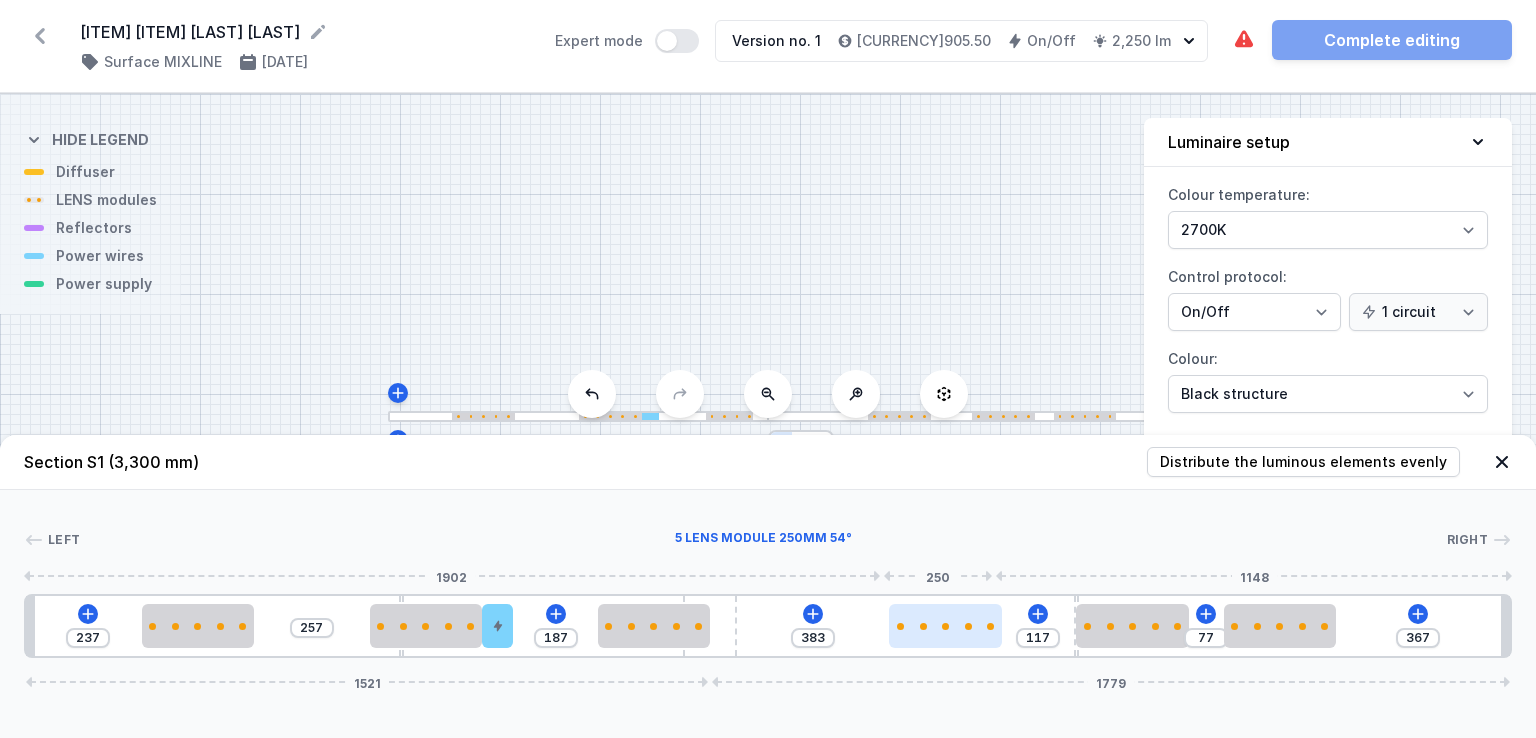 type on "394" 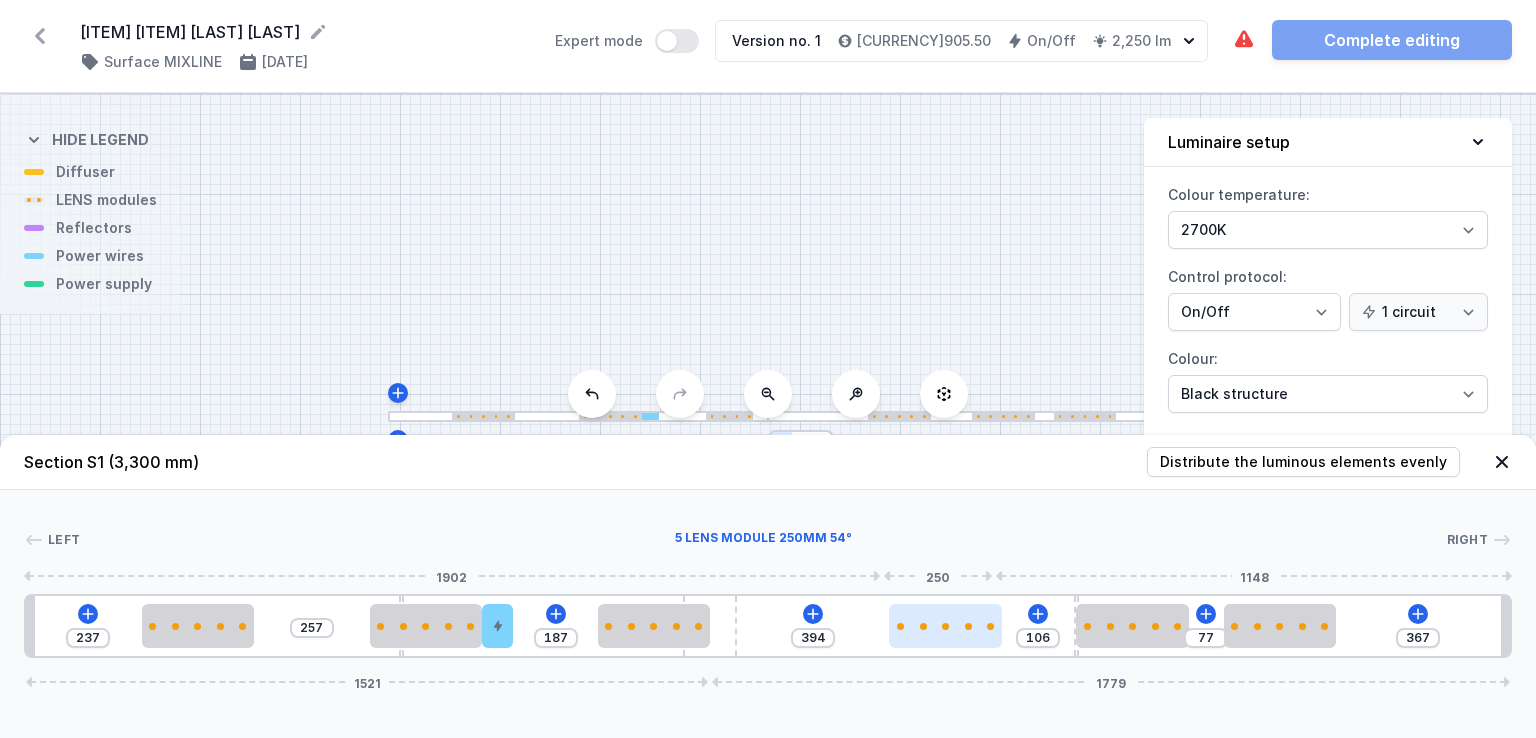 type on "402" 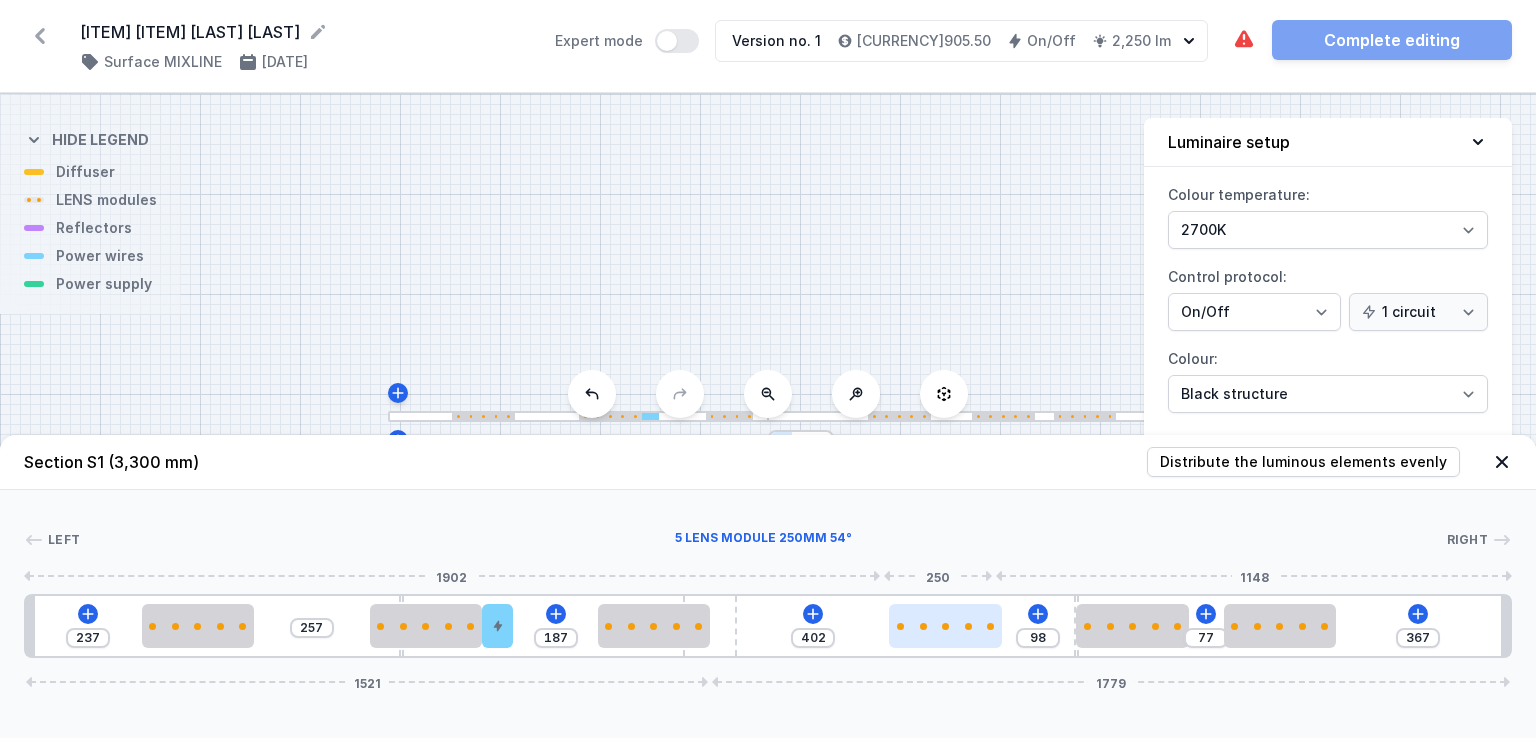 type on "409" 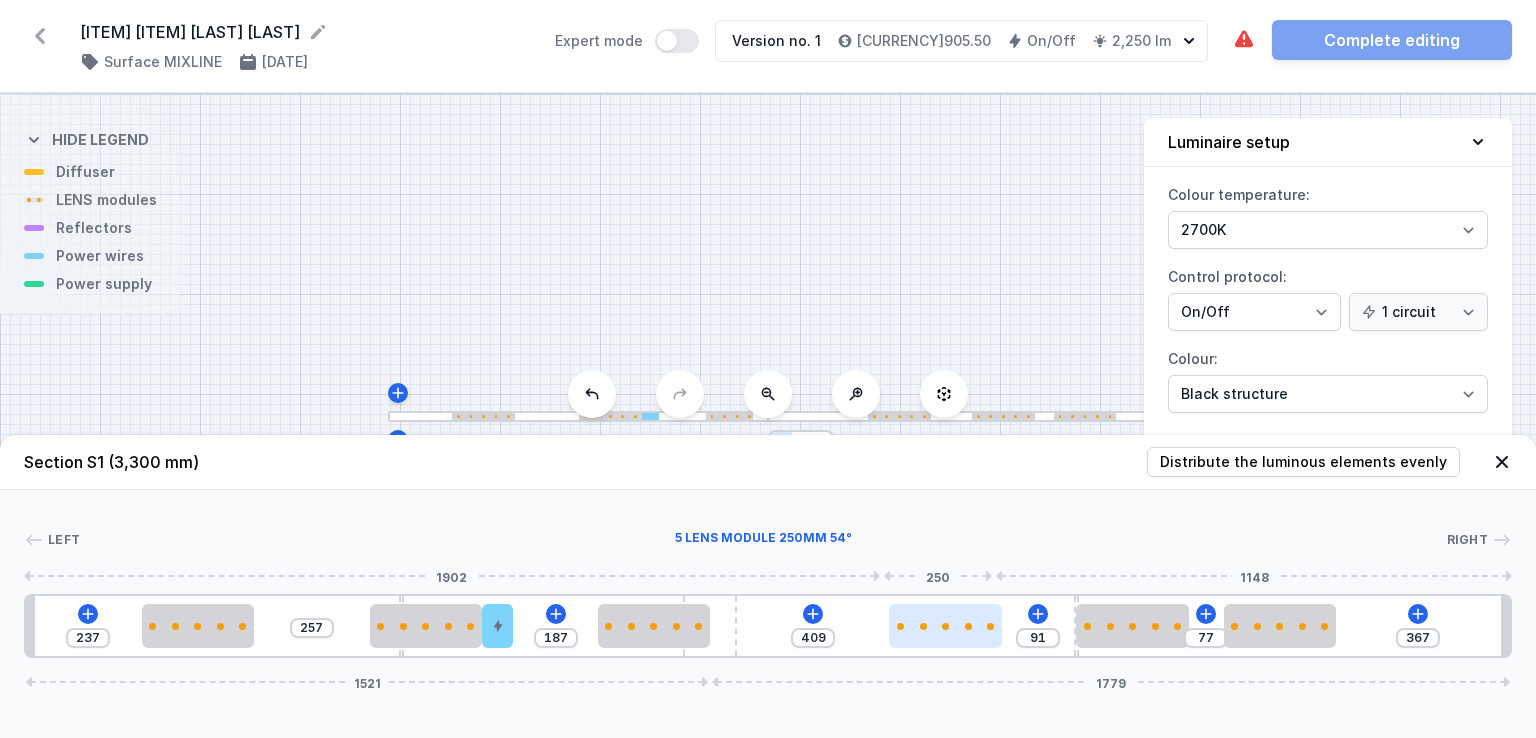 type on "416" 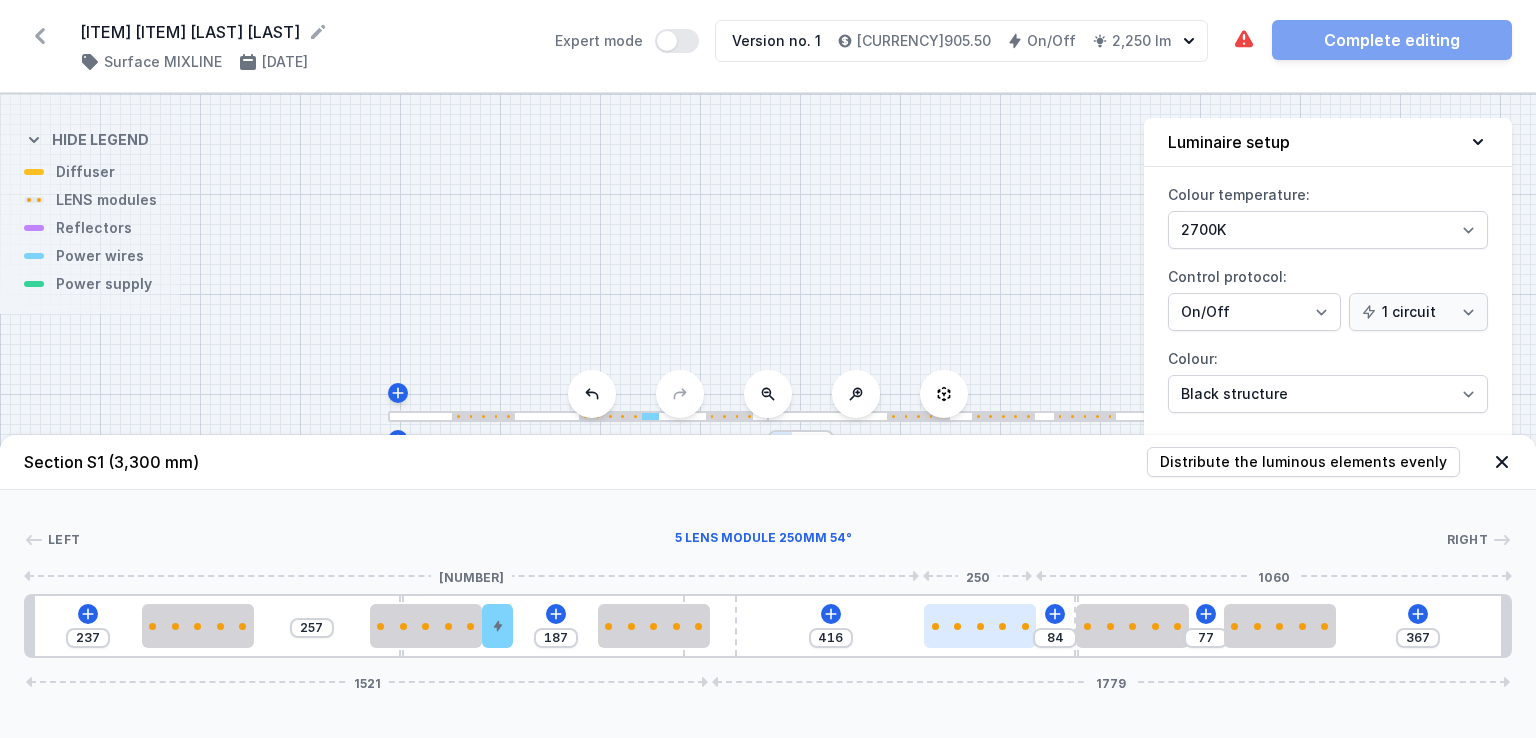 type on "422" 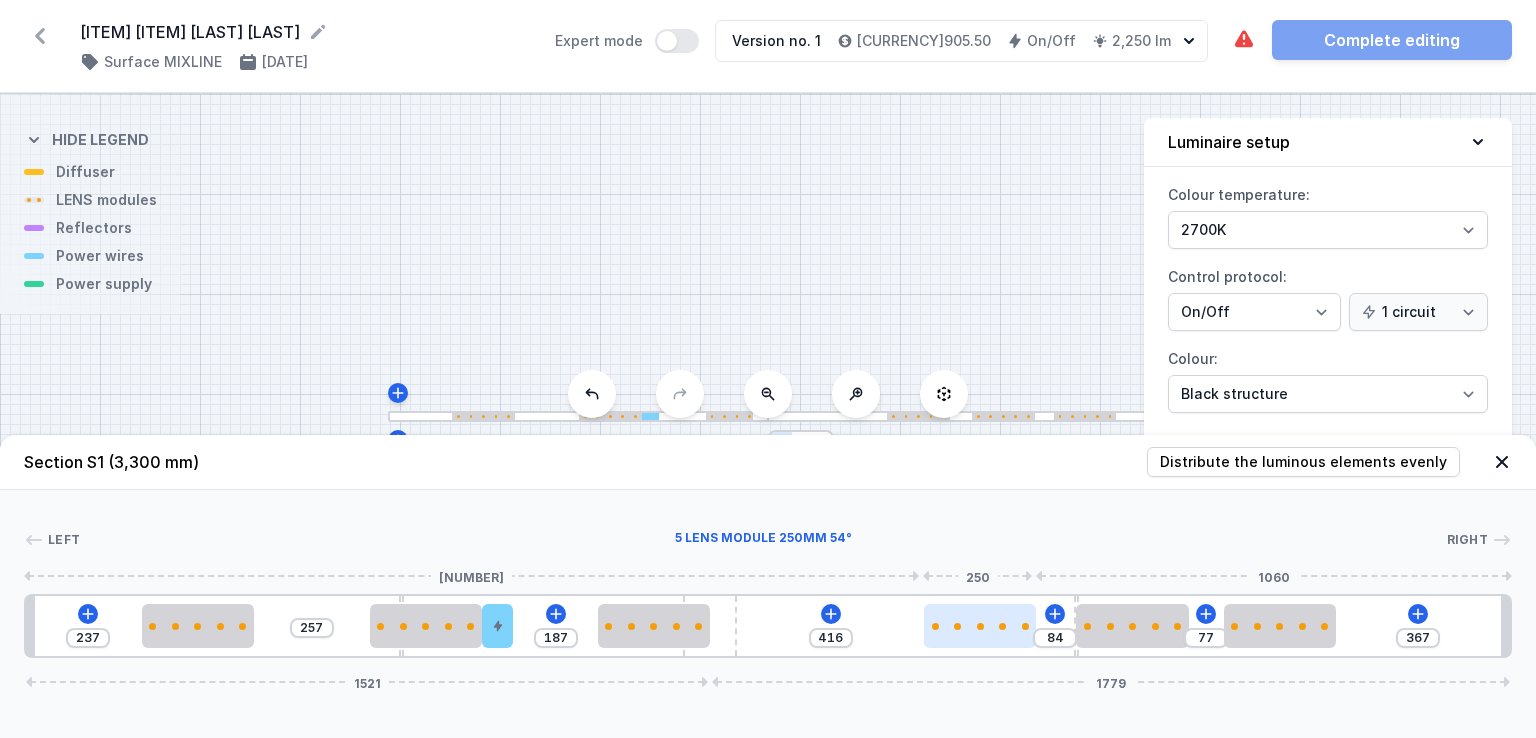 type on "78" 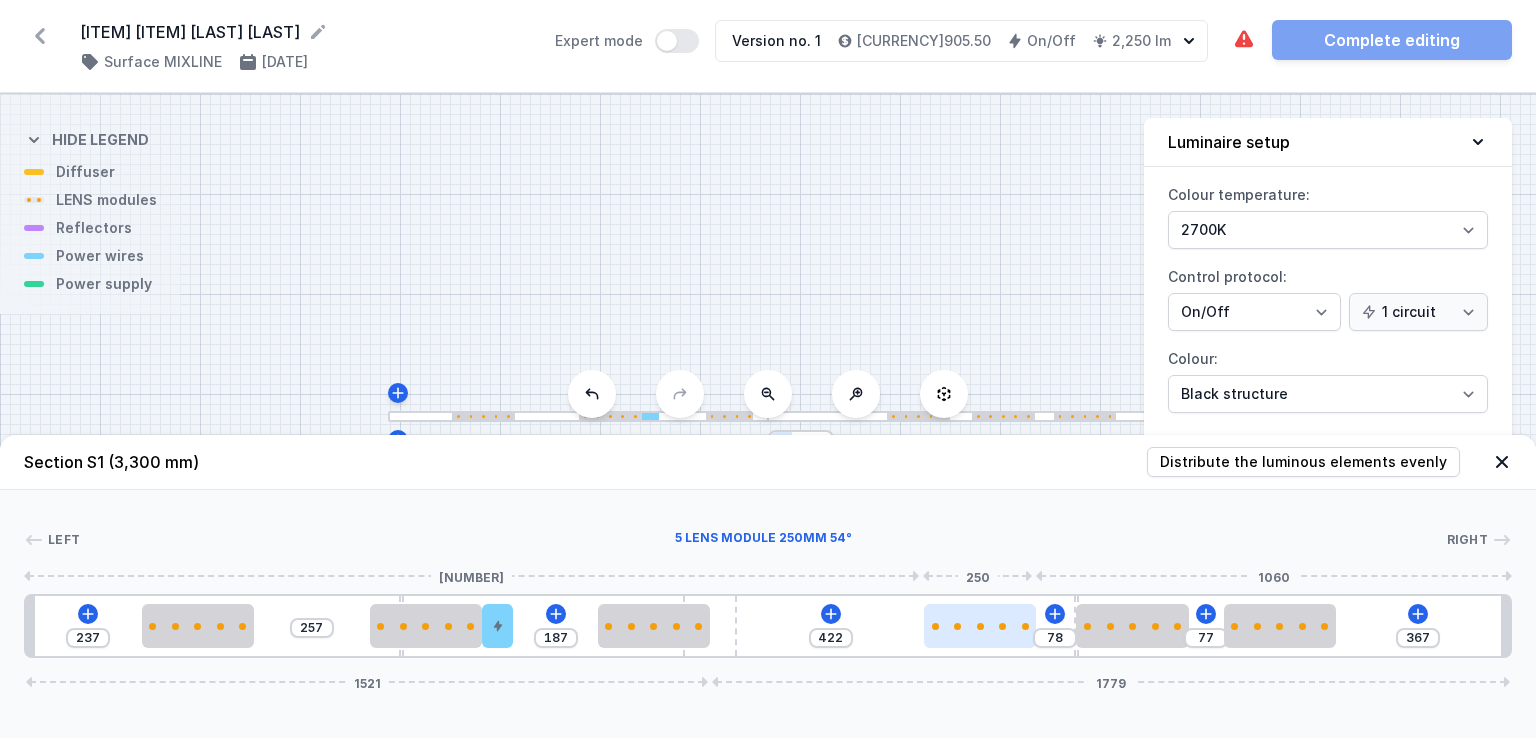type on "426" 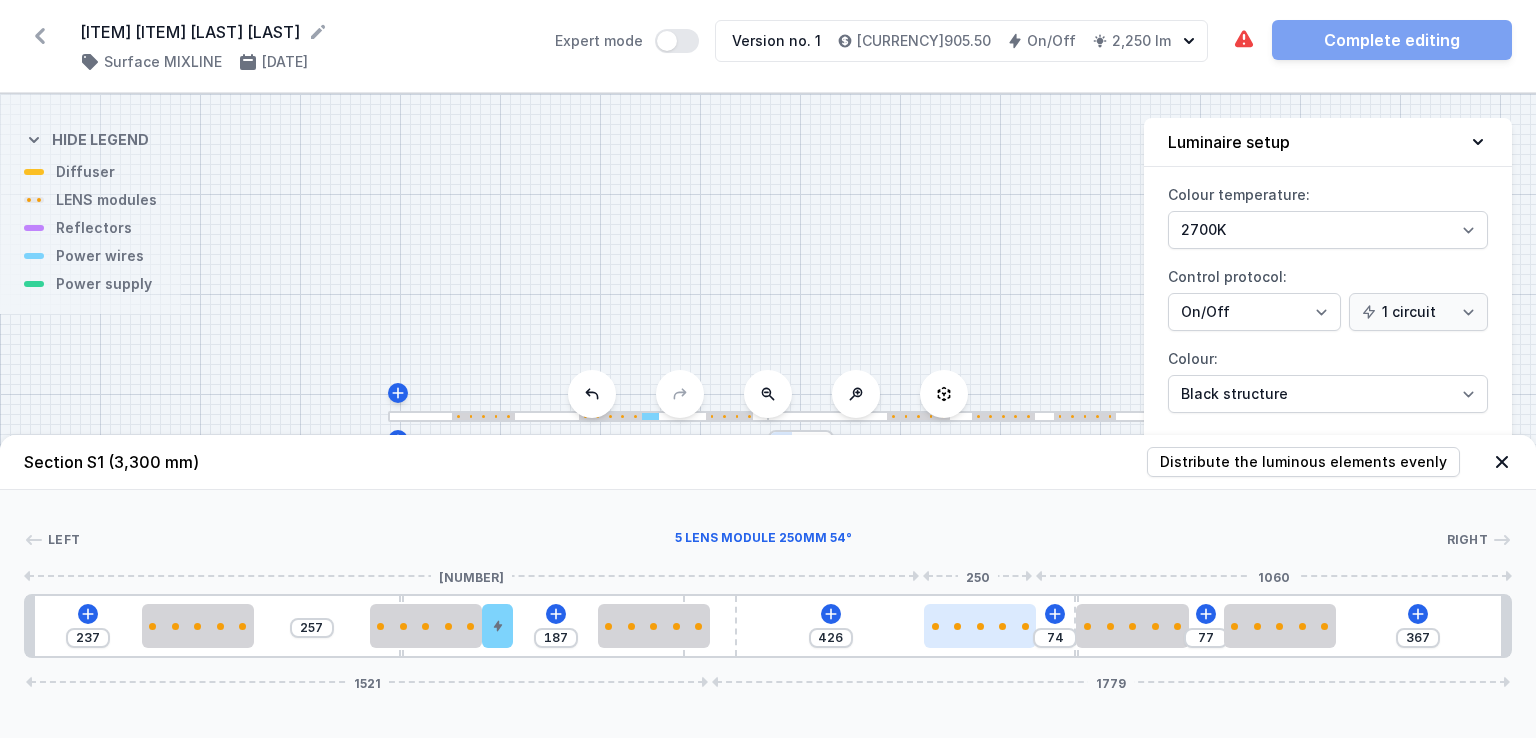 type on "429" 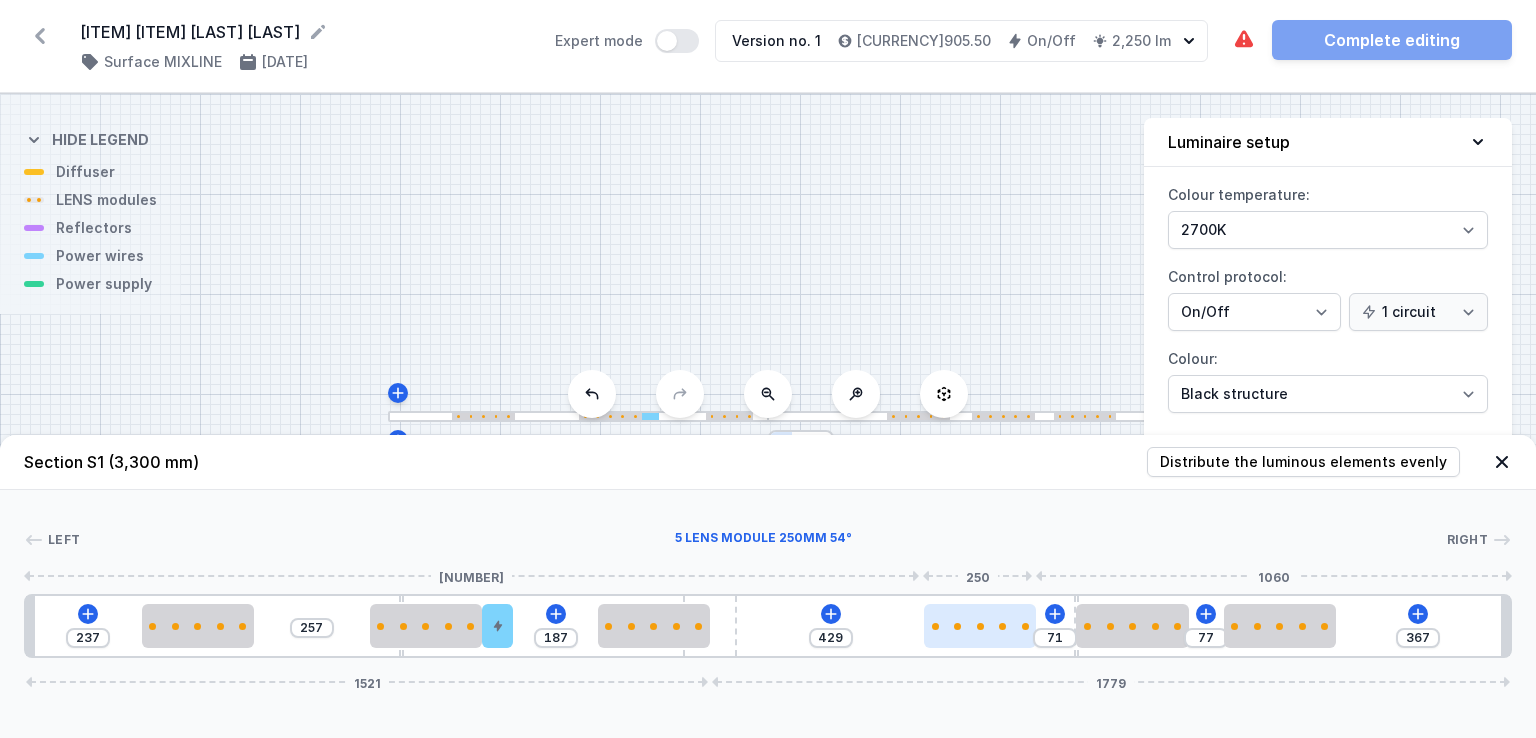 type on "431" 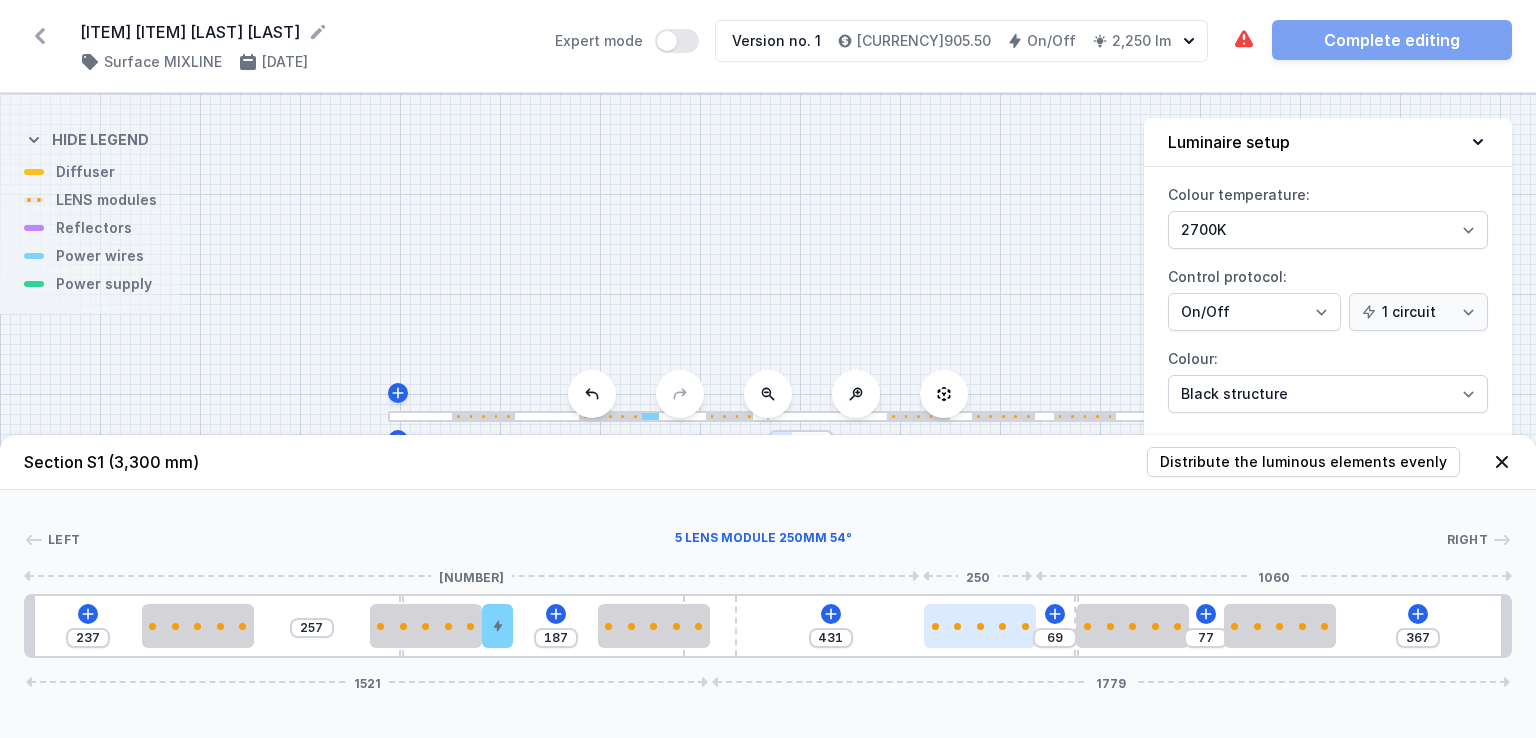 type on "433" 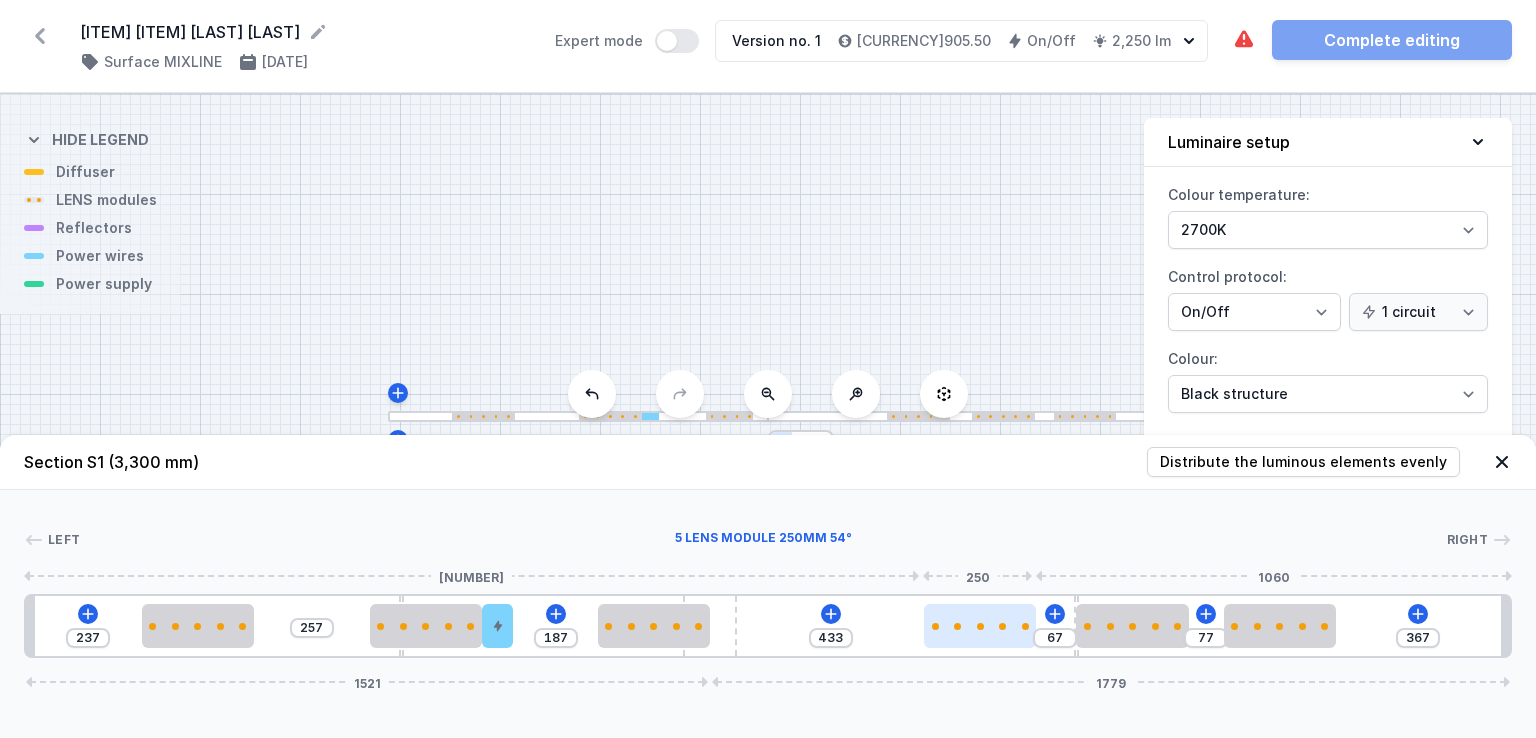 type on "440" 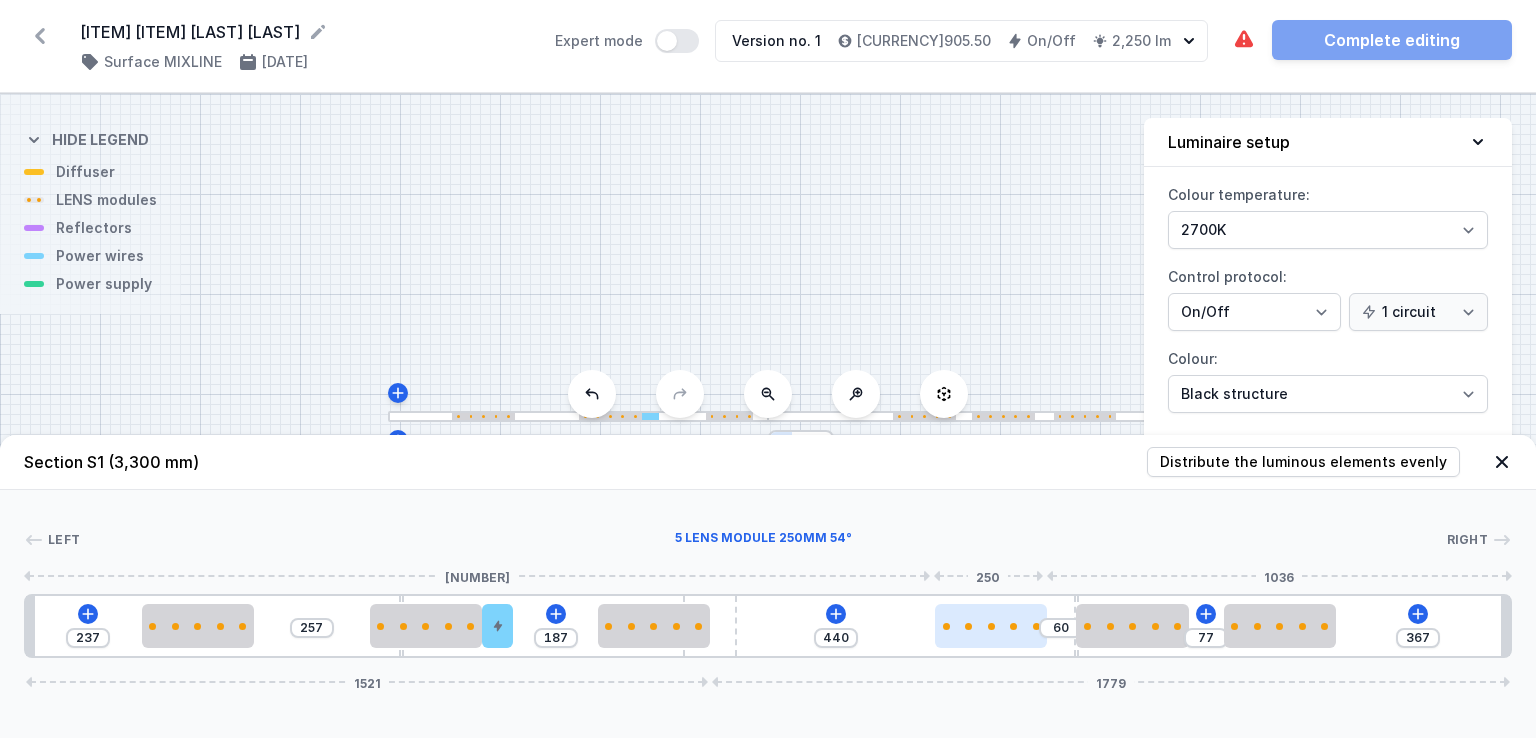 drag, startPoint x: 895, startPoint y: 638, endPoint x: 984, endPoint y: 637, distance: 89.005615 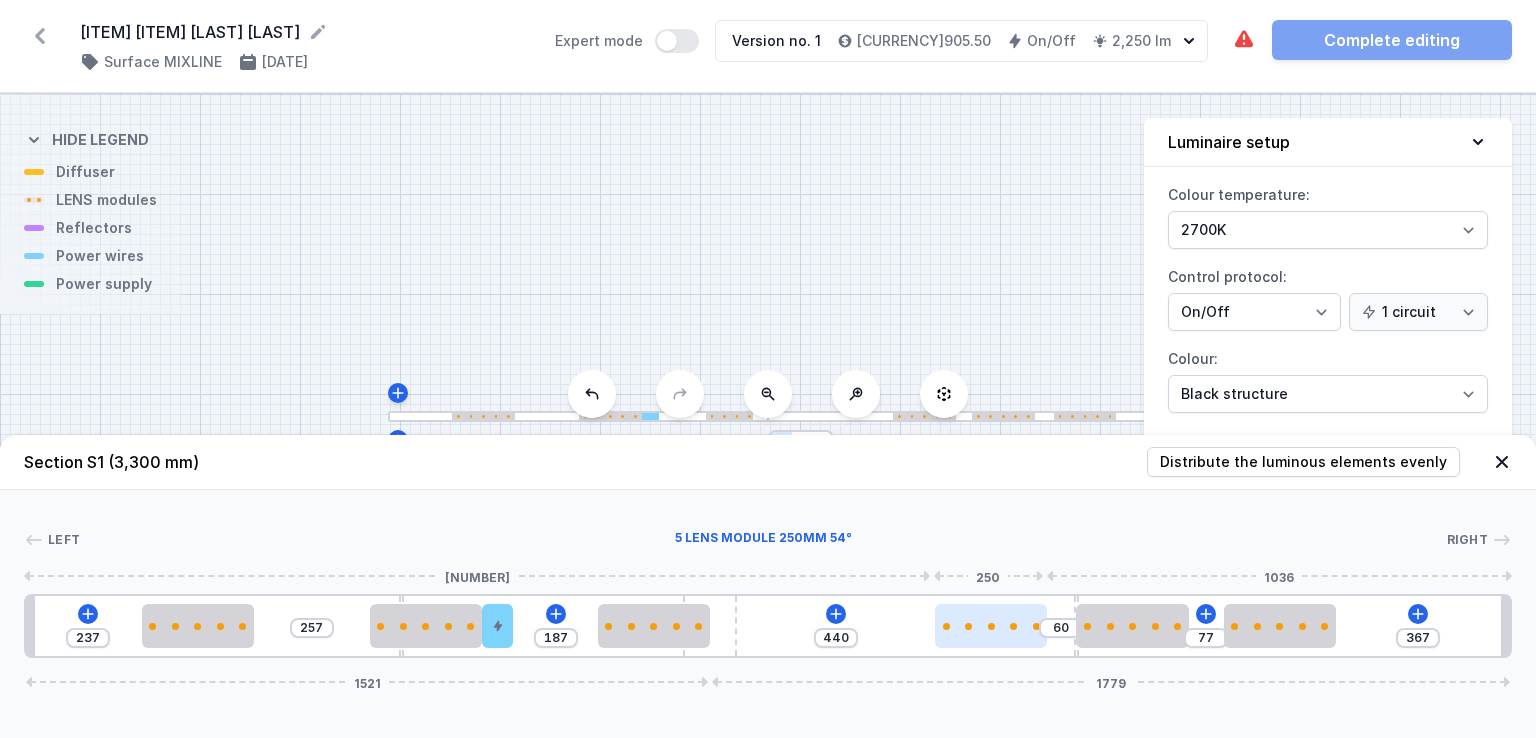click at bounding box center (991, 626) 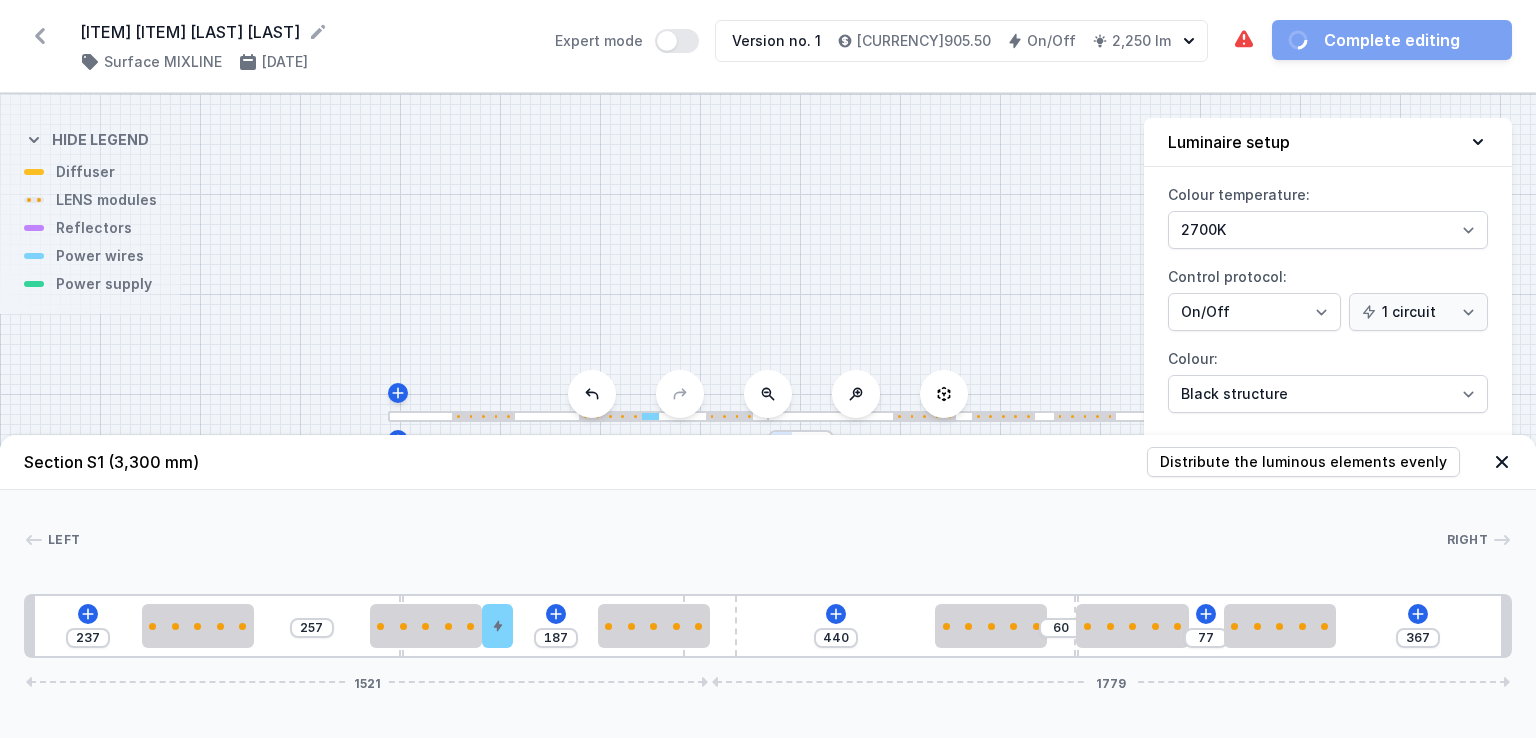 click on "[NUMBER] [NUMBER] [NUMBER] [NUMBER] [NUMBER] [NUMBER] [NUMBER] [NUMBER] [NUMBER]" at bounding box center (768, 626) 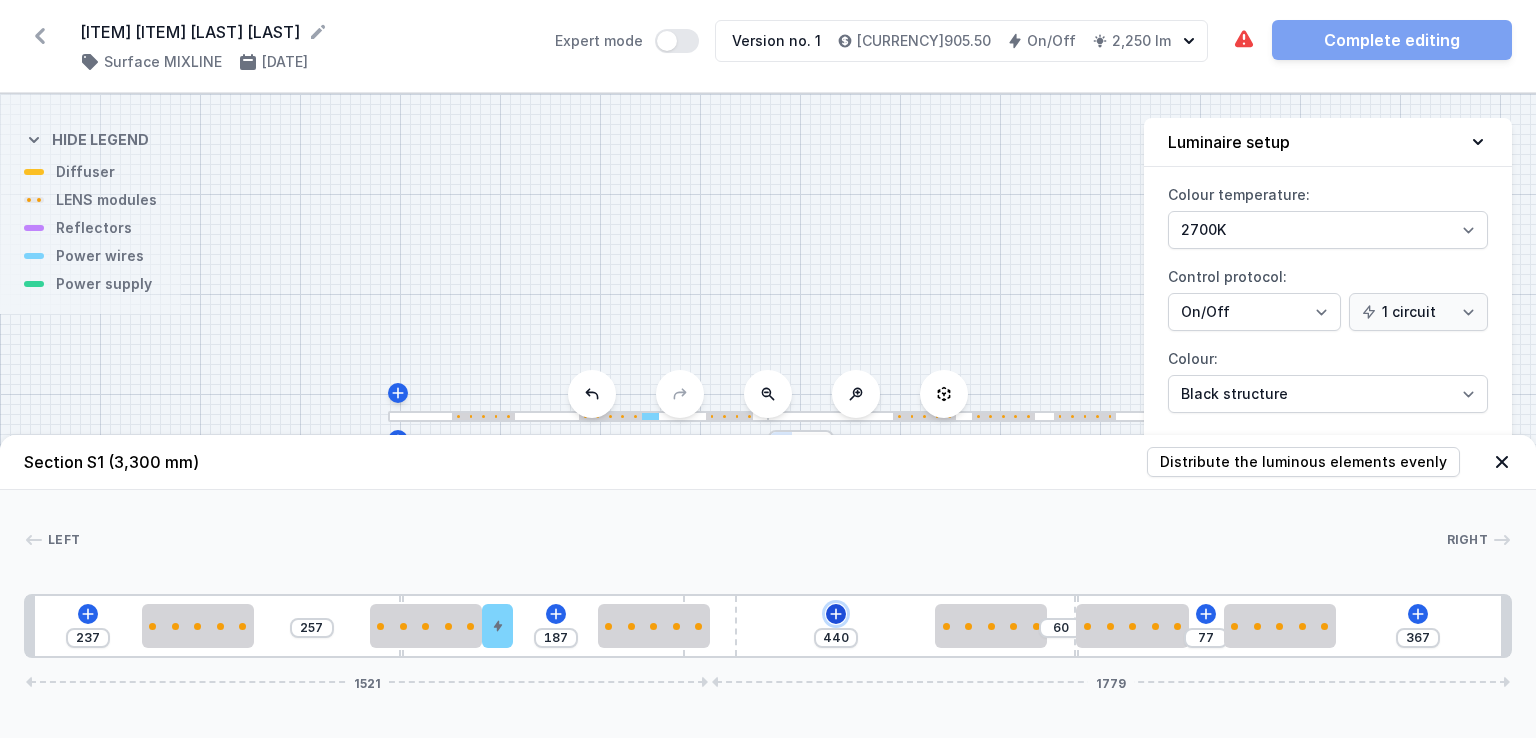 click 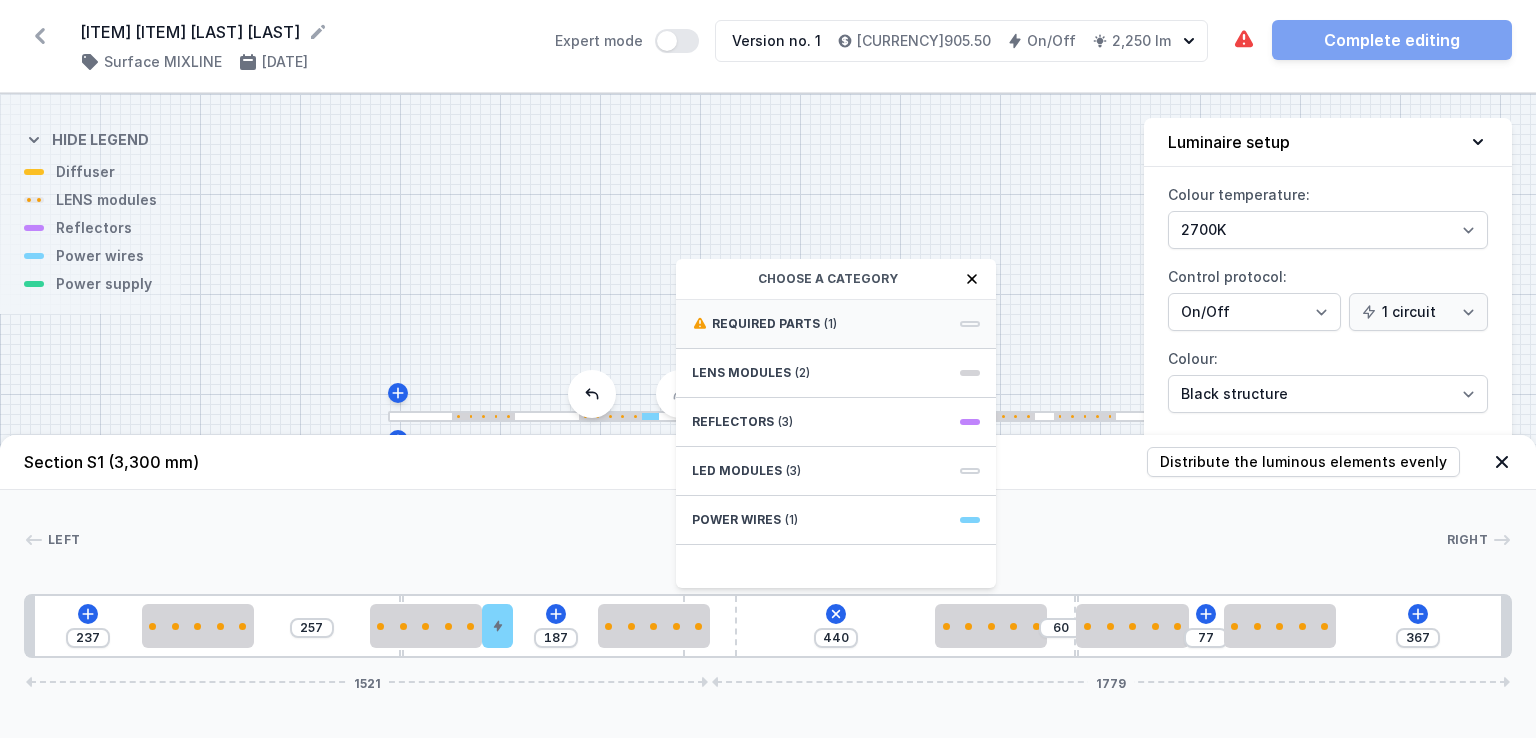 click on "Required parts (1)" at bounding box center (836, 324) 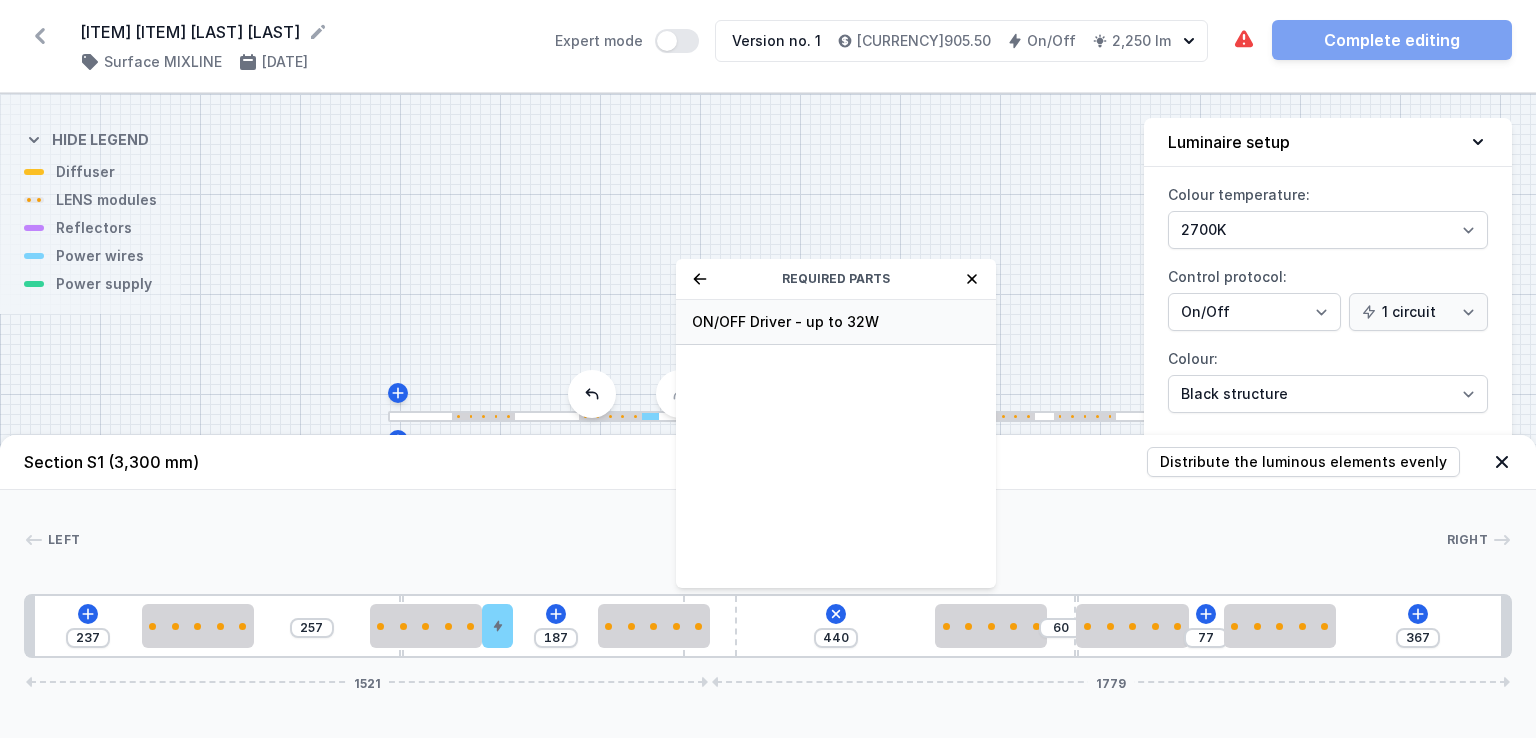 click on "ON/OFF Driver - up to 32W" at bounding box center (836, 322) 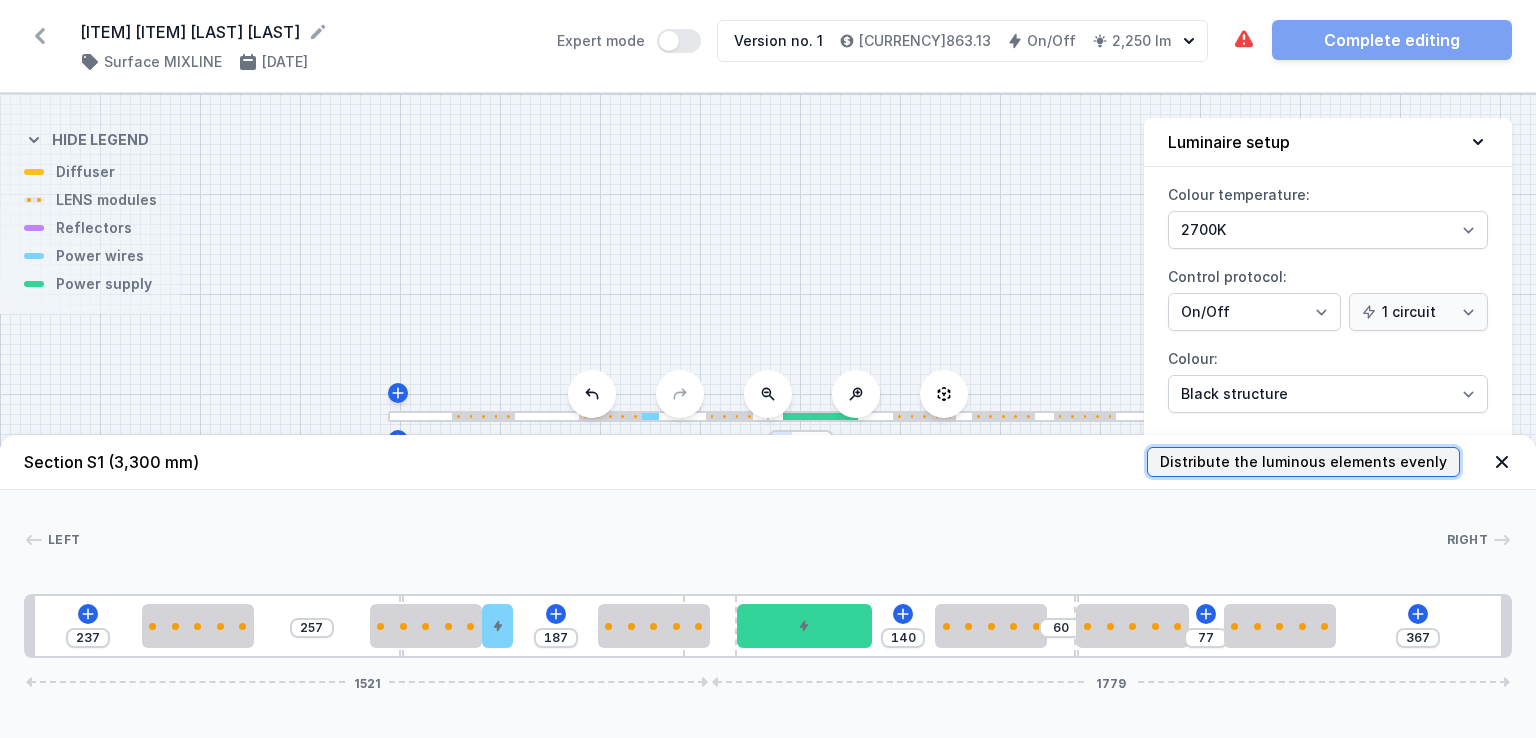 click on "Distribute the luminous elements evenly" at bounding box center (1303, 462) 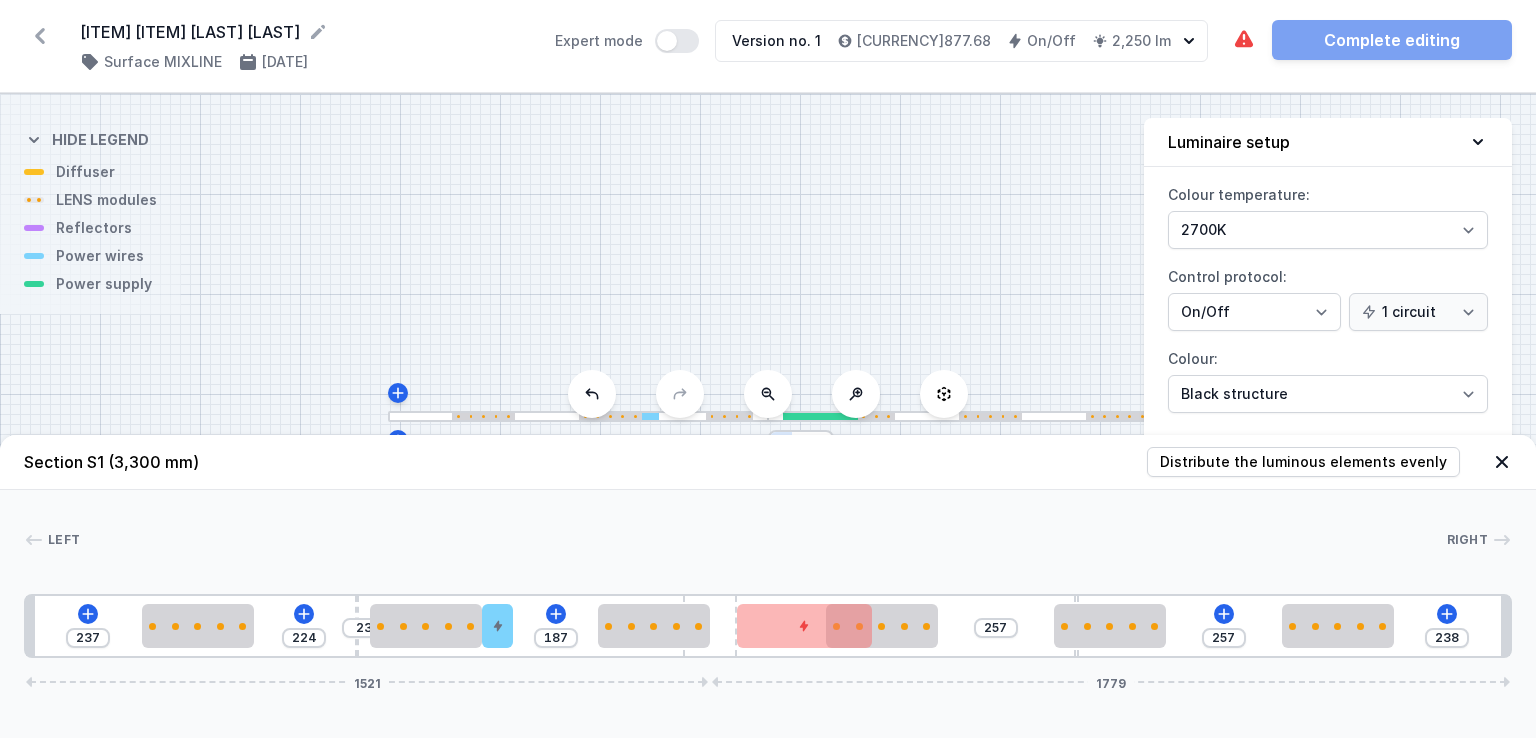 type on "30" 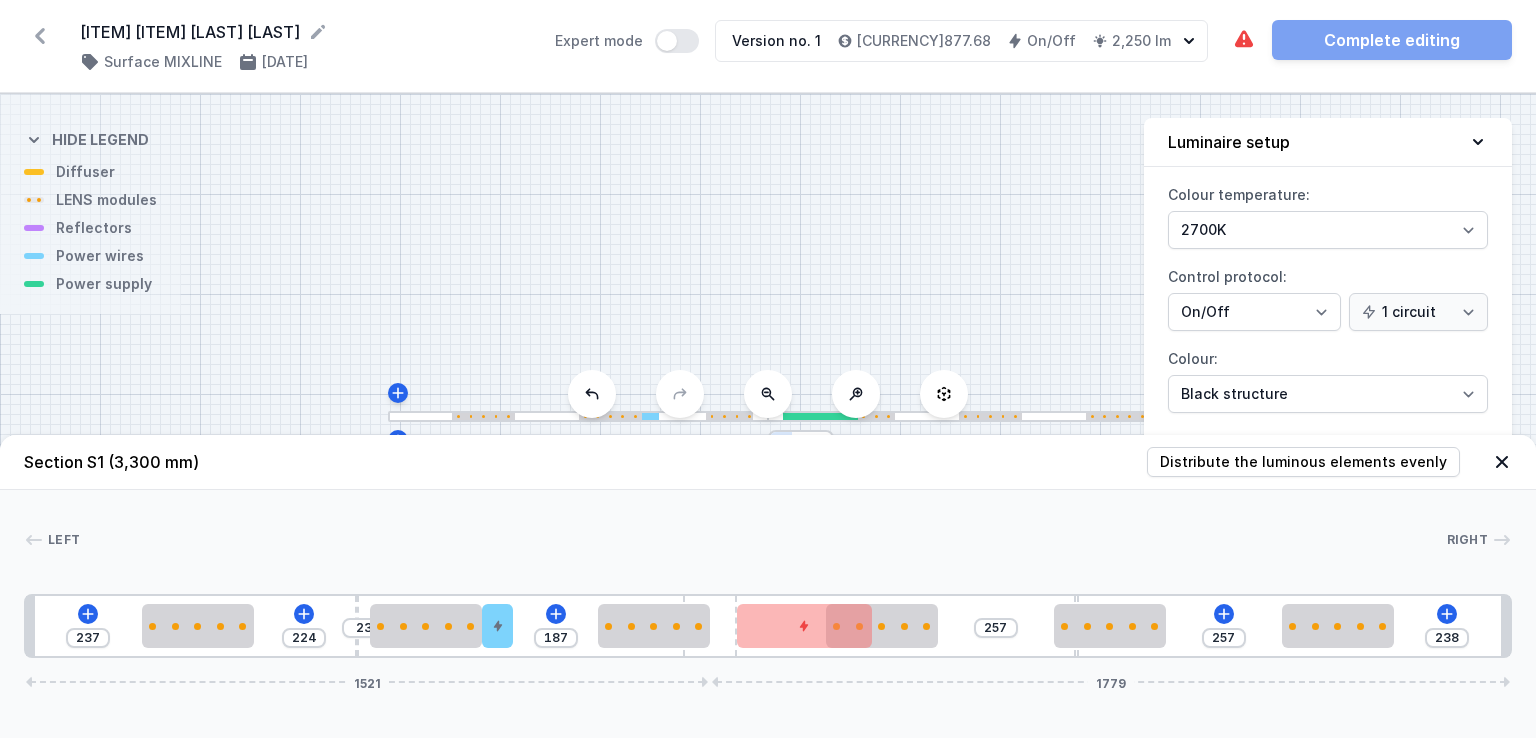 type on "217" 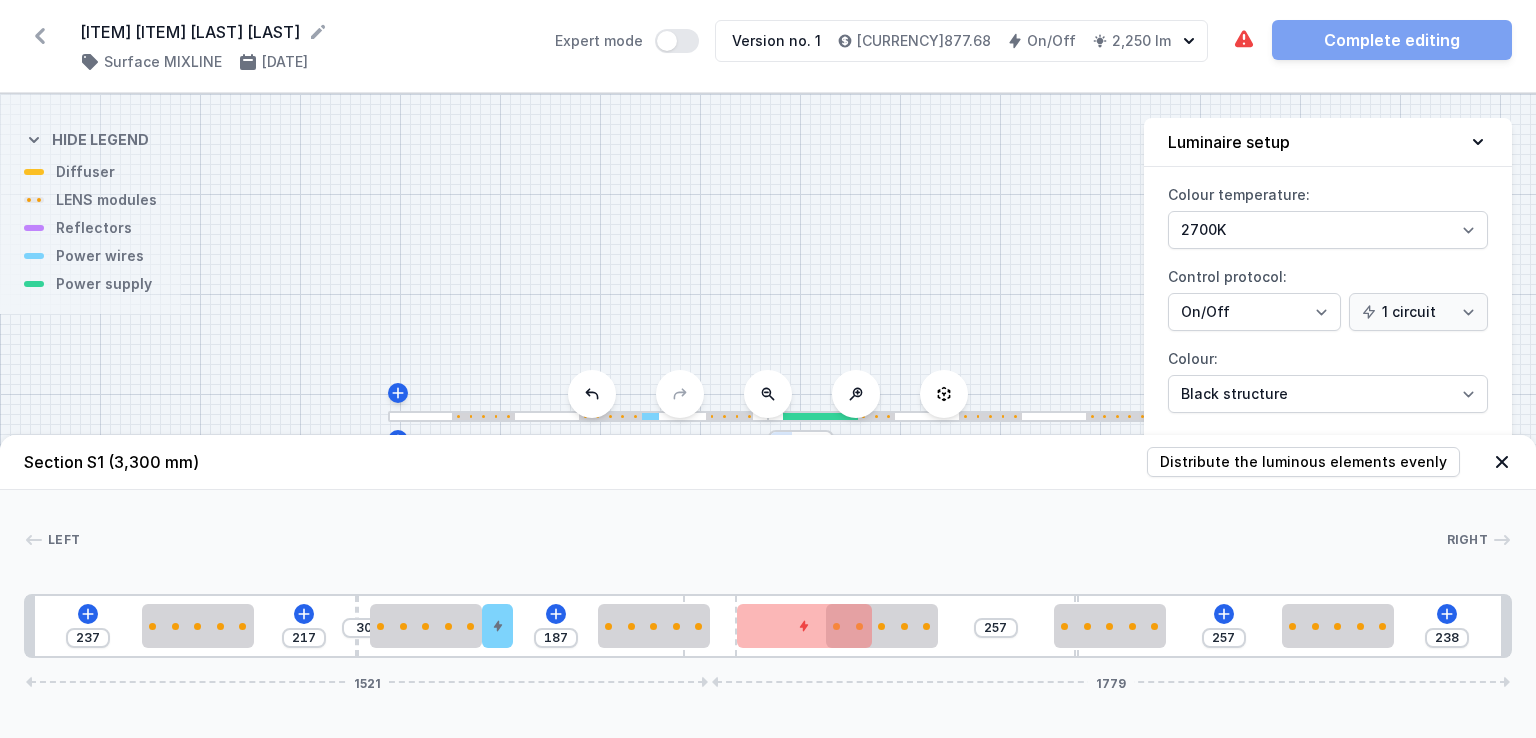 type on "32" 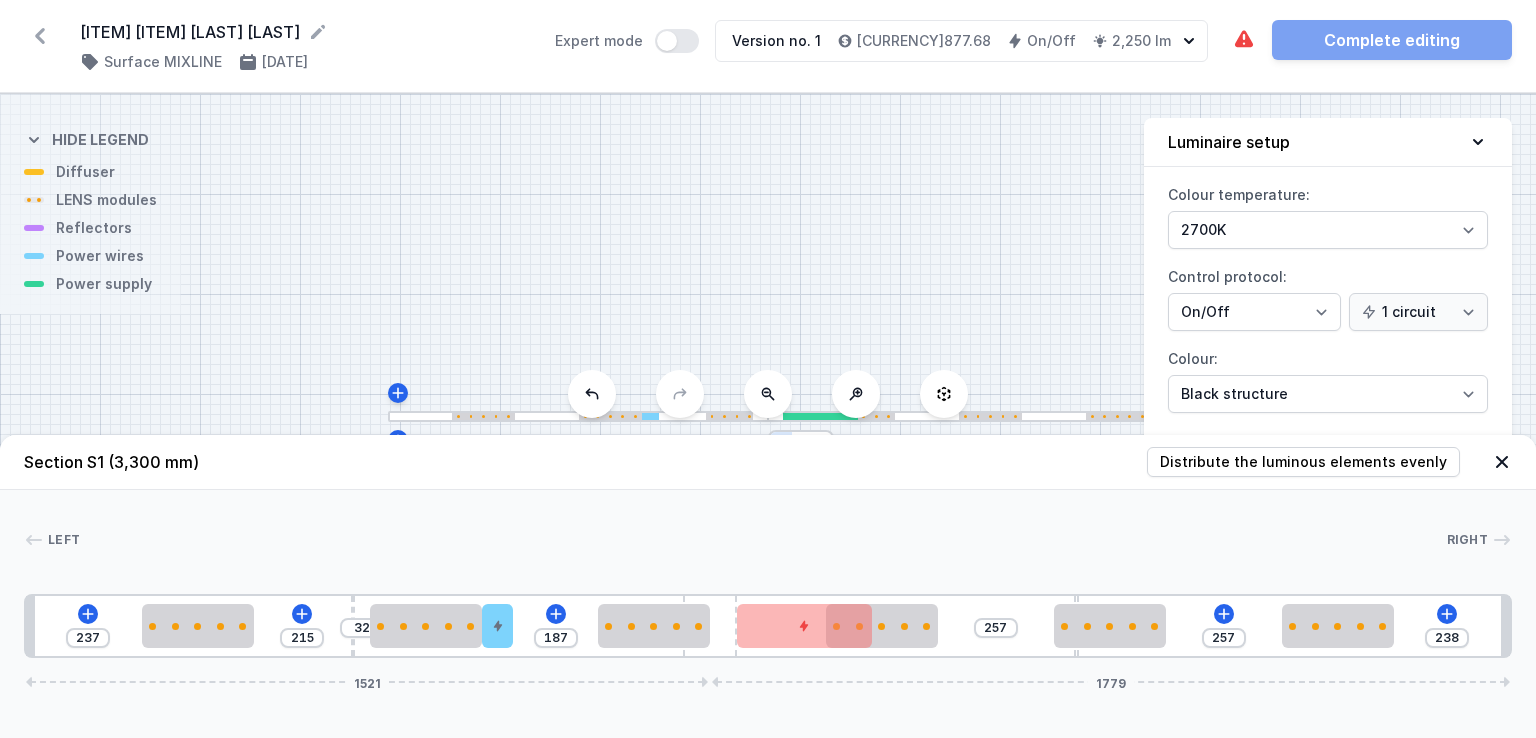 type on "41" 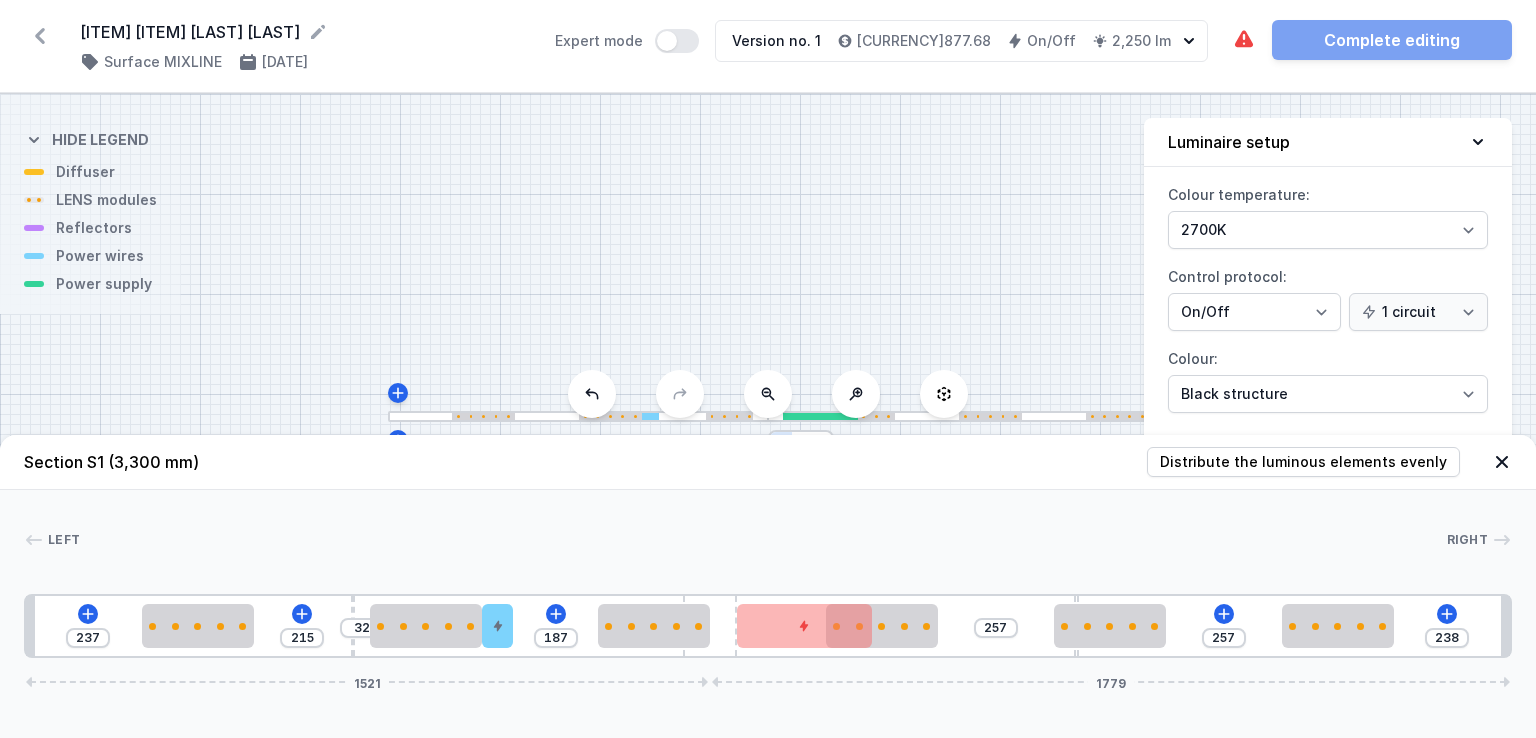 type on "206" 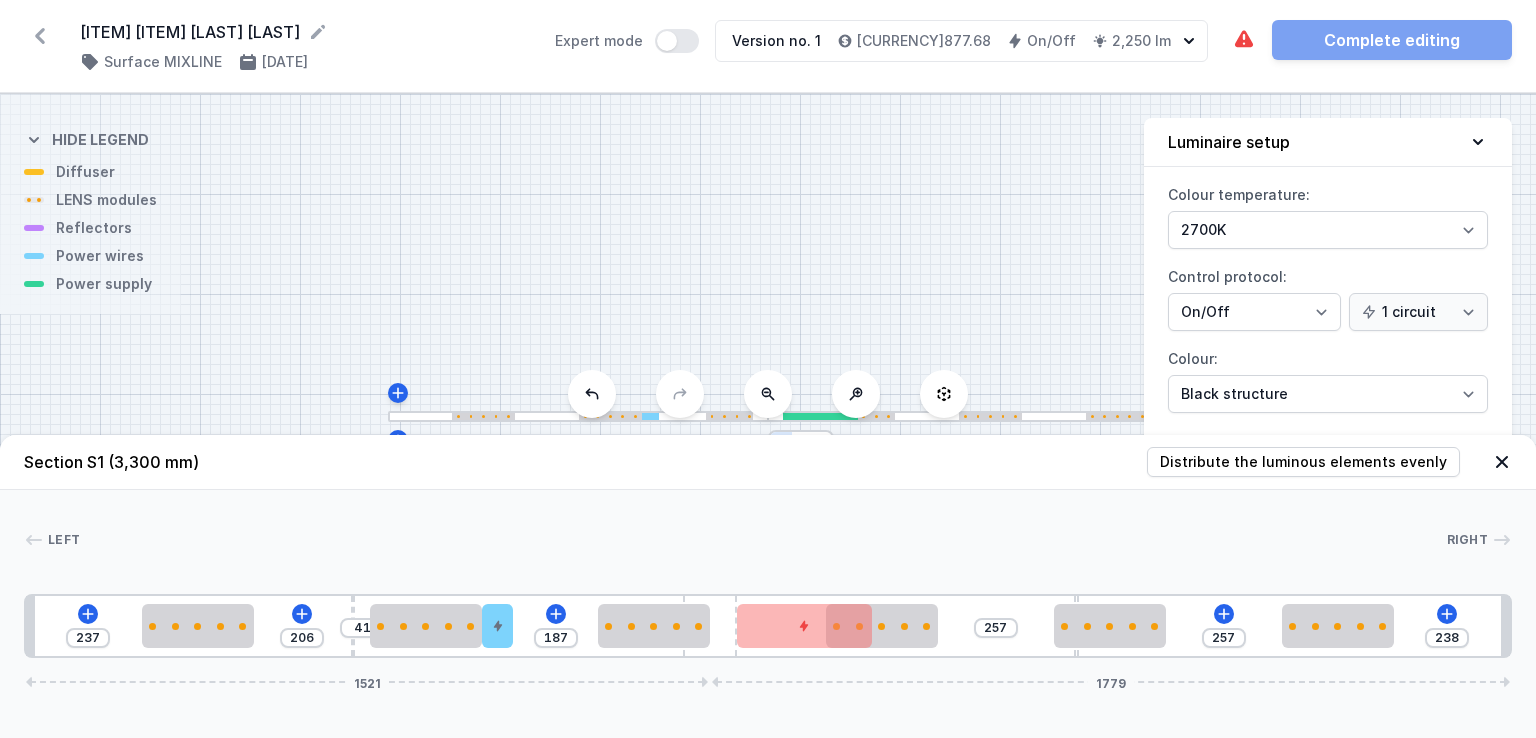 type on "49" 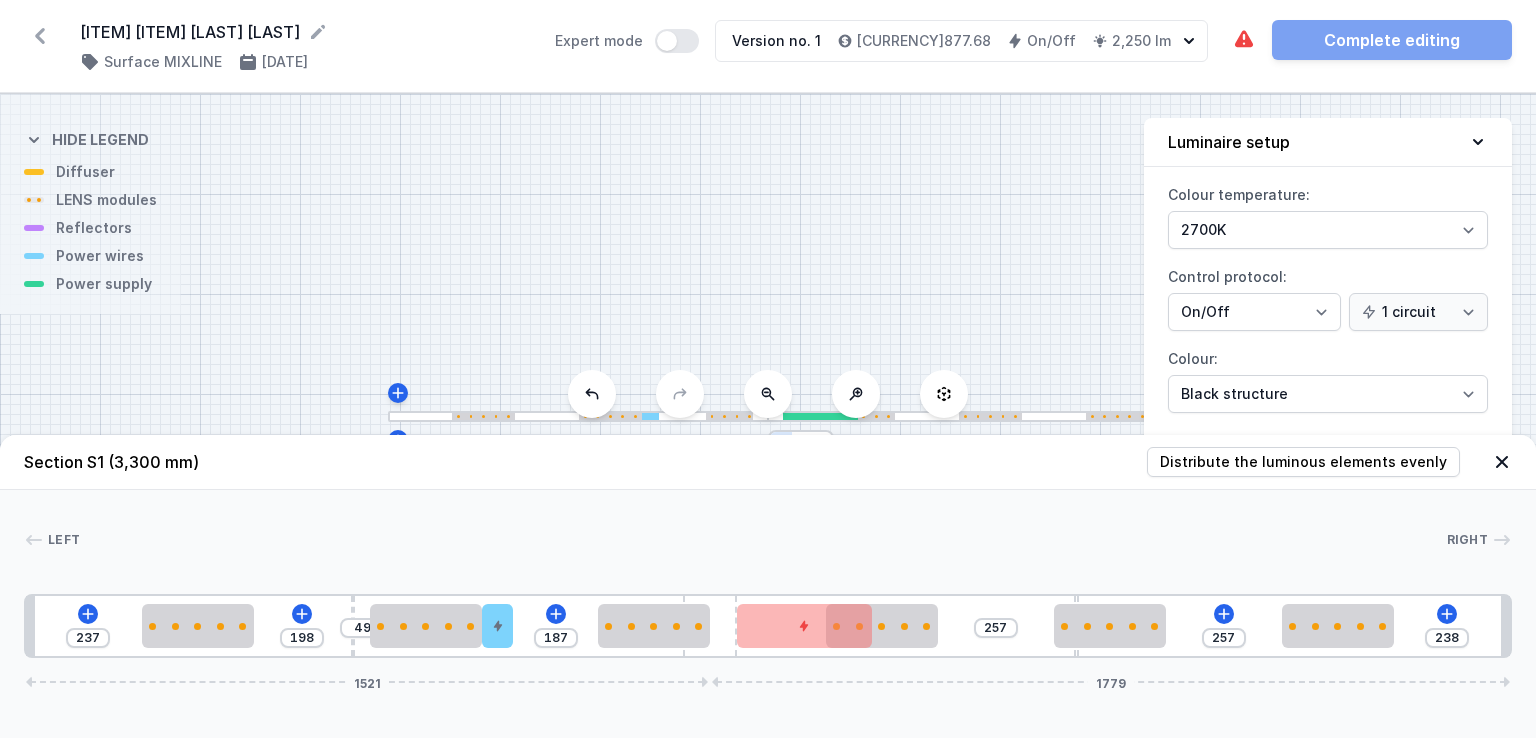 type on "63" 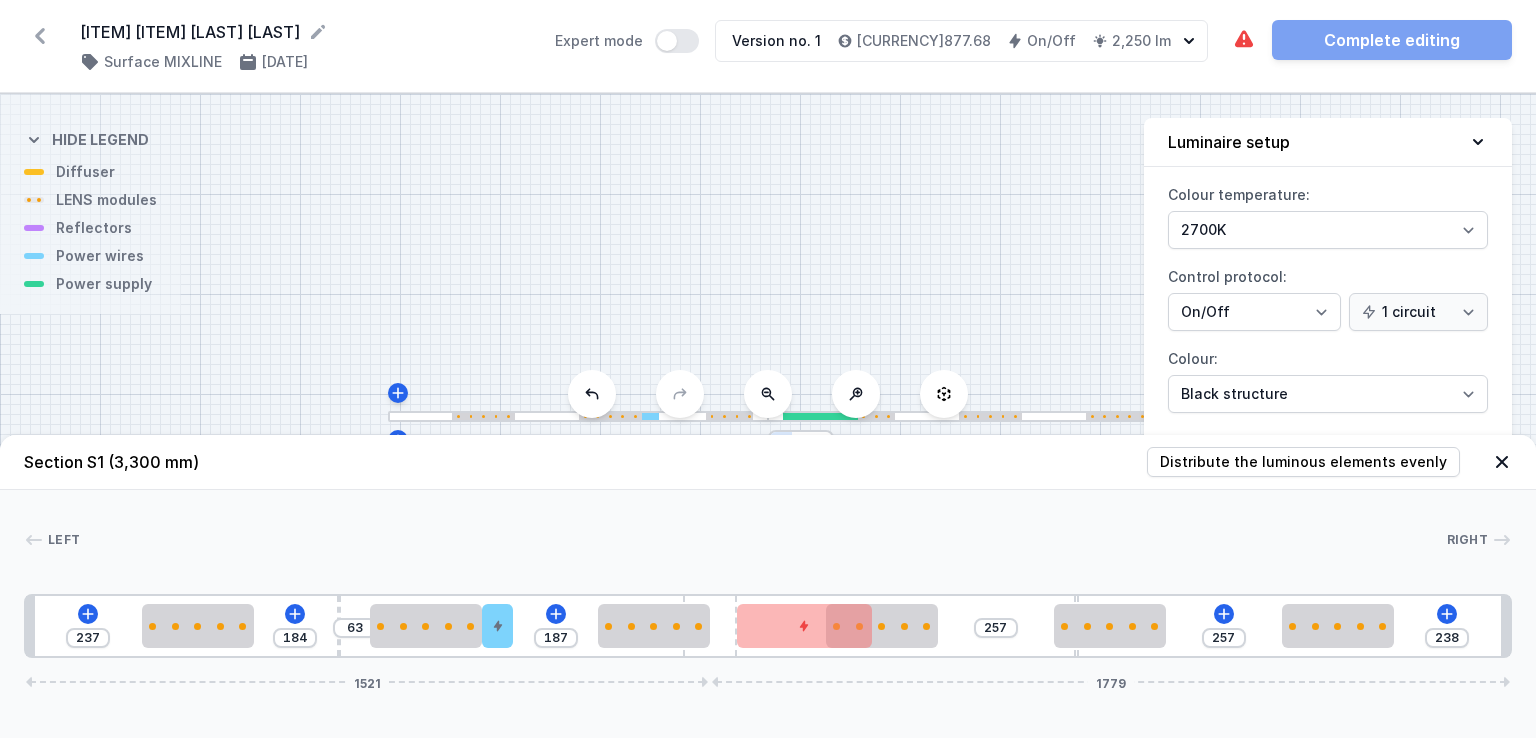 type on "76" 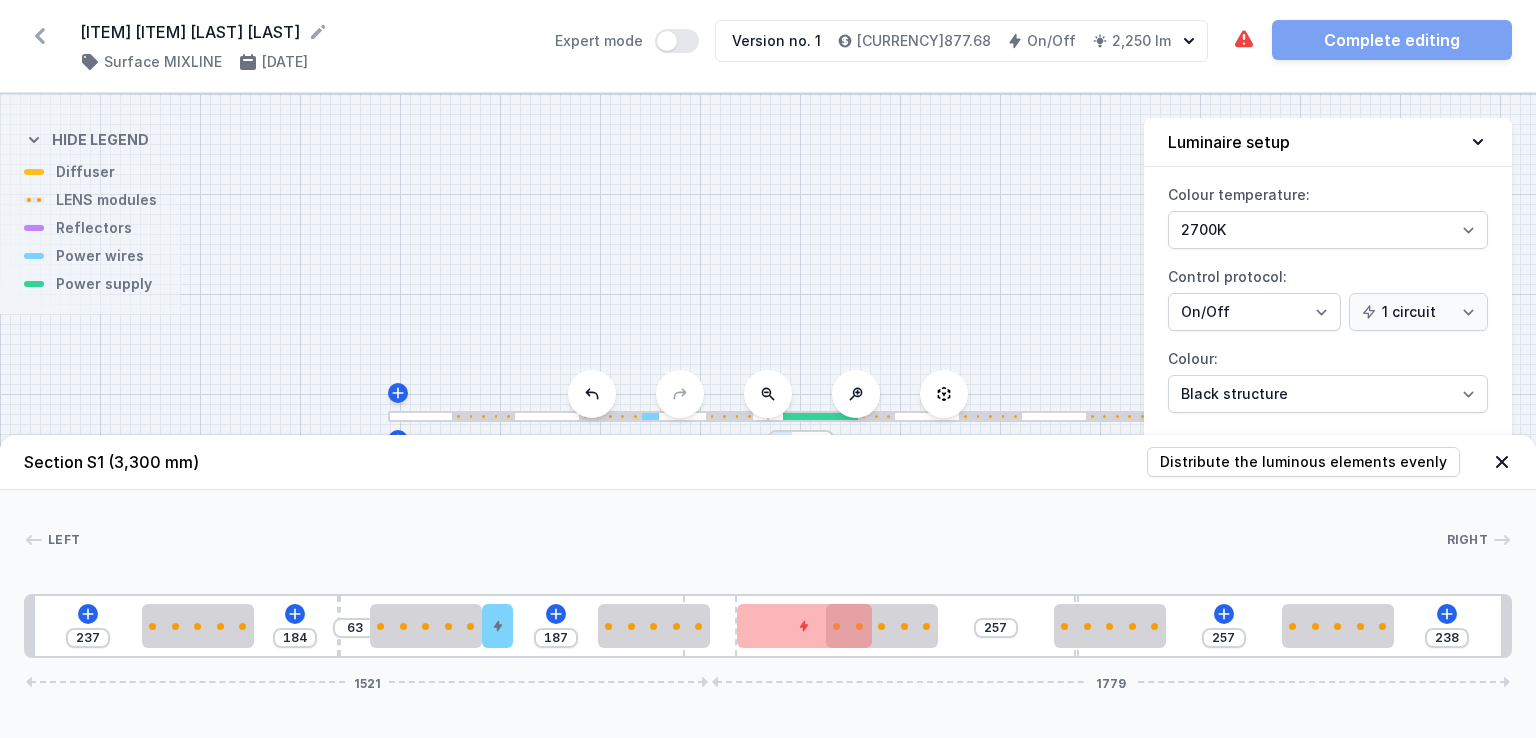 type on "171" 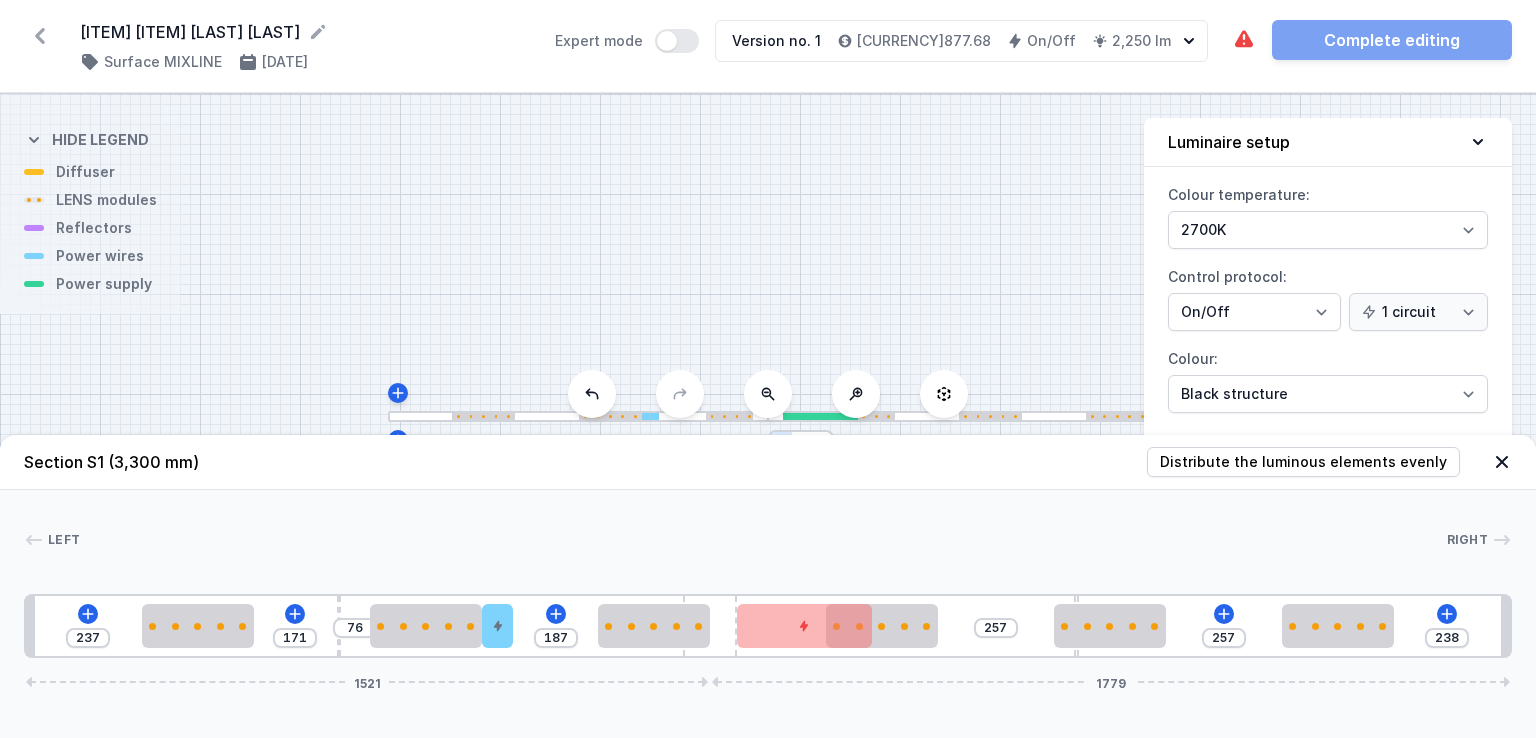 type on "87" 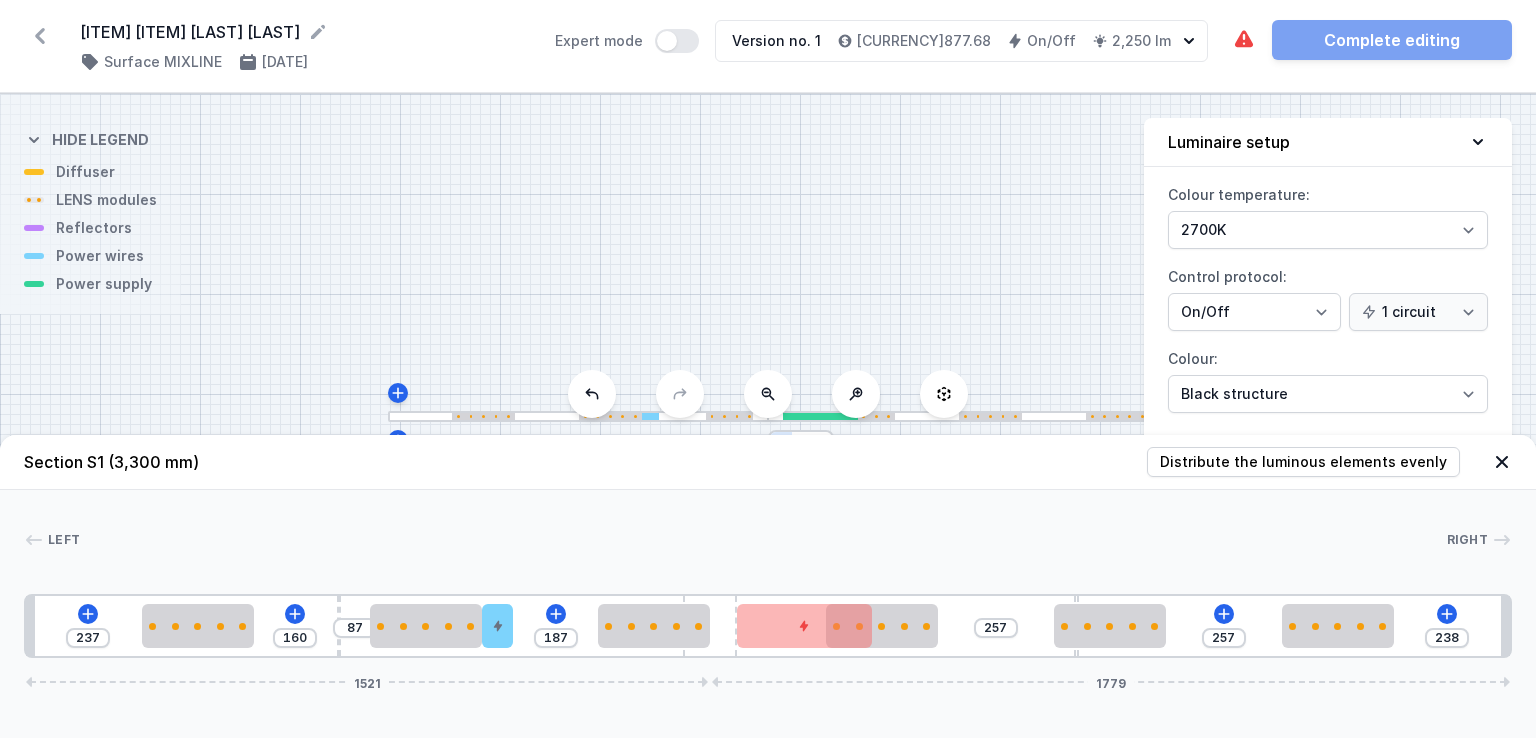 type on "93" 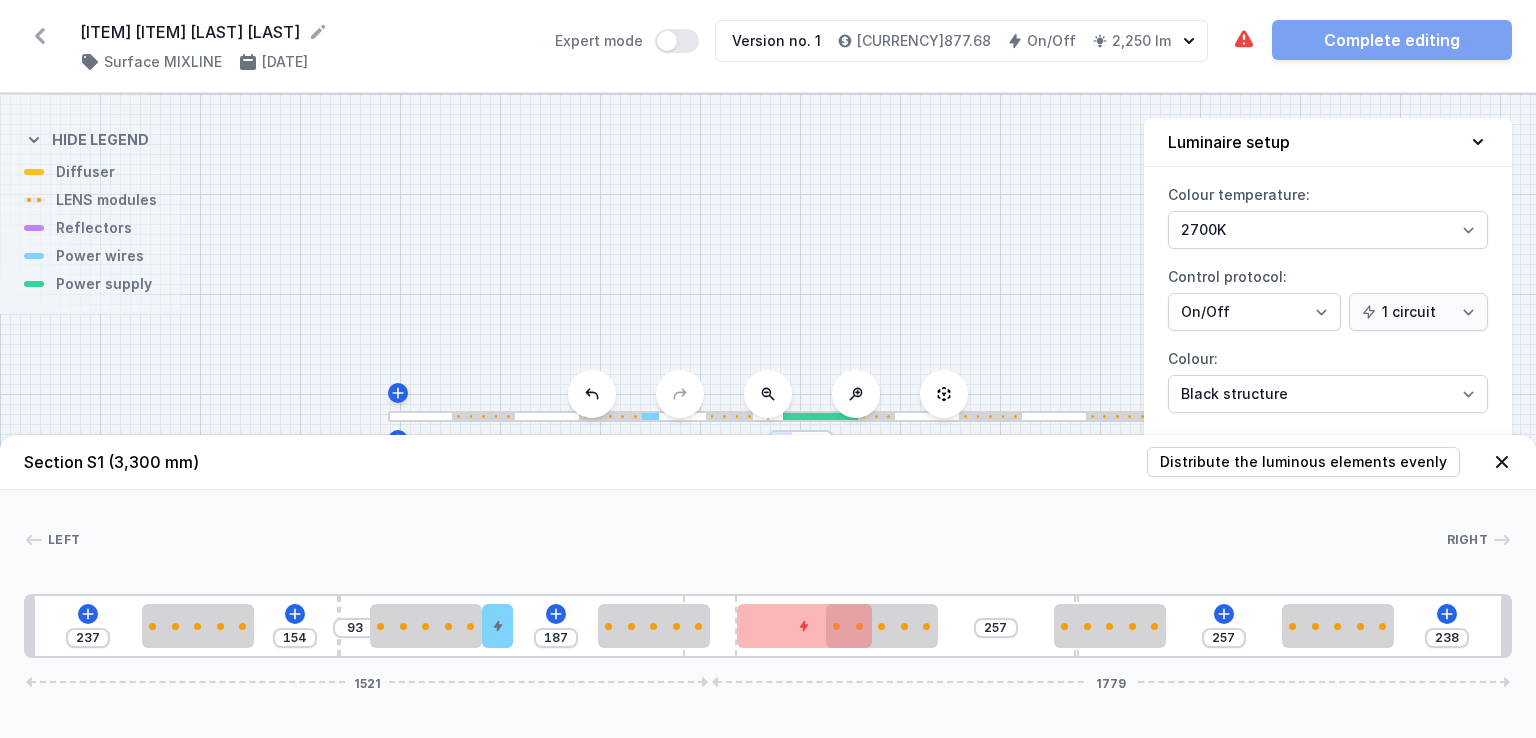 type on "96" 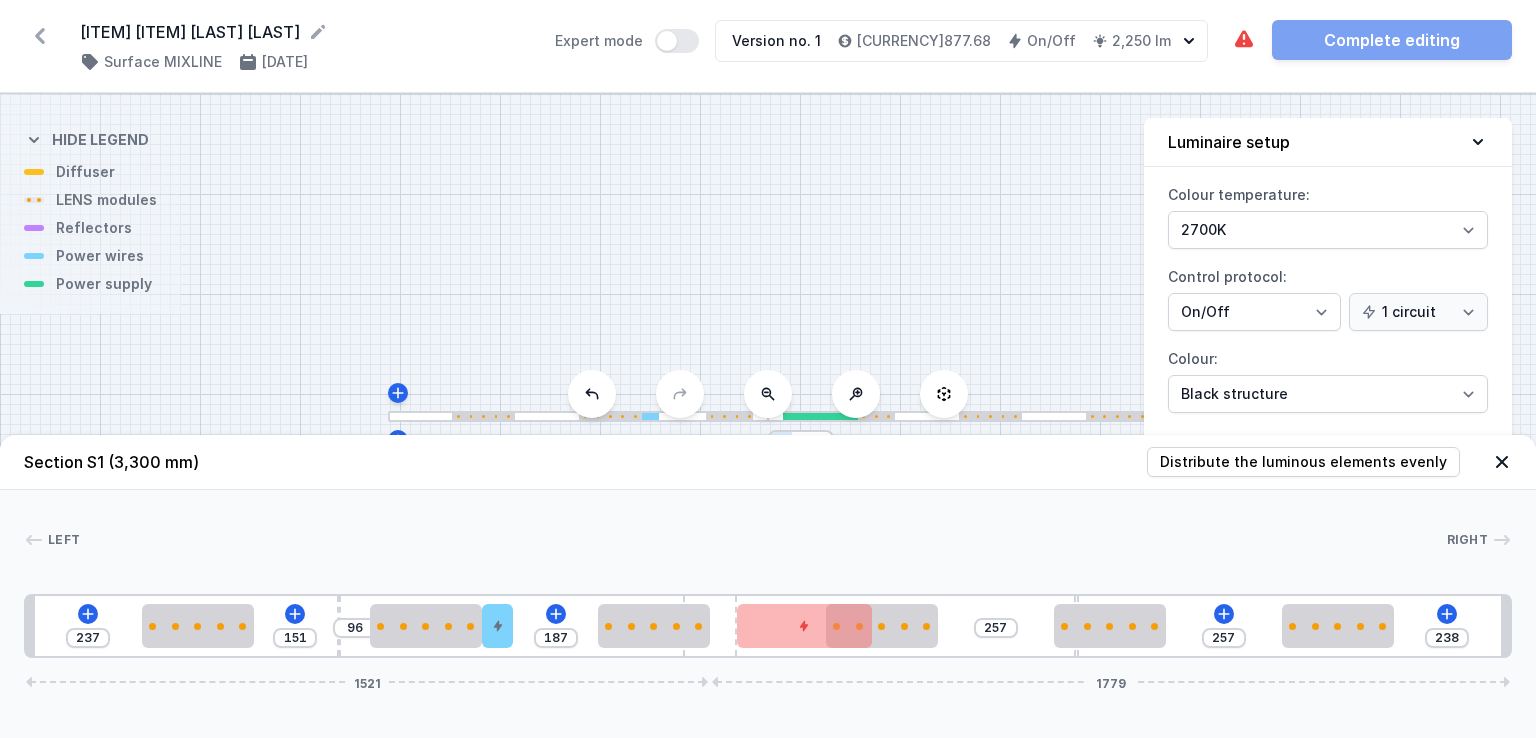 type on "98" 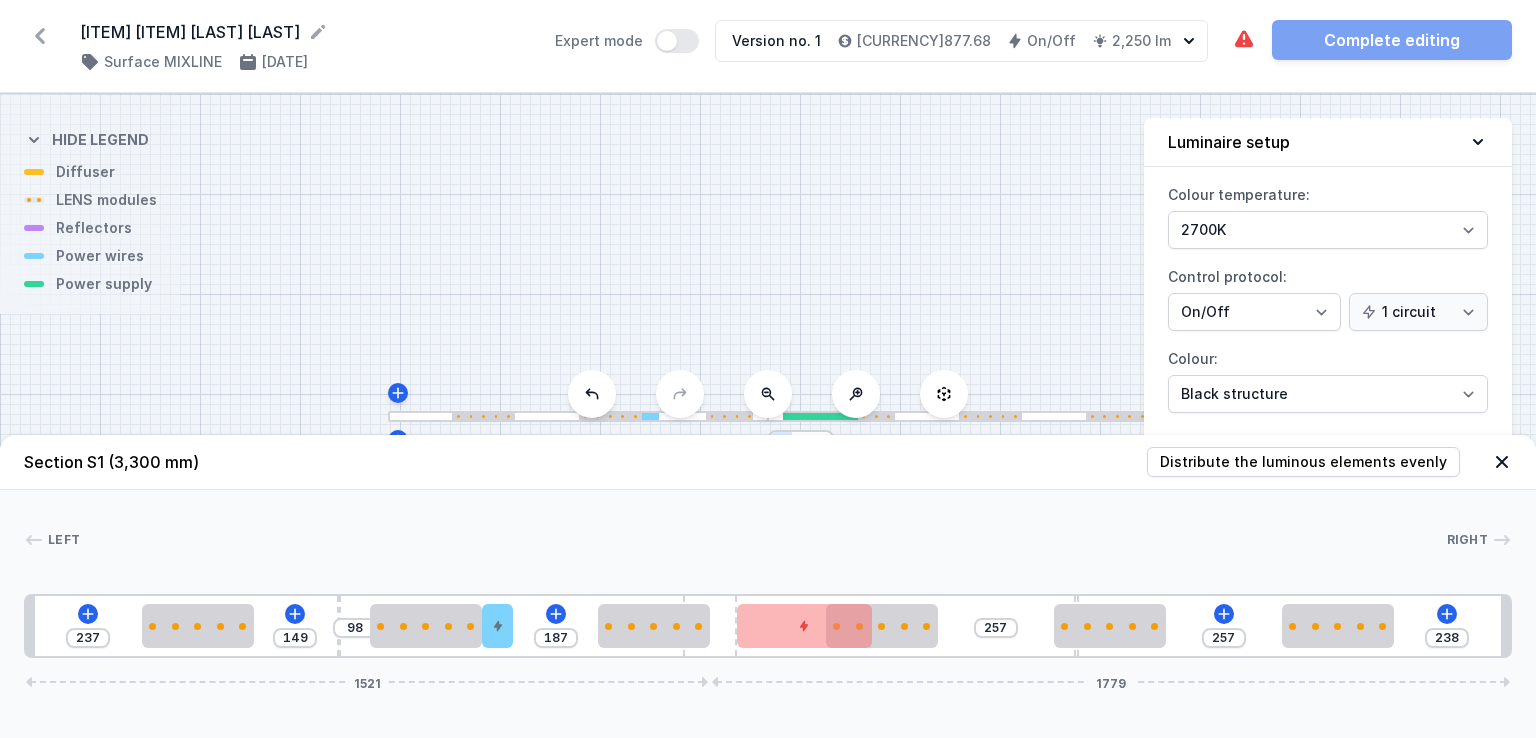 type on "100" 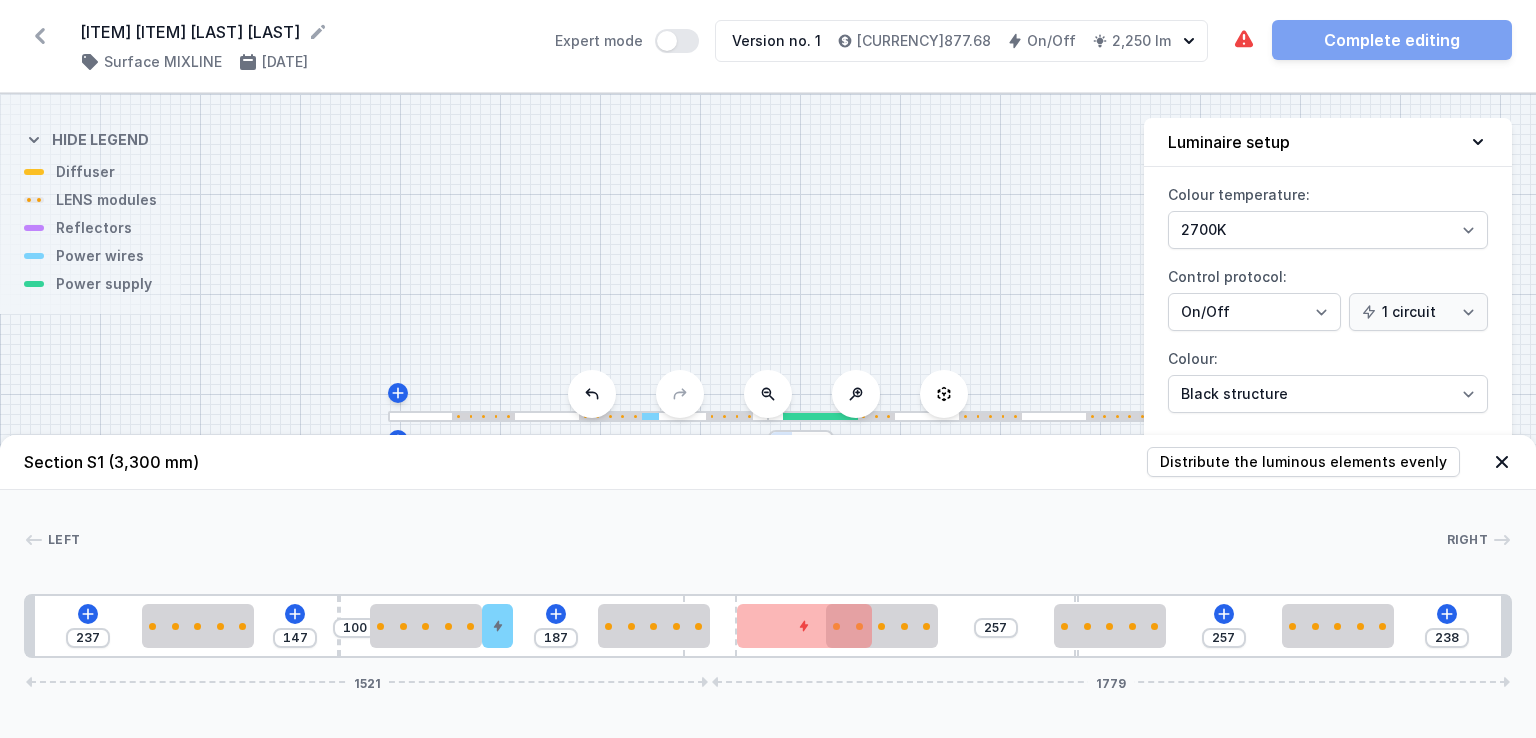 type on "102" 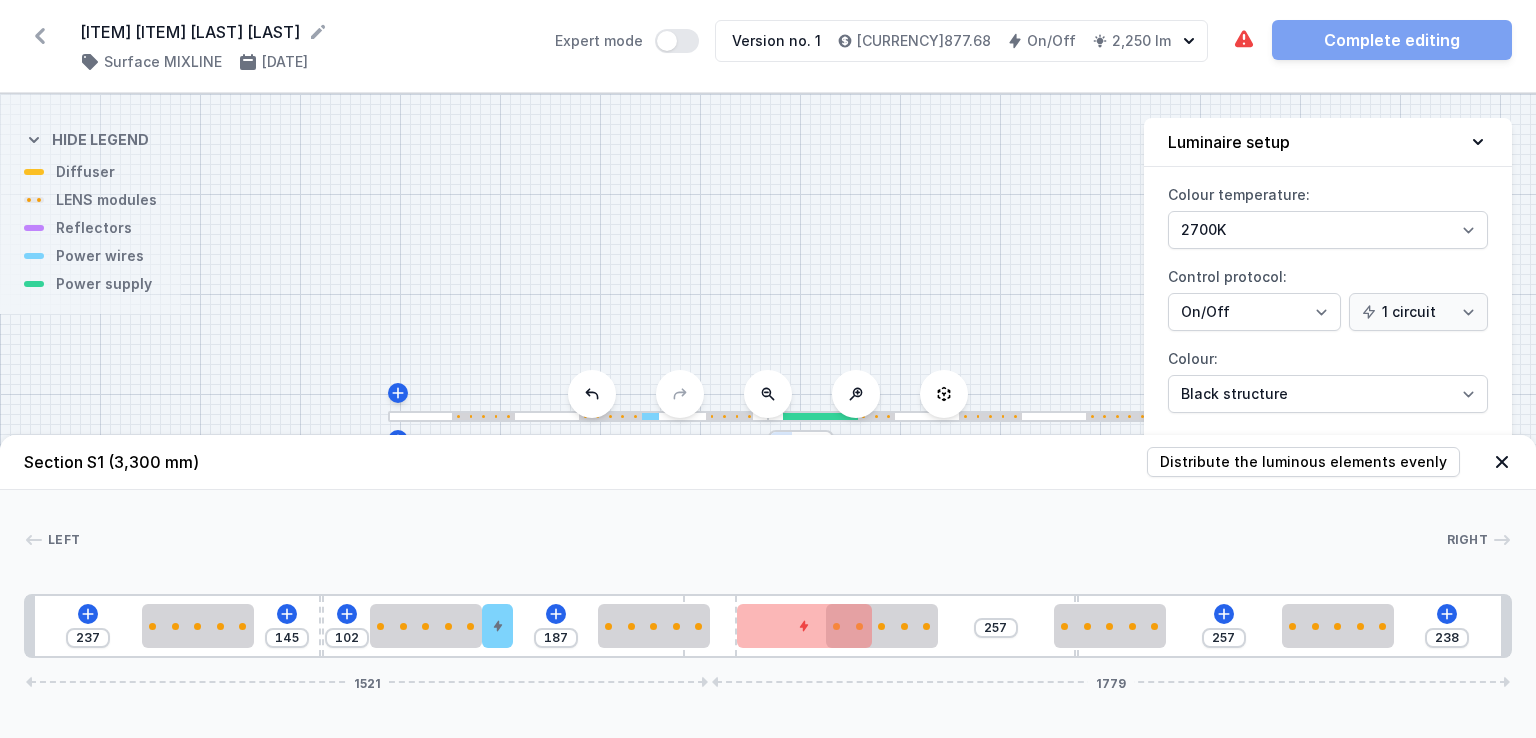 drag, startPoint x: 401, startPoint y: 594, endPoint x: 316, endPoint y: 593, distance: 85.00588 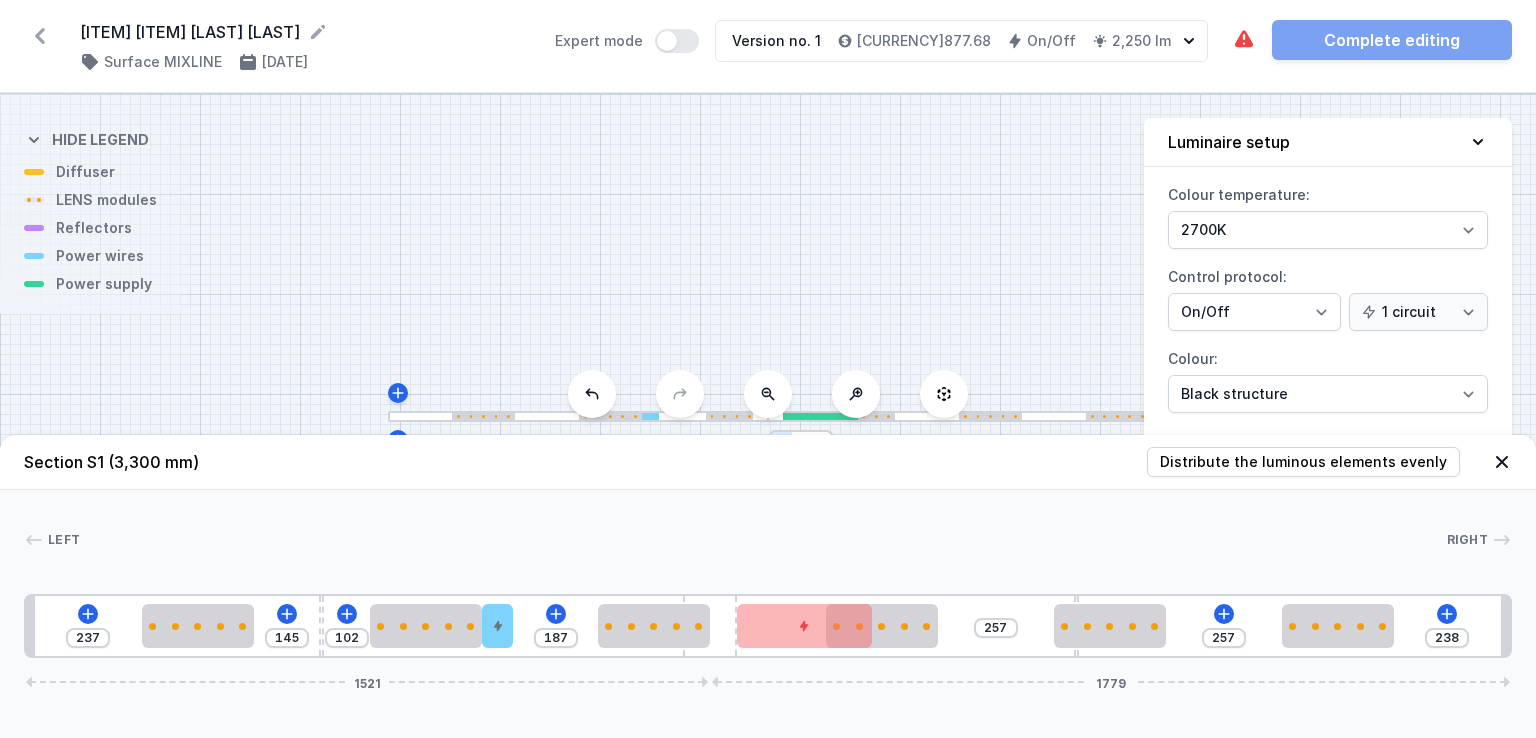 click on "[NUMBER] [NUMBER] [NUMBER] [NUMBER] [NUMBER] [NUMBER] [NUMBER] [NUMBER] [NUMBER]" at bounding box center [768, 626] 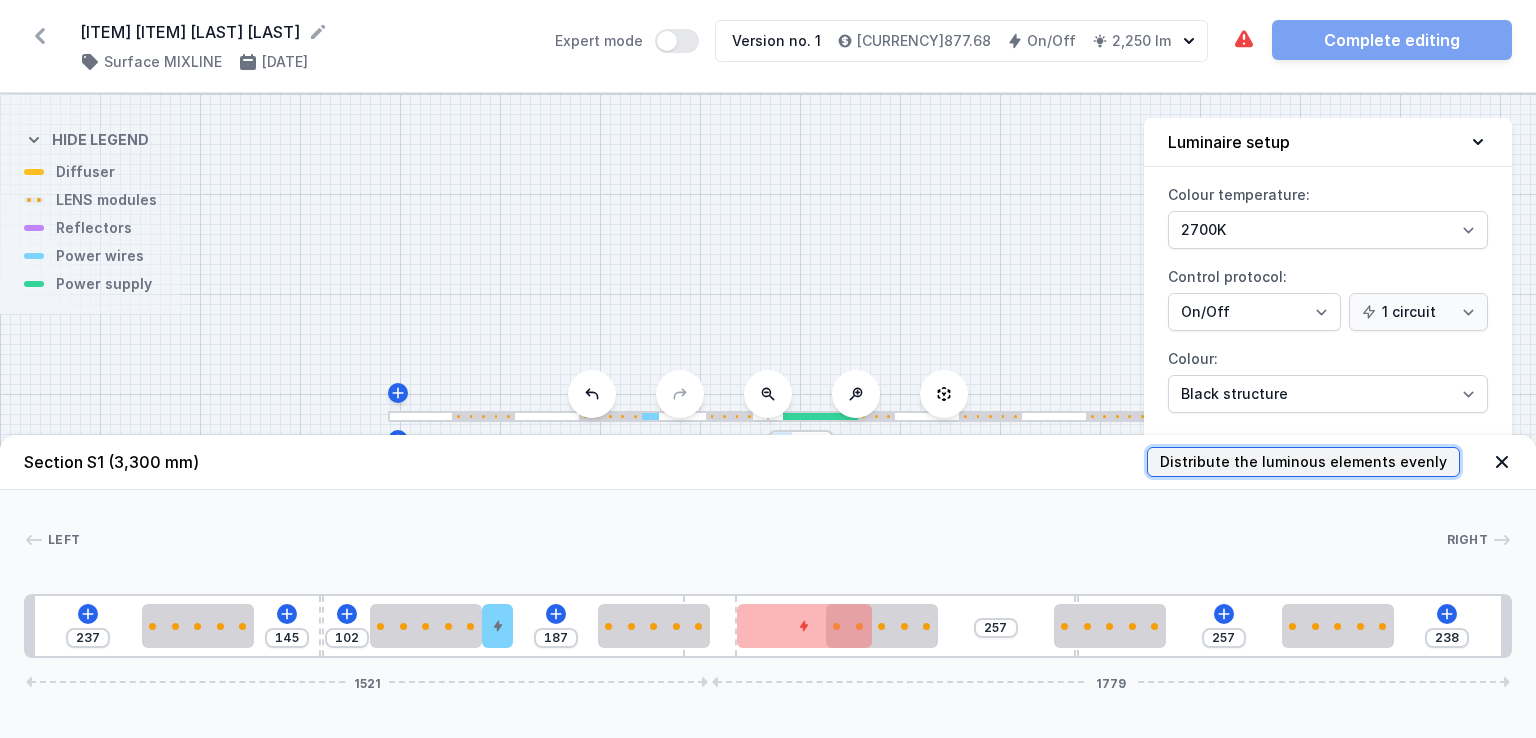 click on "Distribute the luminous elements evenly" at bounding box center [1303, 462] 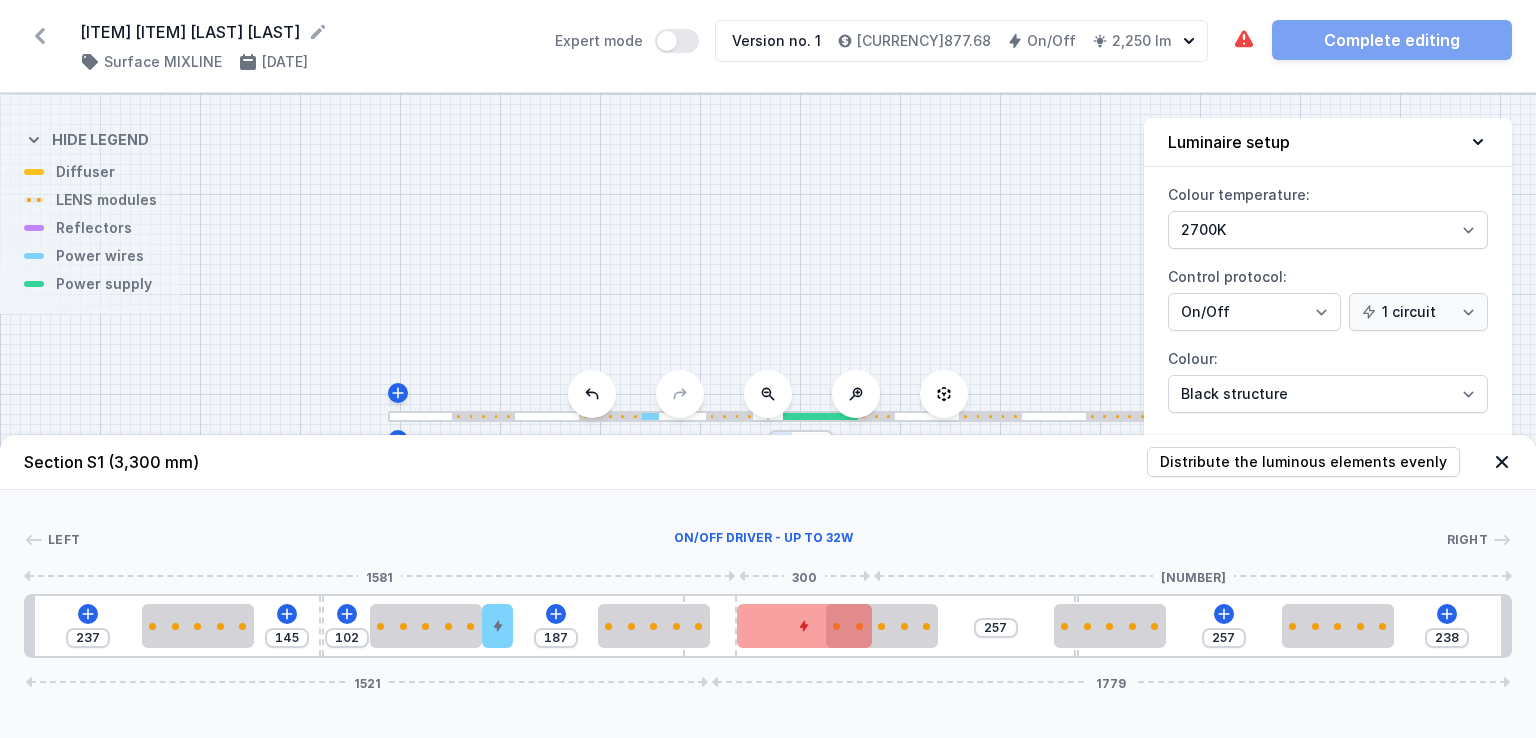 drag, startPoint x: 768, startPoint y: 635, endPoint x: 741, endPoint y: 635, distance: 27 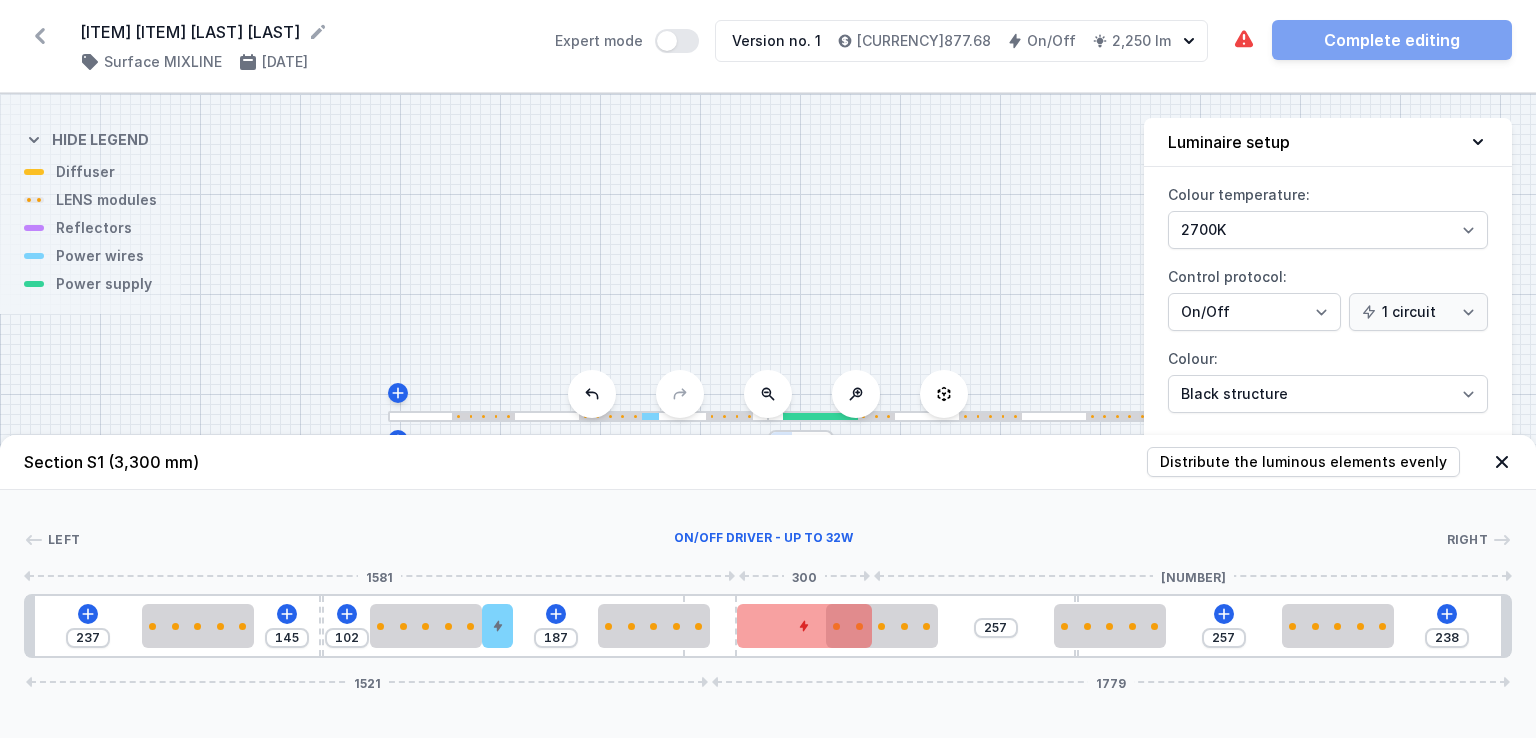 click at bounding box center (804, 626) 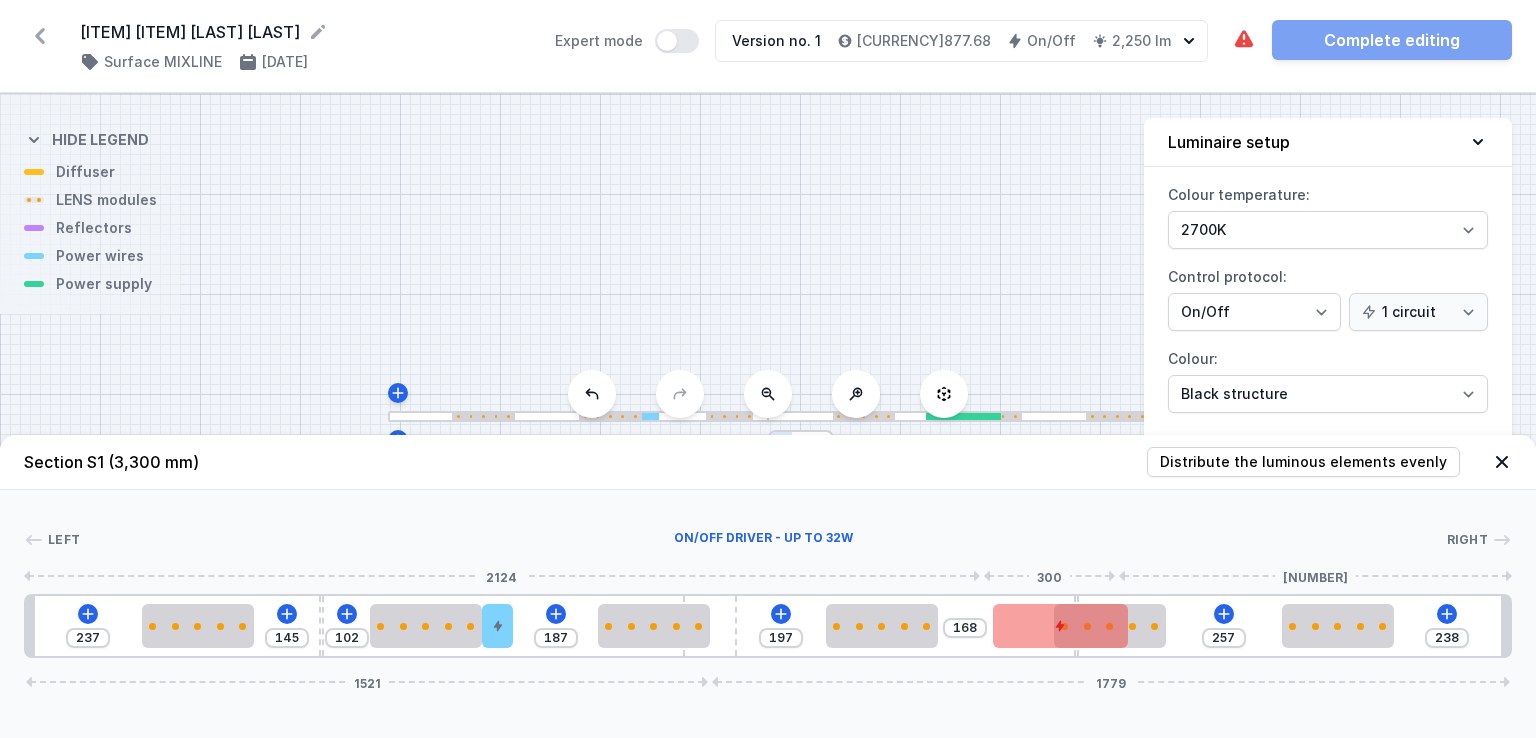 type on "188" 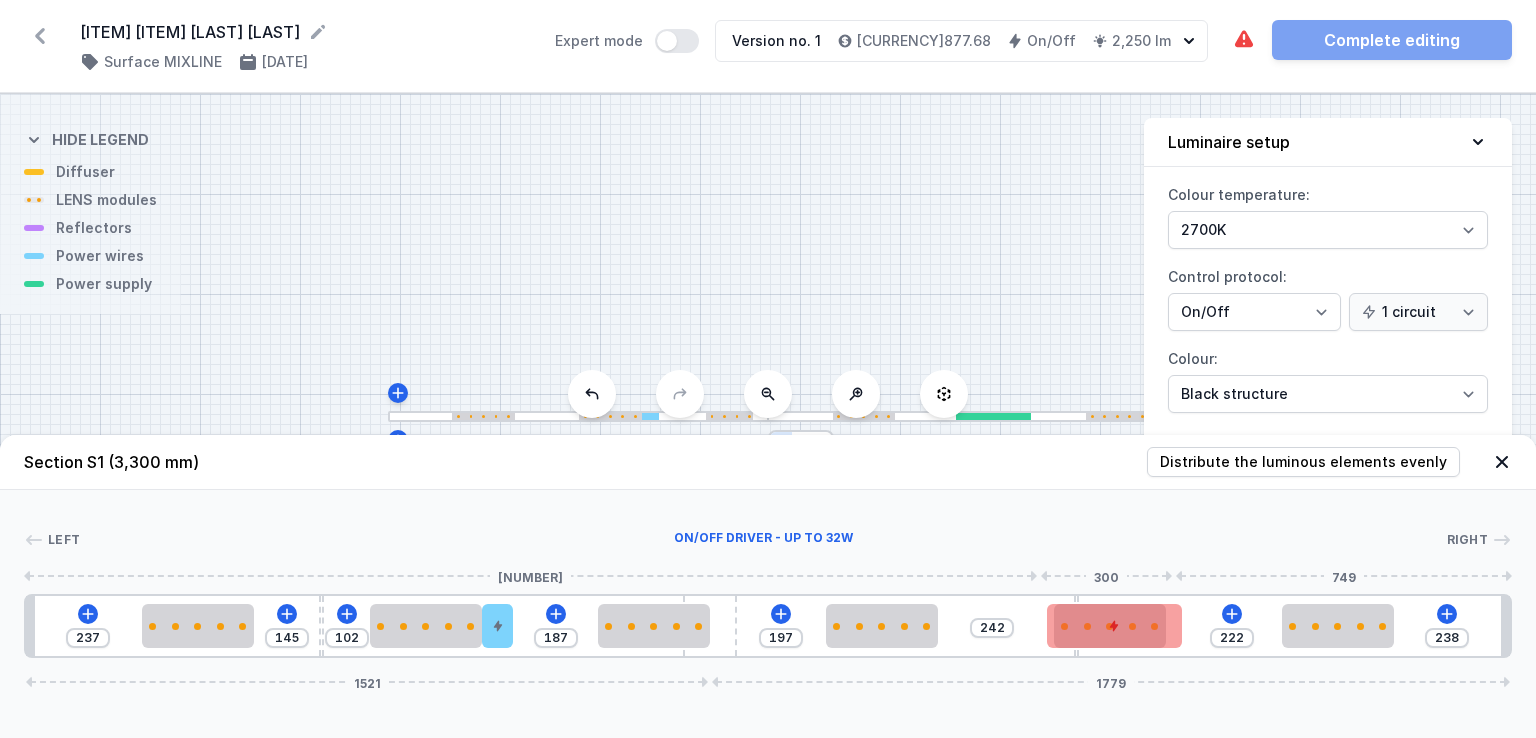 type on "151" 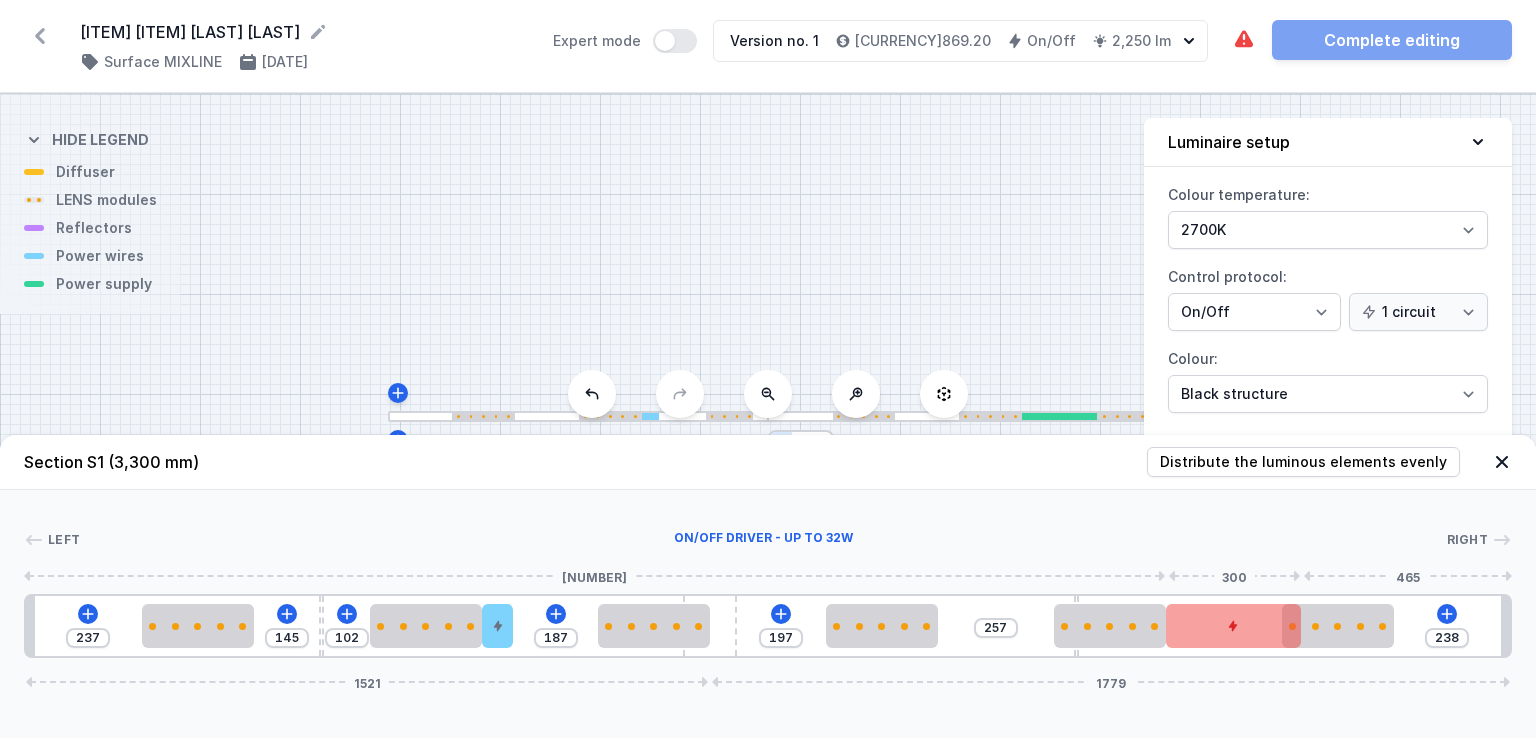 drag, startPoint x: 764, startPoint y: 637, endPoint x: 1196, endPoint y: 621, distance: 432.2962 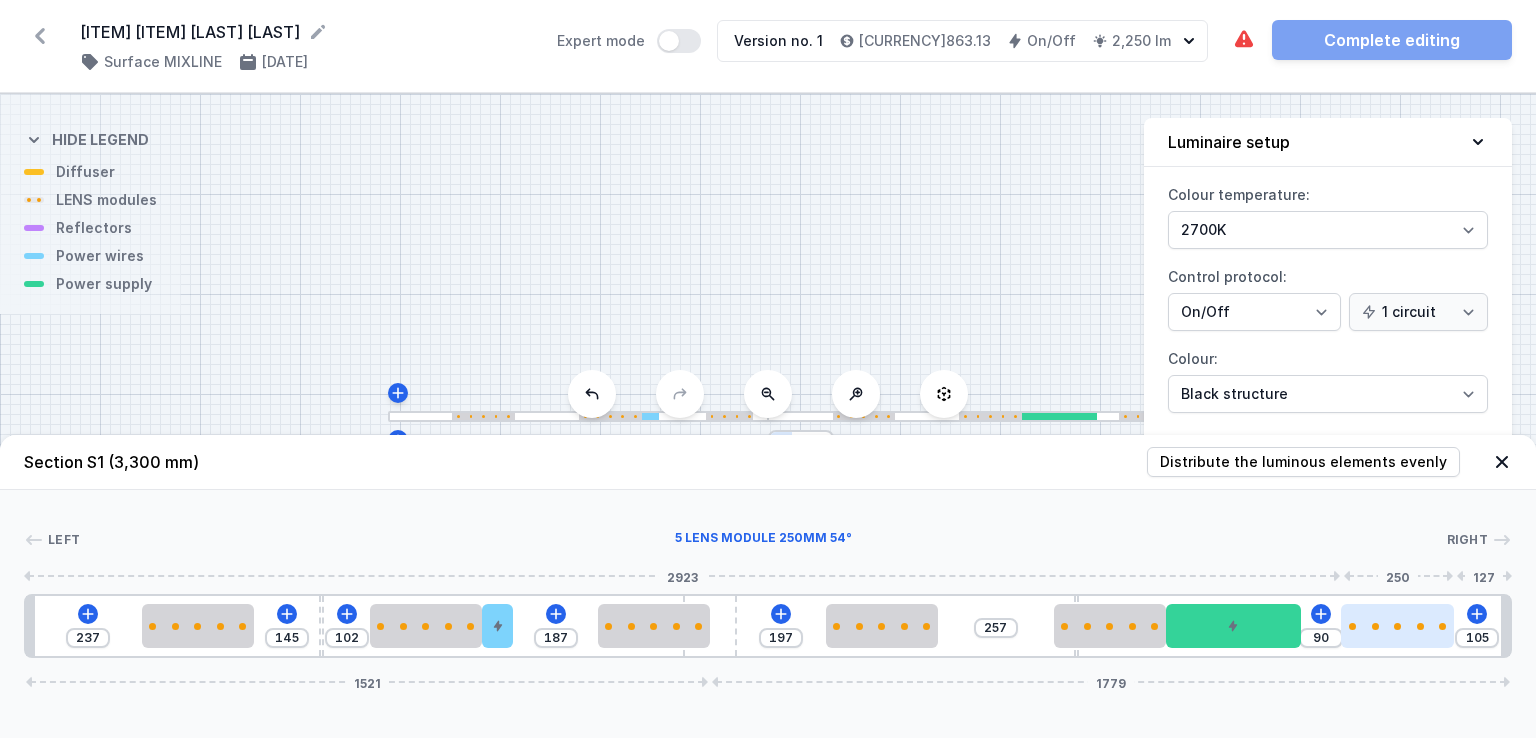 type on "103" 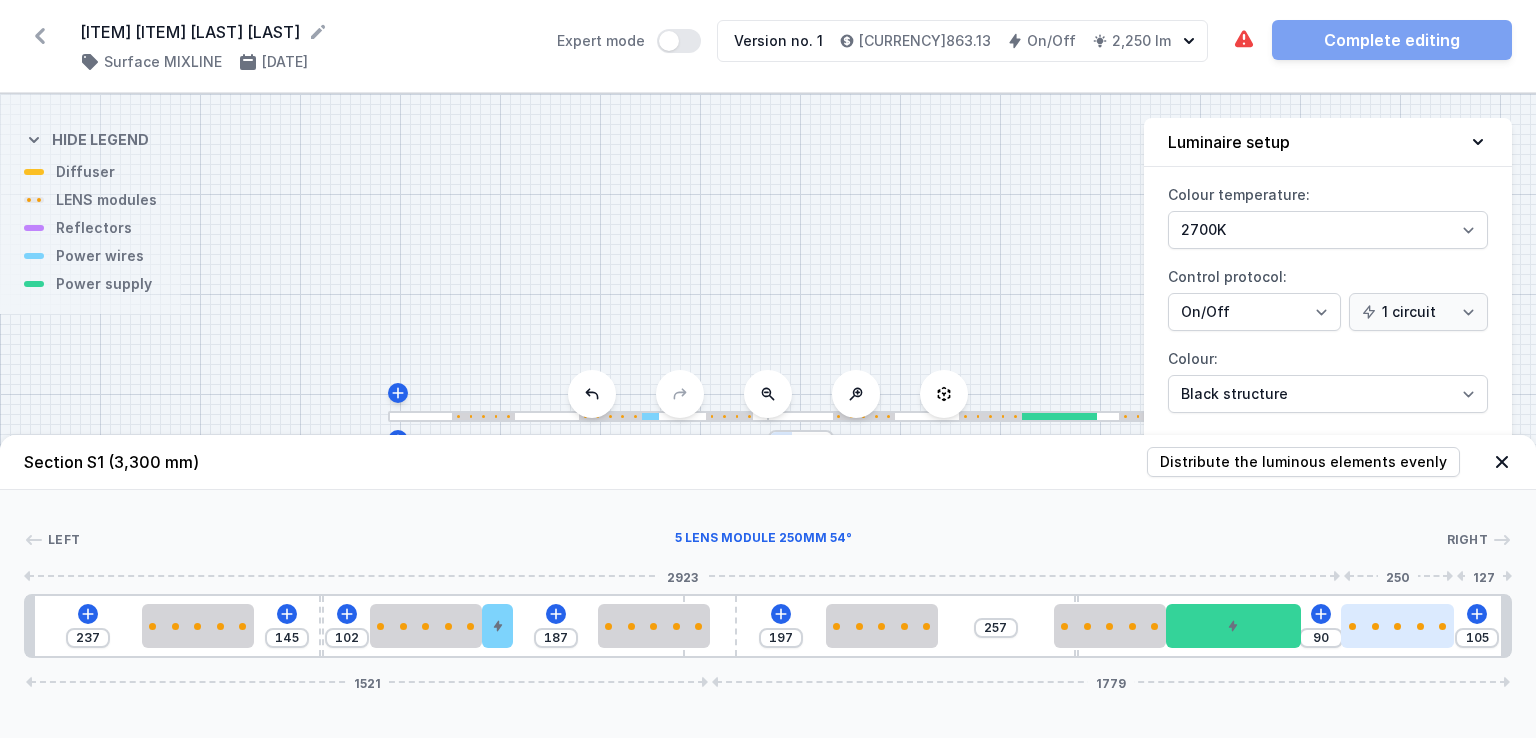 type on "92" 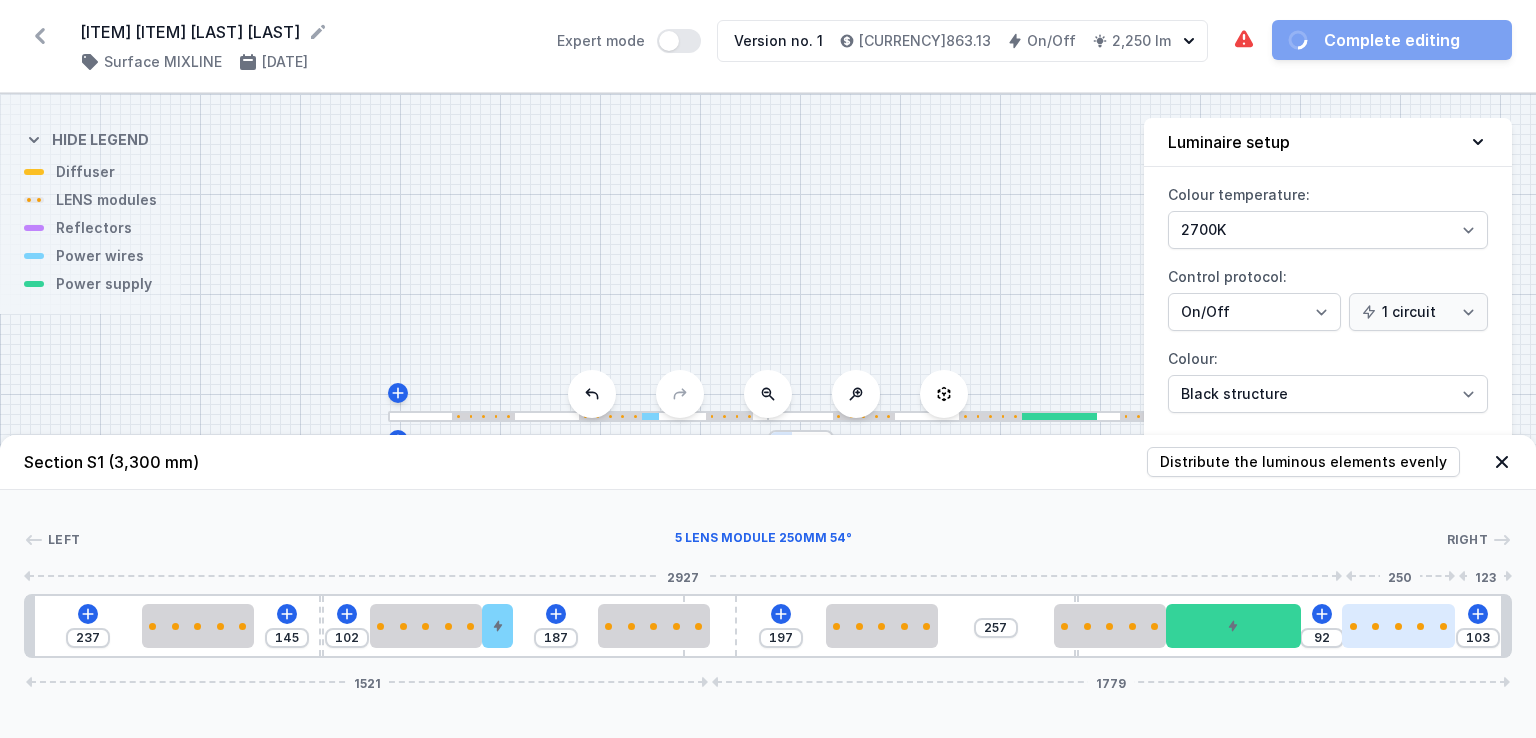 drag, startPoint x: 1344, startPoint y: 624, endPoint x: 1424, endPoint y: 625, distance: 80.00625 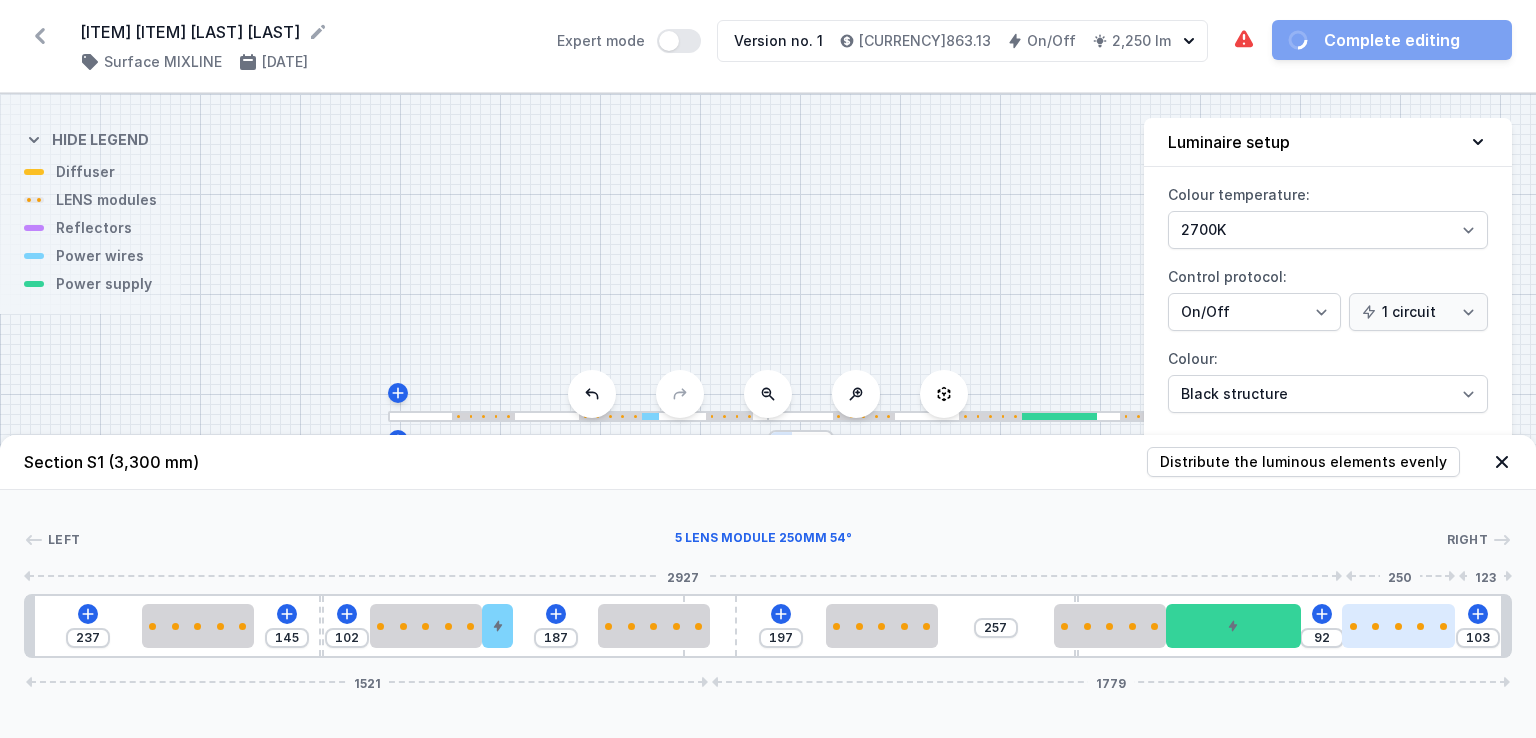 click at bounding box center (1398, 626) 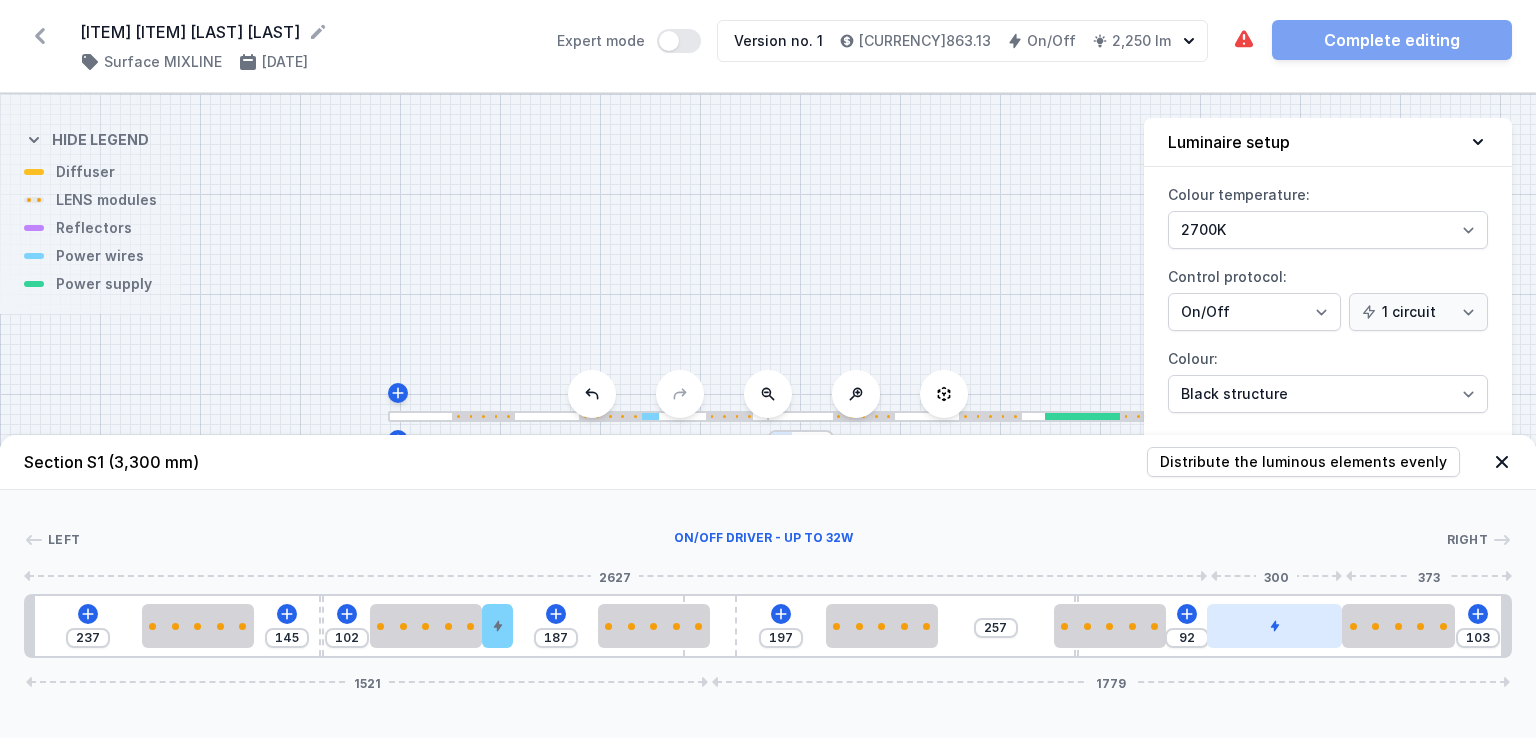 drag, startPoint x: 1244, startPoint y: 626, endPoint x: 1292, endPoint y: 632, distance: 48.373547 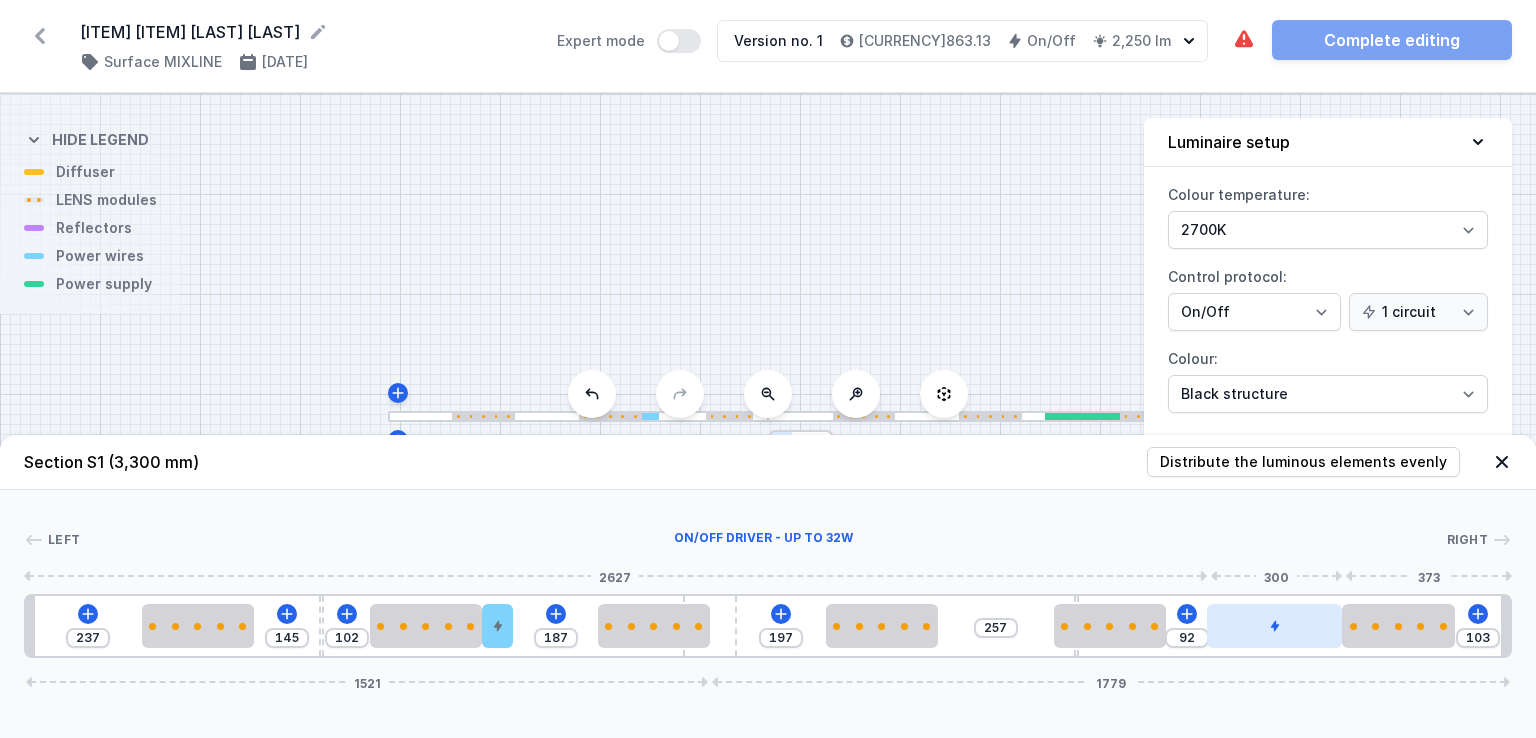 click at bounding box center (1274, 626) 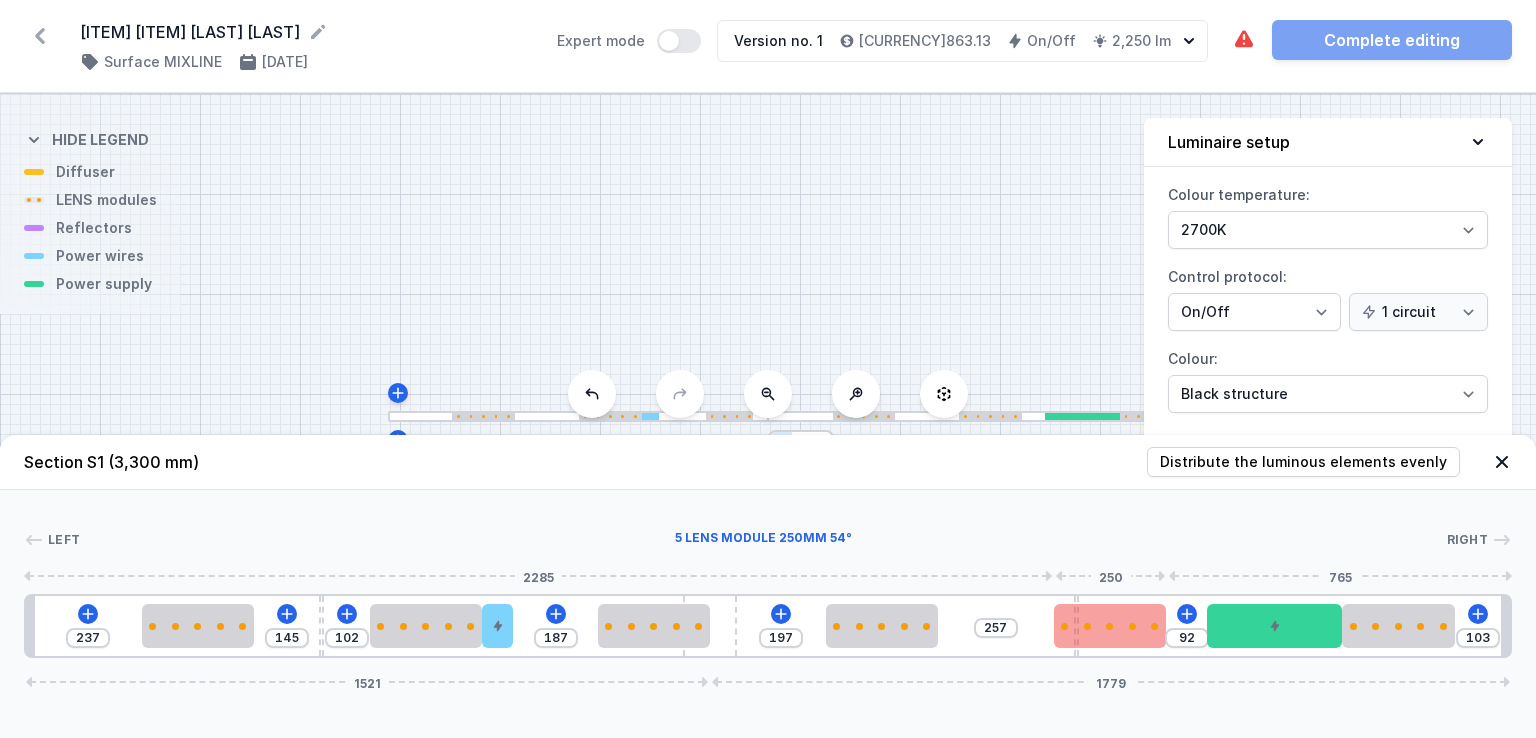 type on "235" 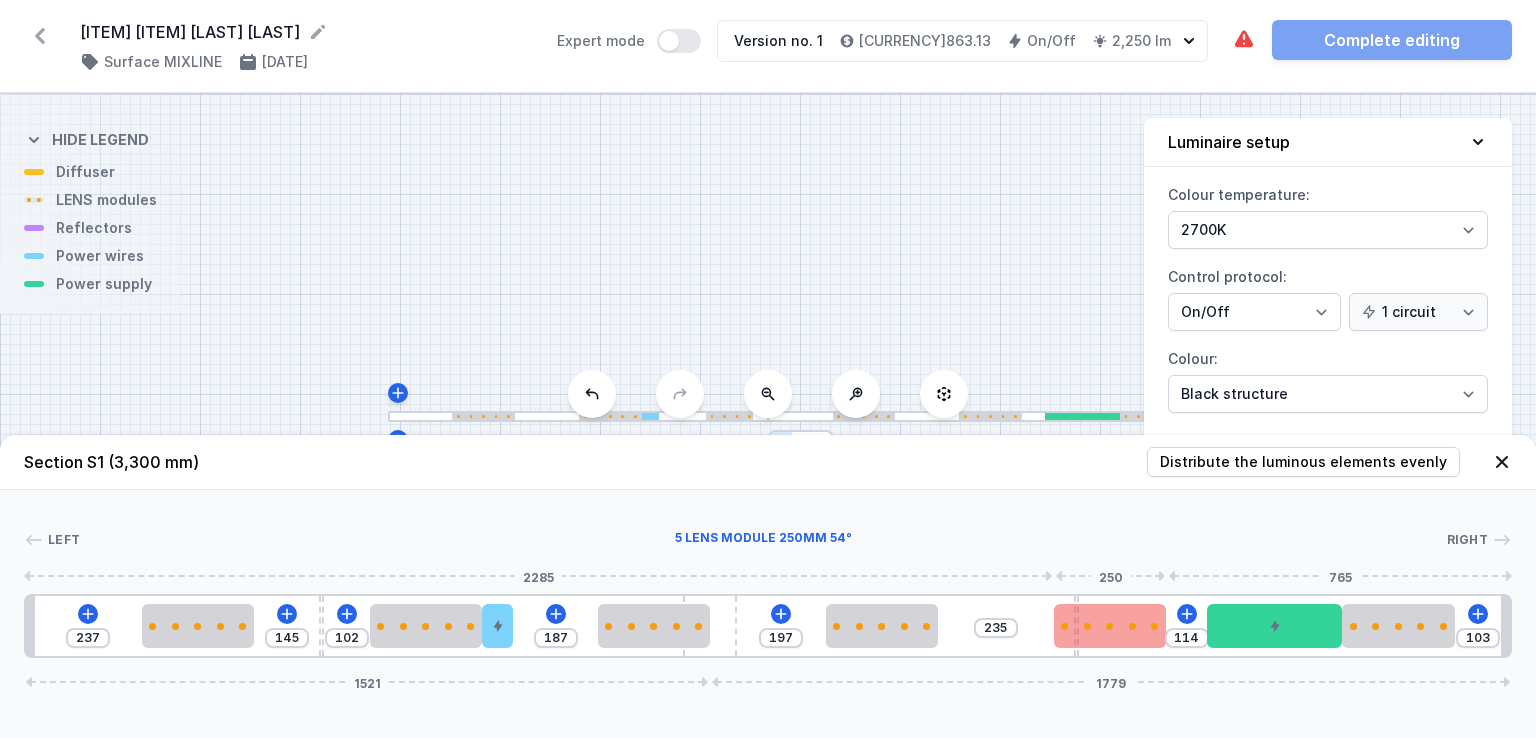 type on "242" 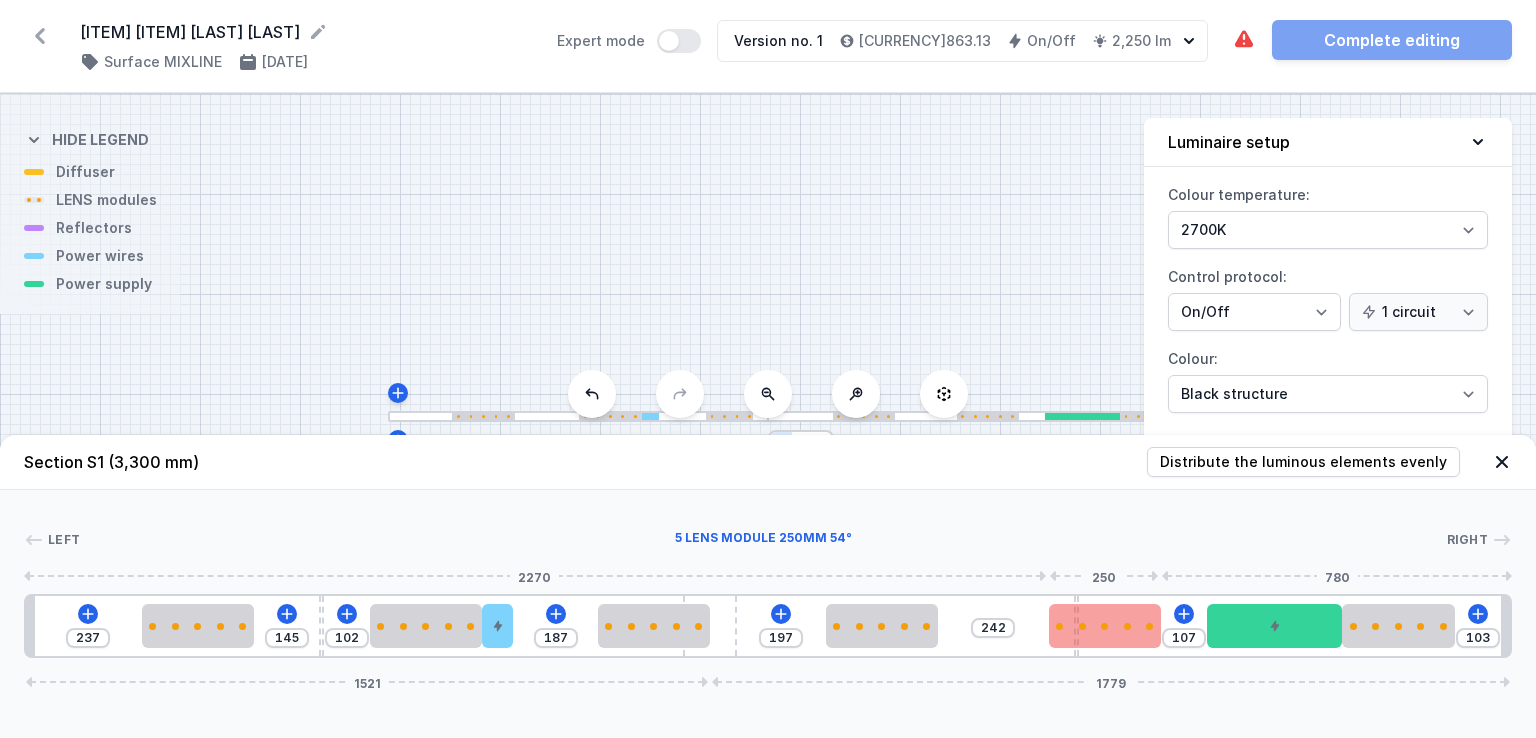 type on "246" 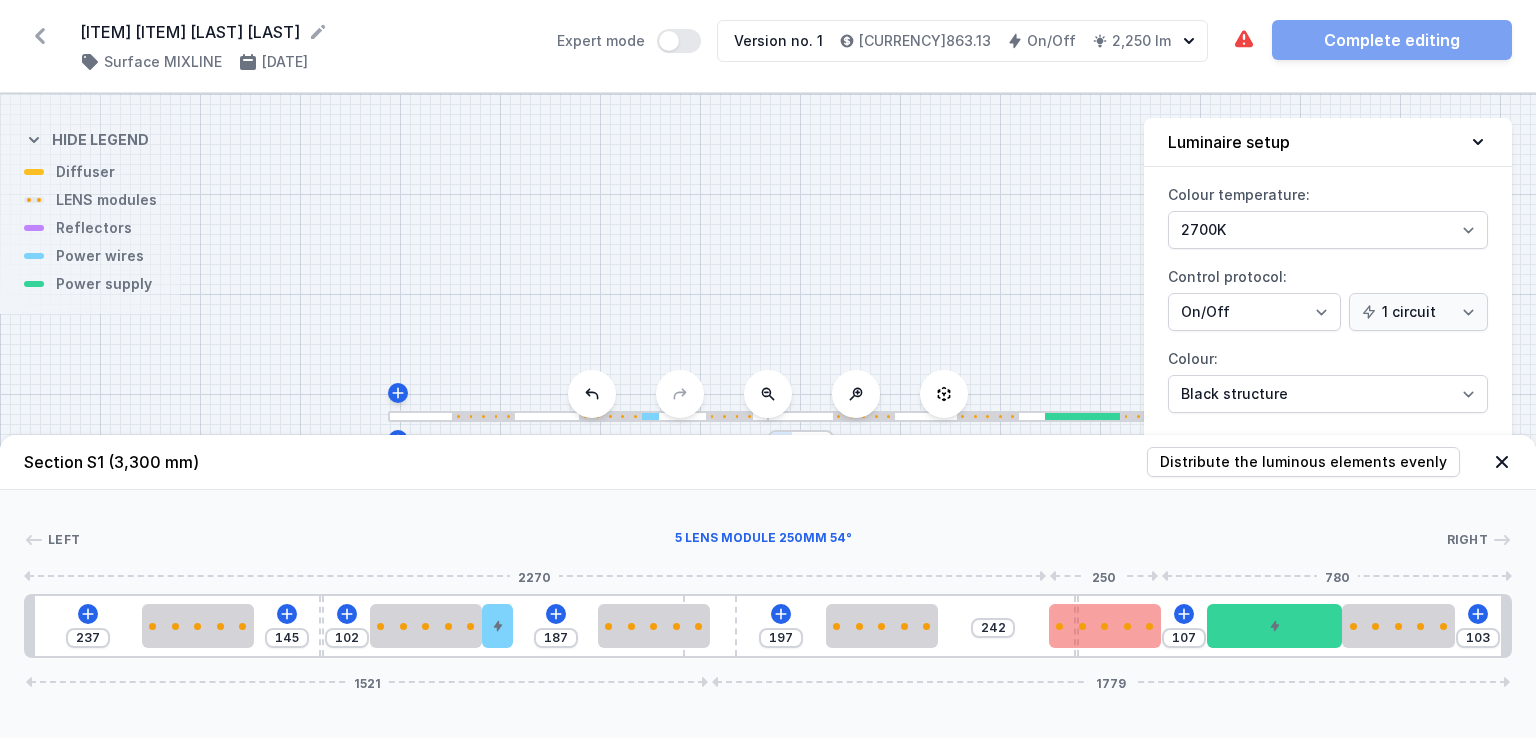type on "103" 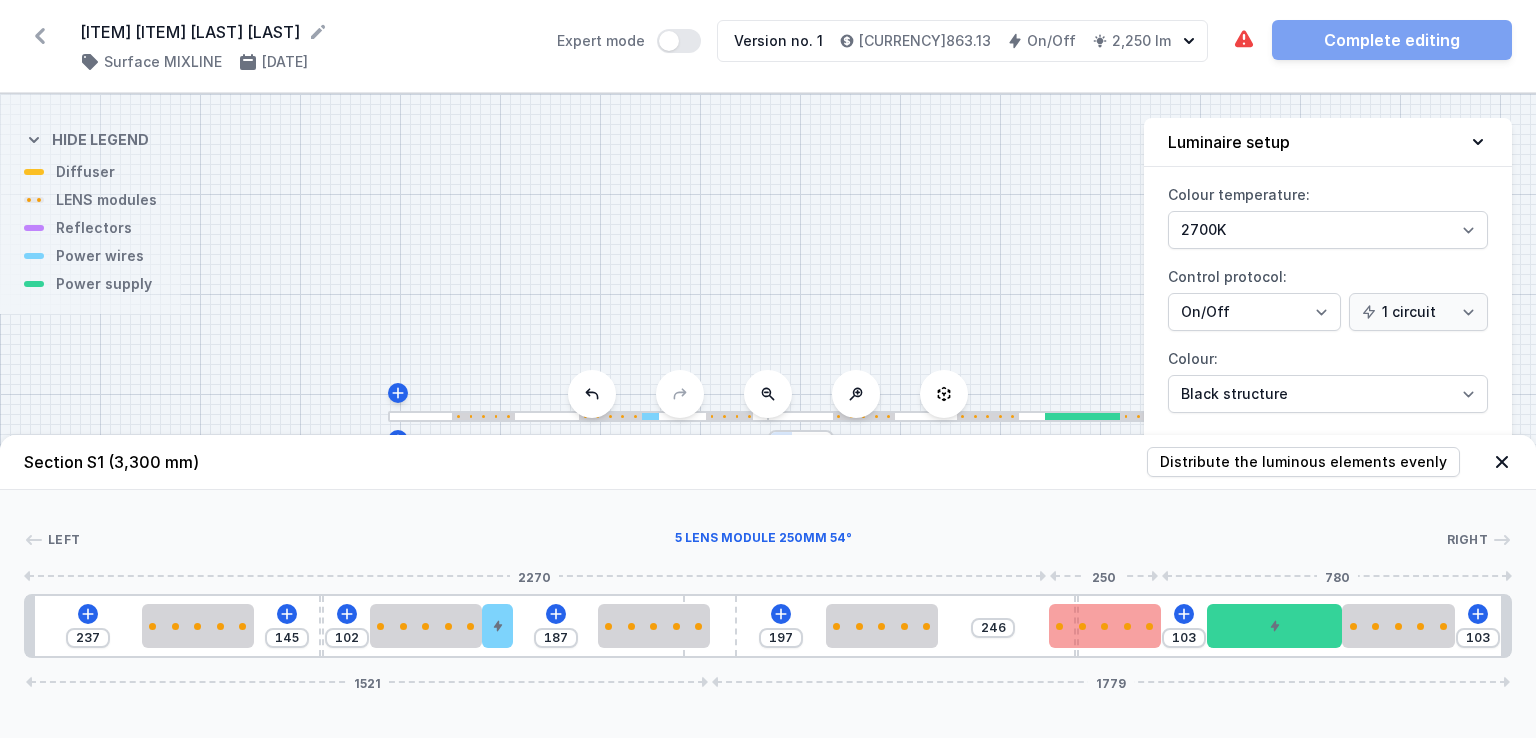 type on "249" 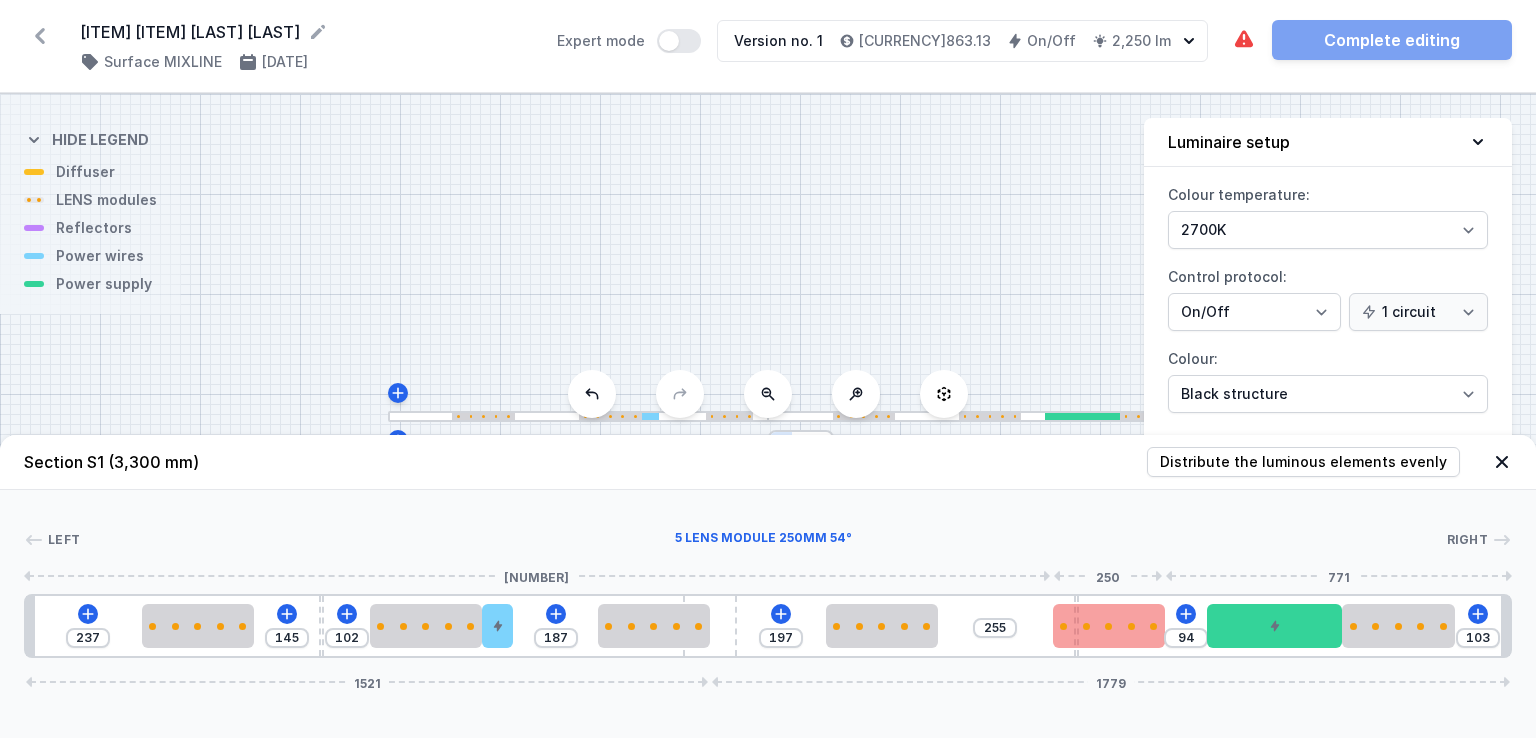 type on "41" 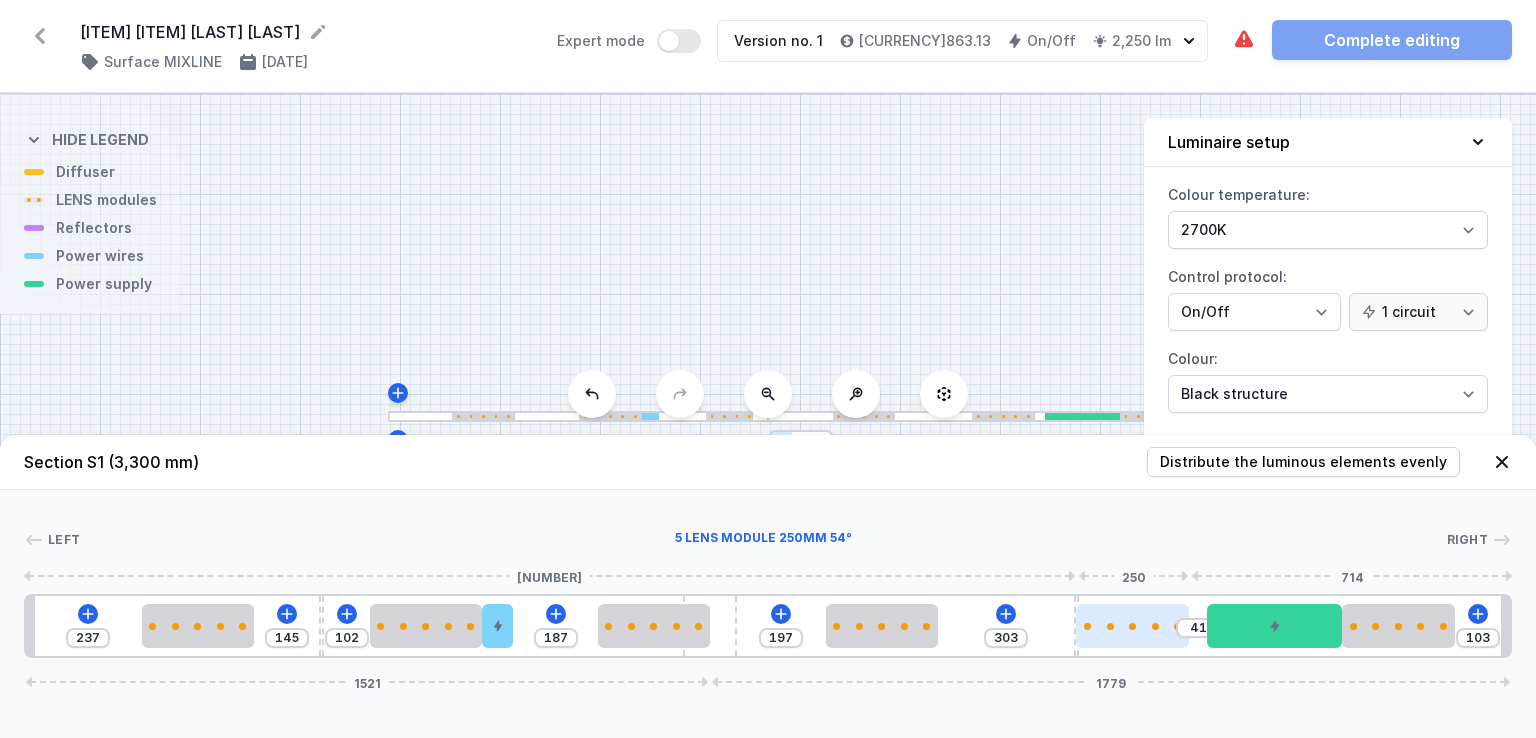 drag, startPoint x: 1136, startPoint y: 625, endPoint x: 1160, endPoint y: 628, distance: 24.186773 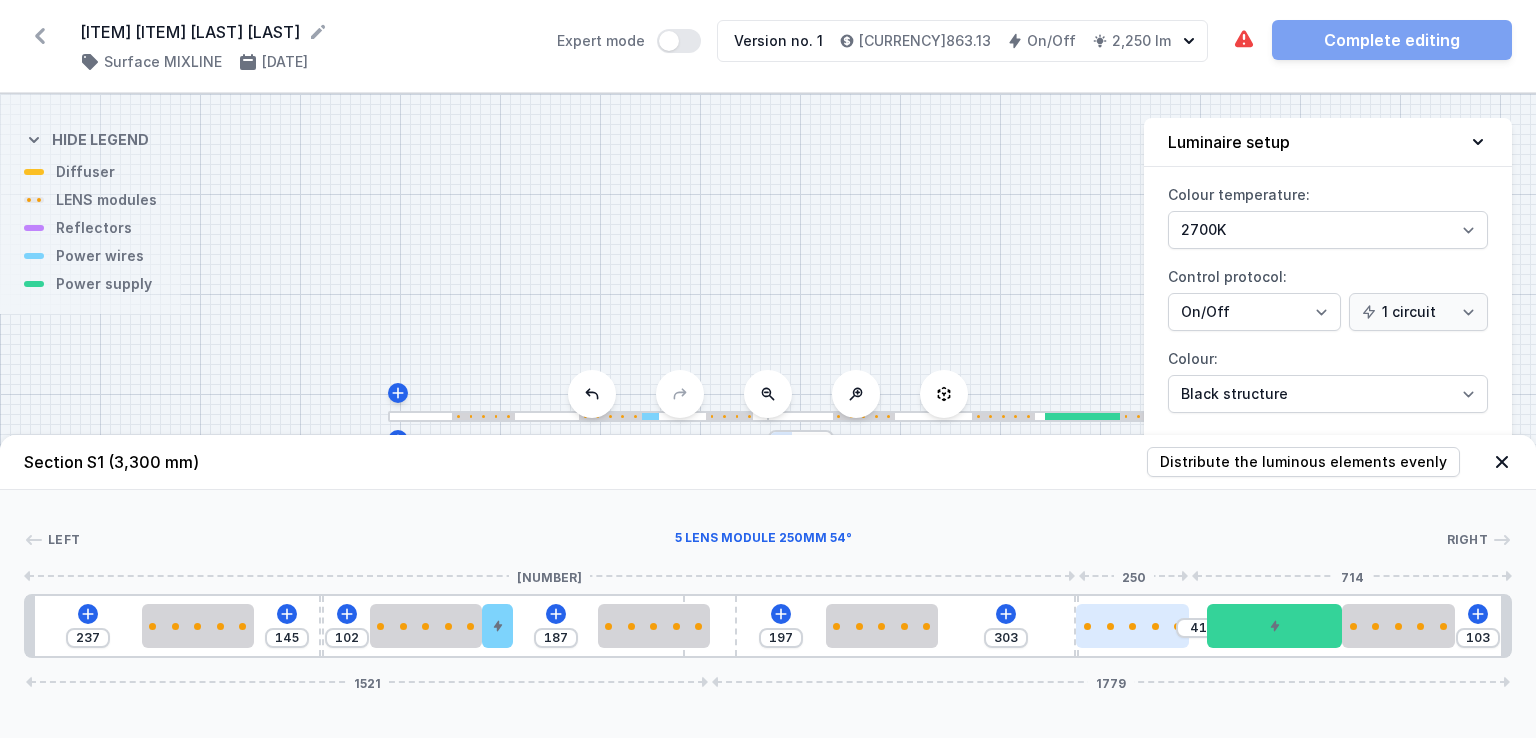 click at bounding box center (1132, 626) 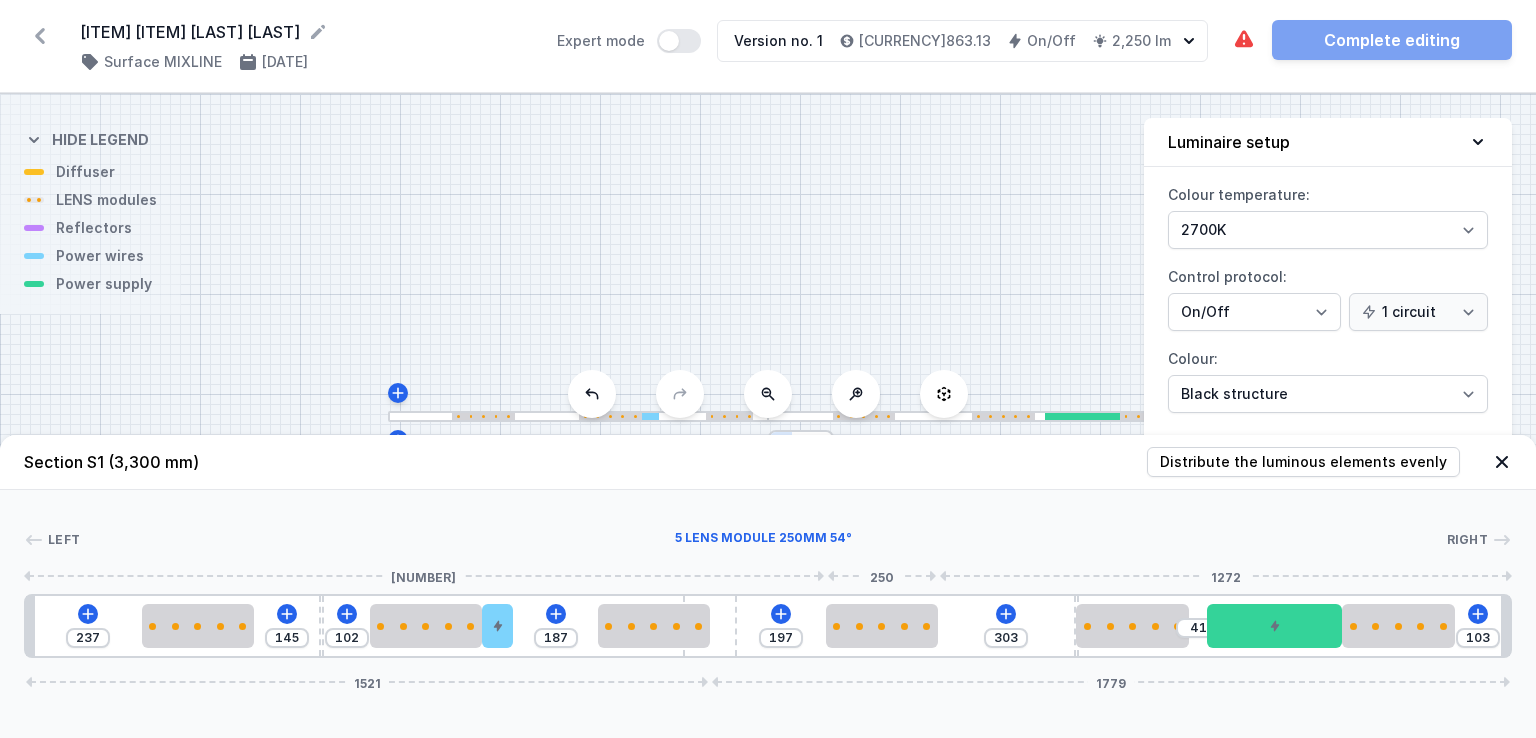 type on "231" 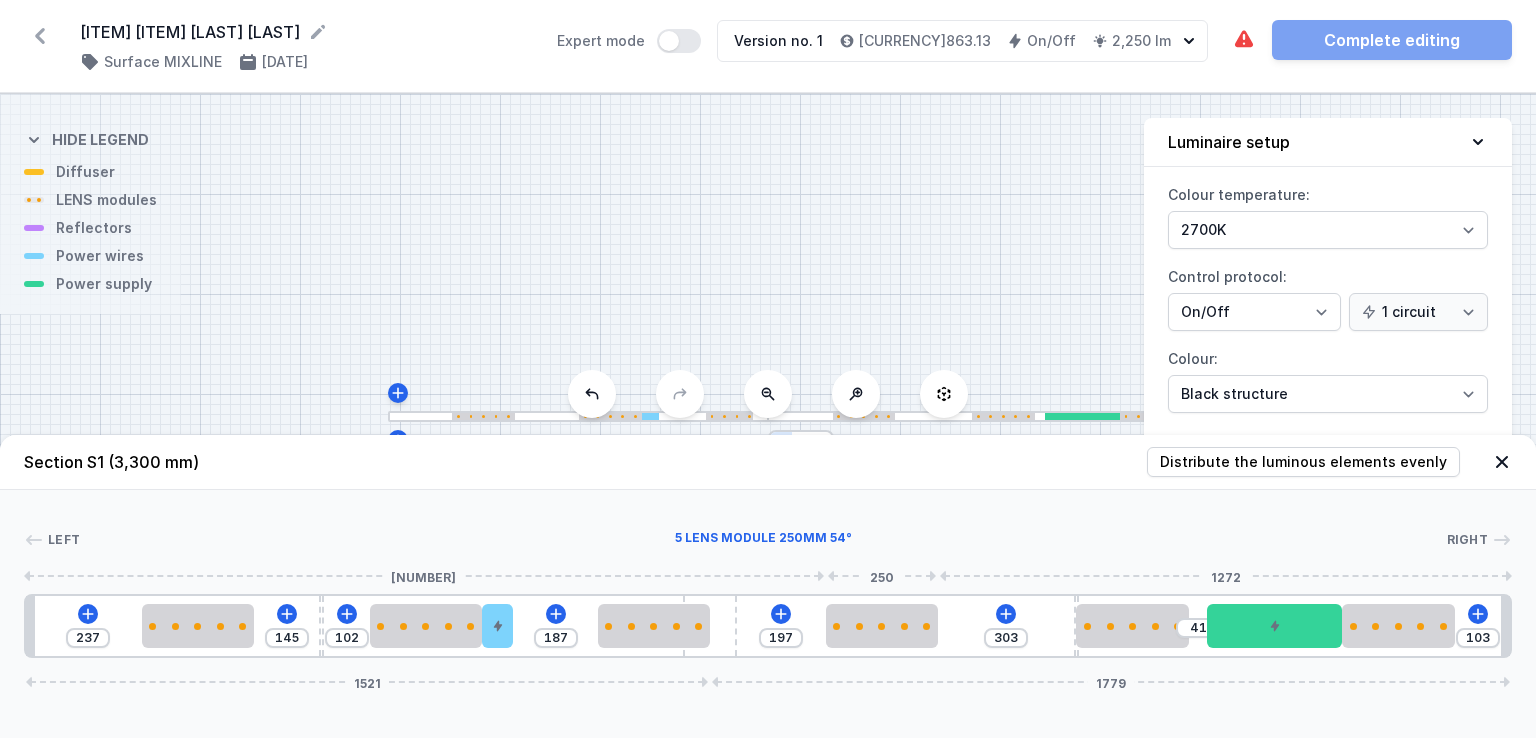 type on "269" 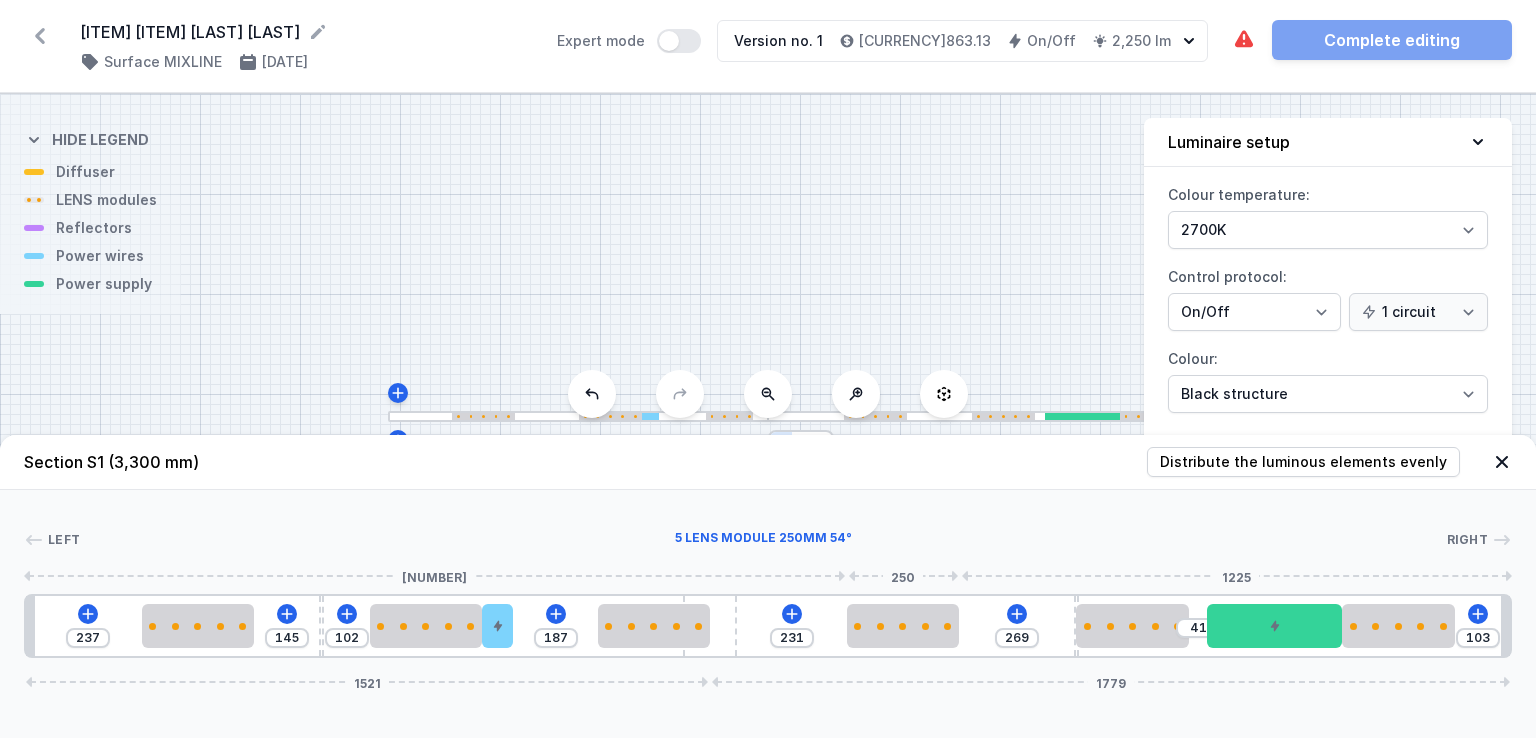 type on "244" 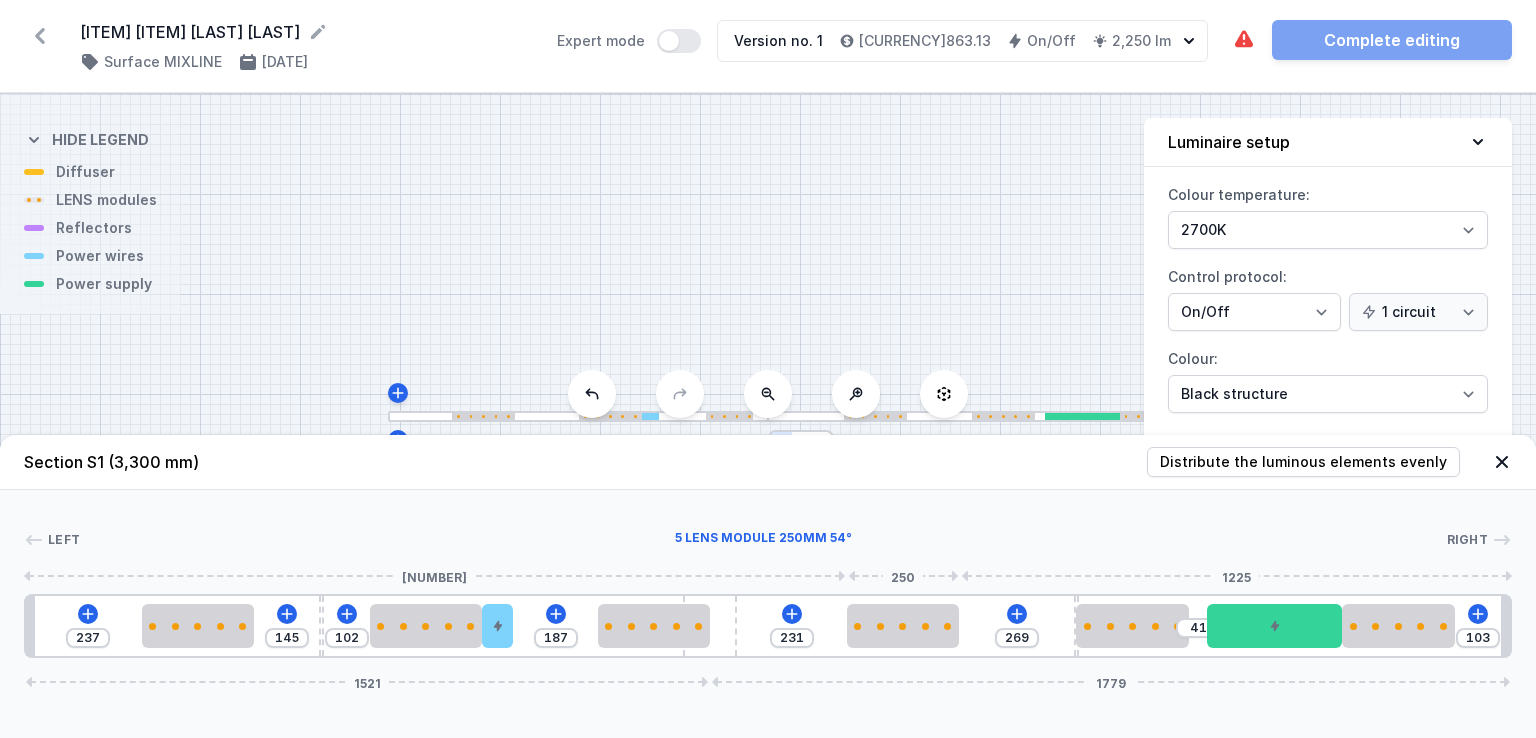 type on "256" 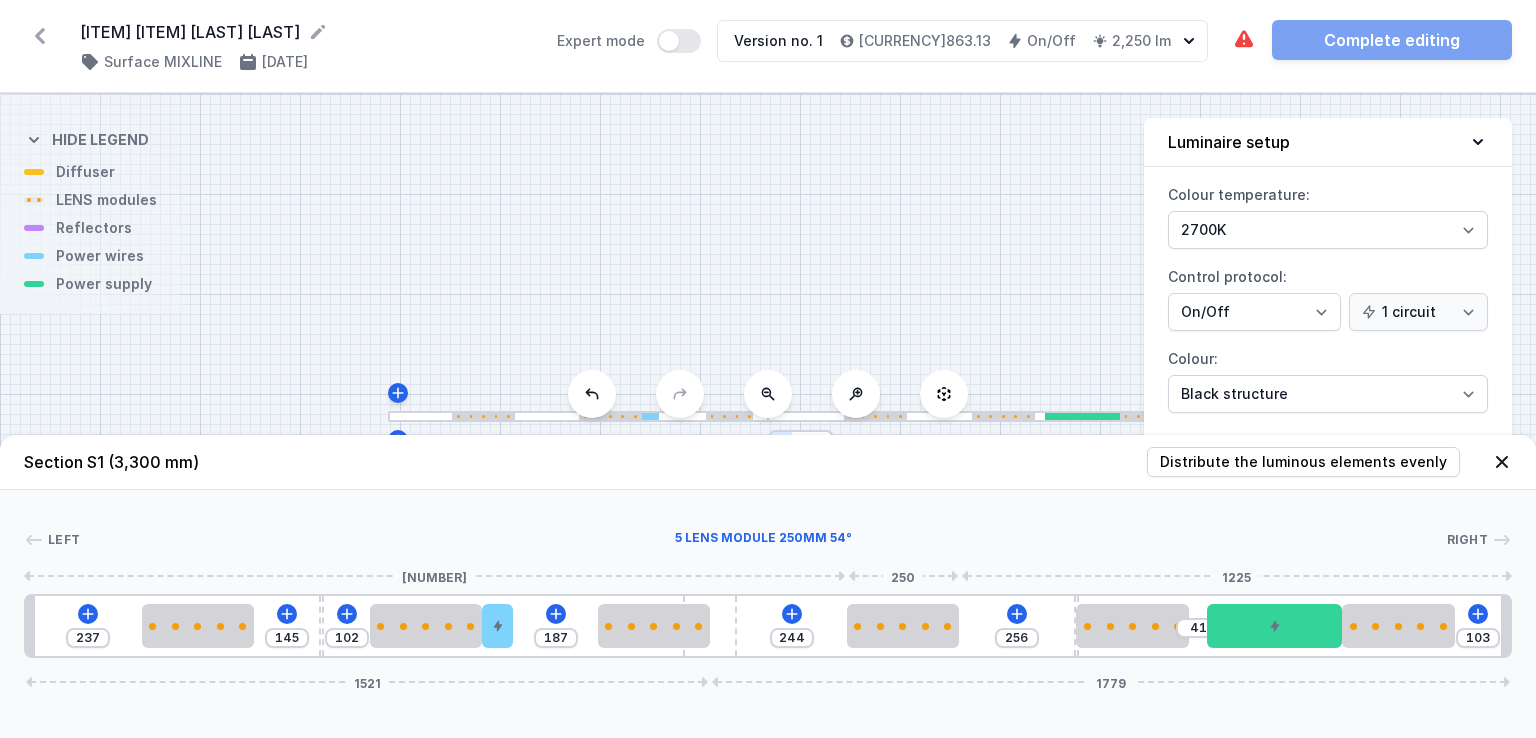 type on "246" 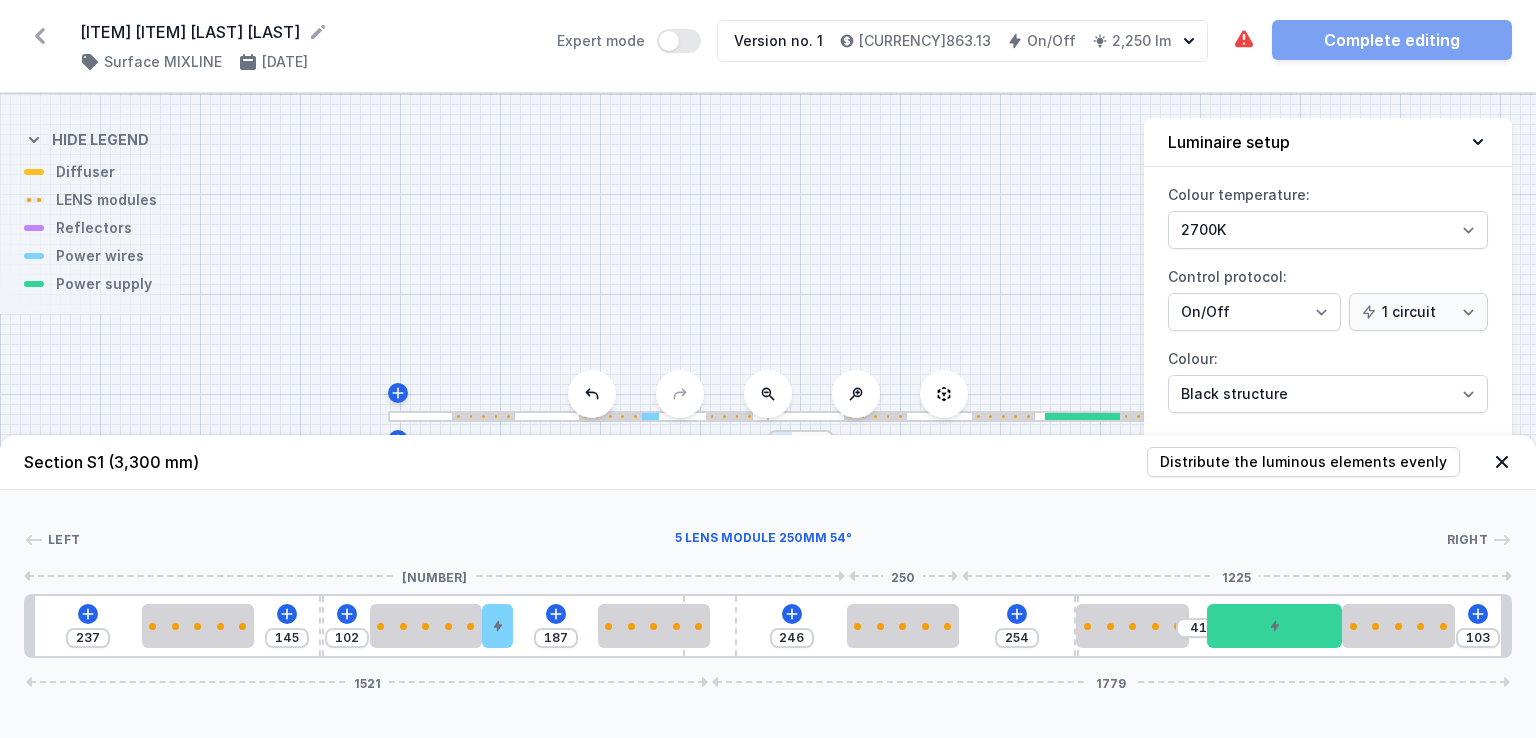 type on "248" 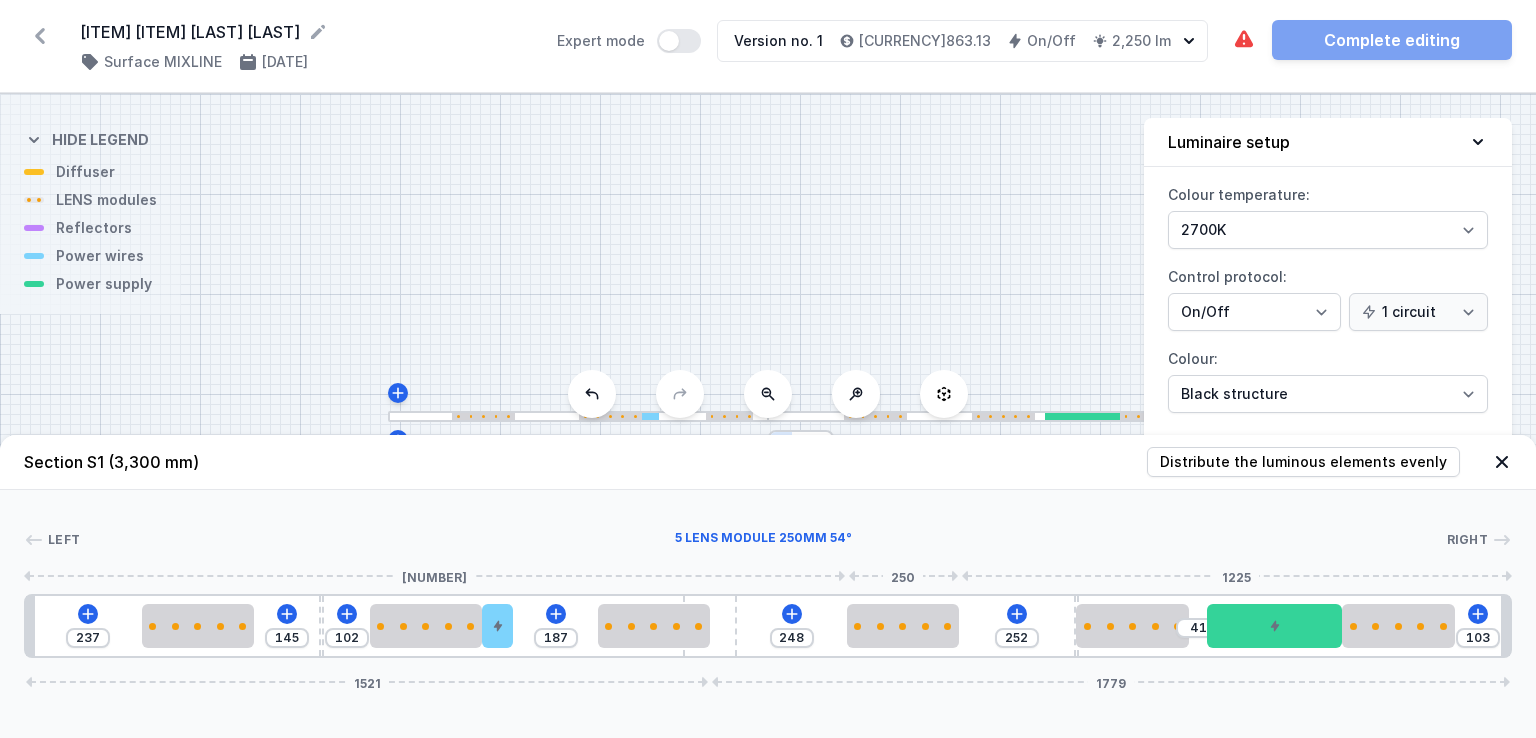 type on "253" 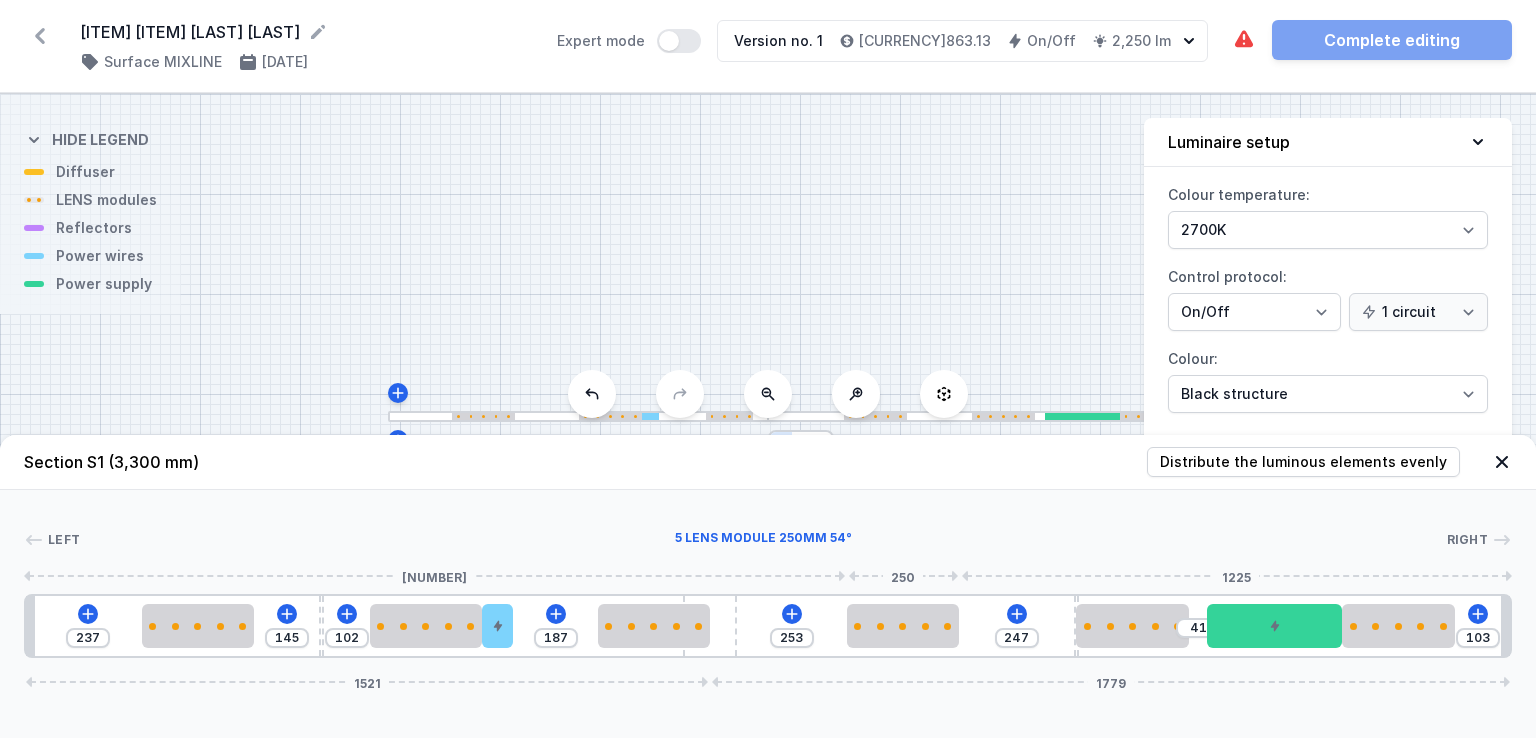 drag, startPoint x: 925, startPoint y: 629, endPoint x: 962, endPoint y: 627, distance: 37.054016 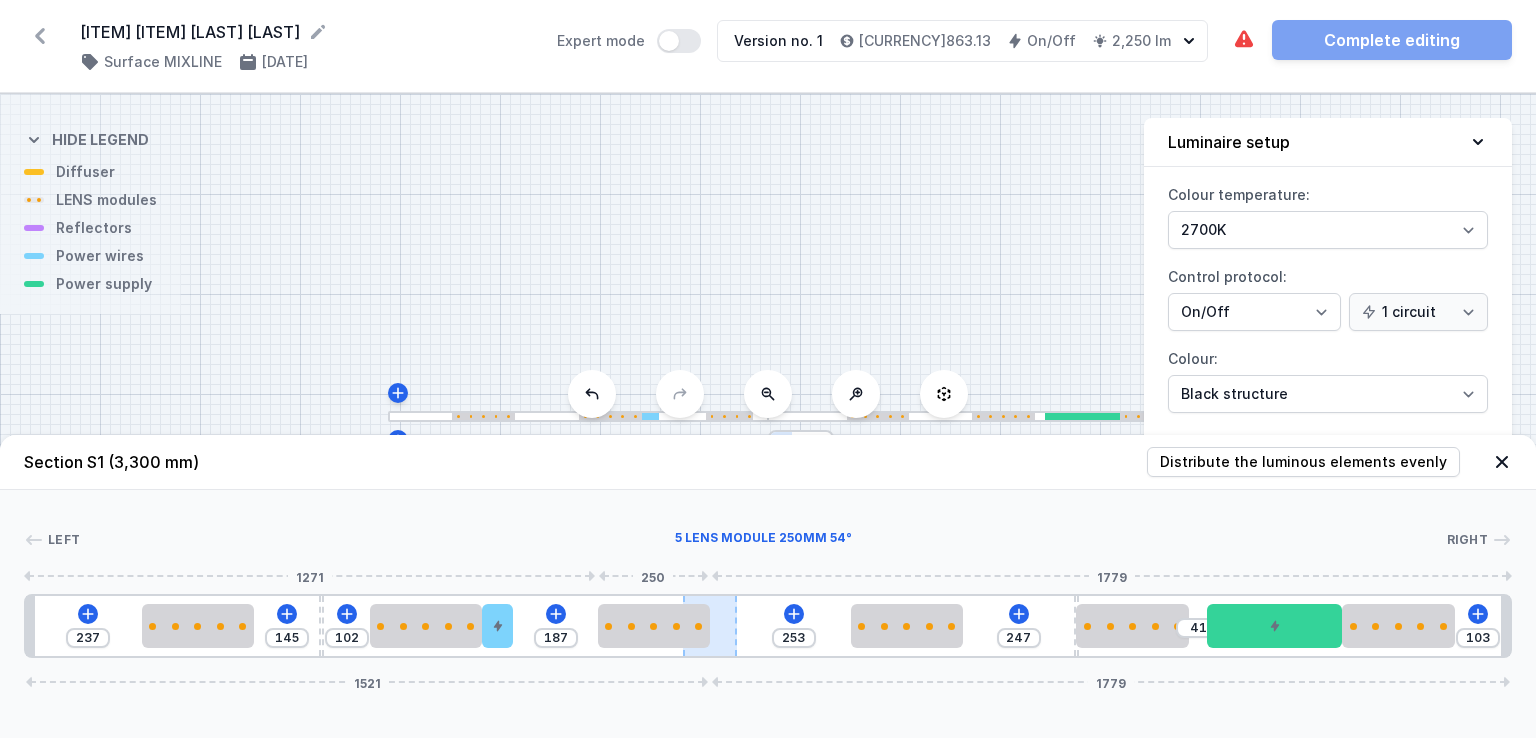 type on "127" 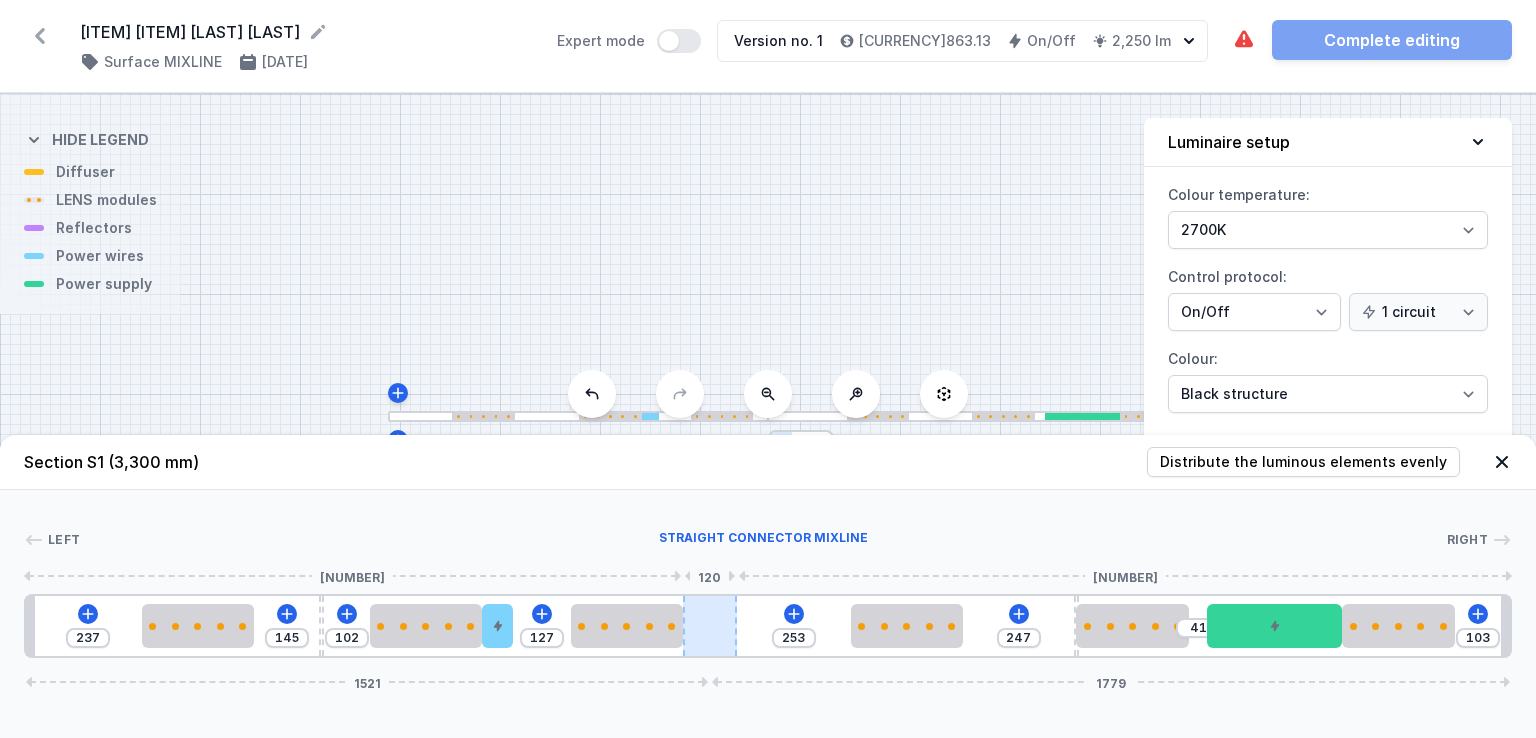 drag, startPoint x: 691, startPoint y: 616, endPoint x: 708, endPoint y: 617, distance: 17.029387 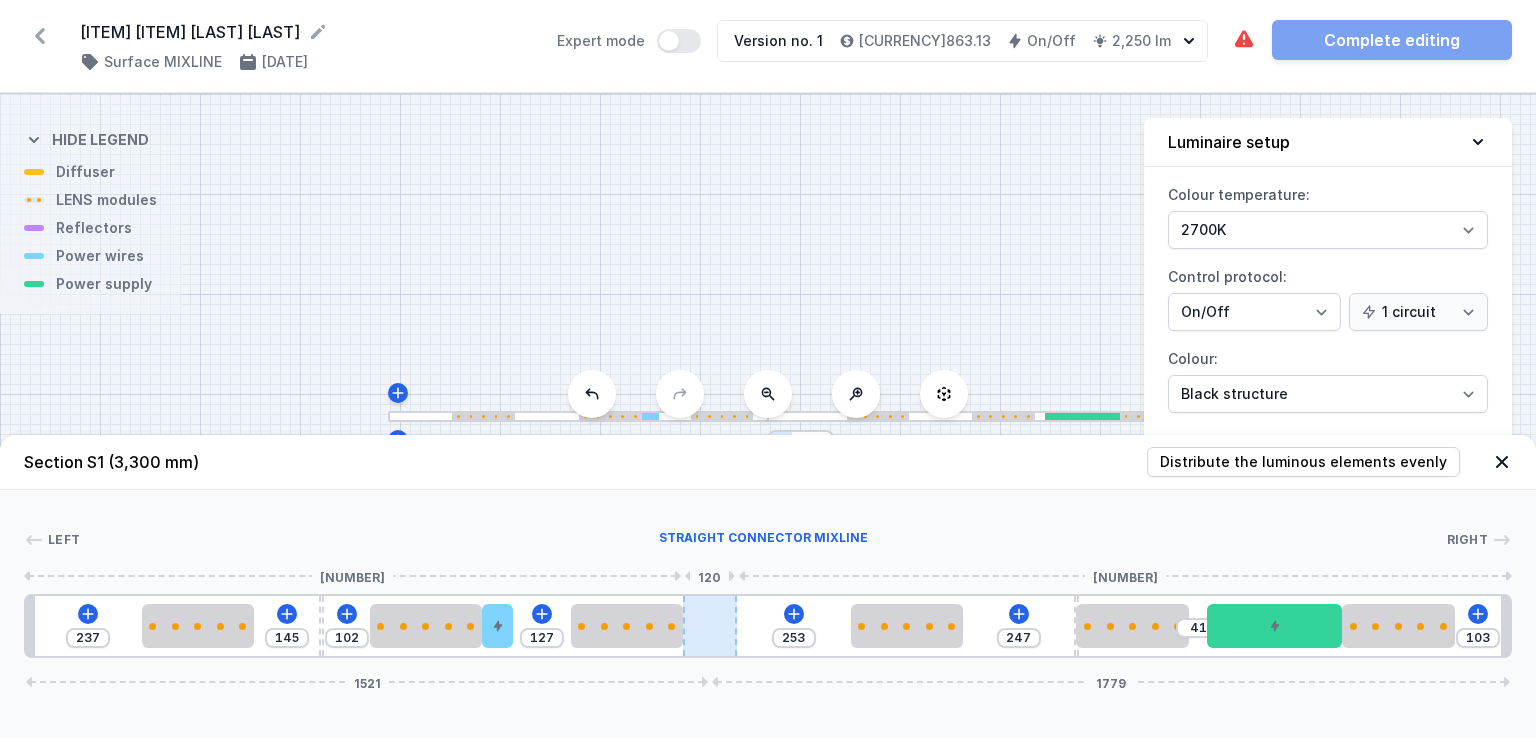 click on "[NUMBER] [NUMBER] [NUMBER] [NUMBER] [NUMBER] [NUMBER] [NUMBER] [NUMBER] [NUMBER]" at bounding box center [768, 626] 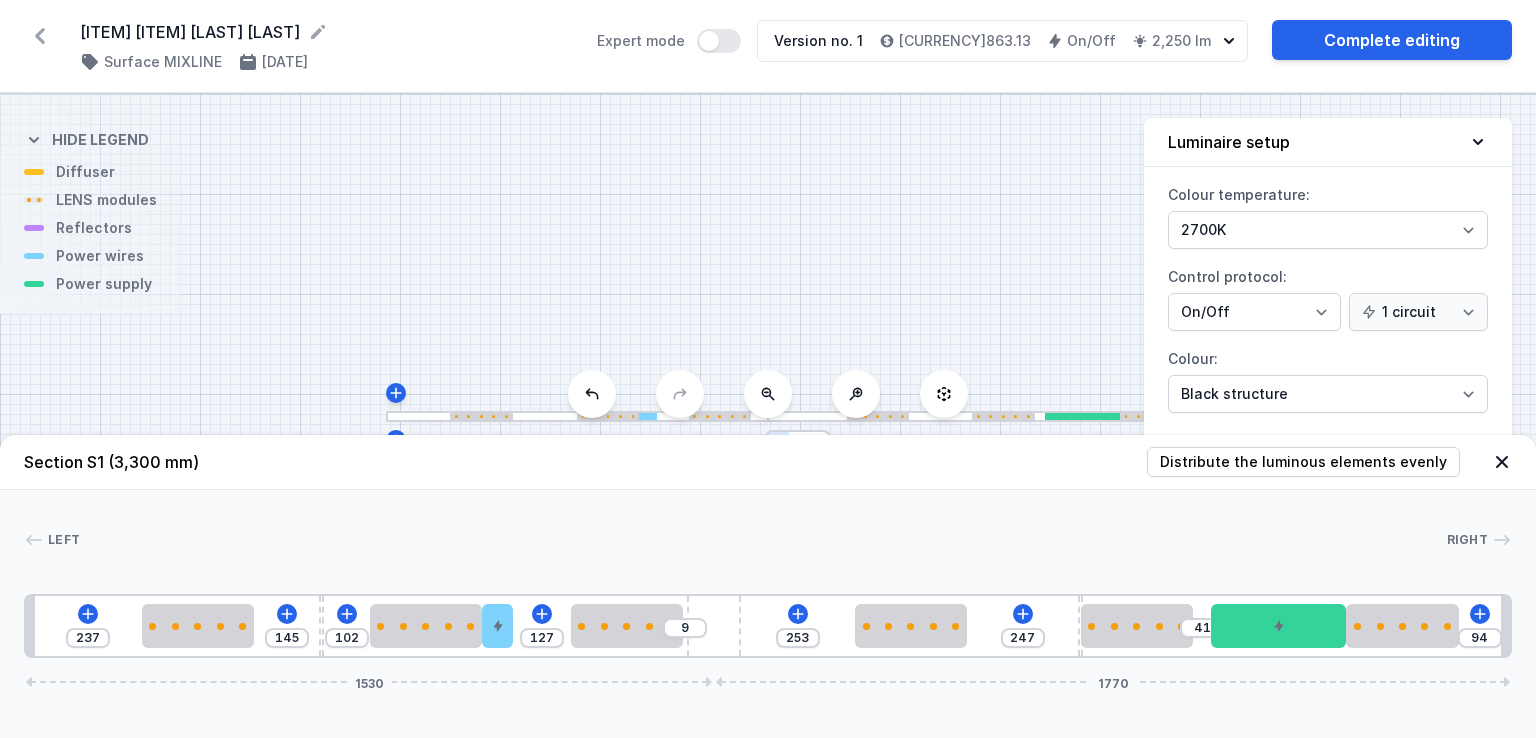 type on "92" 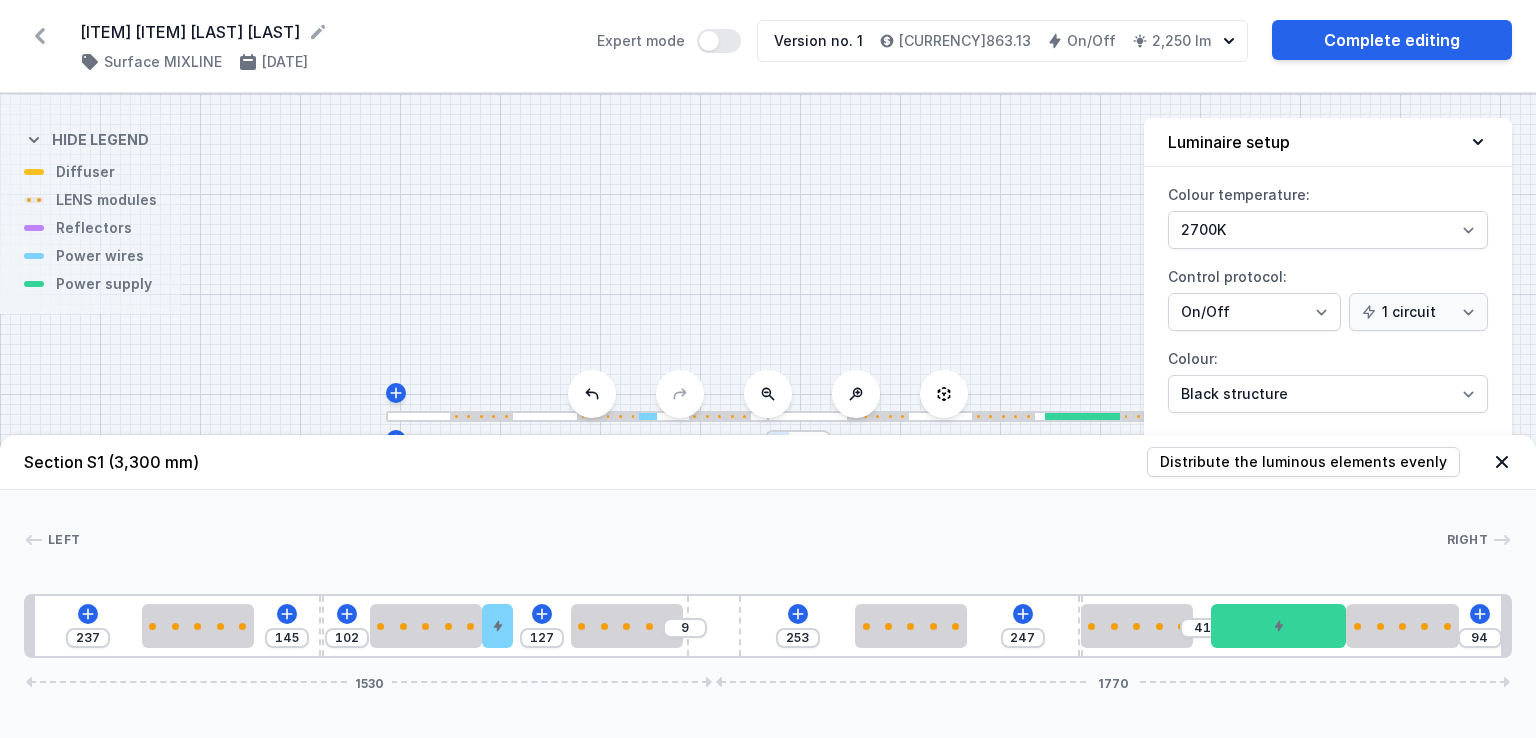 type on "11" 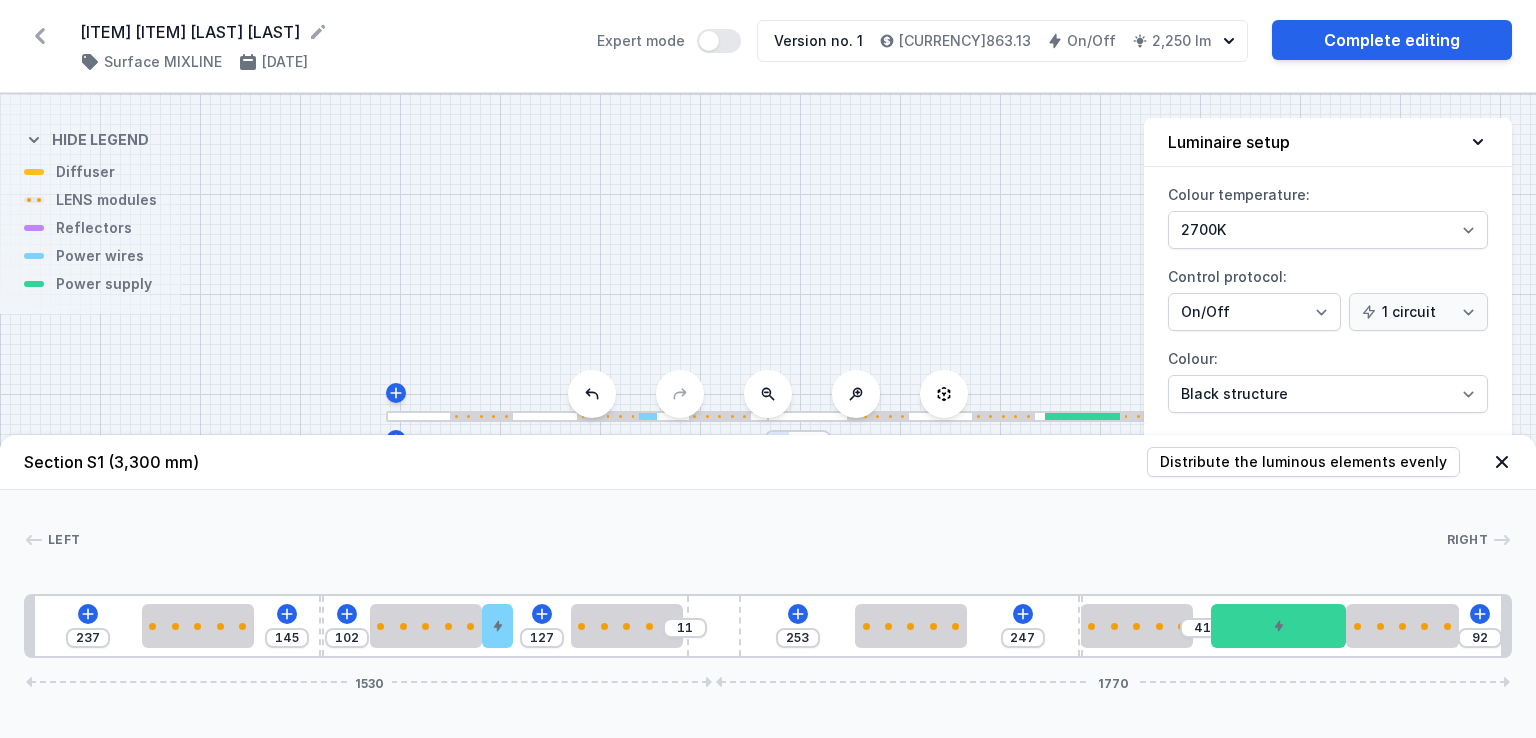 type on "87" 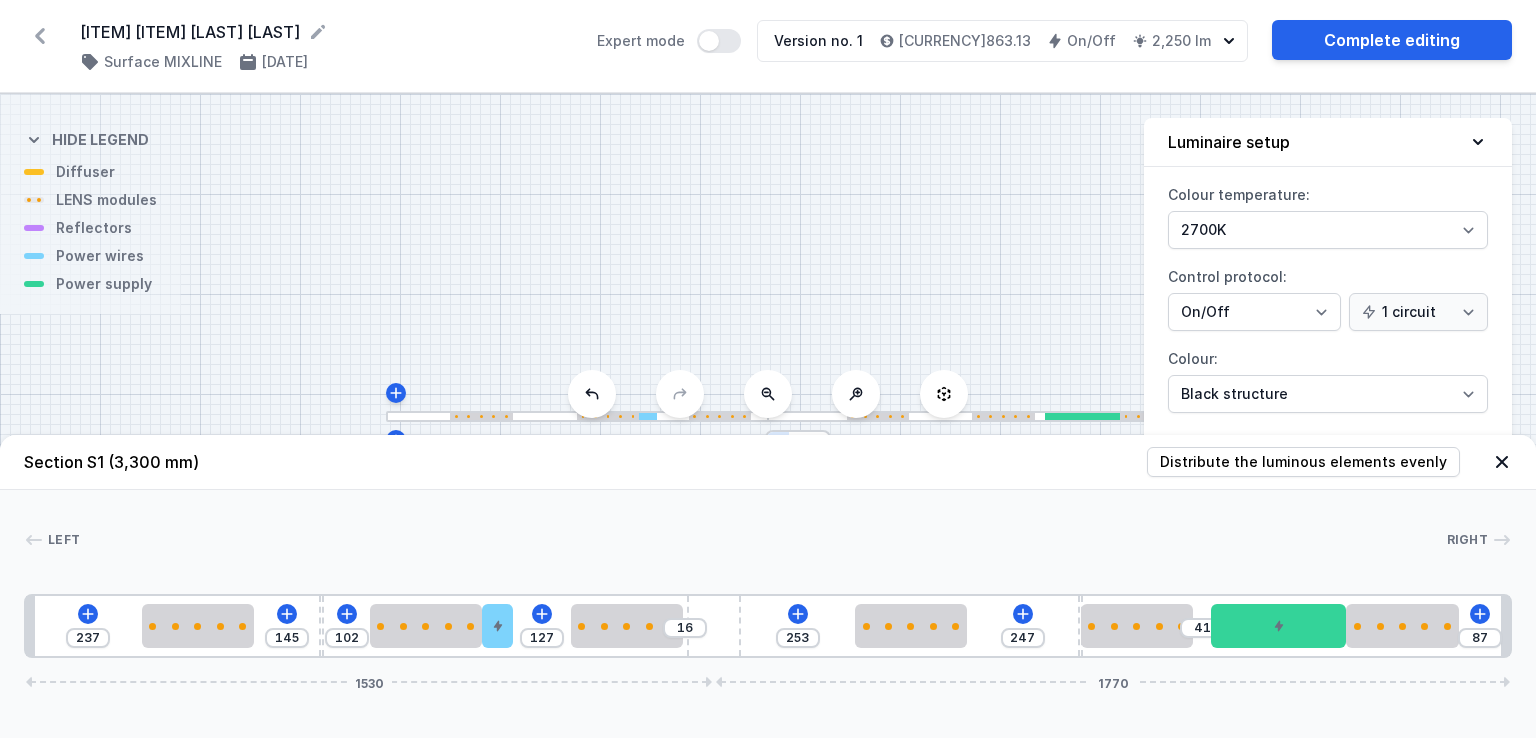 type on "83" 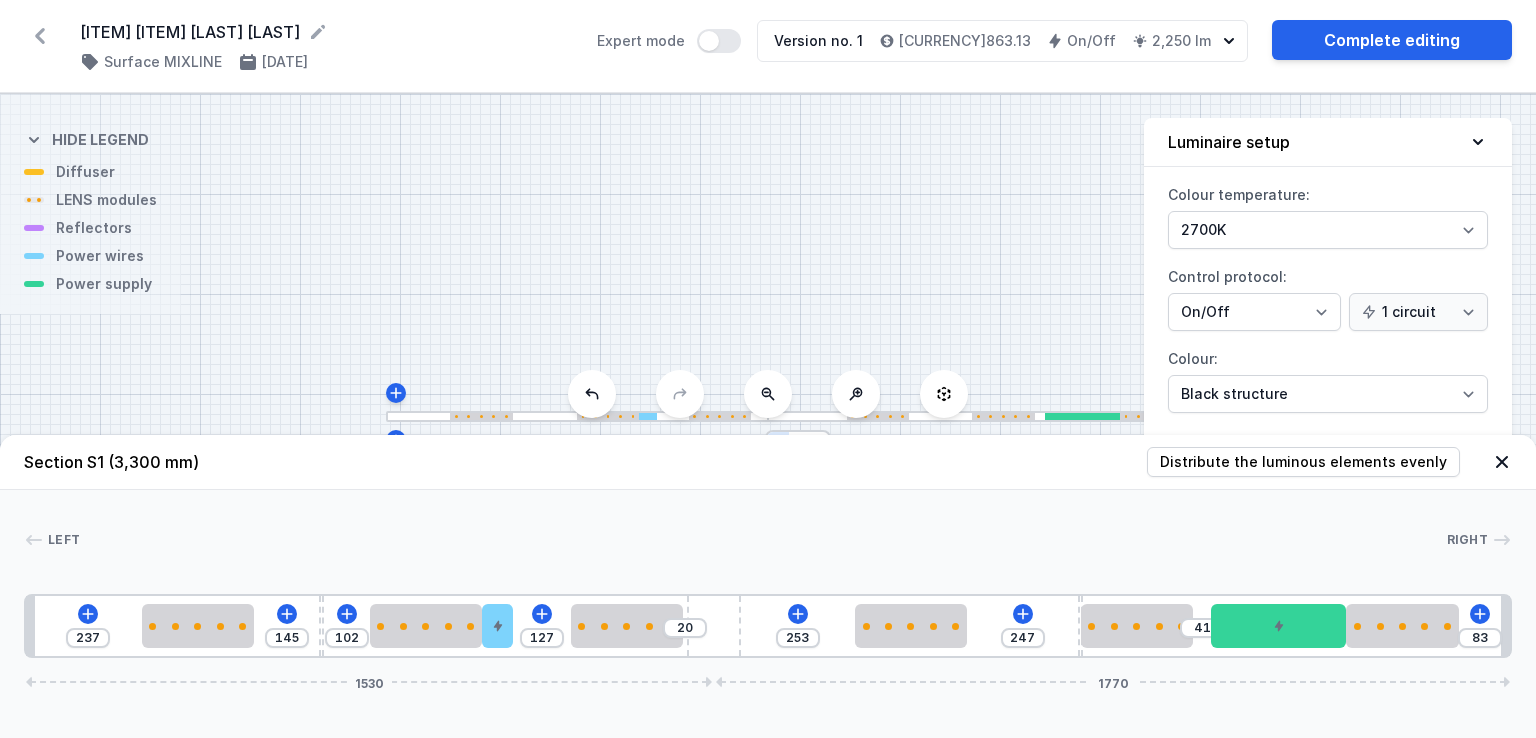 type on "76" 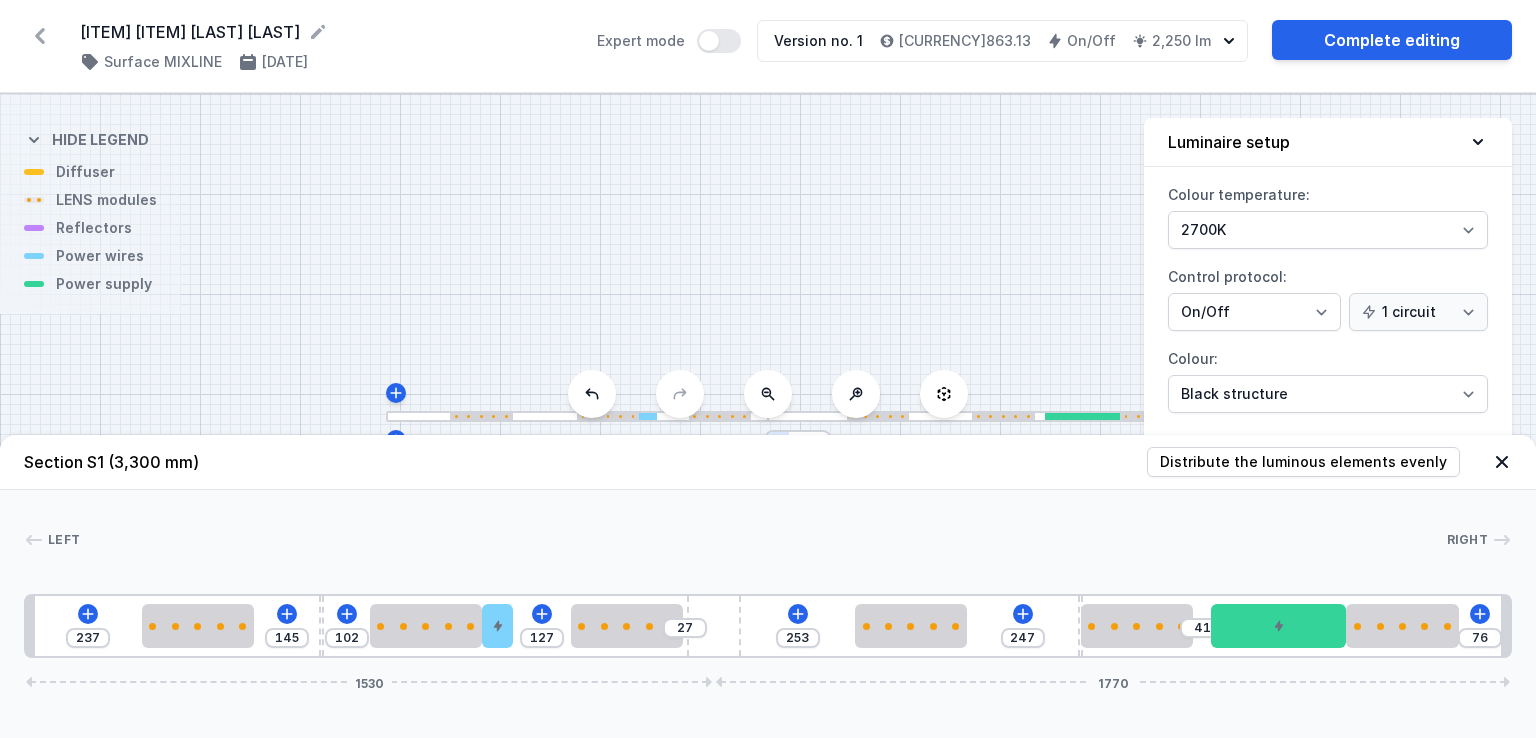 type on "70" 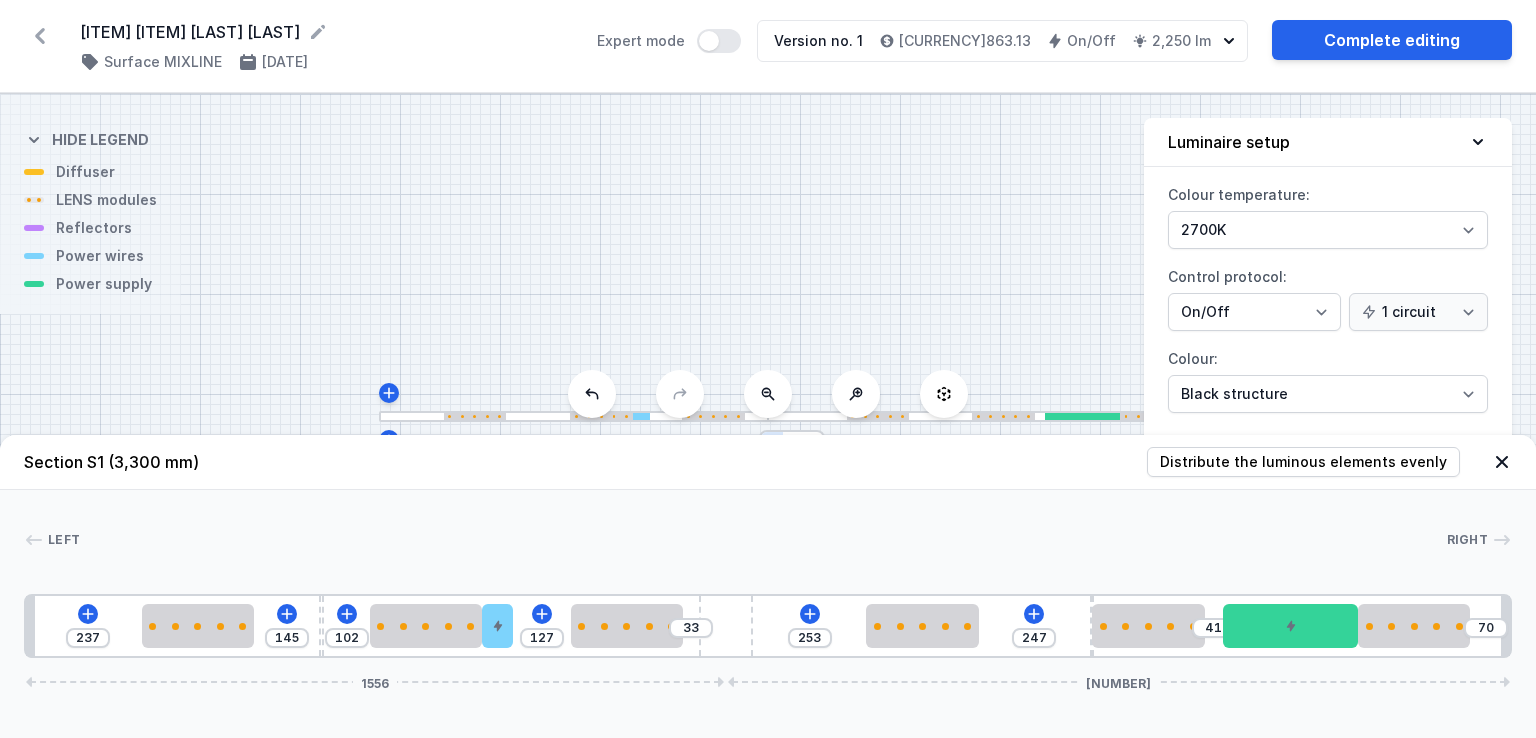 type on "68" 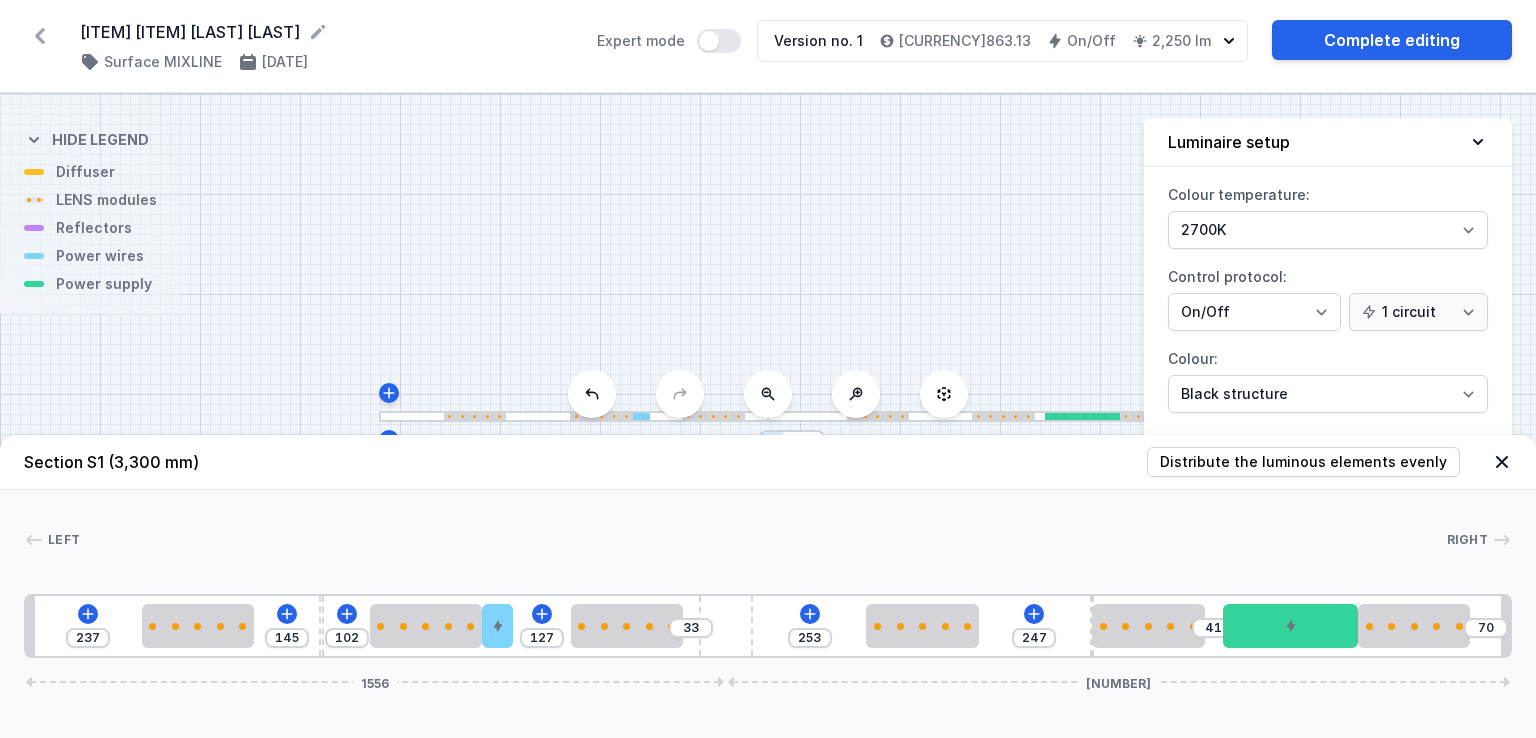 type on "35" 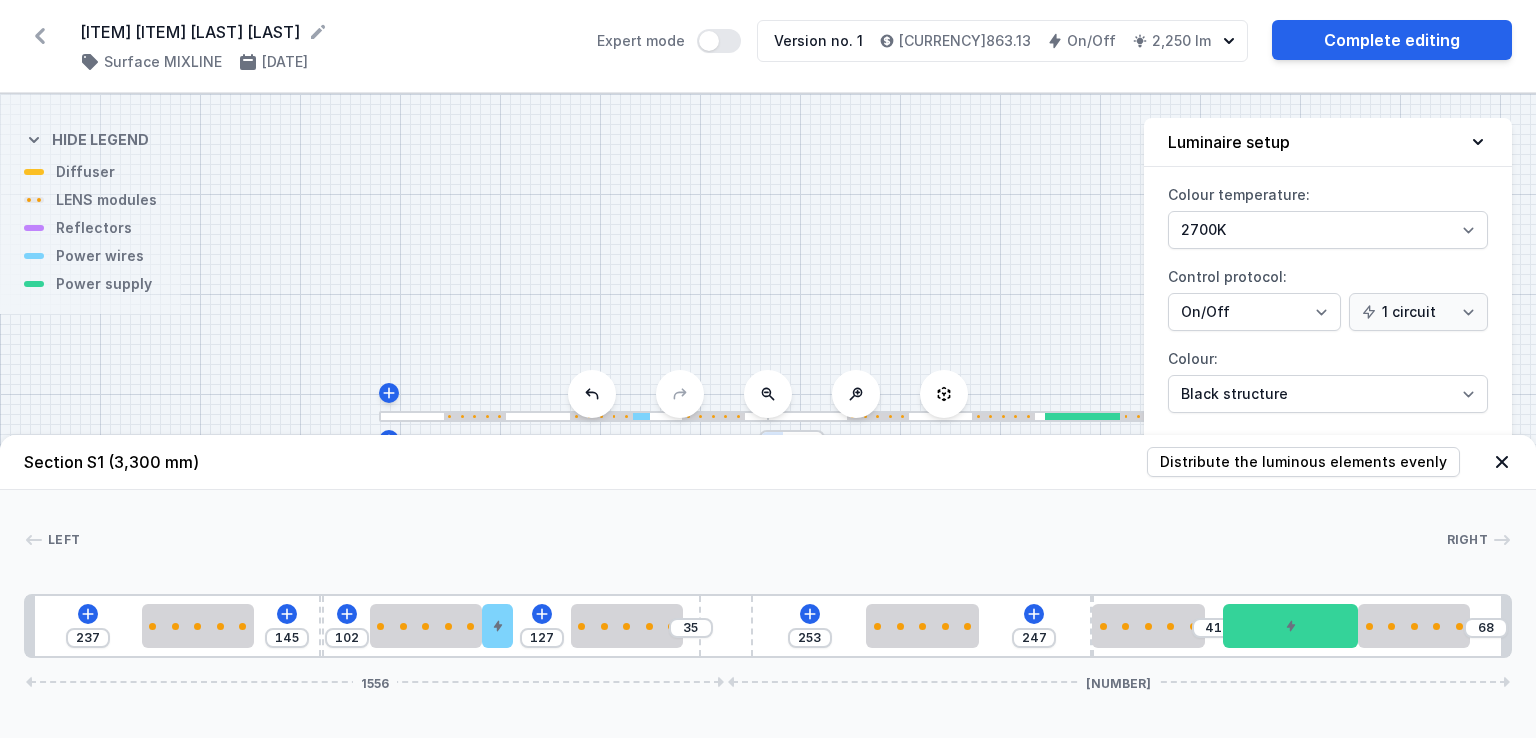 type on "61" 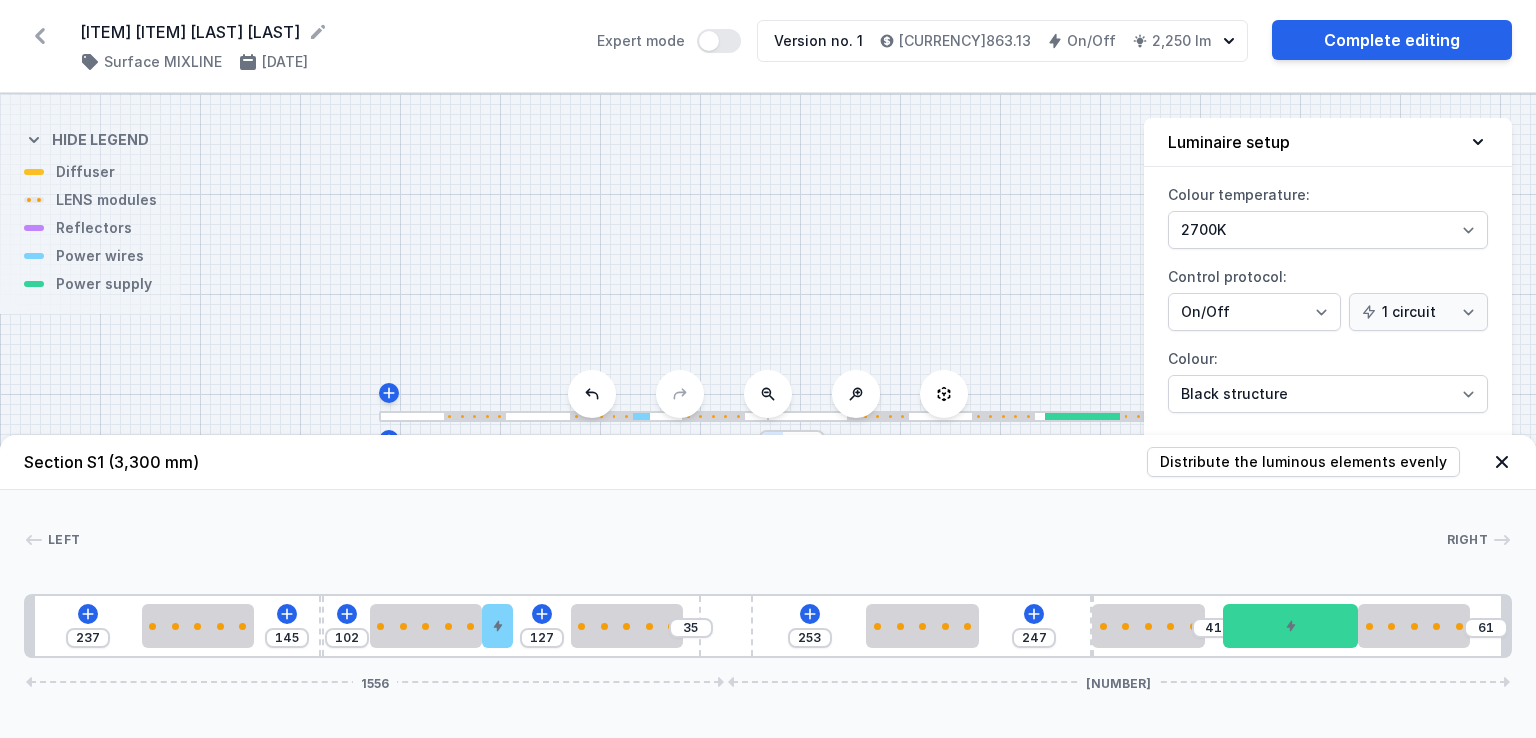 type on "42" 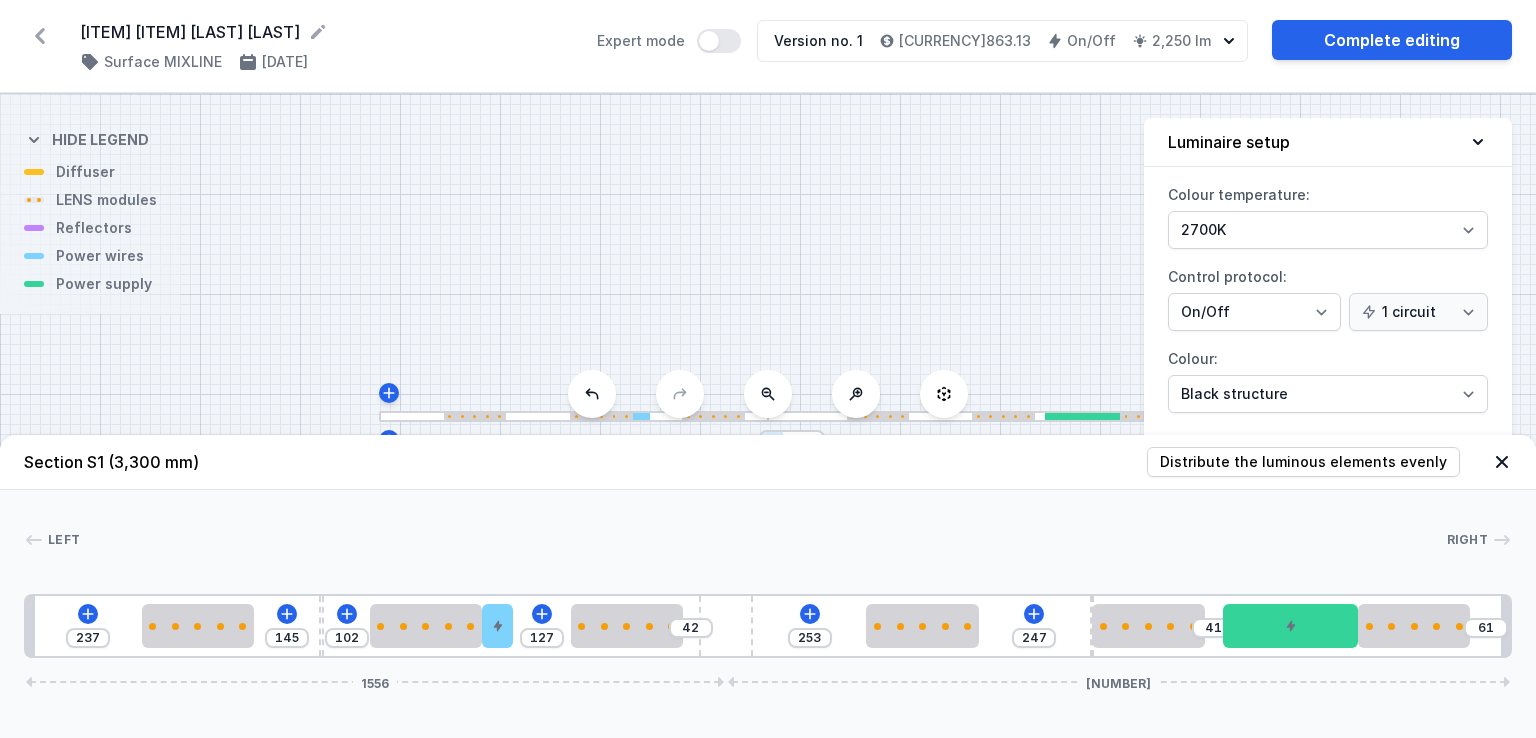 type on "59" 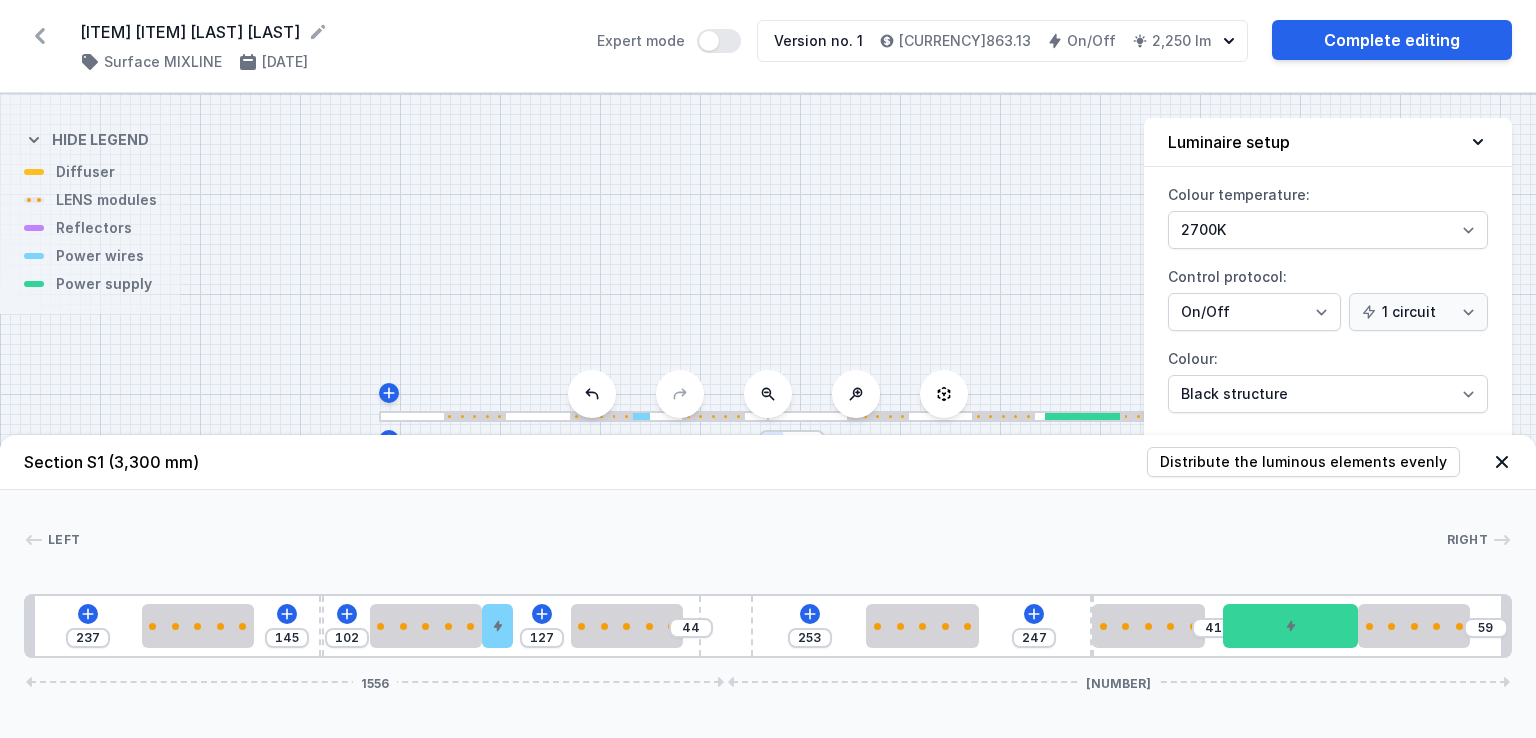 type on "55" 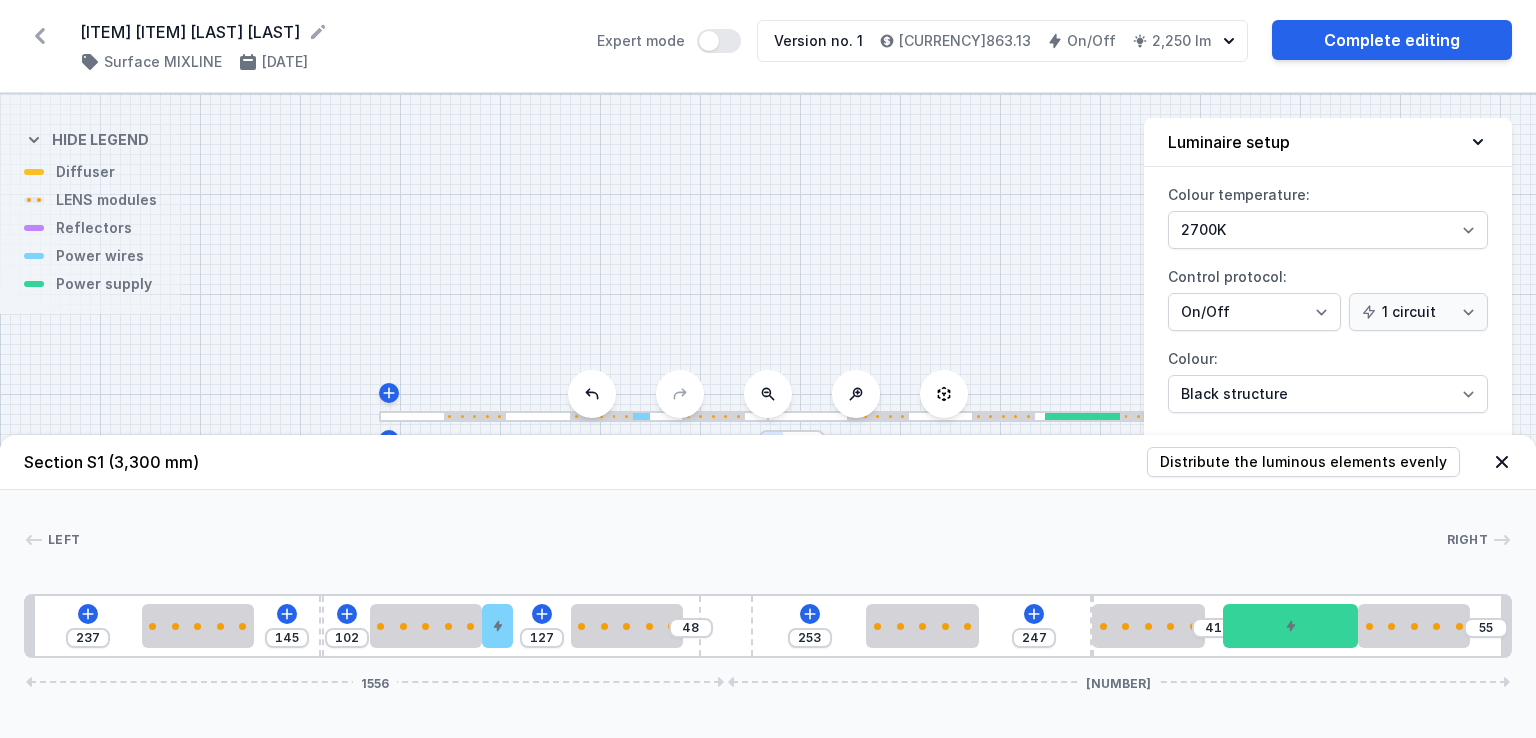 type on "52" 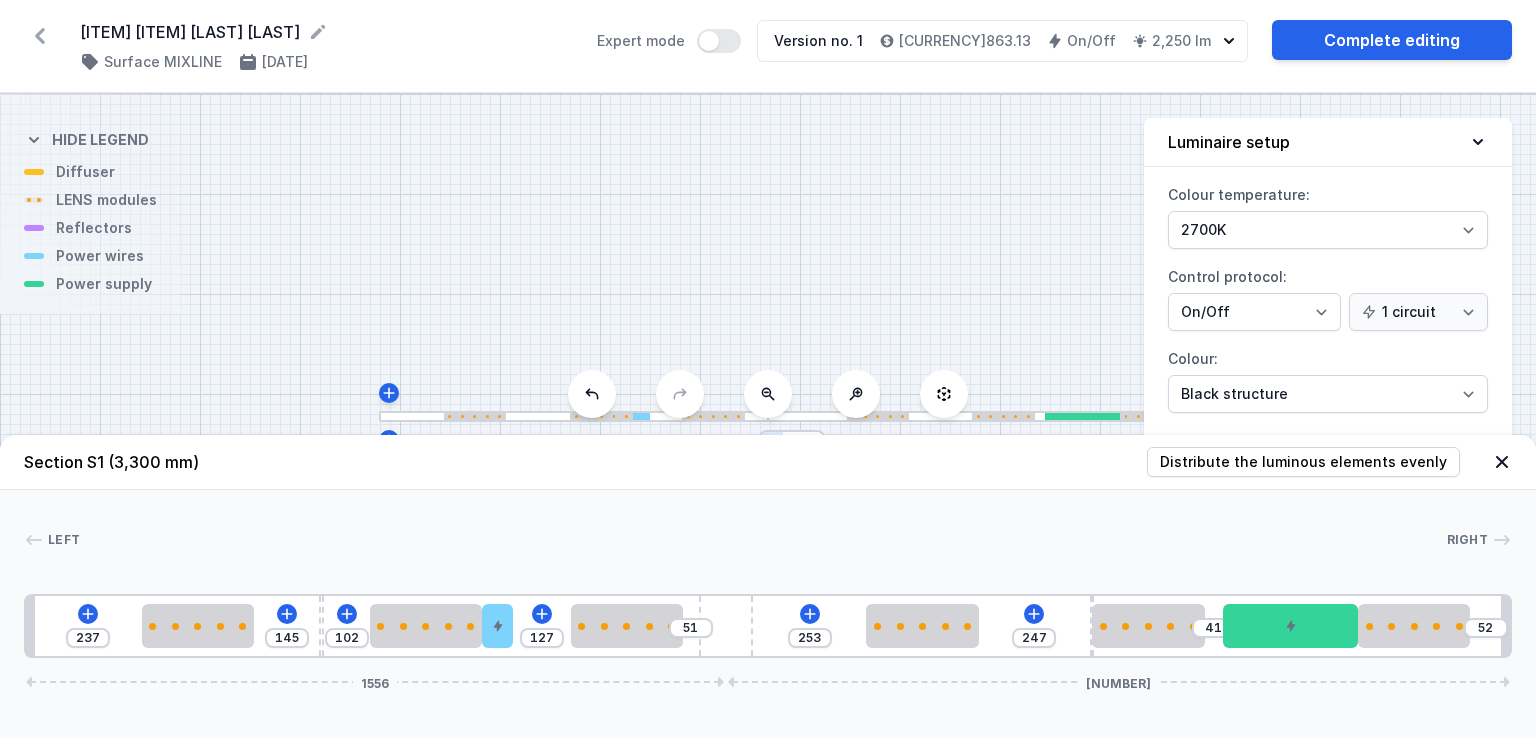 type on "48" 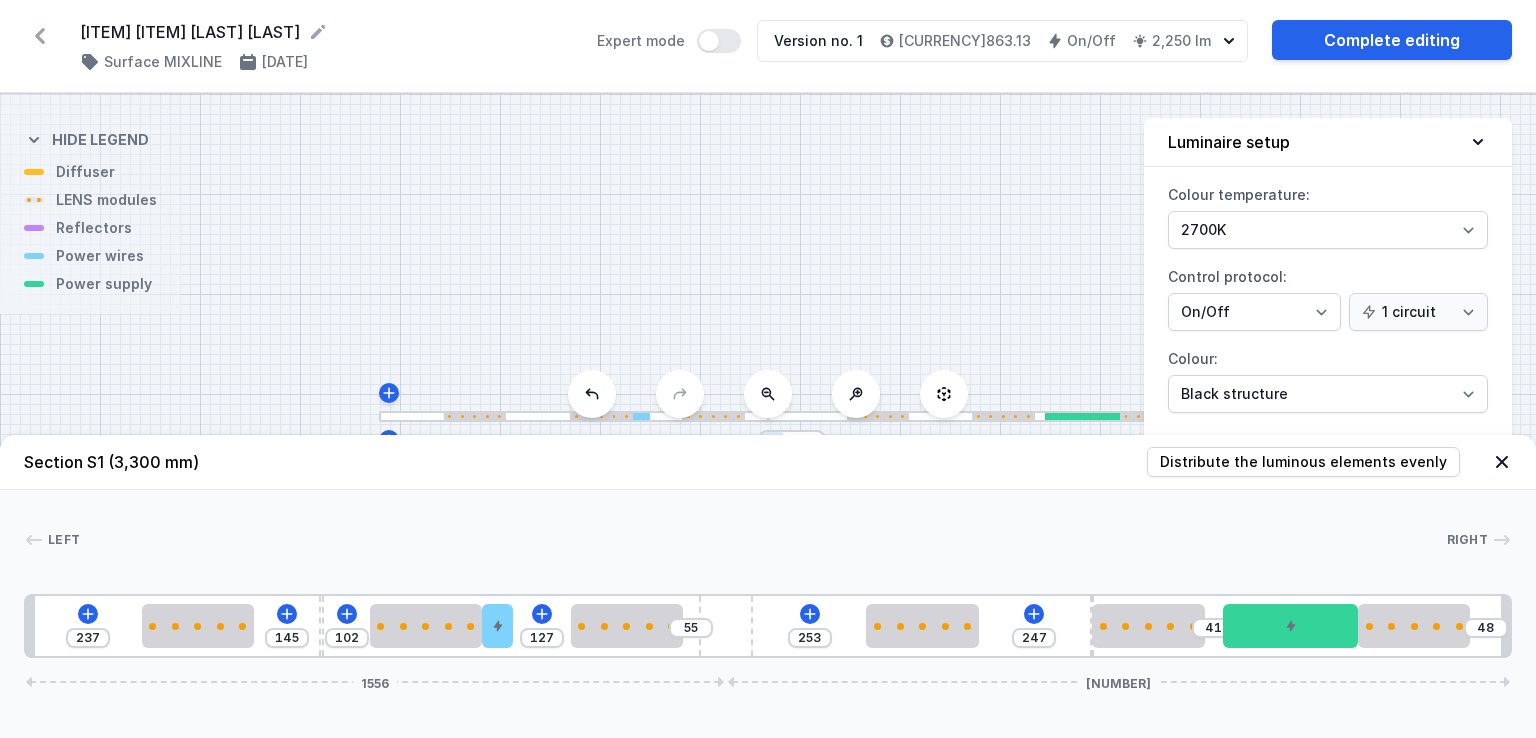 type on "46" 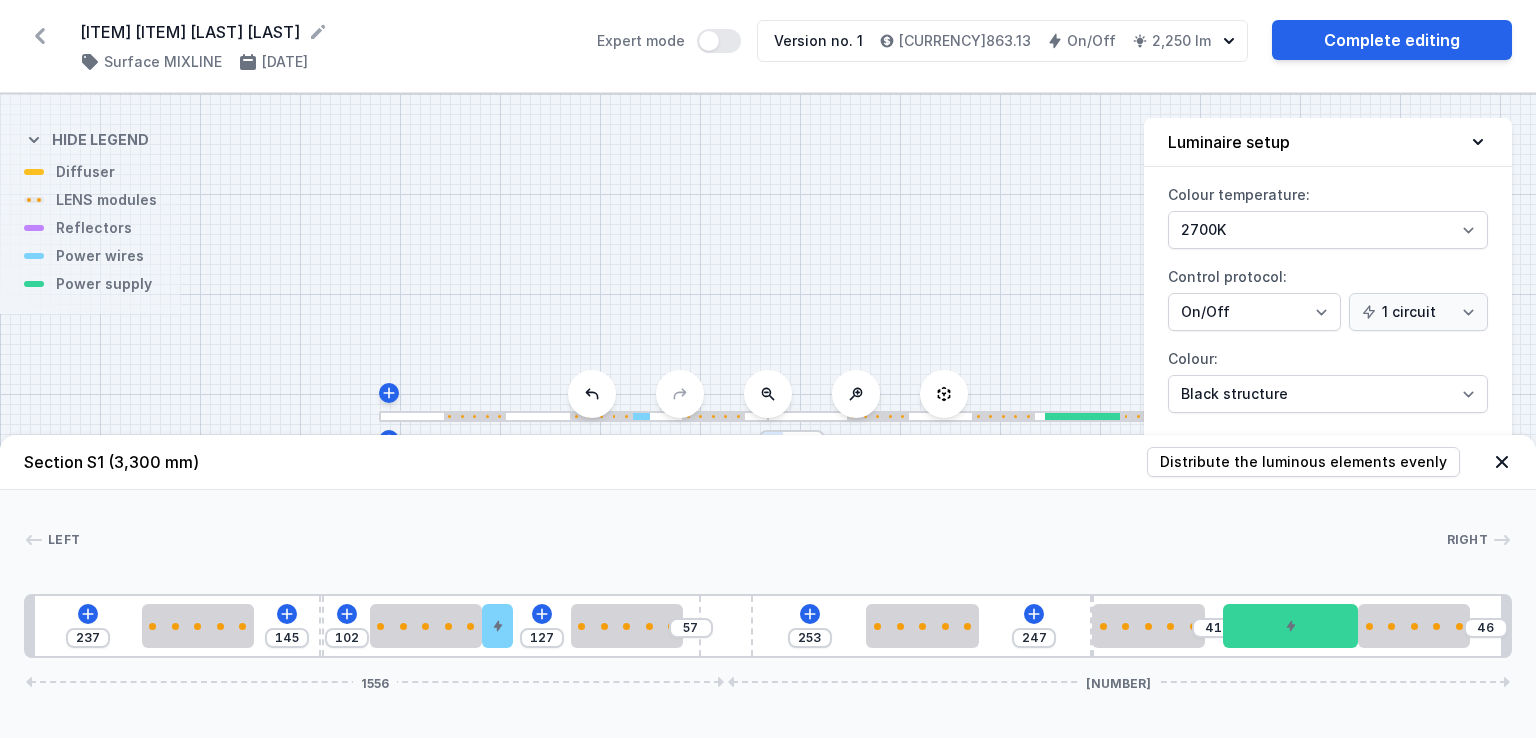 type on "41" 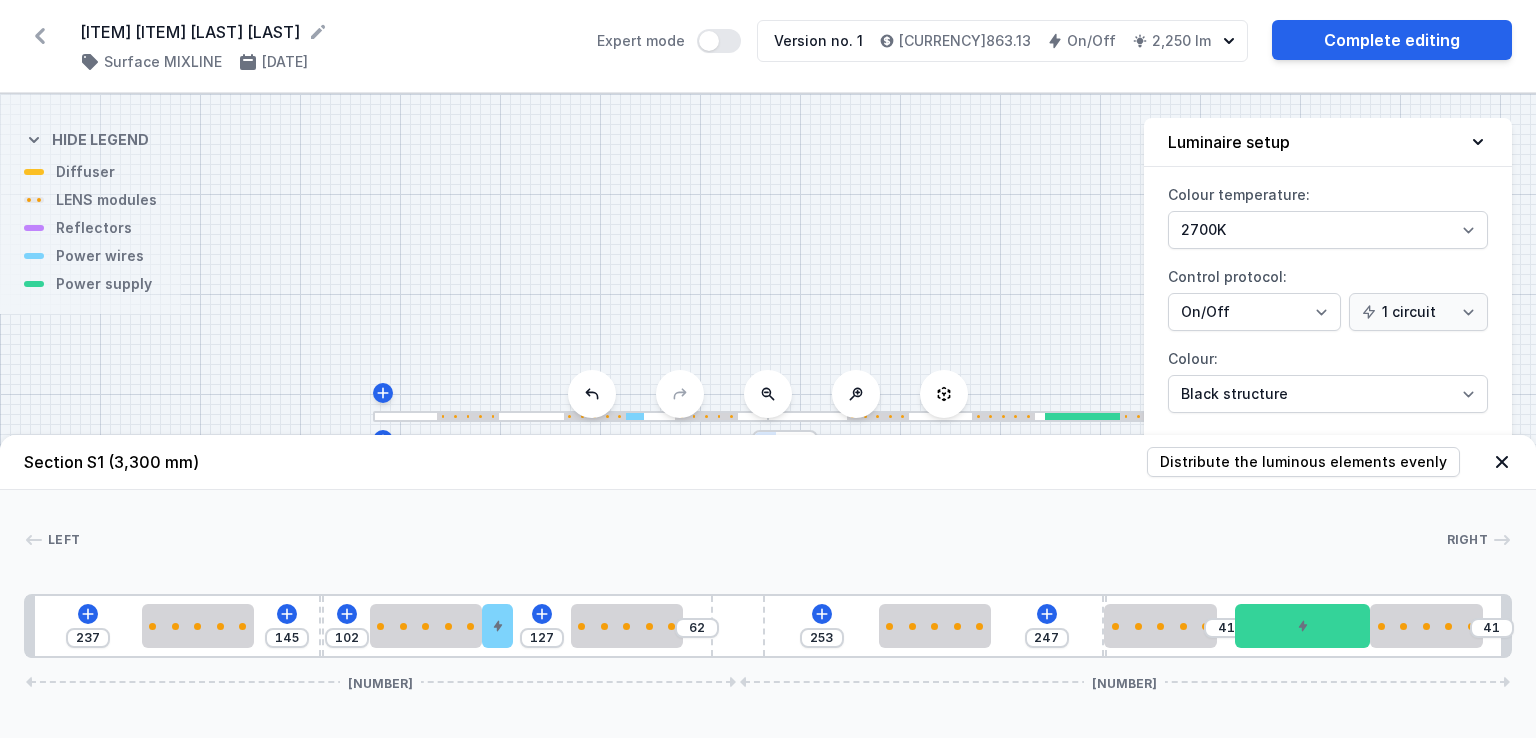 type on "35" 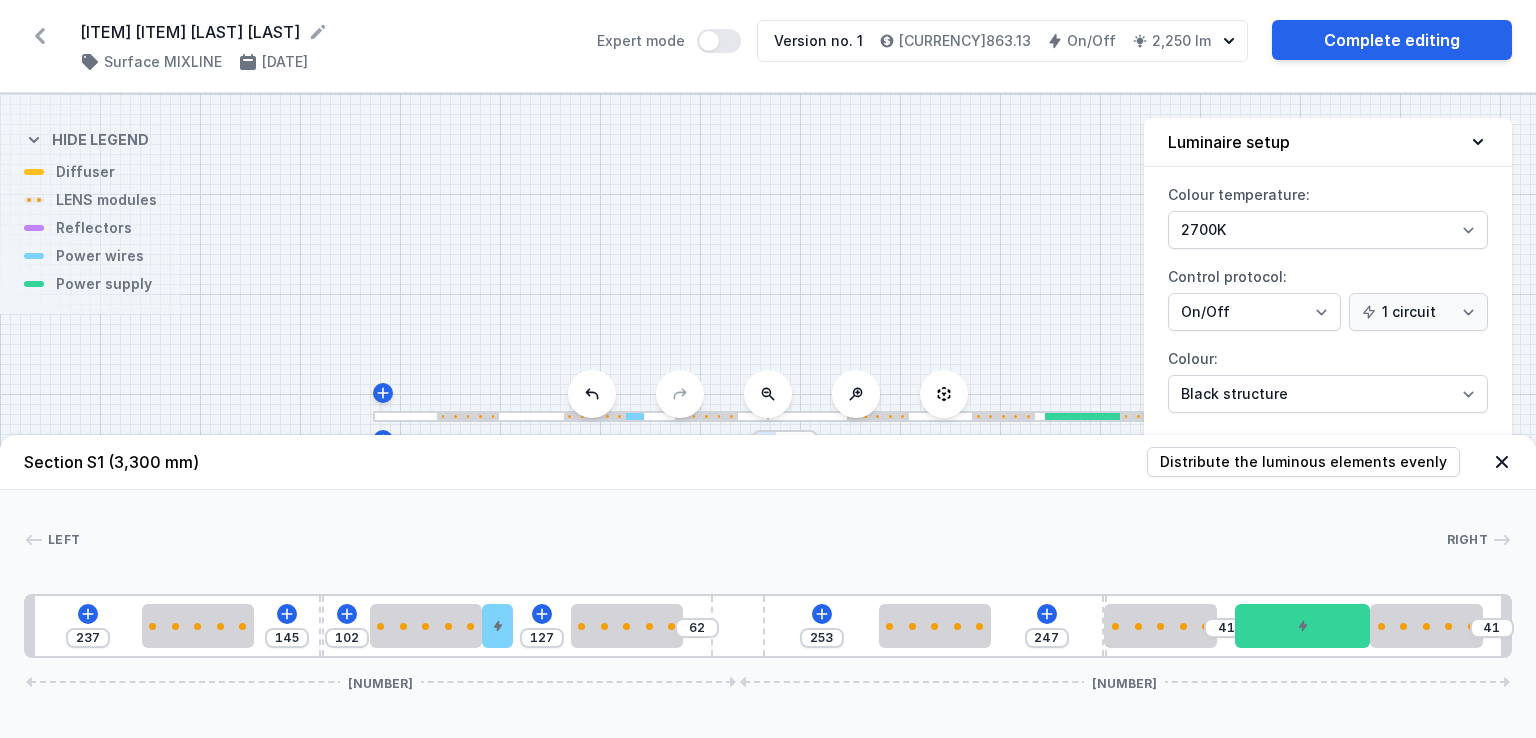 type on "68" 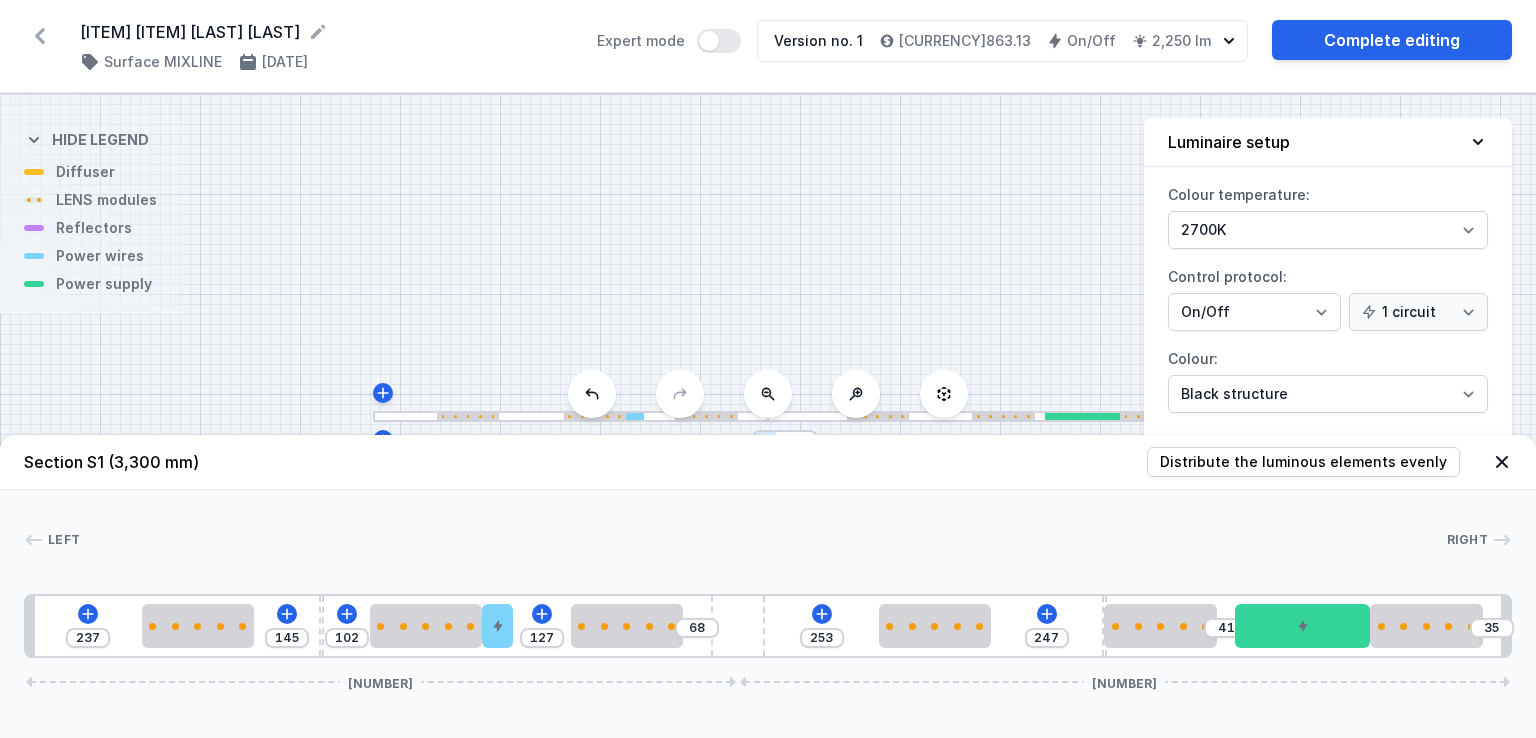 type on "28" 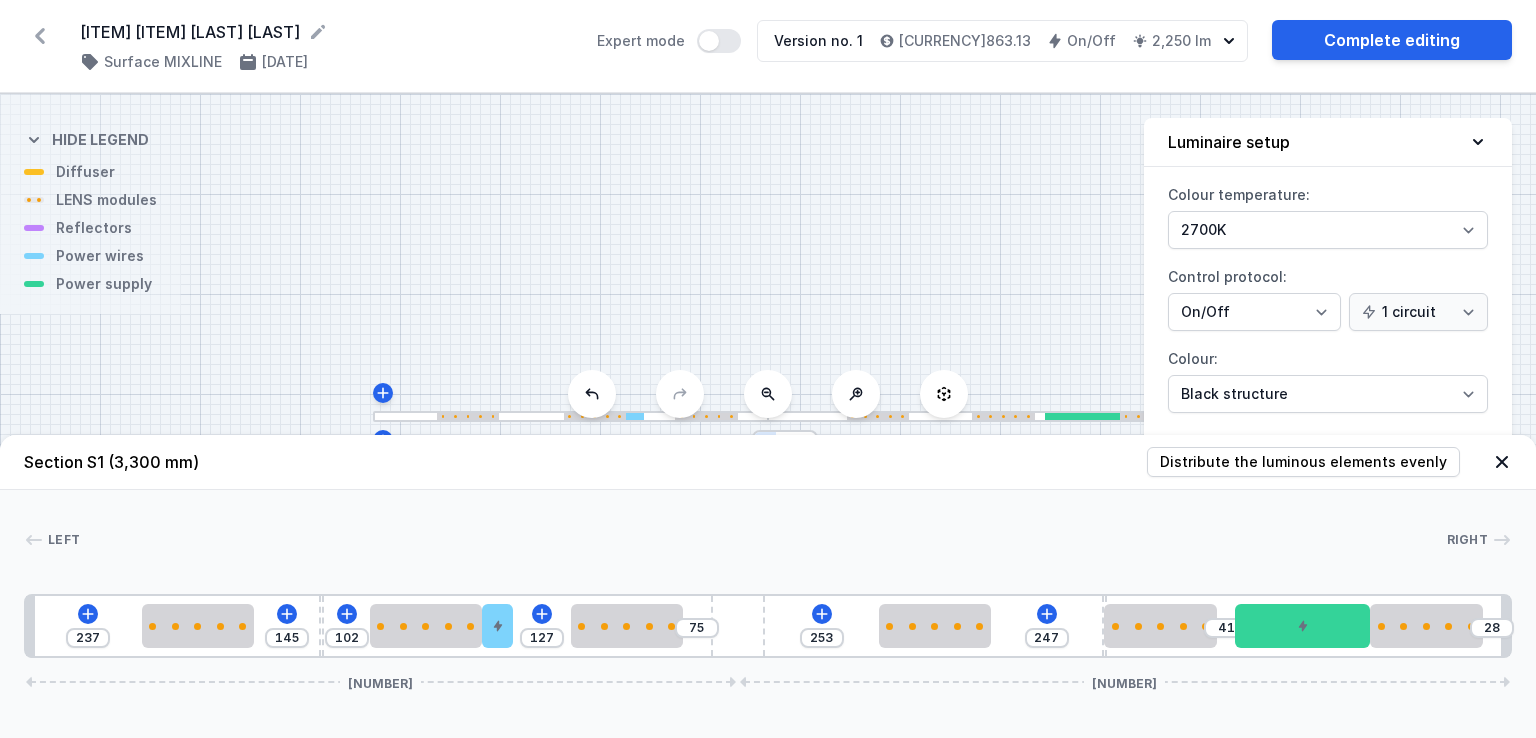 type on "26" 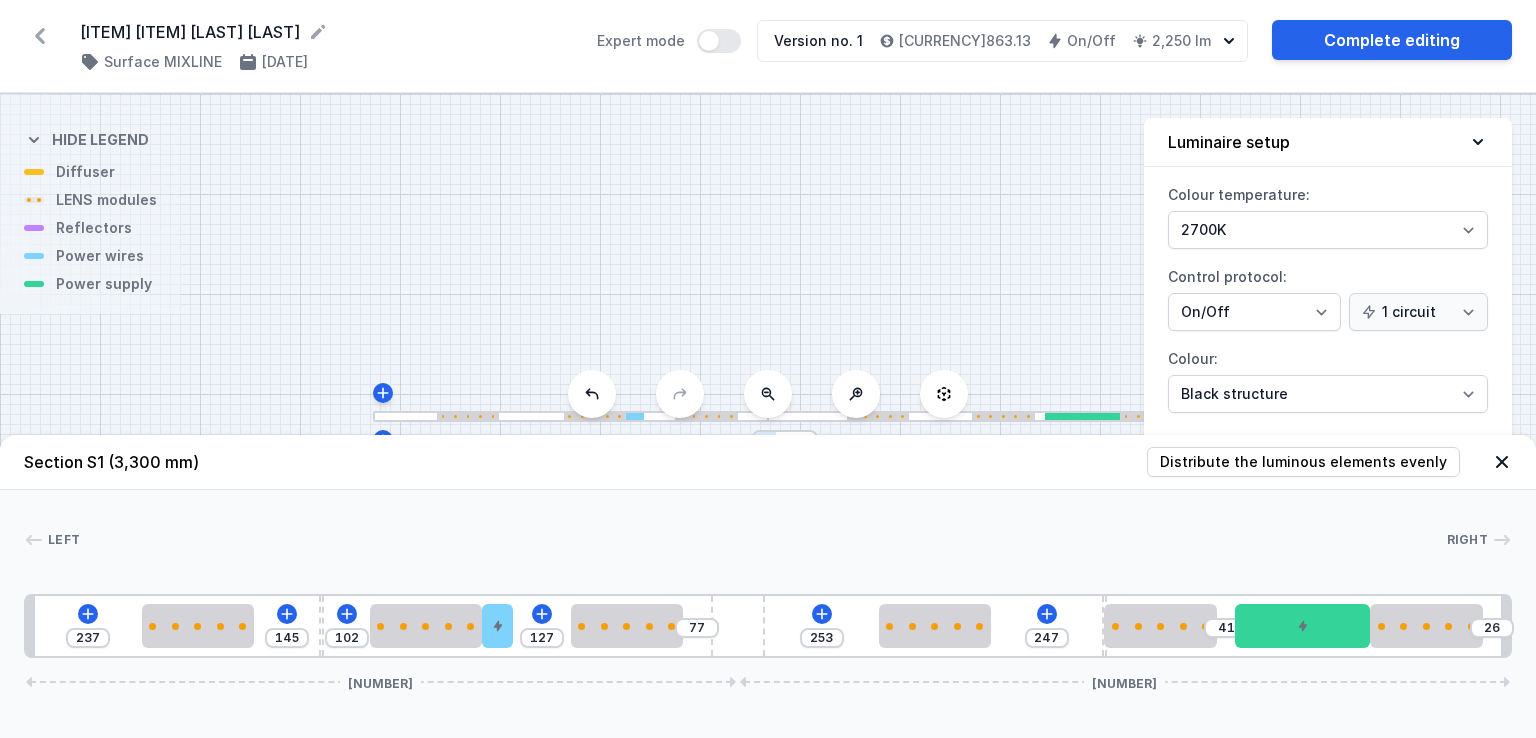 type on "24" 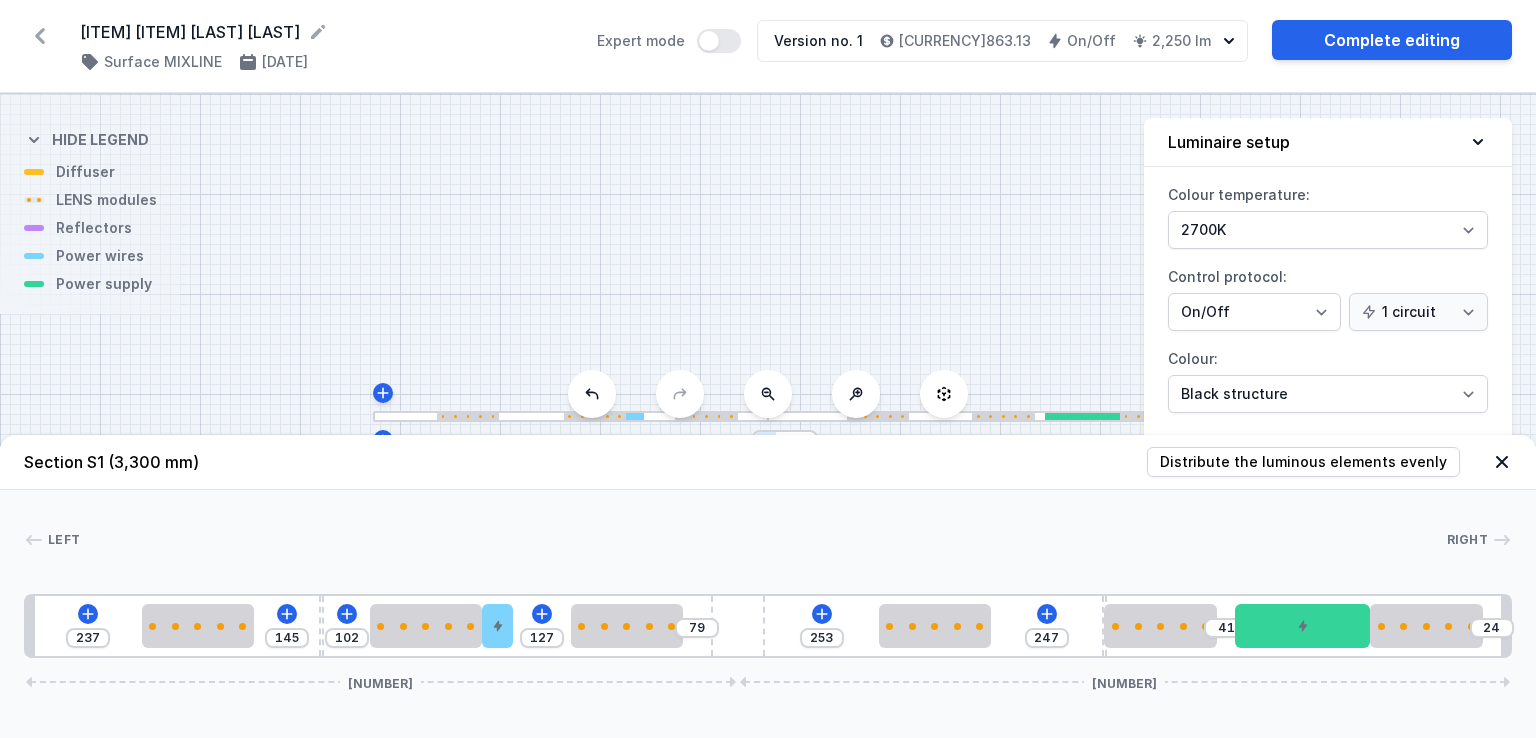 type on "22" 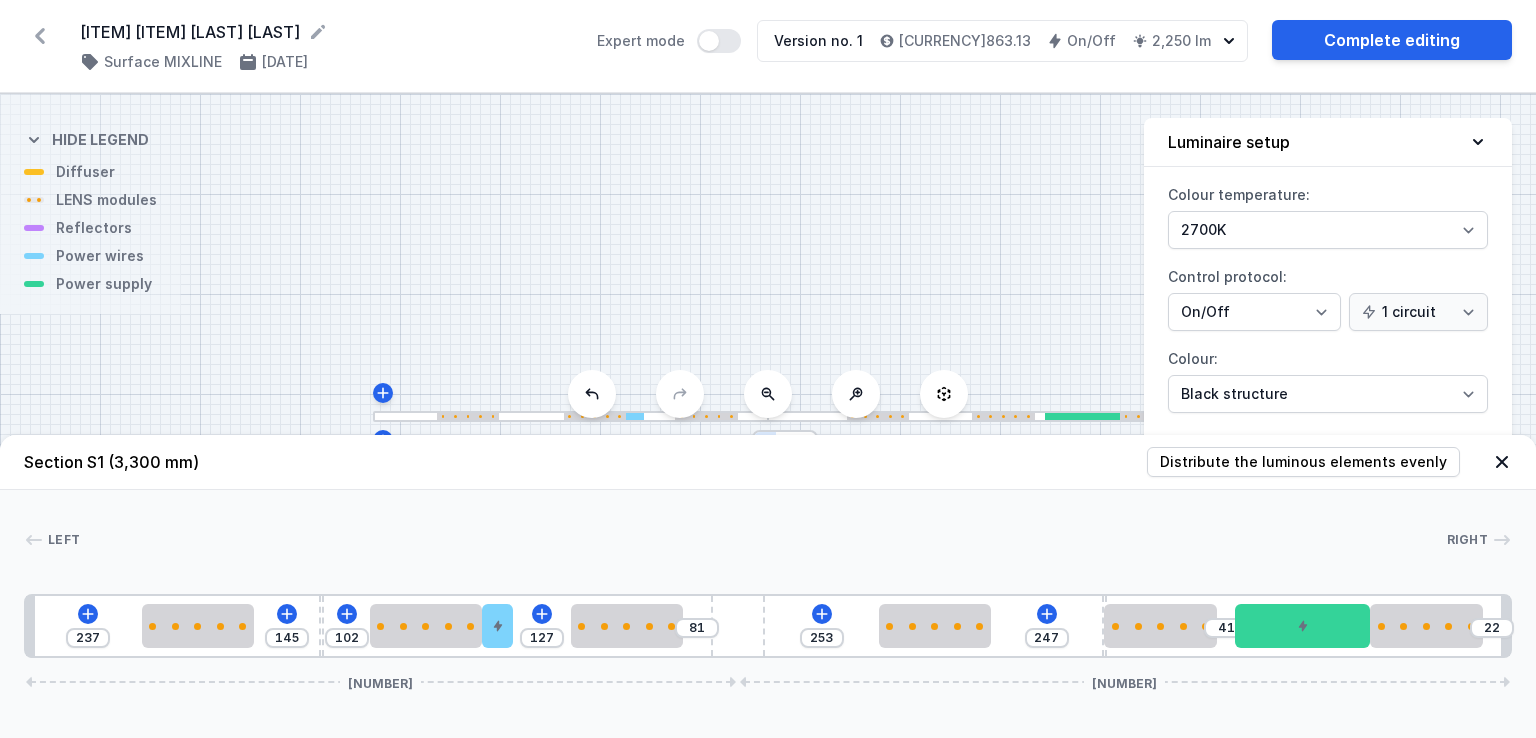 drag, startPoint x: 708, startPoint y: 617, endPoint x: 782, endPoint y: 621, distance: 74.10803 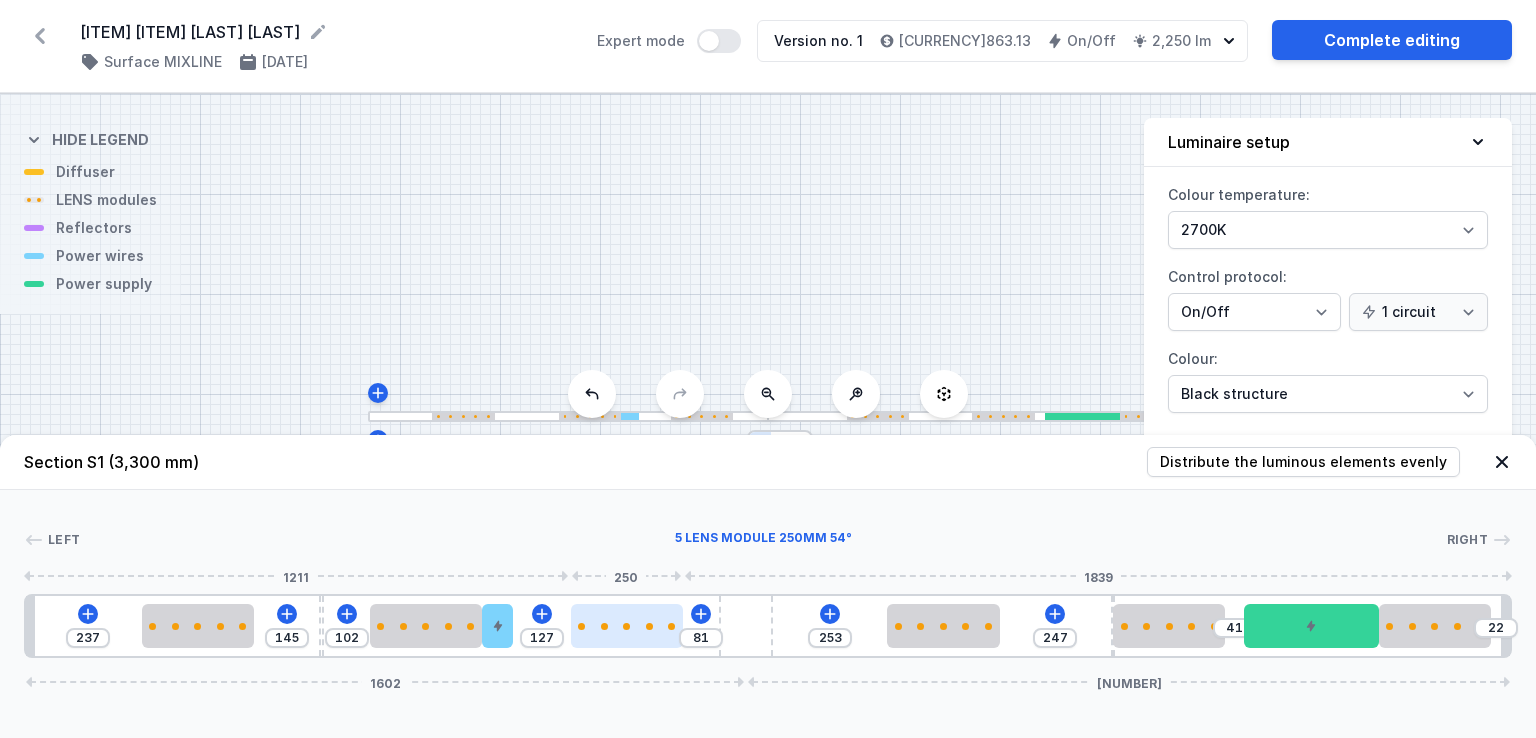 type on "134" 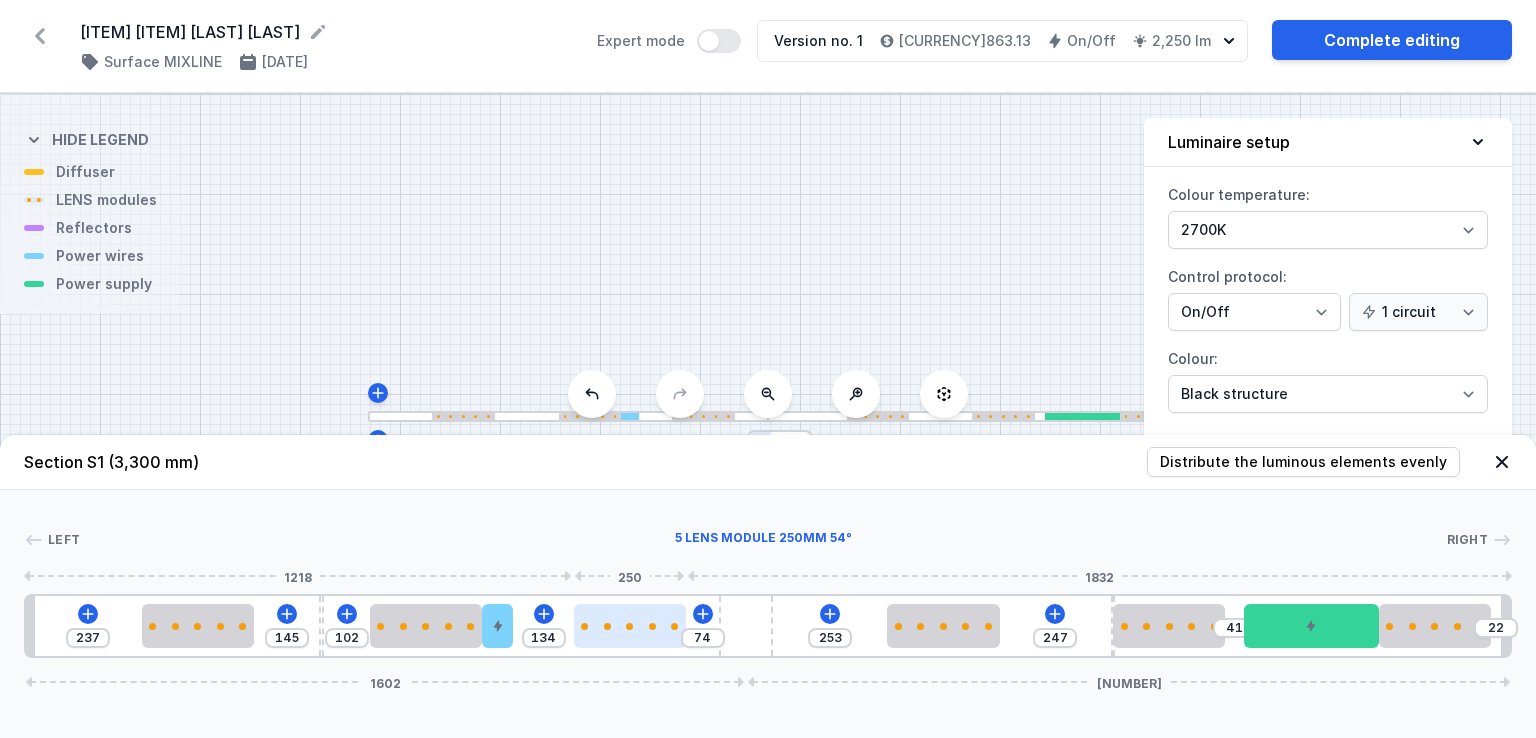type on "139" 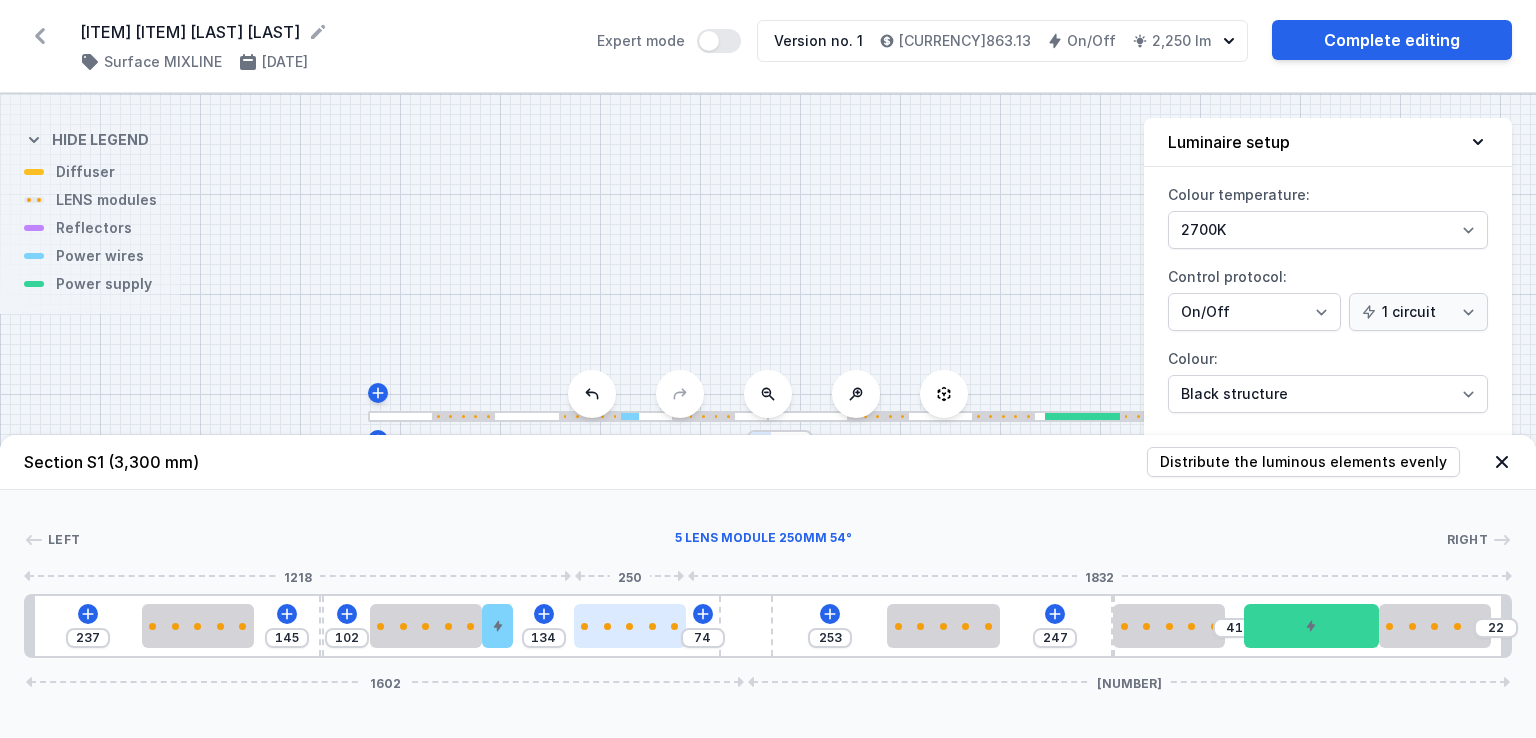 type on "69" 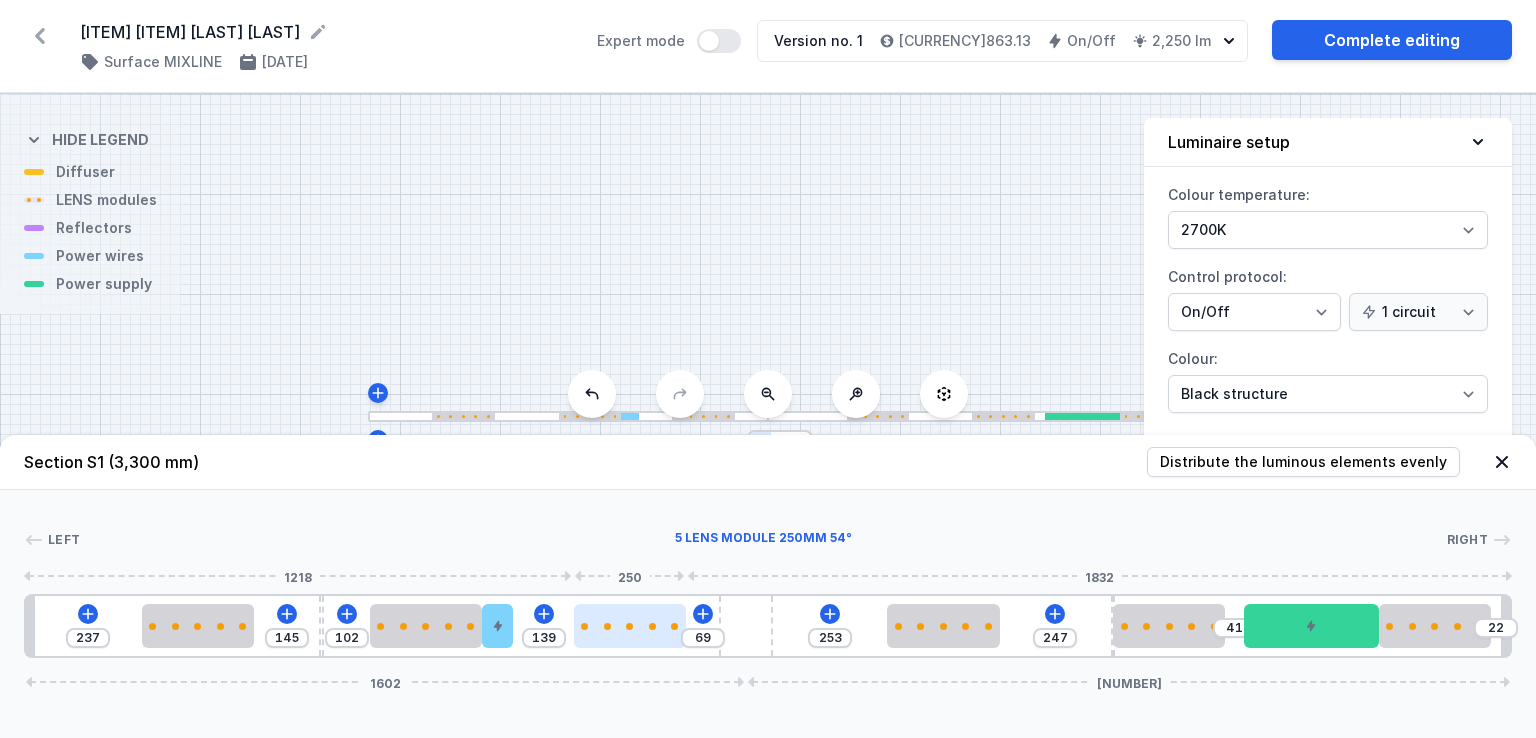 type on "141" 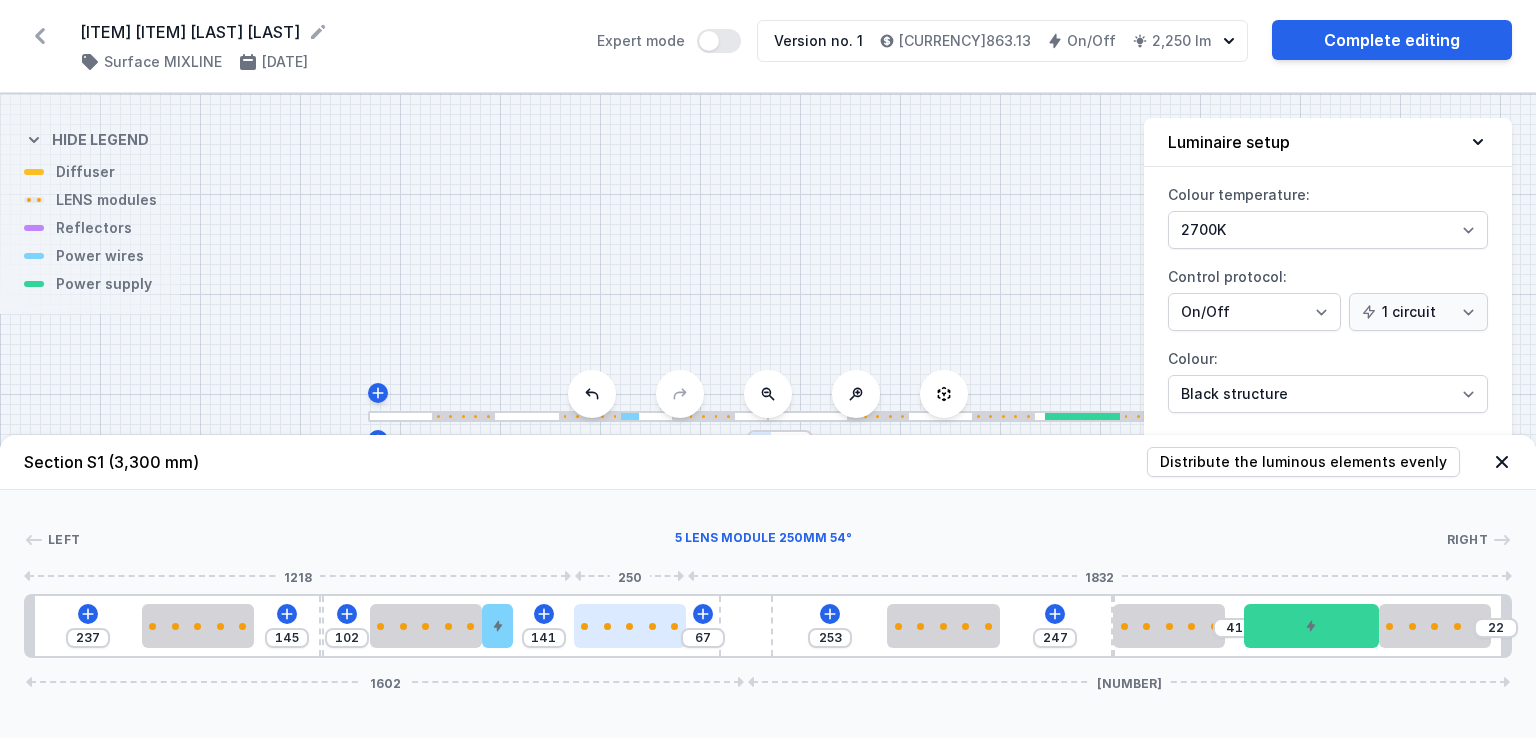 type on "143" 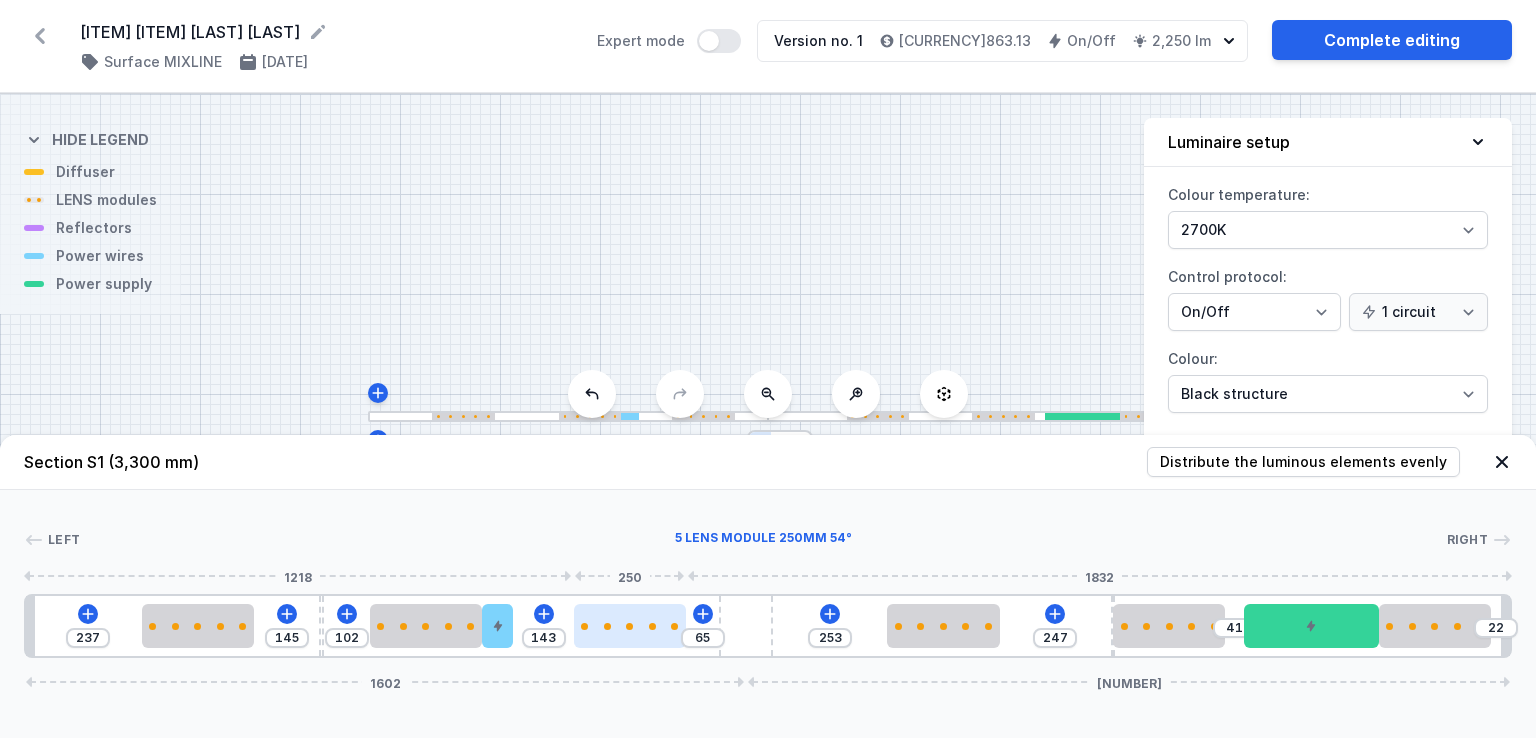 type on "145" 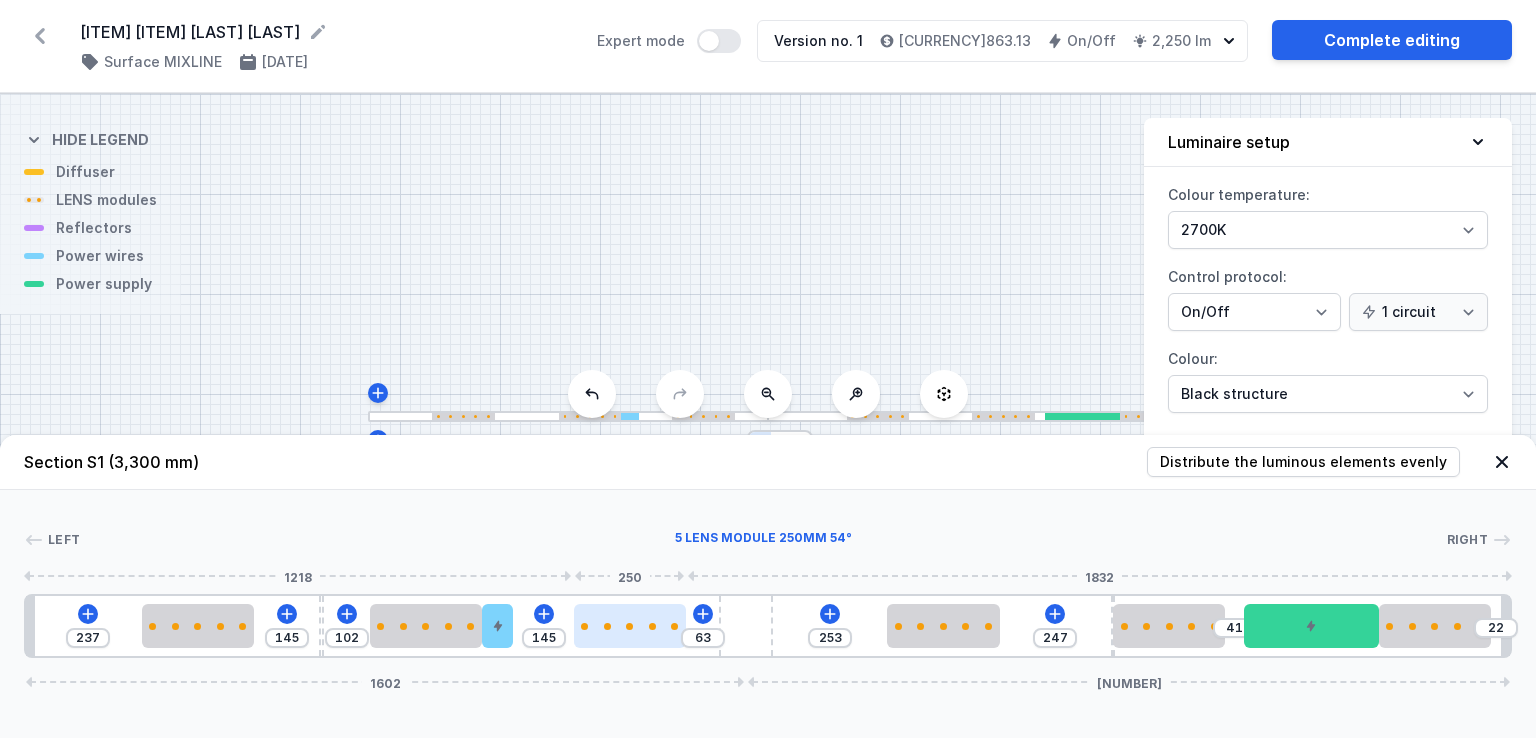 type on "147" 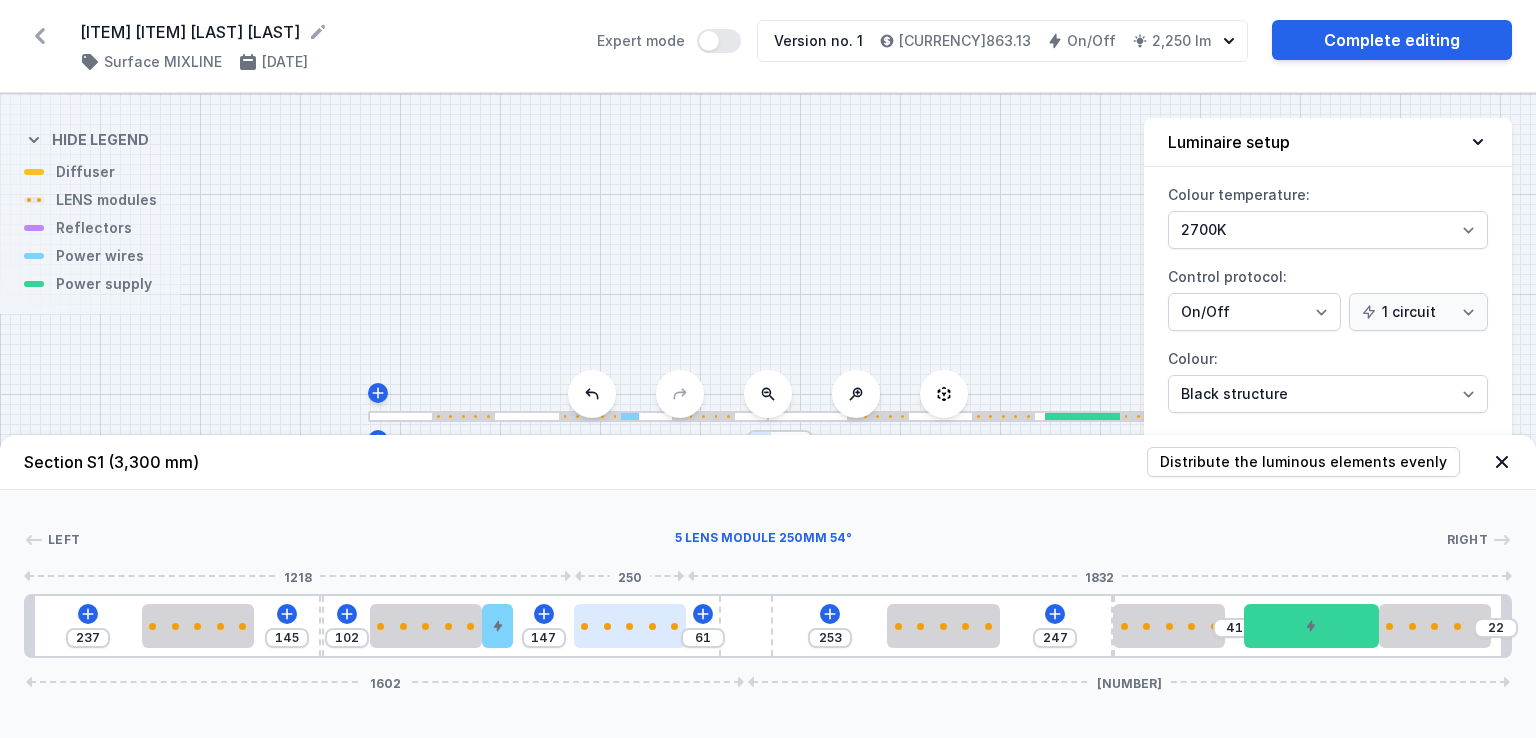 type on "149" 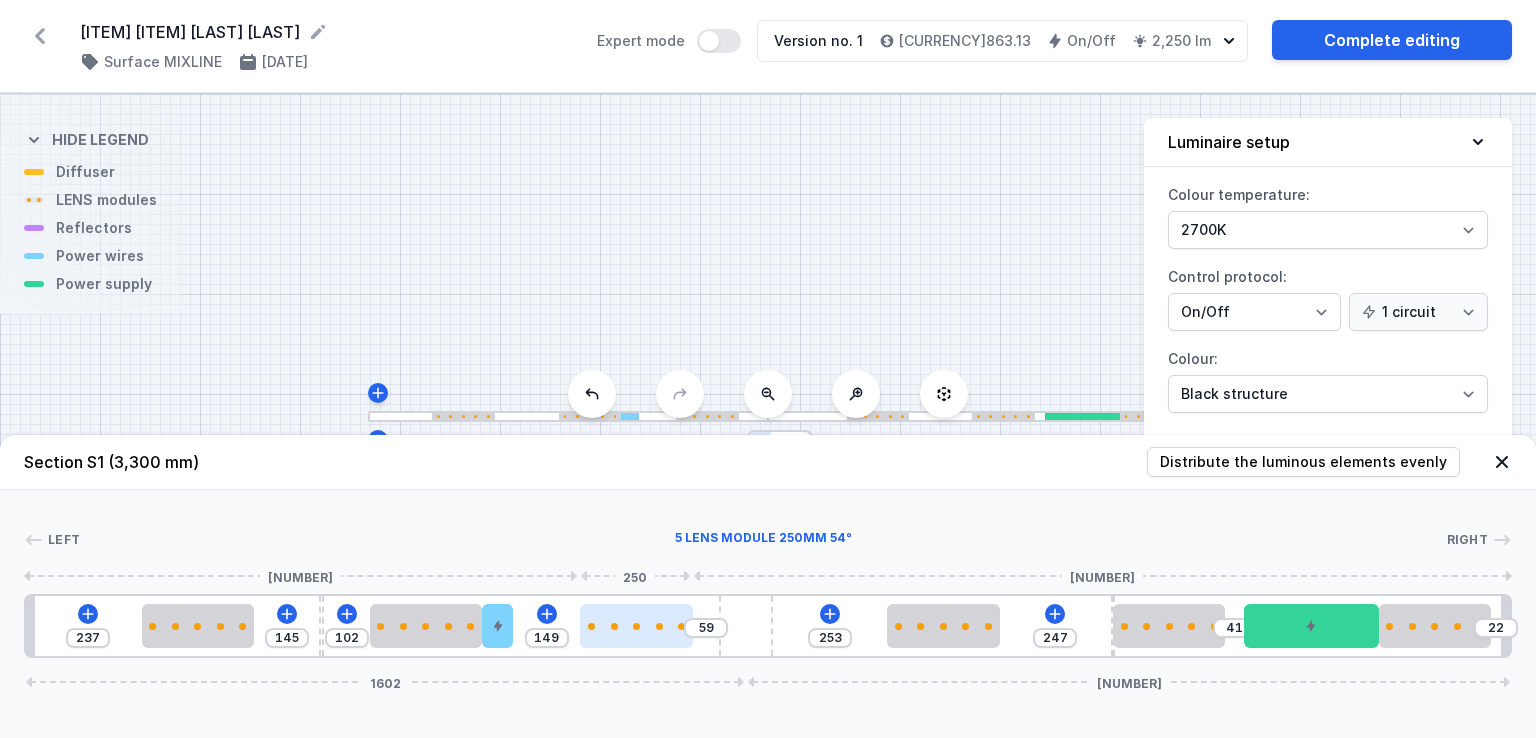 type on "152" 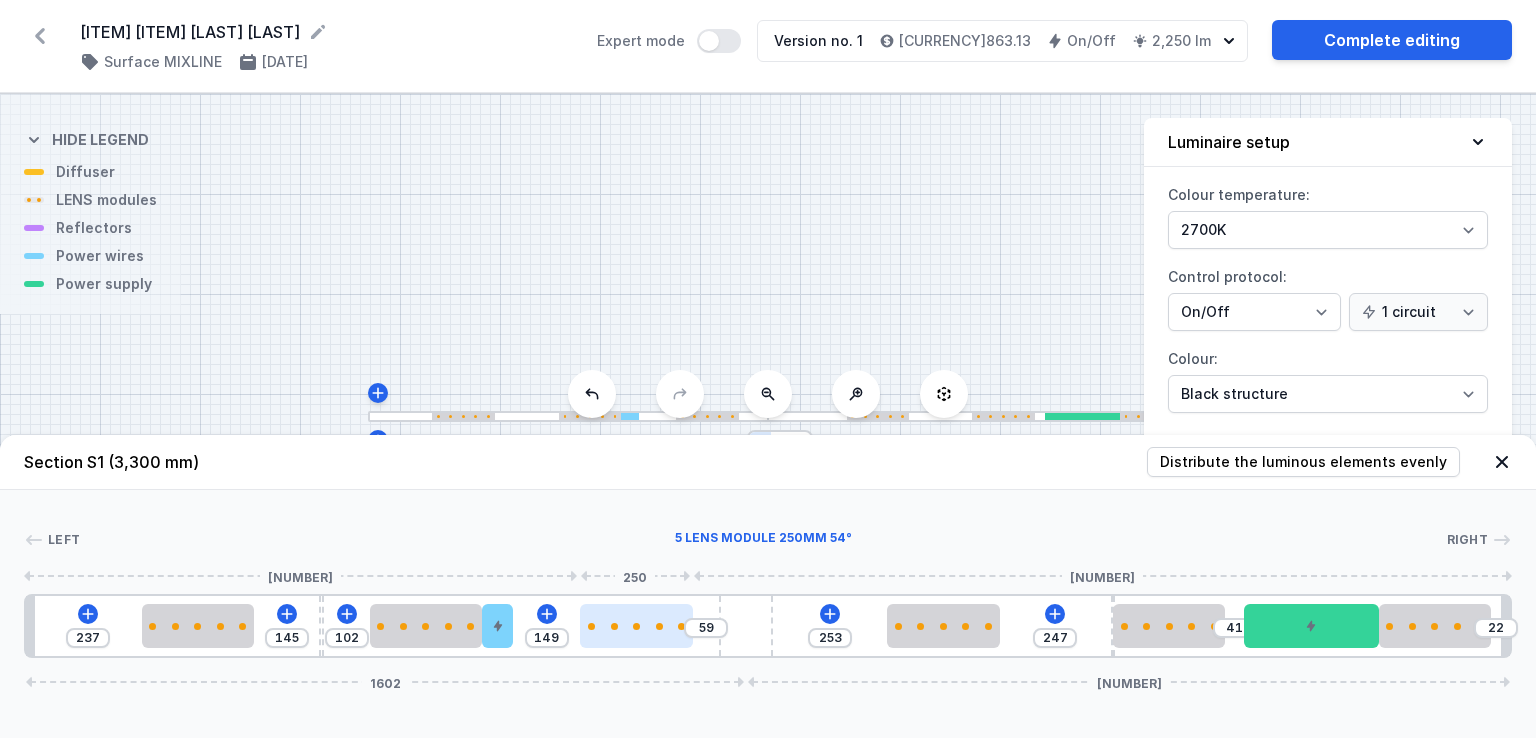 type on "56" 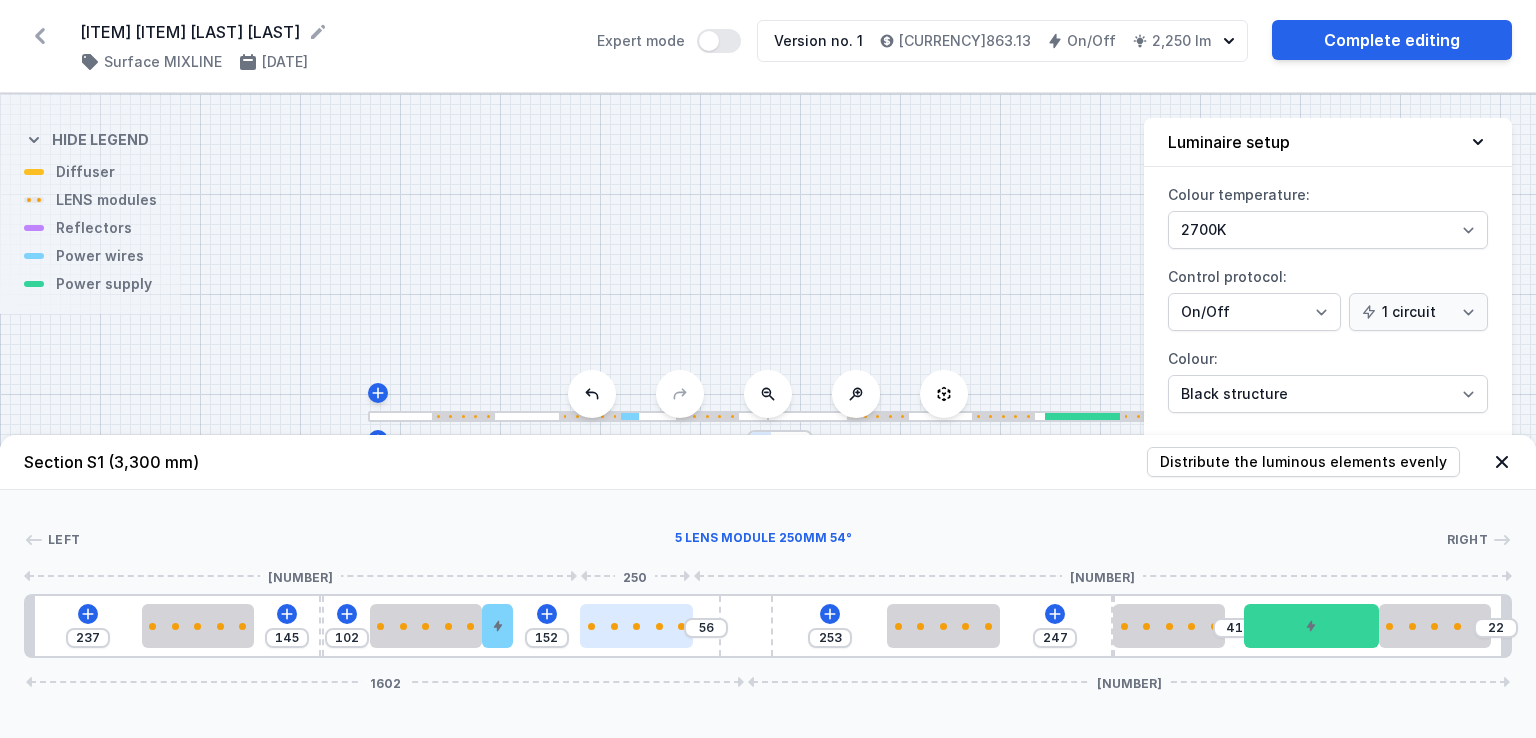 drag, startPoint x: 642, startPoint y: 625, endPoint x: 652, endPoint y: 626, distance: 10.049875 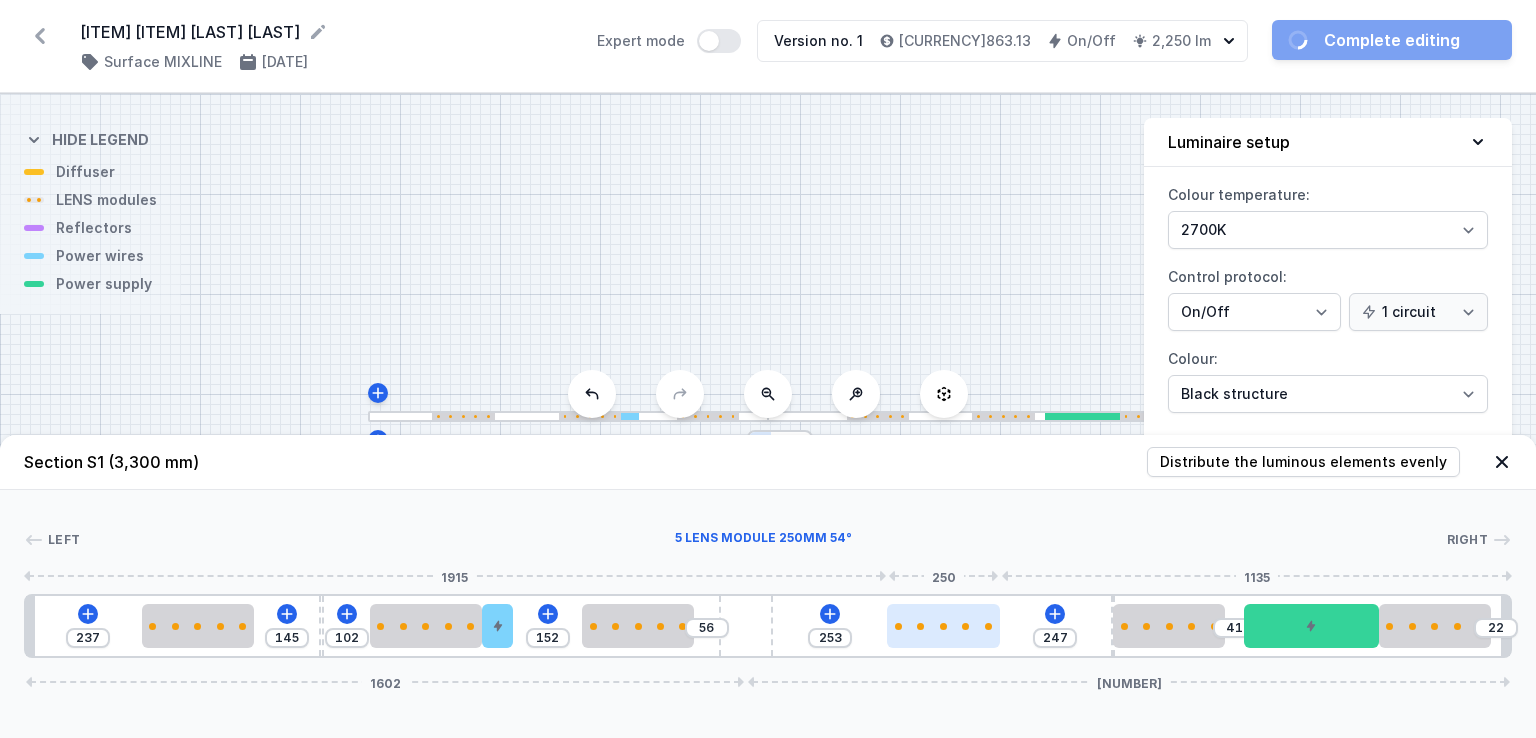 type on "213" 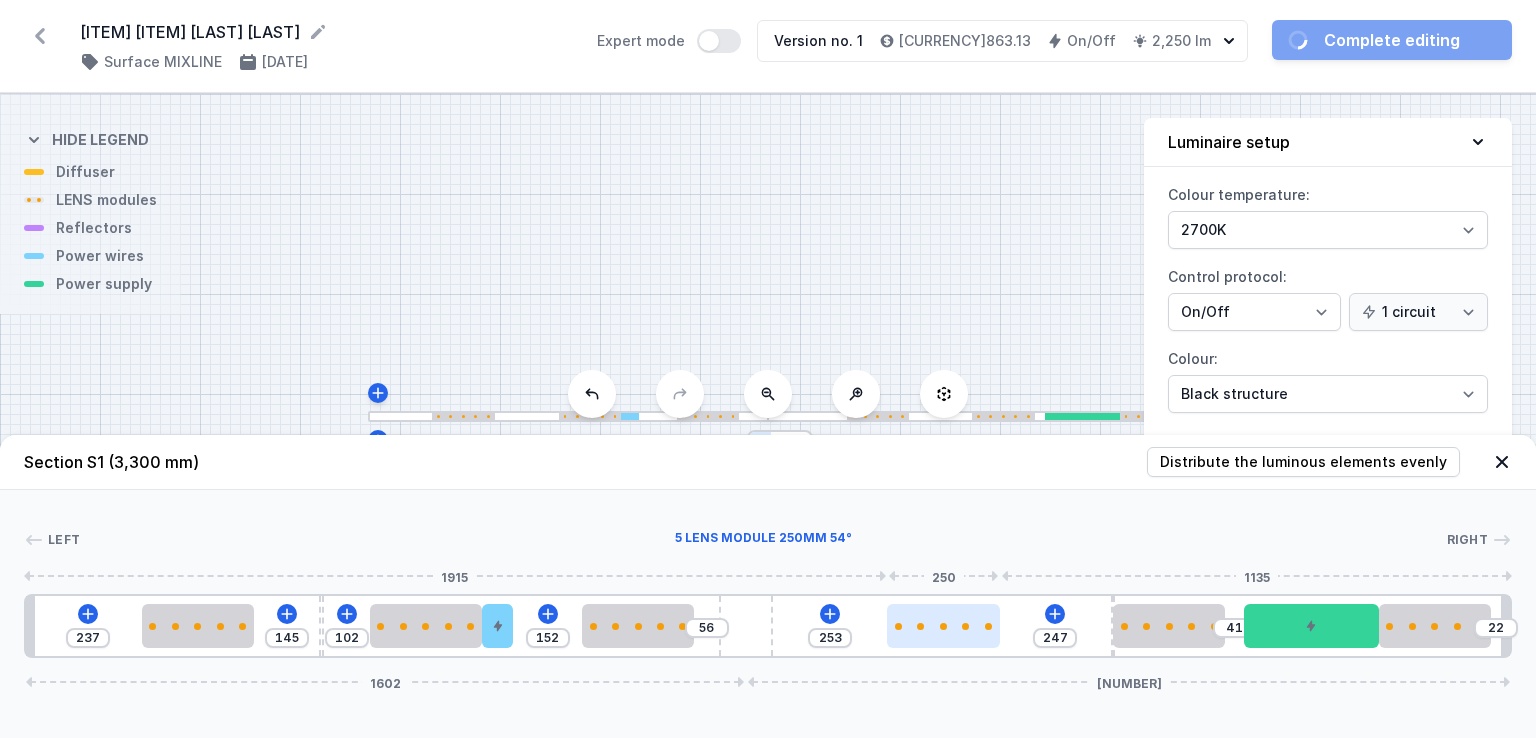 type on "287" 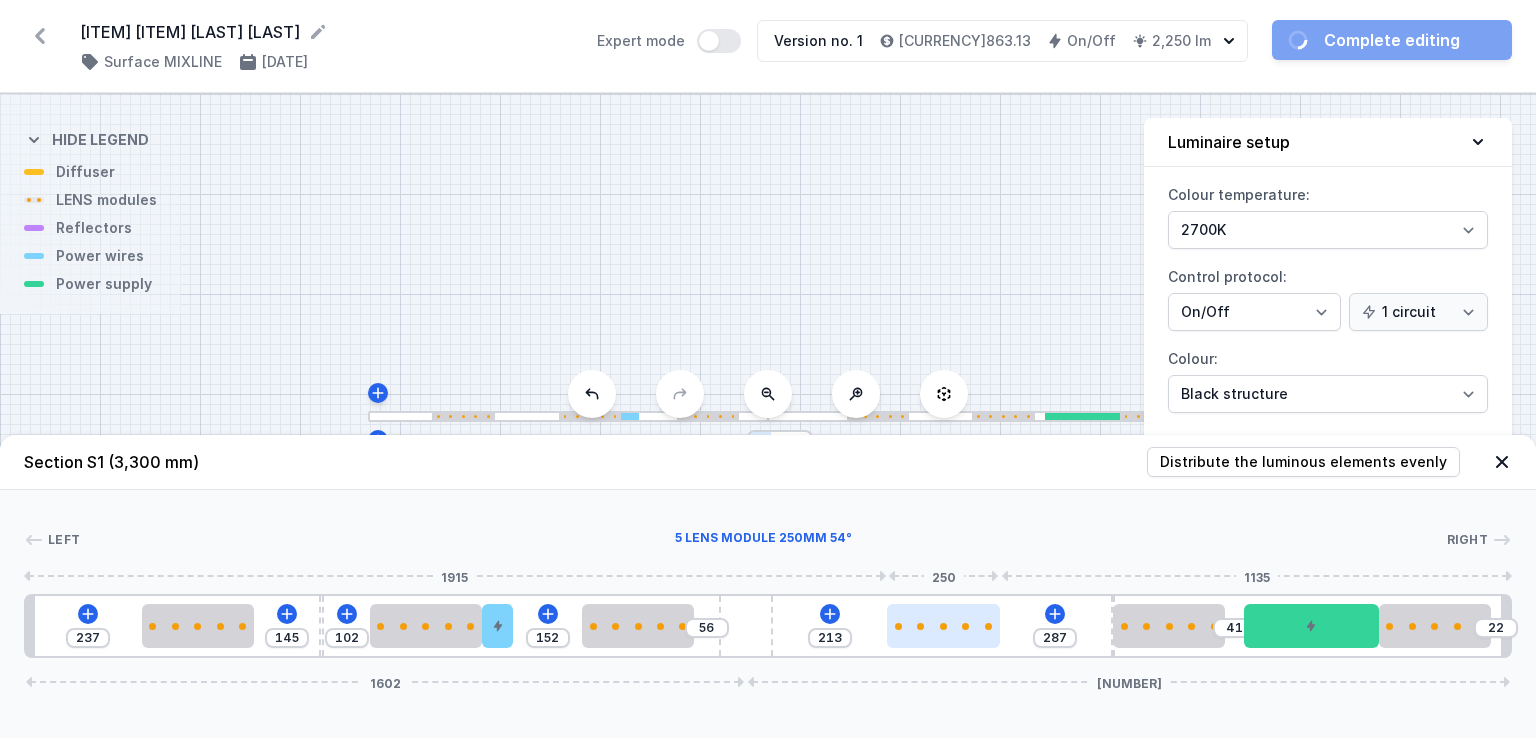 type on "167" 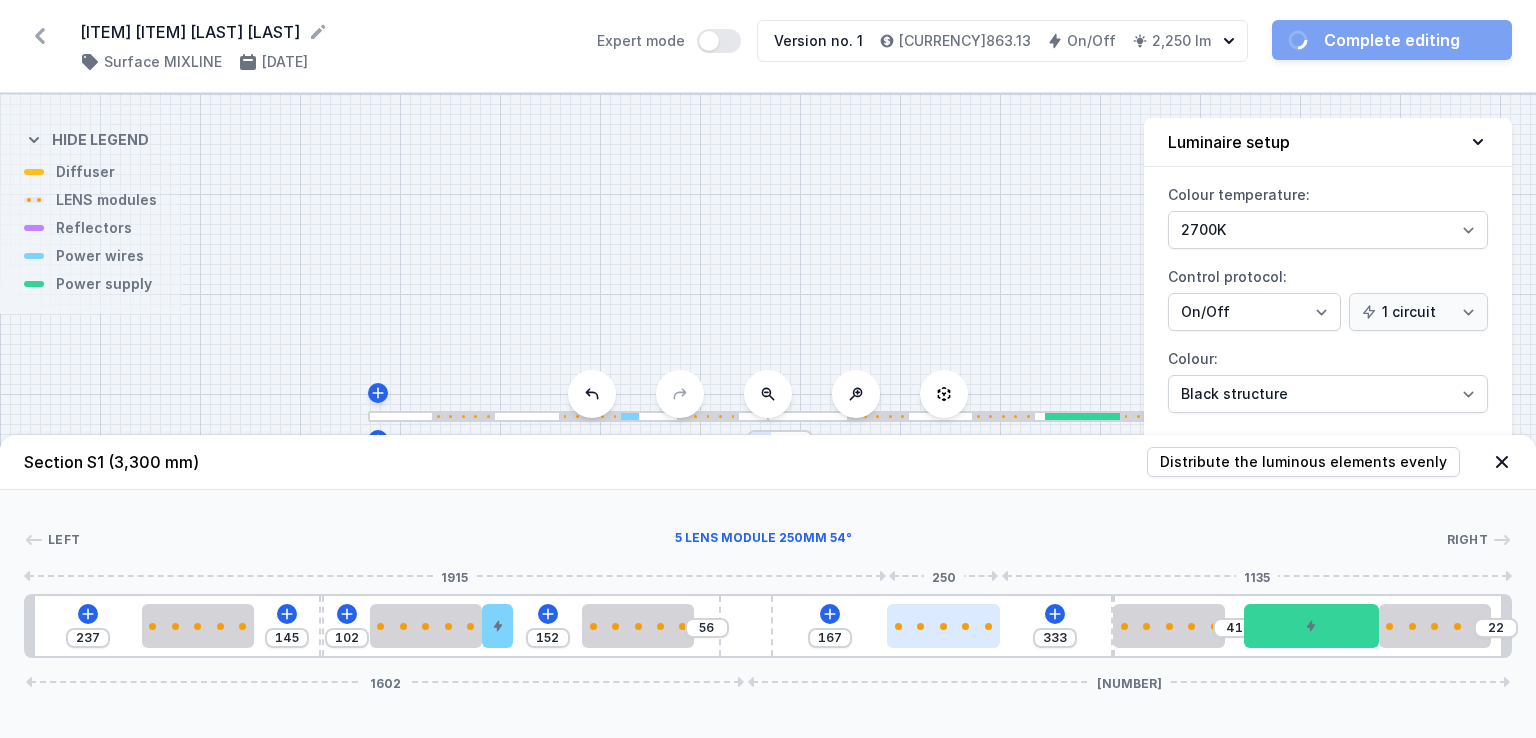 type on "160" 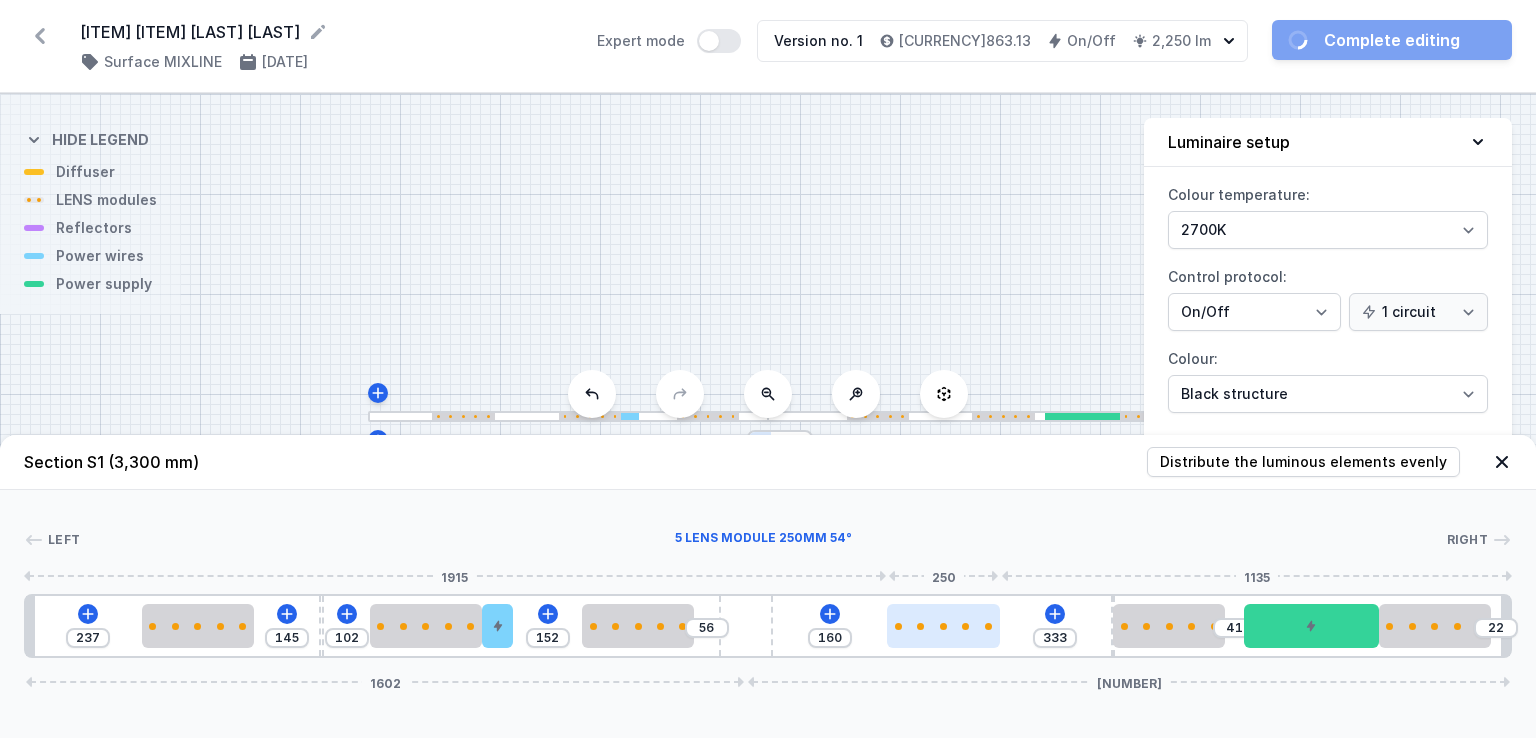 type on "340" 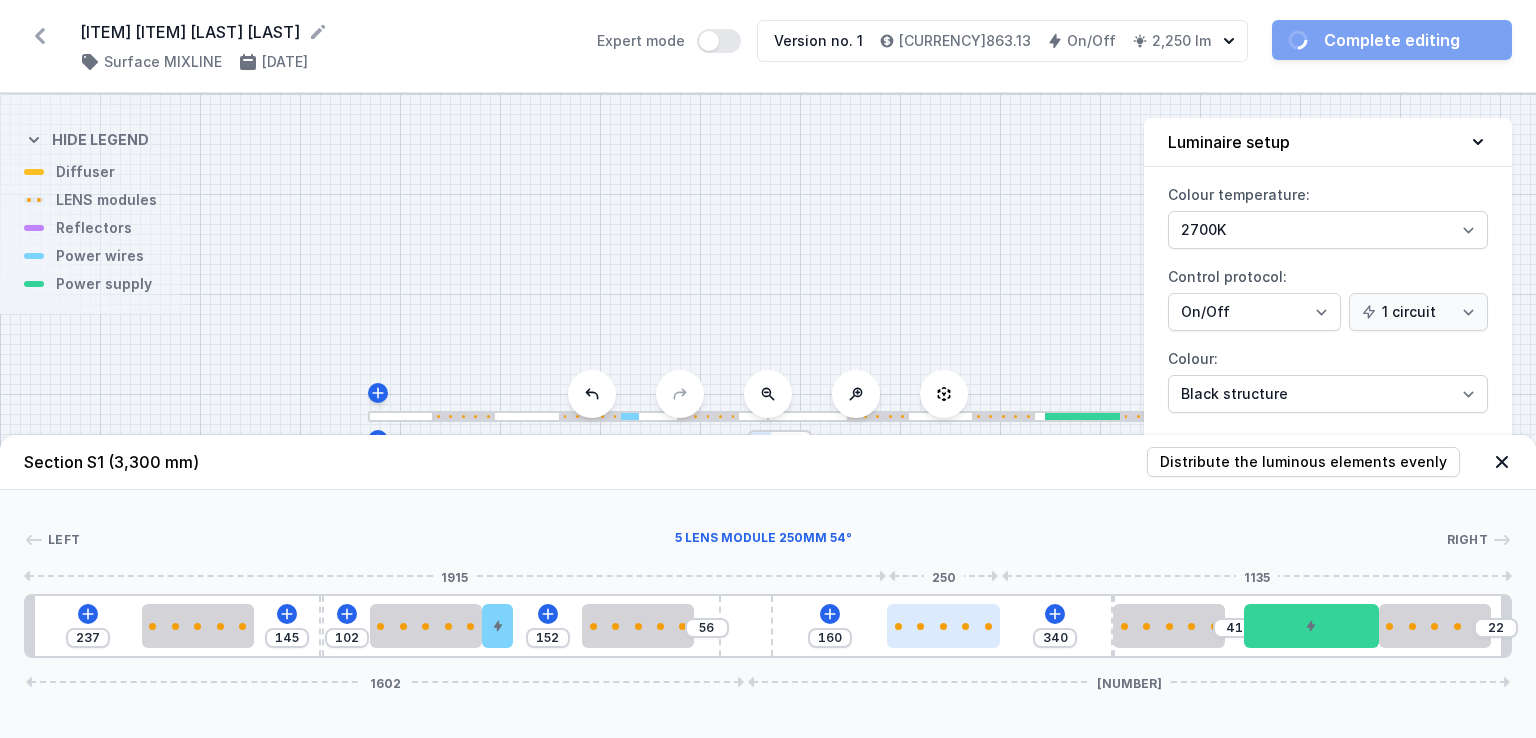 type on "153" 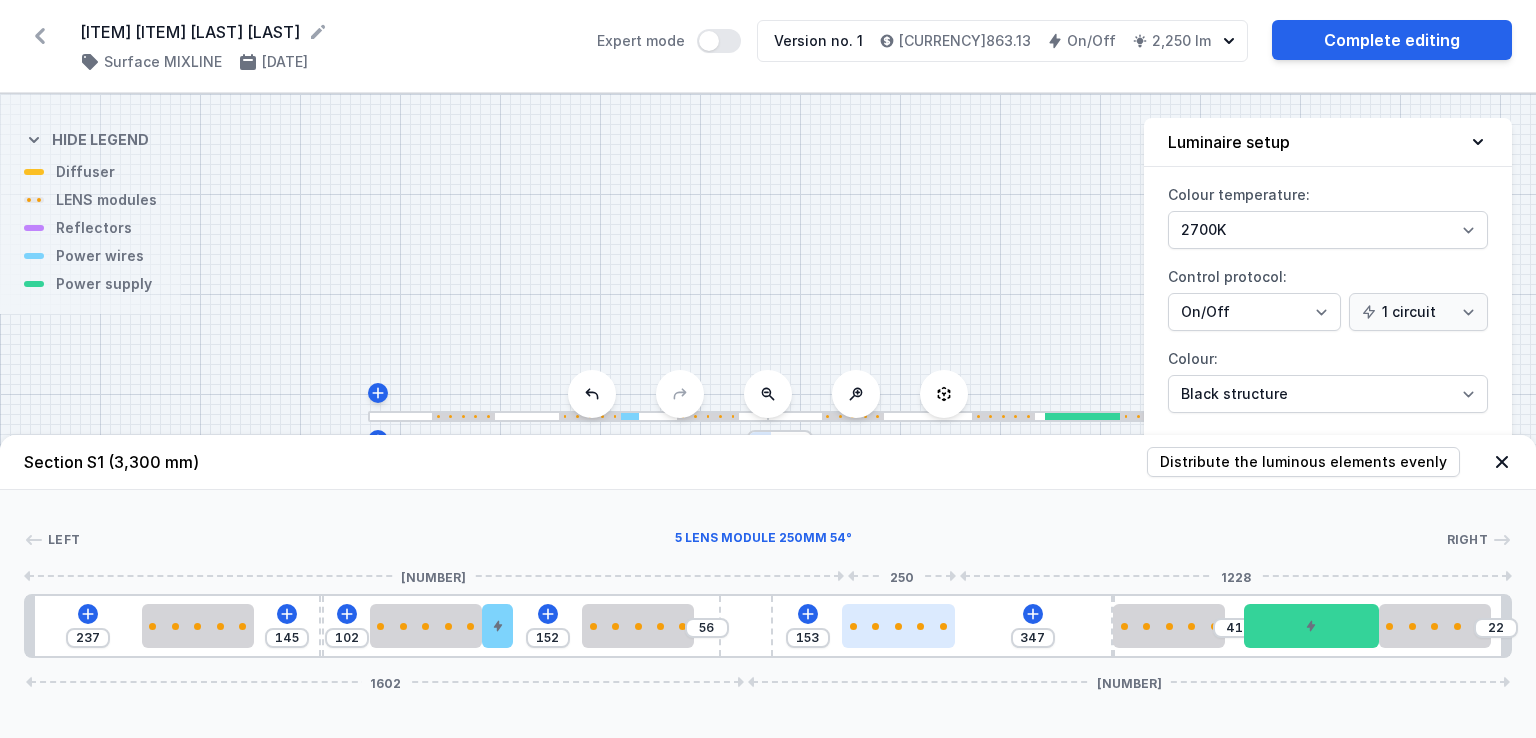 type on "151" 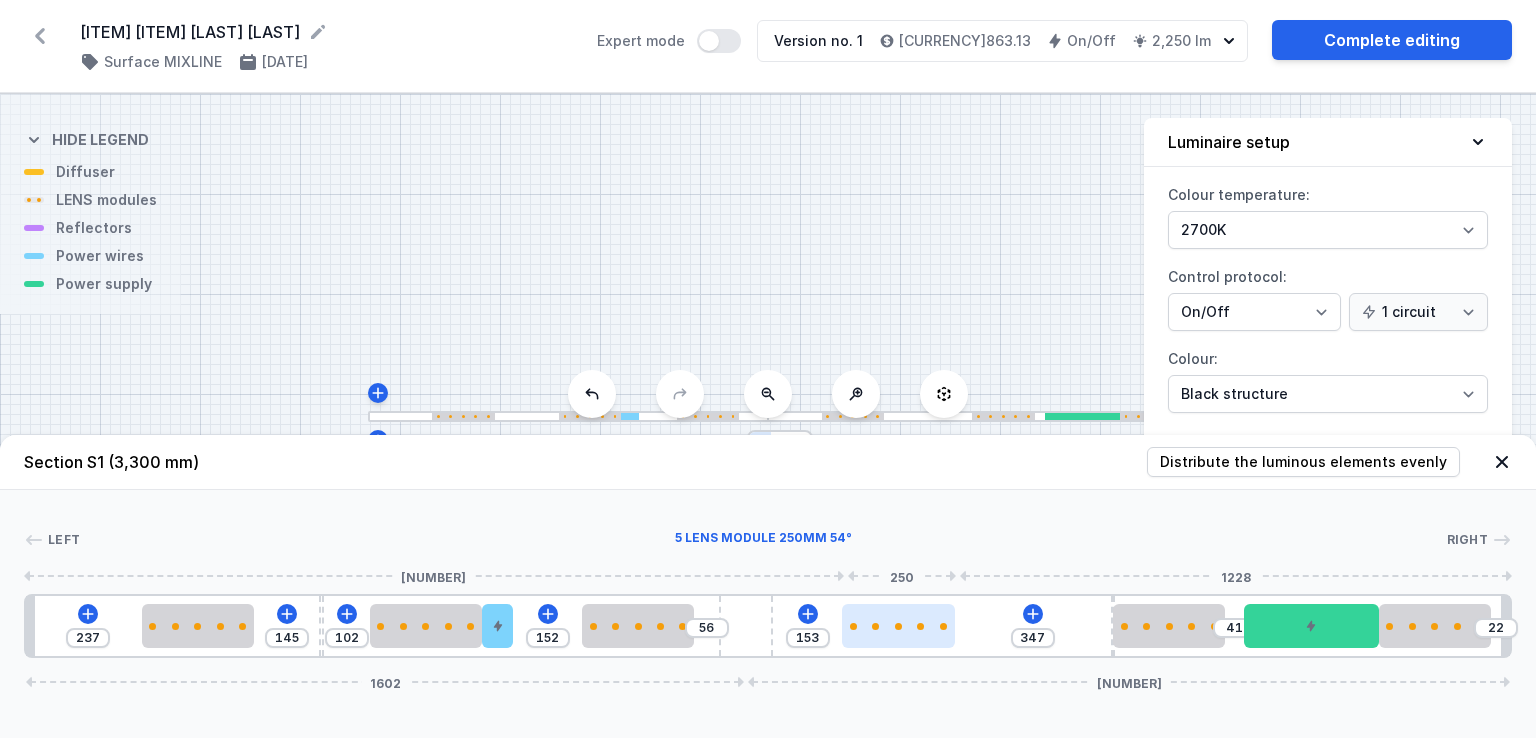 type on "349" 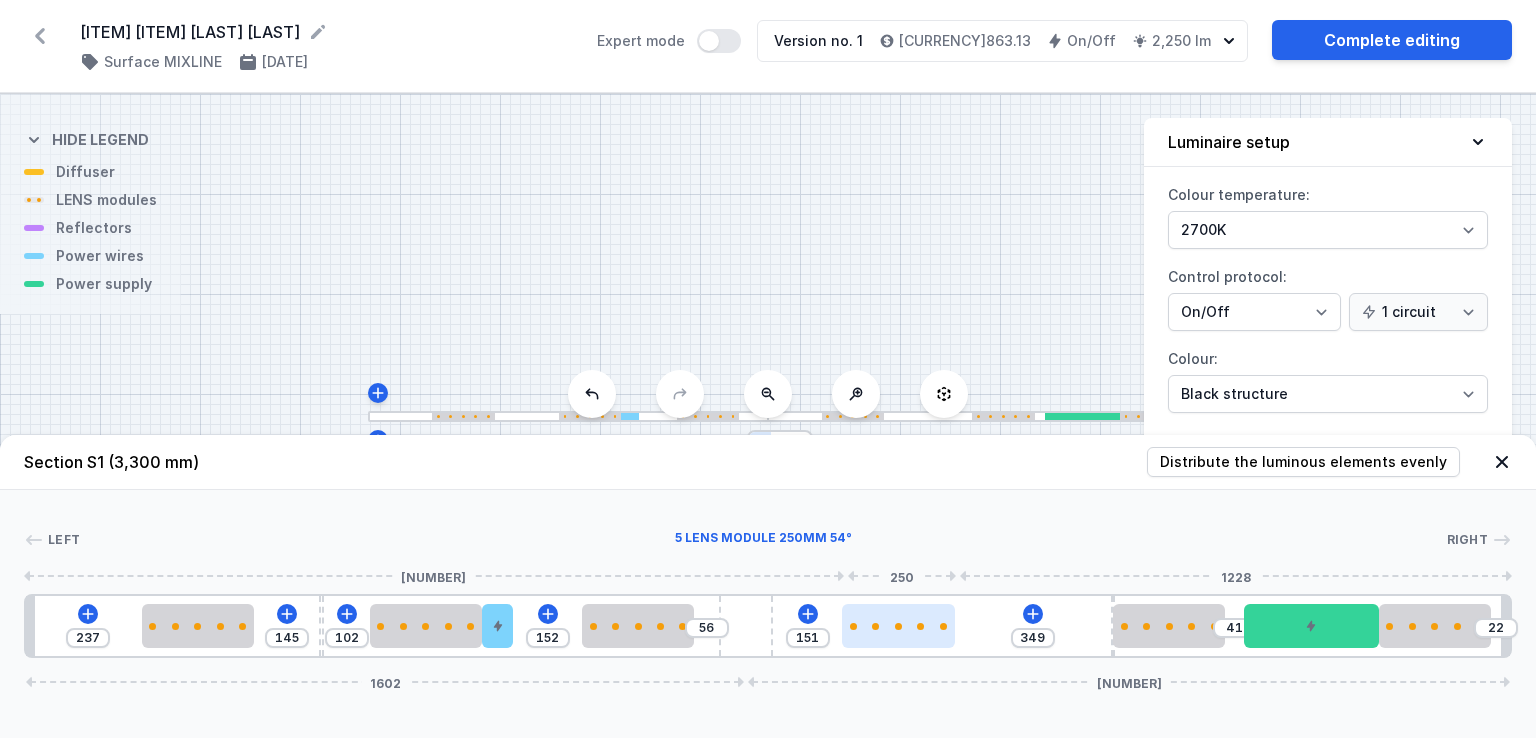 type on "149" 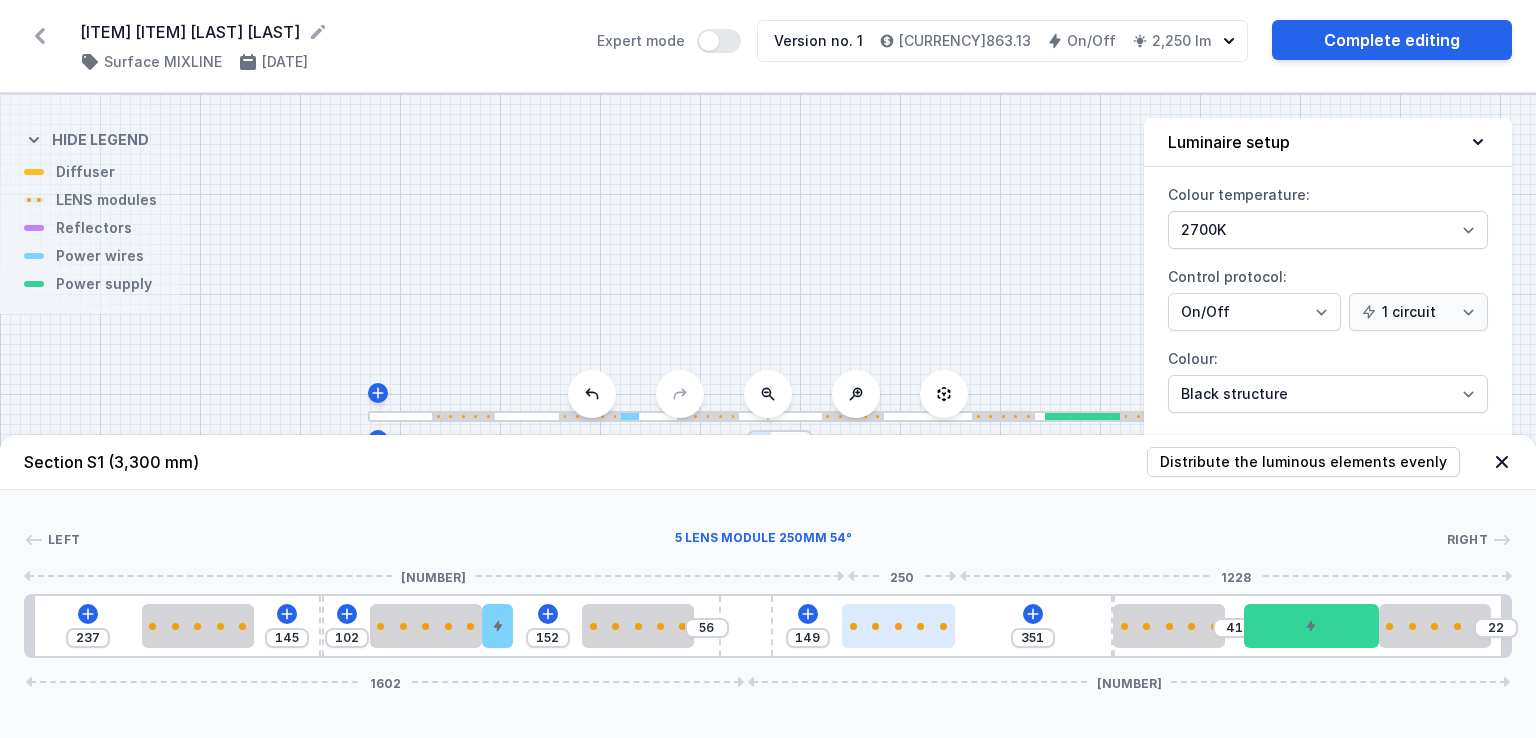type on "147" 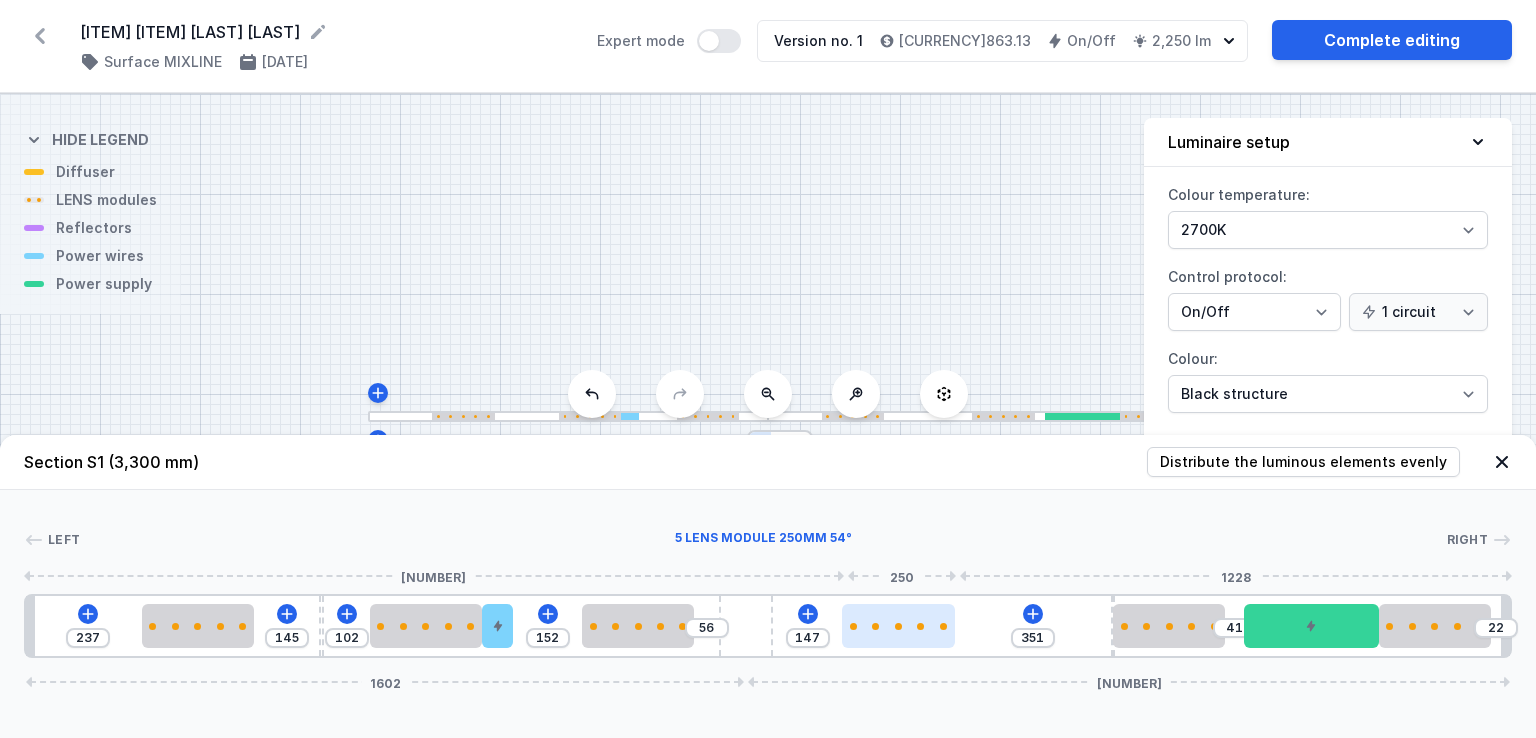 type on "353" 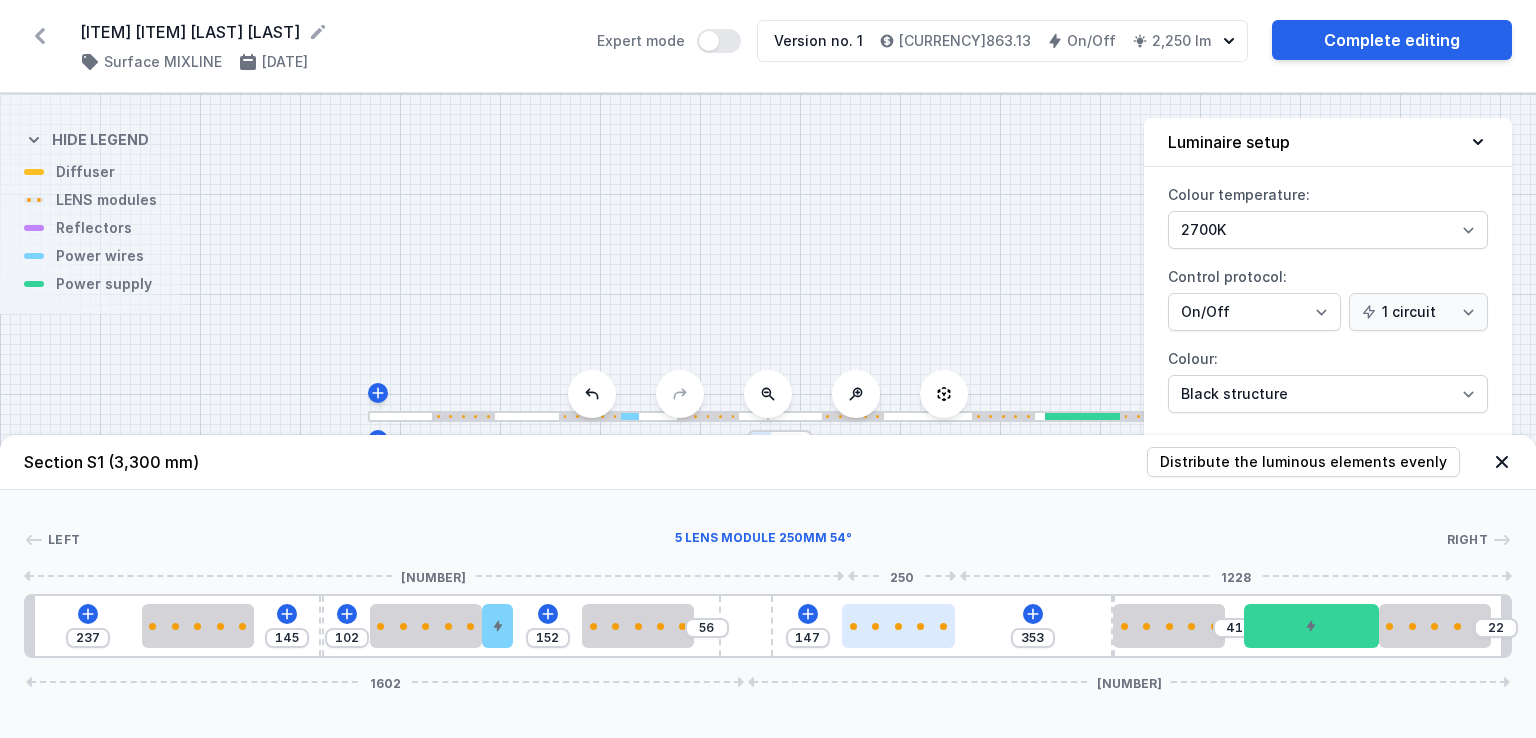 type on "145" 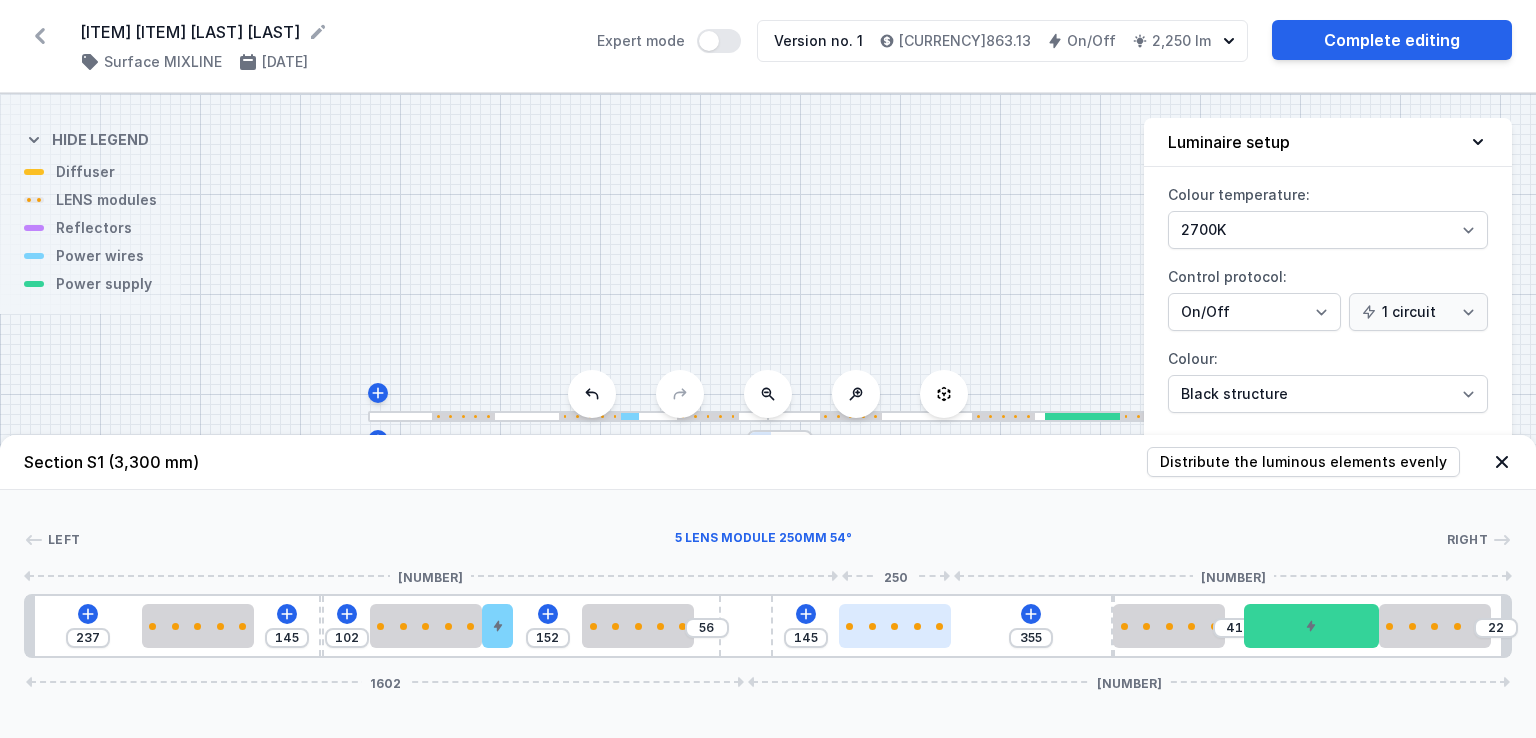 drag, startPoint x: 934, startPoint y: 630, endPoint x: 897, endPoint y: 637, distance: 37.65634 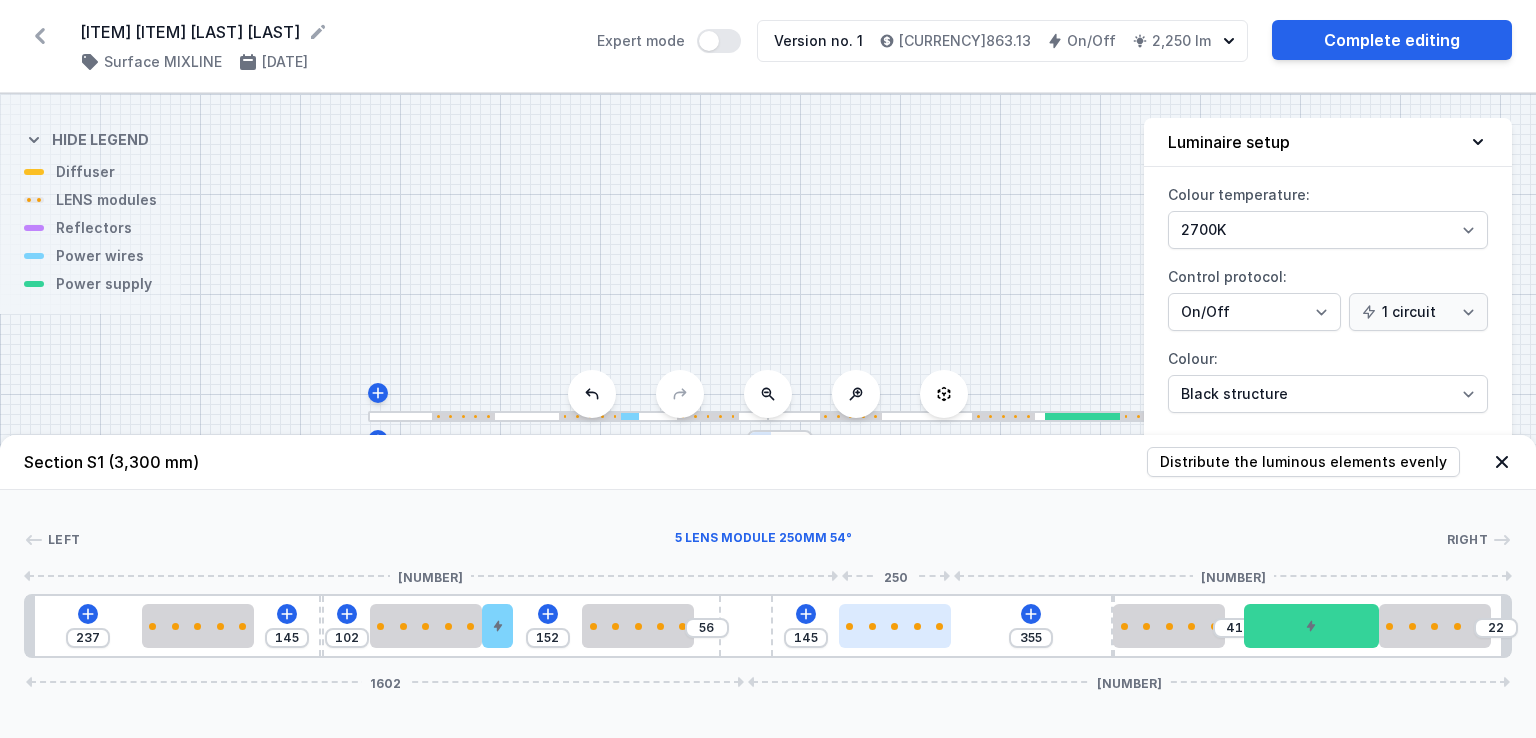 click at bounding box center (895, 626) 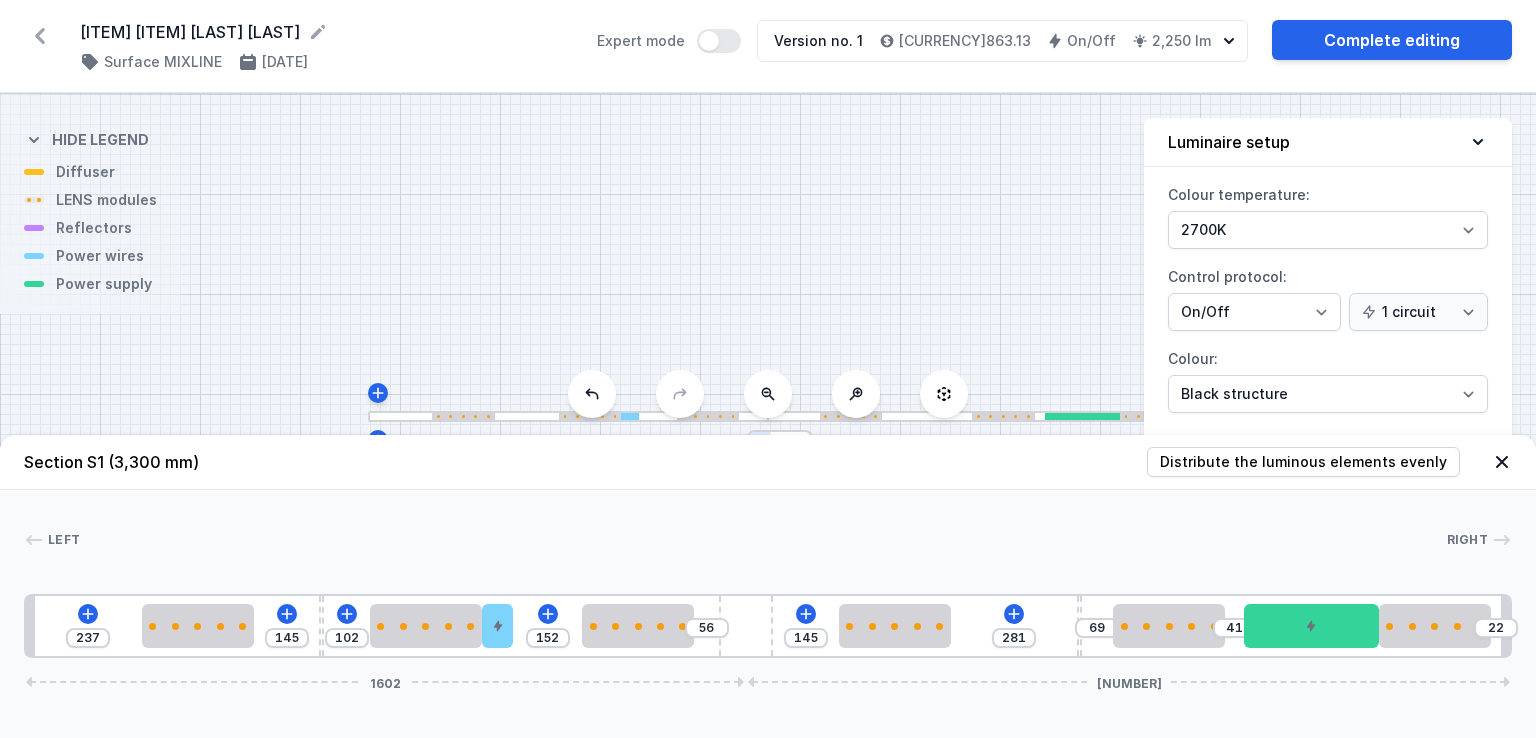 type on "279" 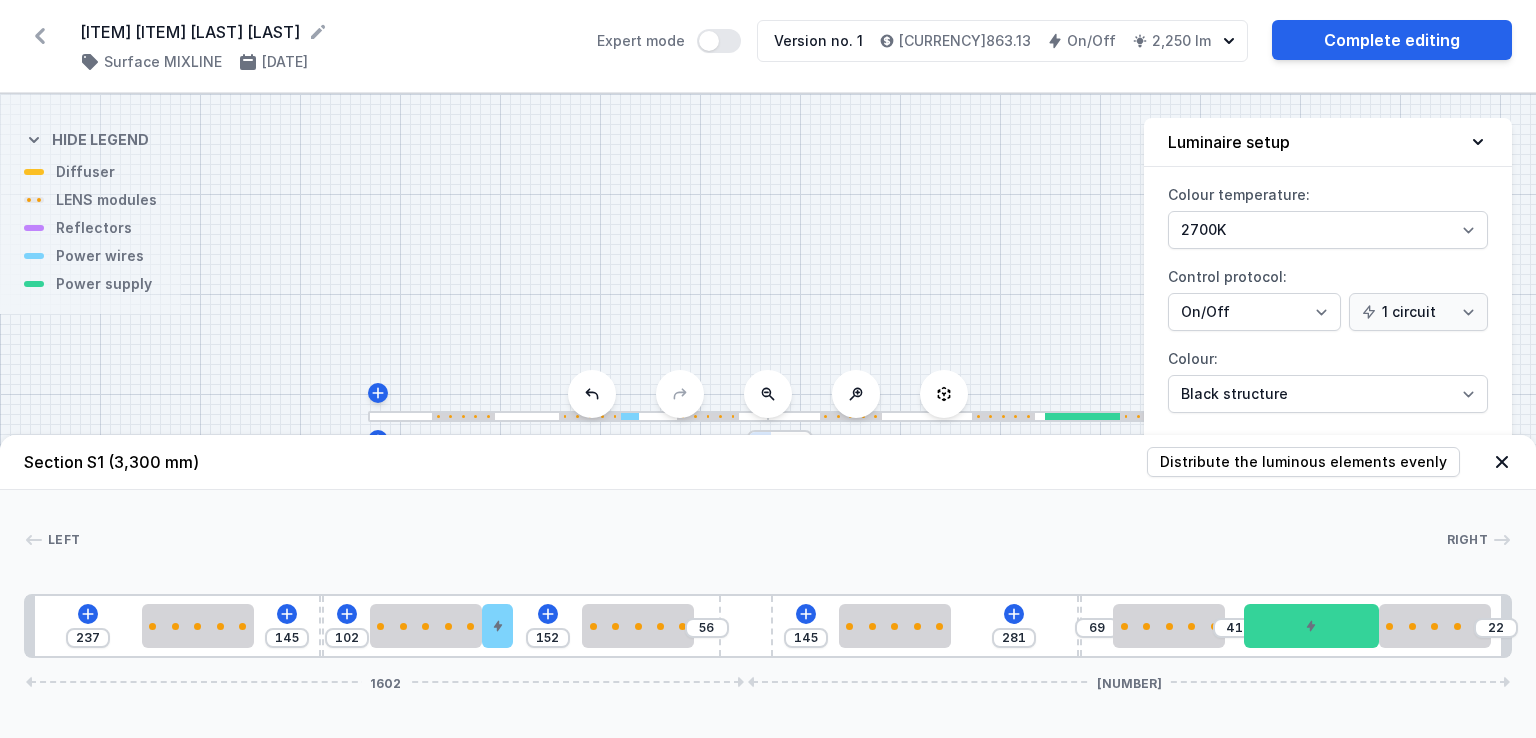 type on "71" 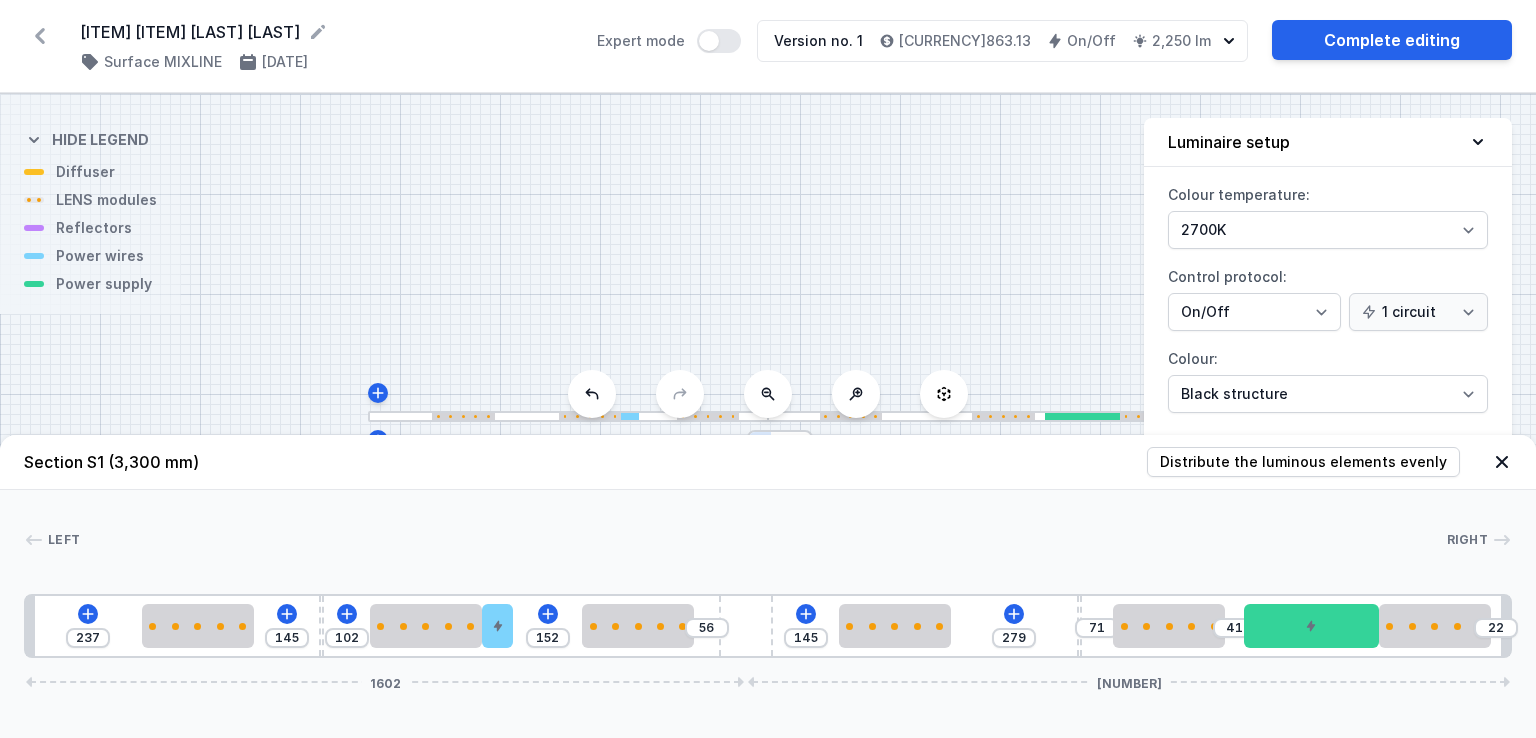 type on "277" 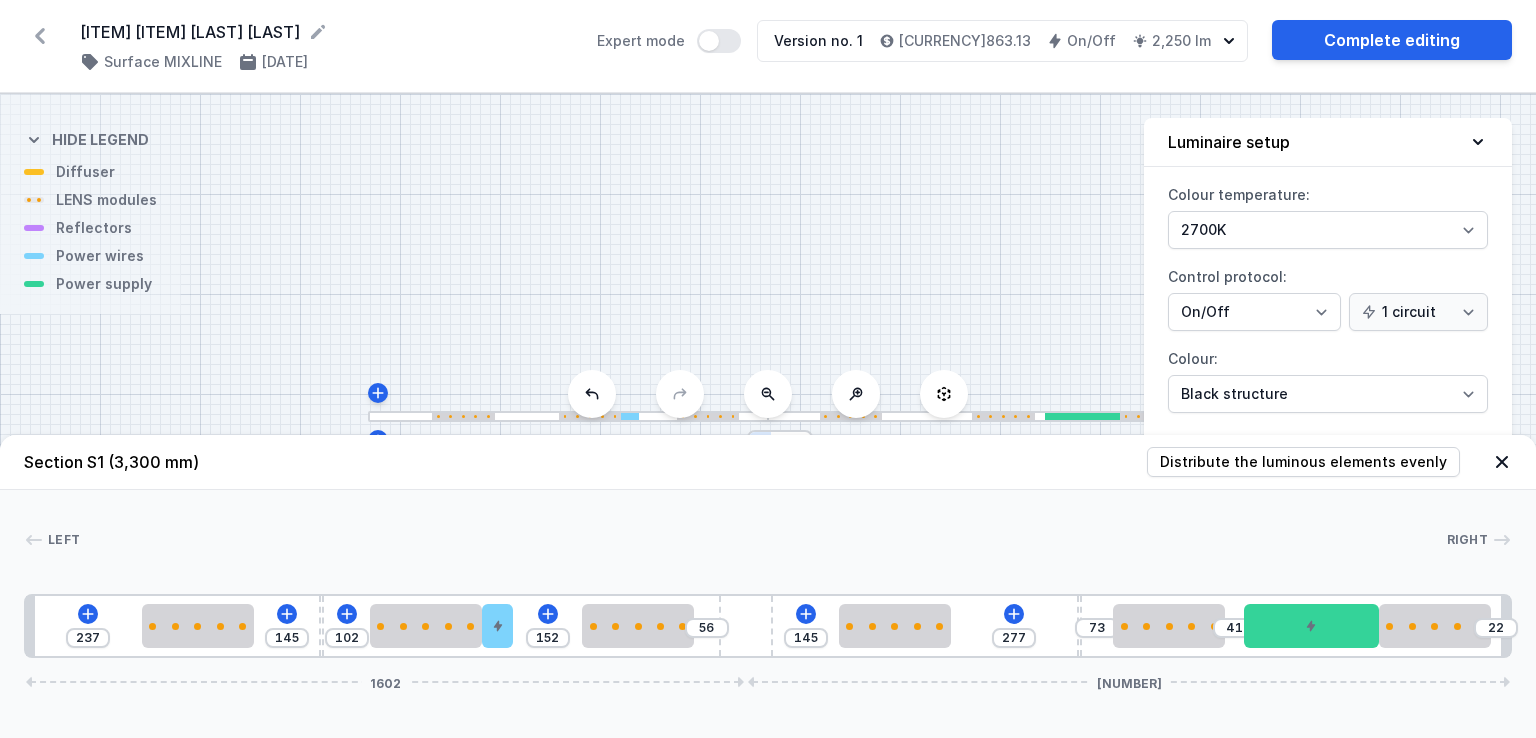 type on "270" 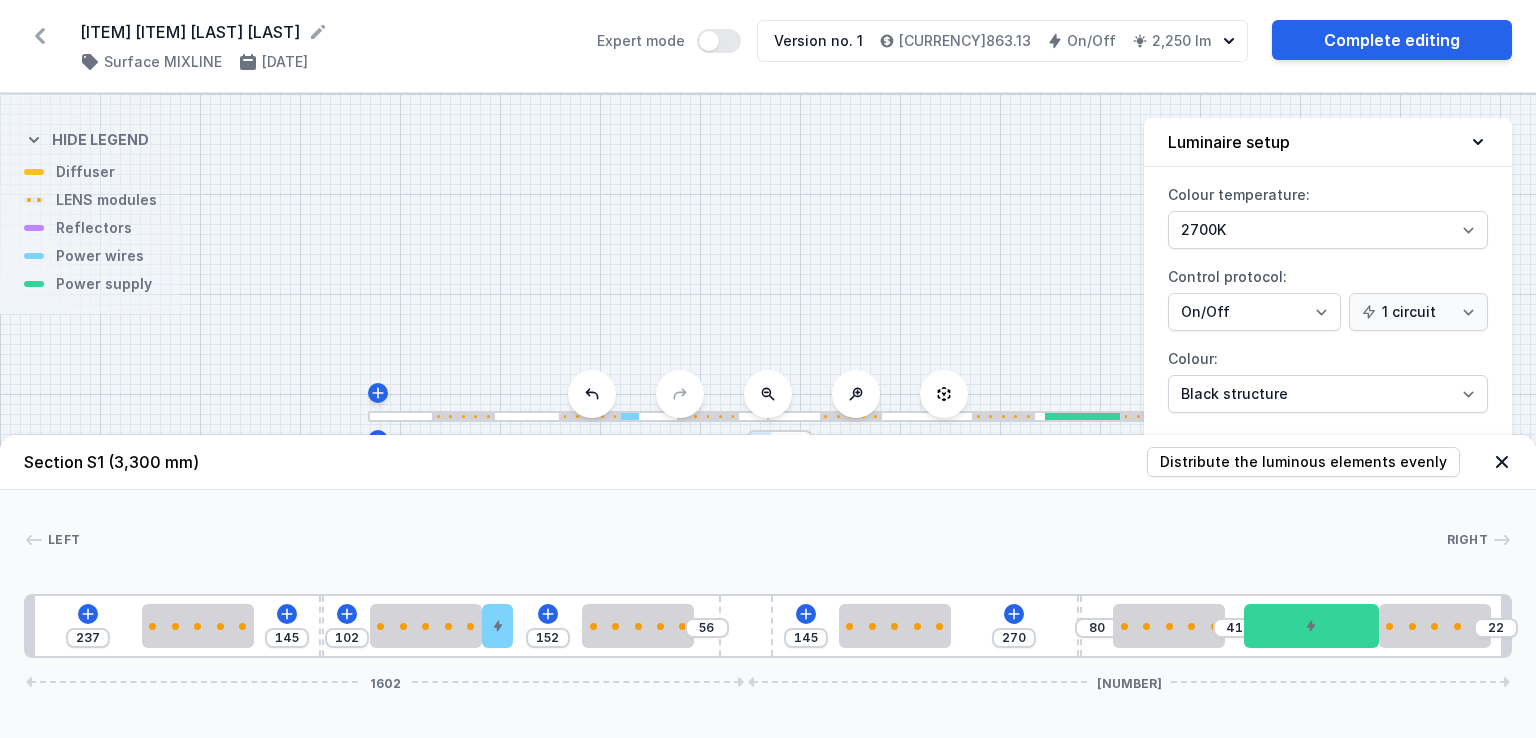 type on "268" 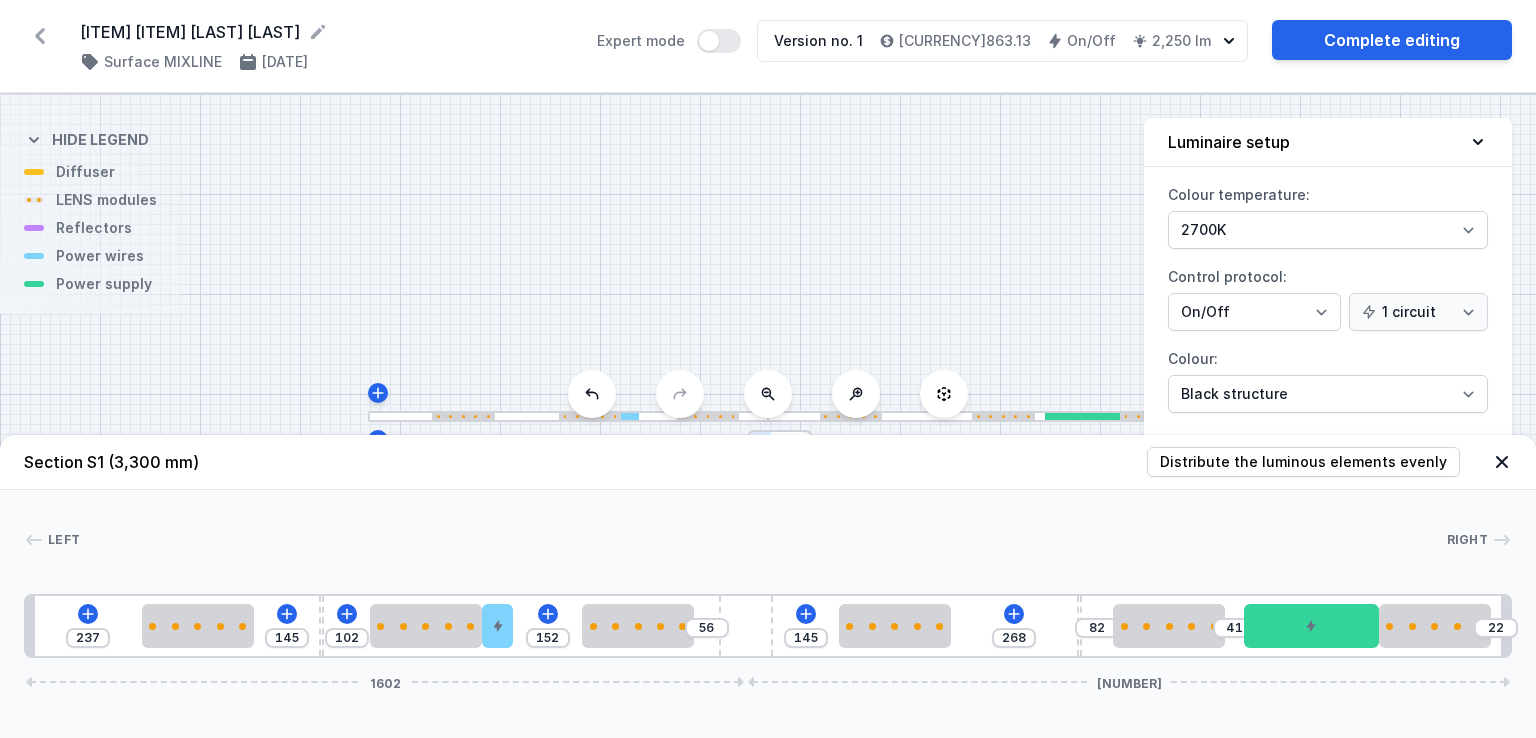 type on "266" 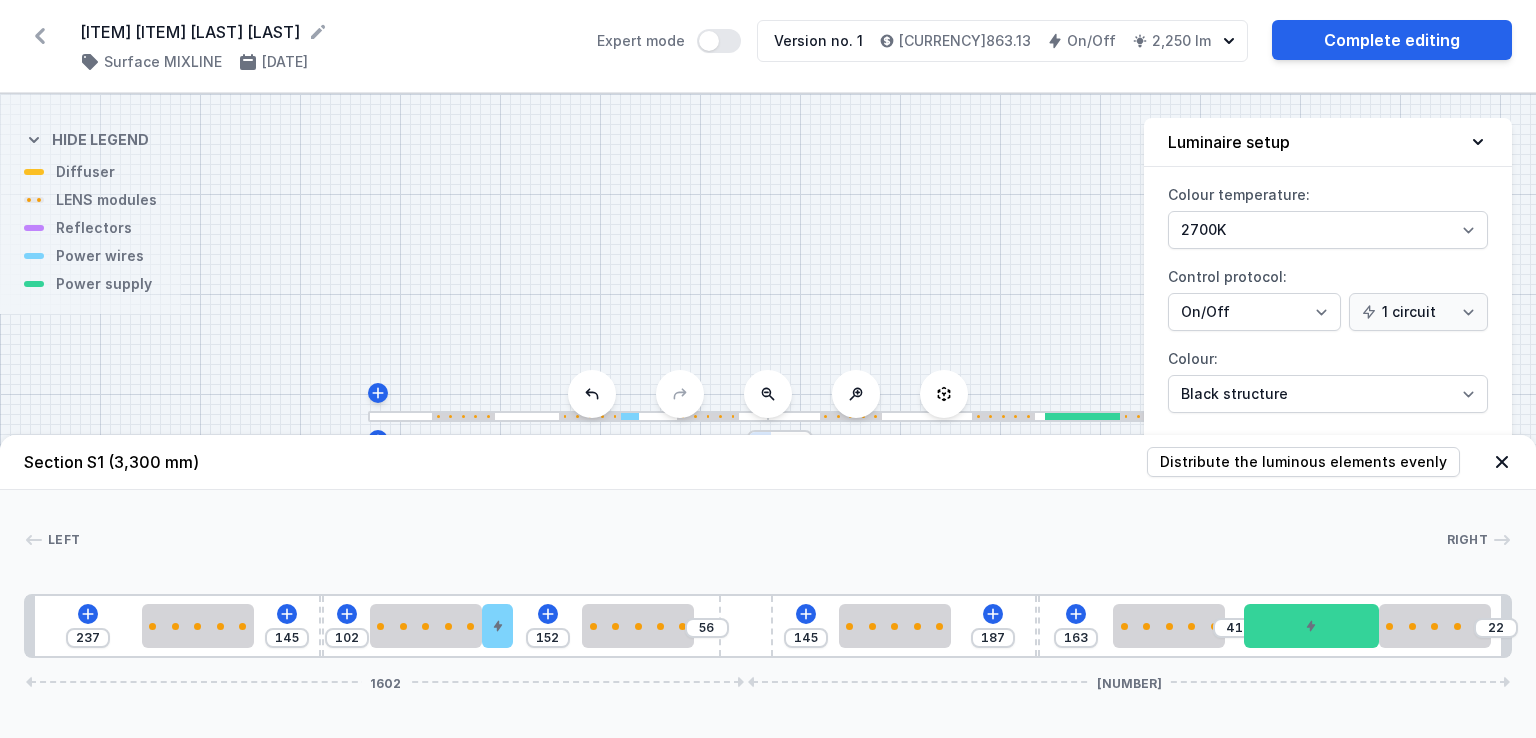 drag, startPoint x: 1111, startPoint y: 598, endPoint x: 1050, endPoint y: 609, distance: 61.983868 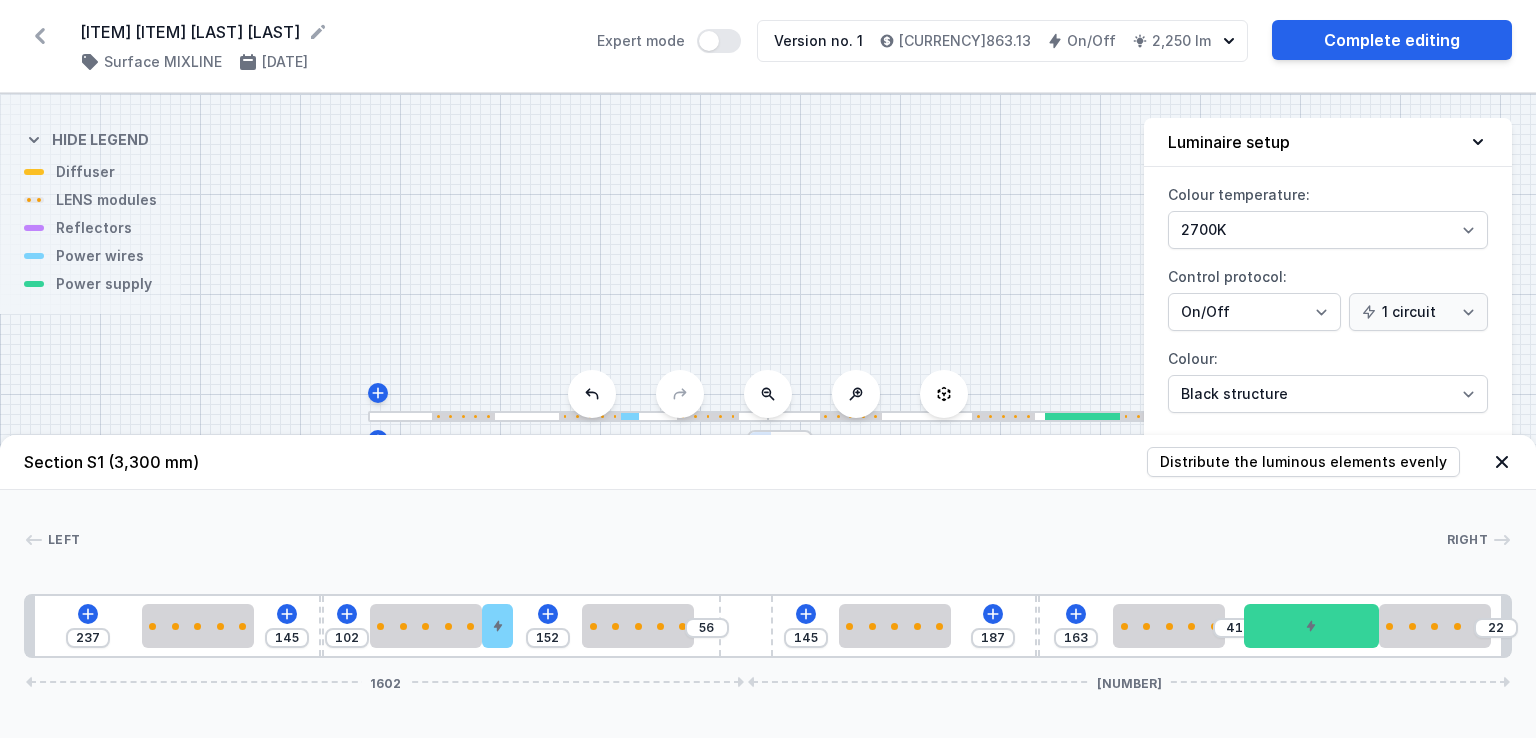 click on "[NUMBER] [NUMBER] [NUMBER] [NUMBER] [NUMBER] [NUMBER] [NUMBER] [NUMBER] [NUMBER]" at bounding box center (768, 626) 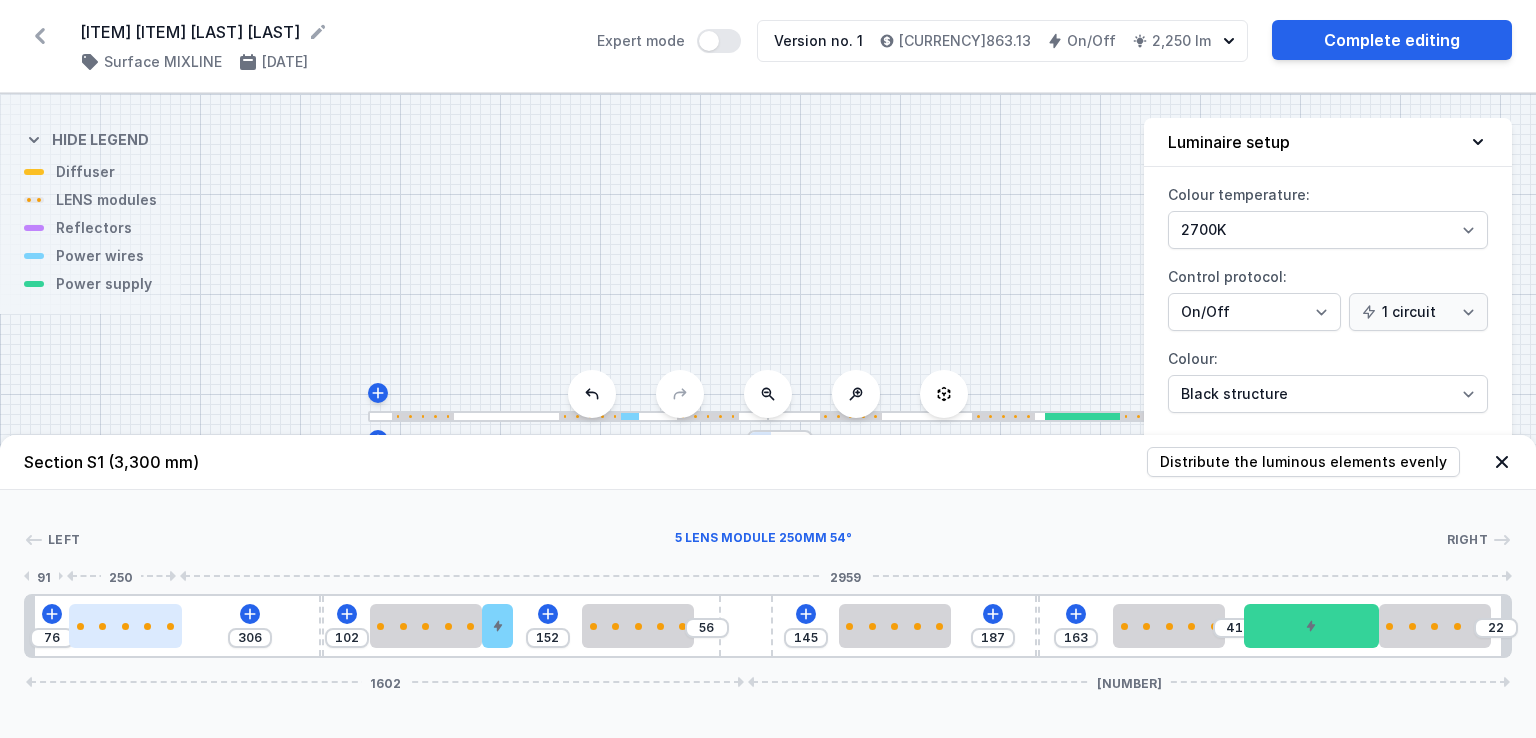 drag, startPoint x: 209, startPoint y: 635, endPoint x: 128, endPoint y: 633, distance: 81.02469 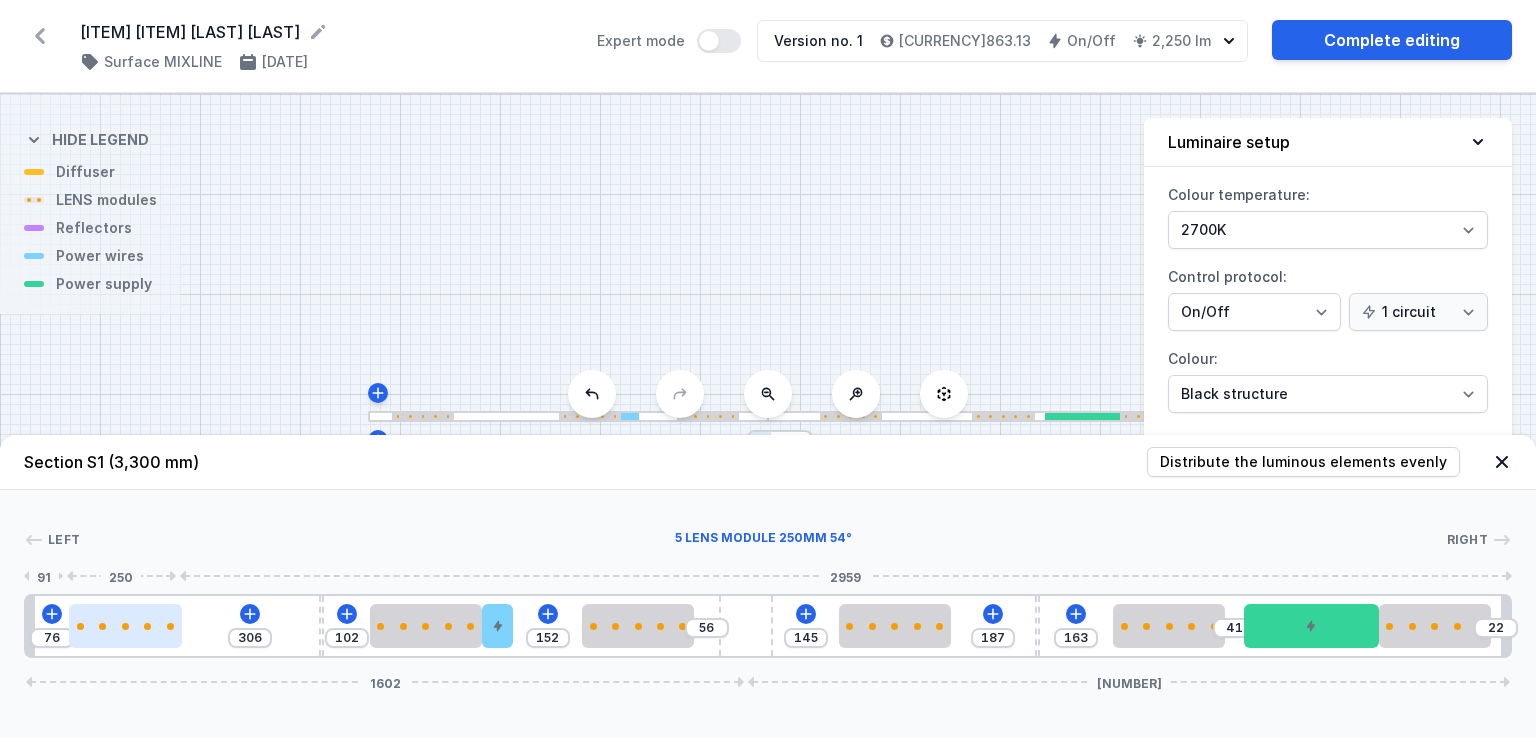 click at bounding box center (125, 626) 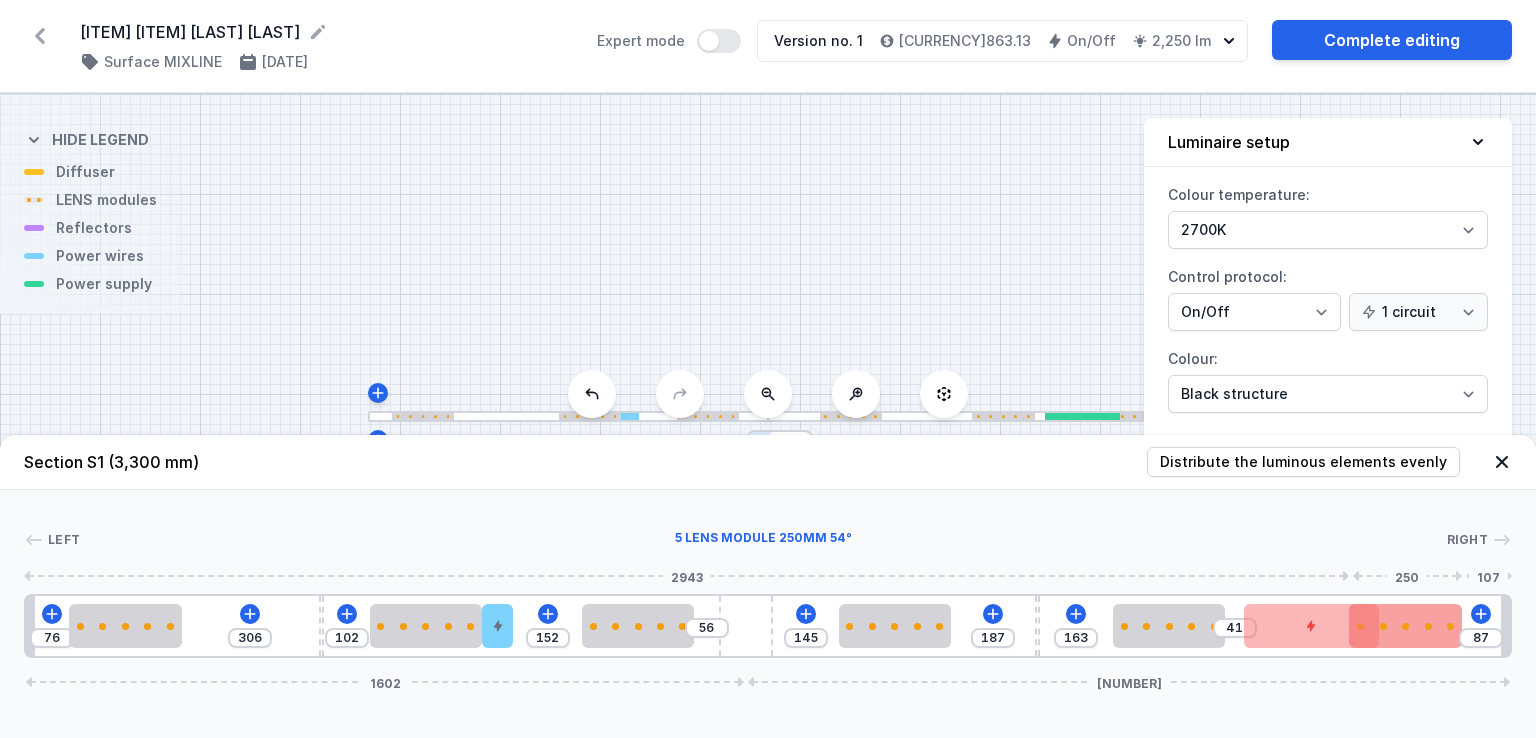 drag, startPoint x: 1401, startPoint y: 618, endPoint x: 1391, endPoint y: 620, distance: 10.198039 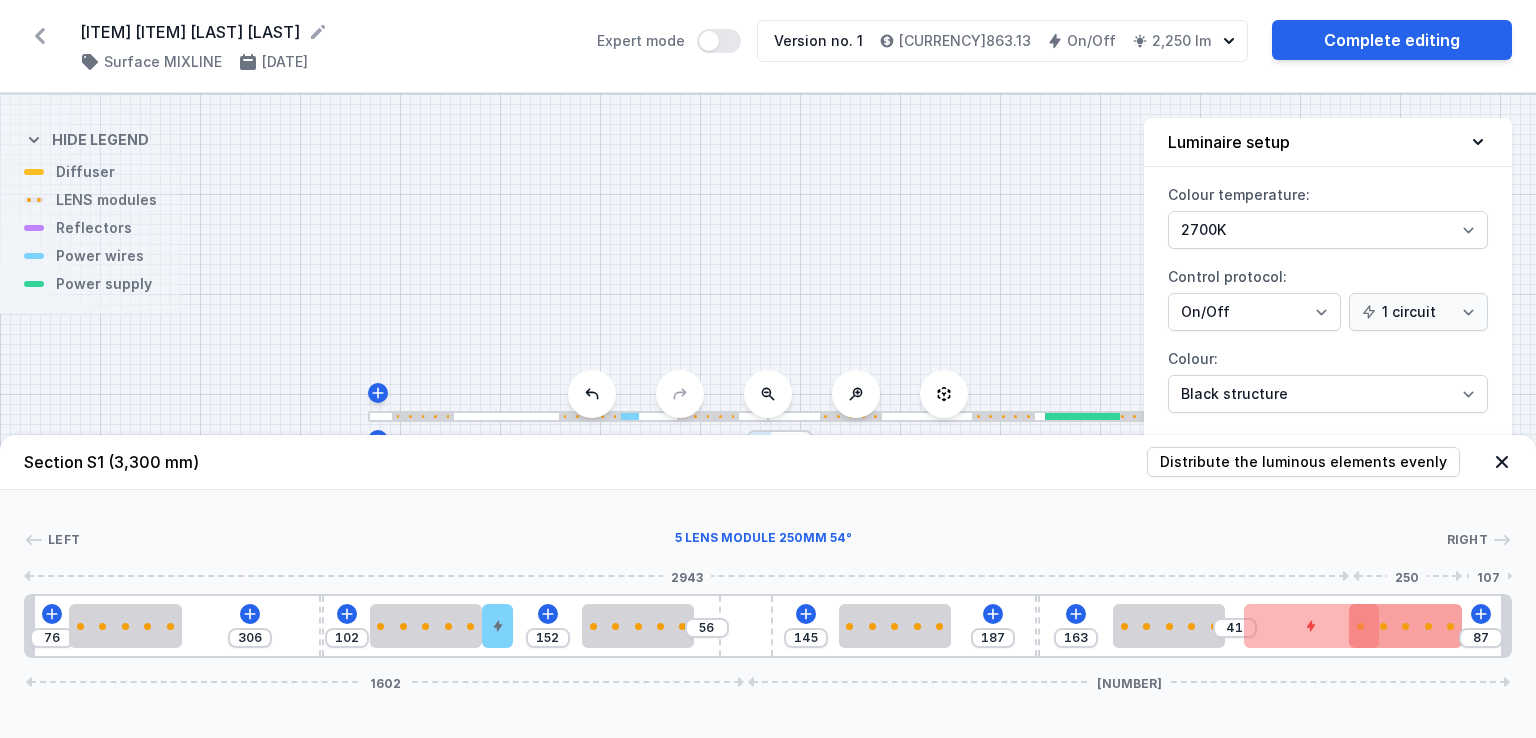 click at bounding box center [1405, 626] 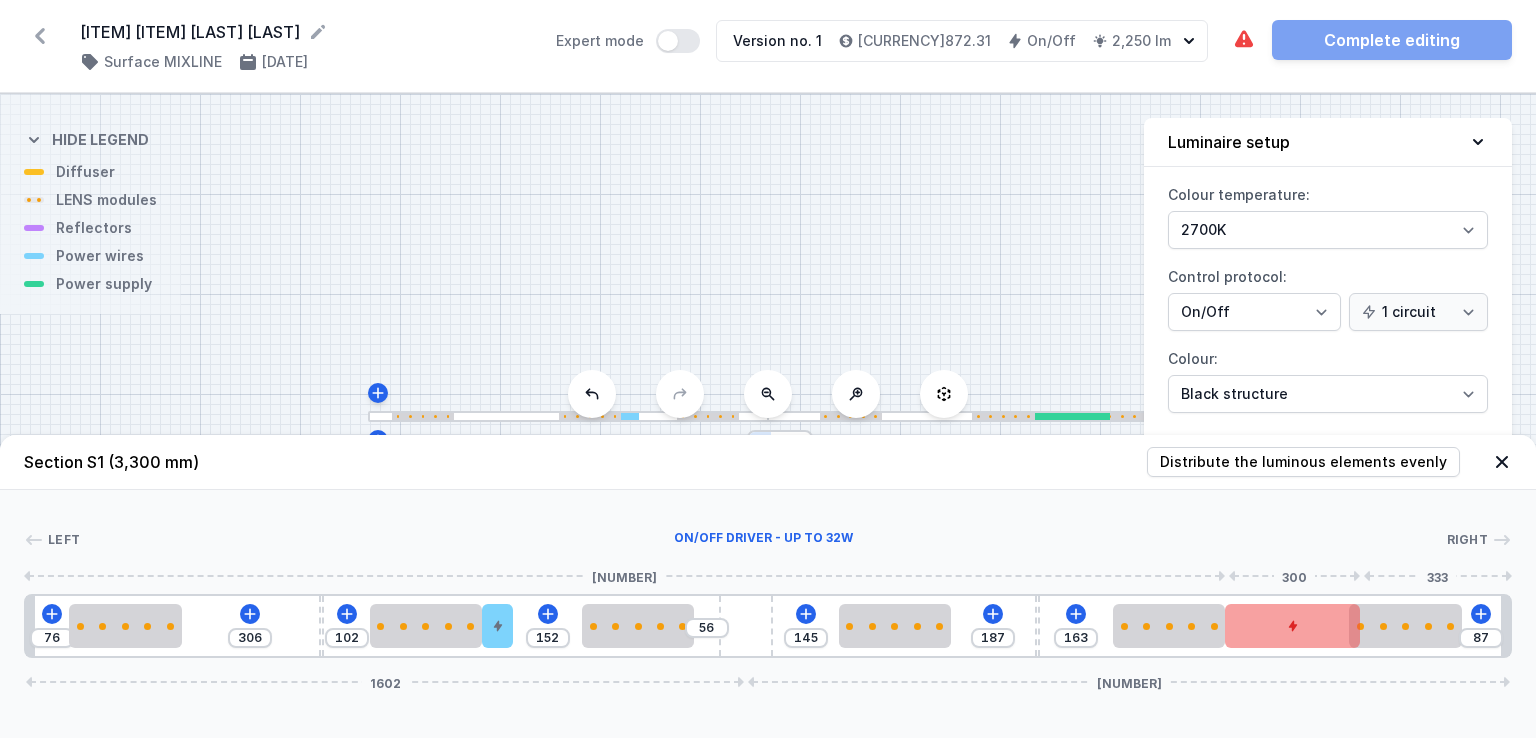 drag, startPoint x: 1300, startPoint y: 629, endPoint x: 1288, endPoint y: 631, distance: 12.165525 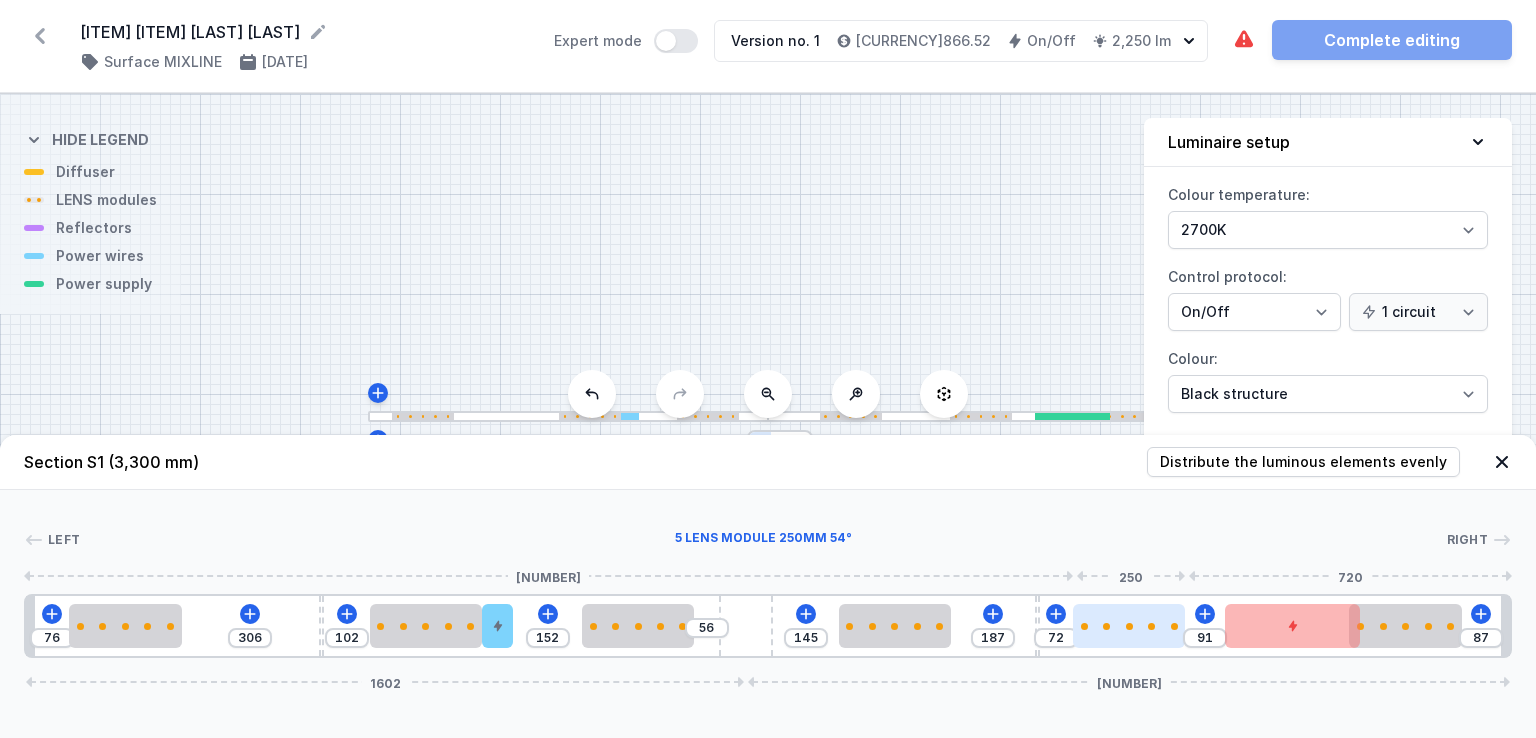 drag, startPoint x: 1194, startPoint y: 625, endPoint x: 1168, endPoint y: 633, distance: 27.202942 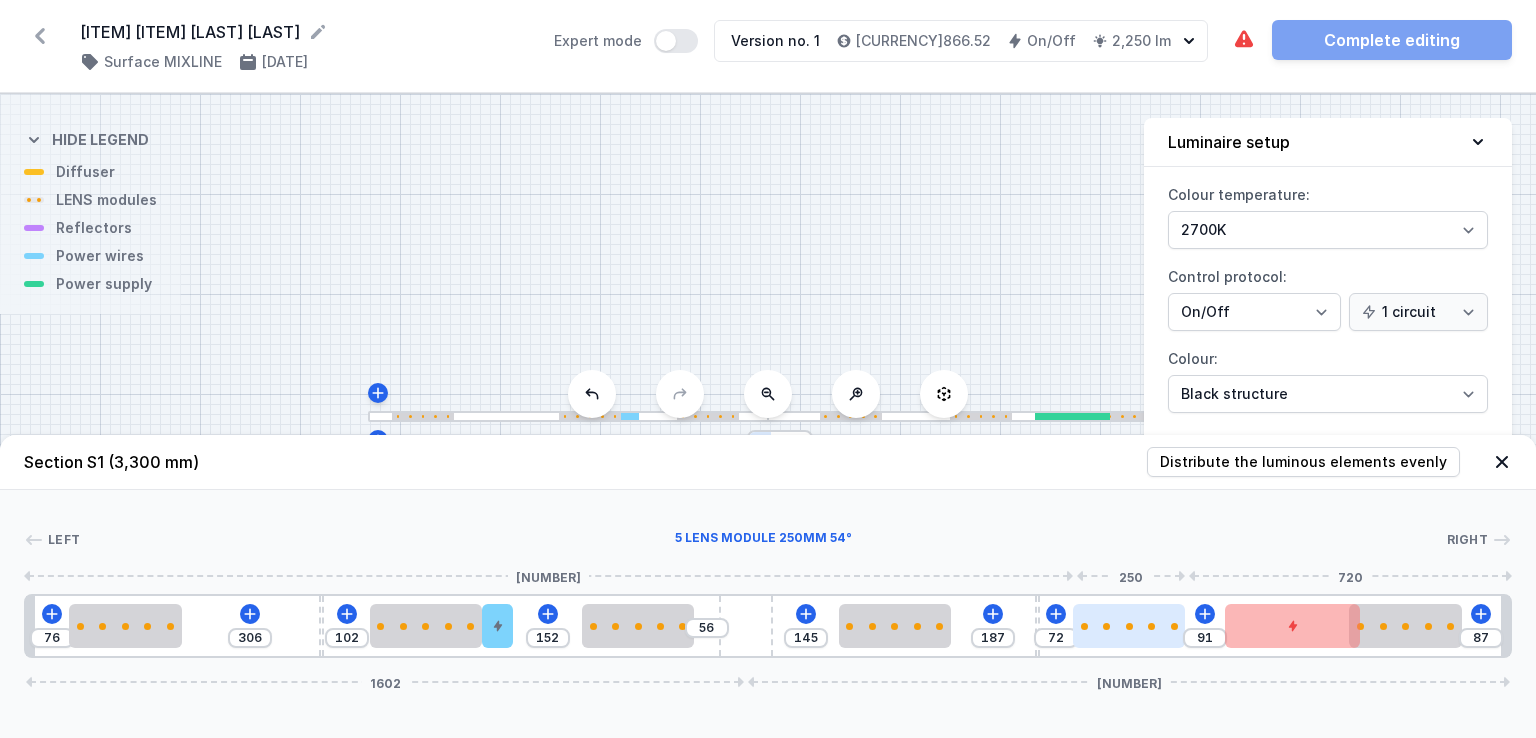 click at bounding box center (1129, 626) 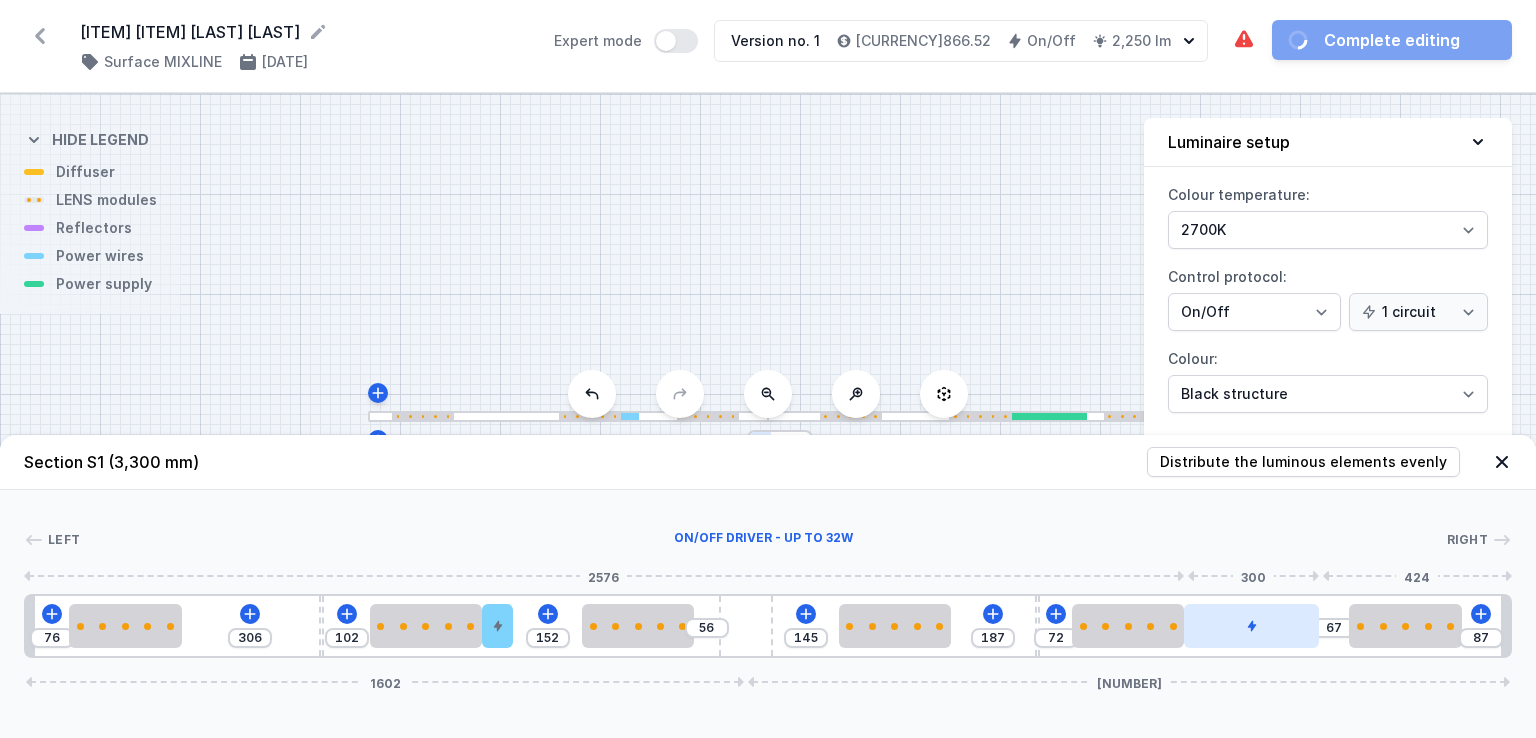 drag, startPoint x: 1289, startPoint y: 630, endPoint x: 1280, endPoint y: 637, distance: 11.401754 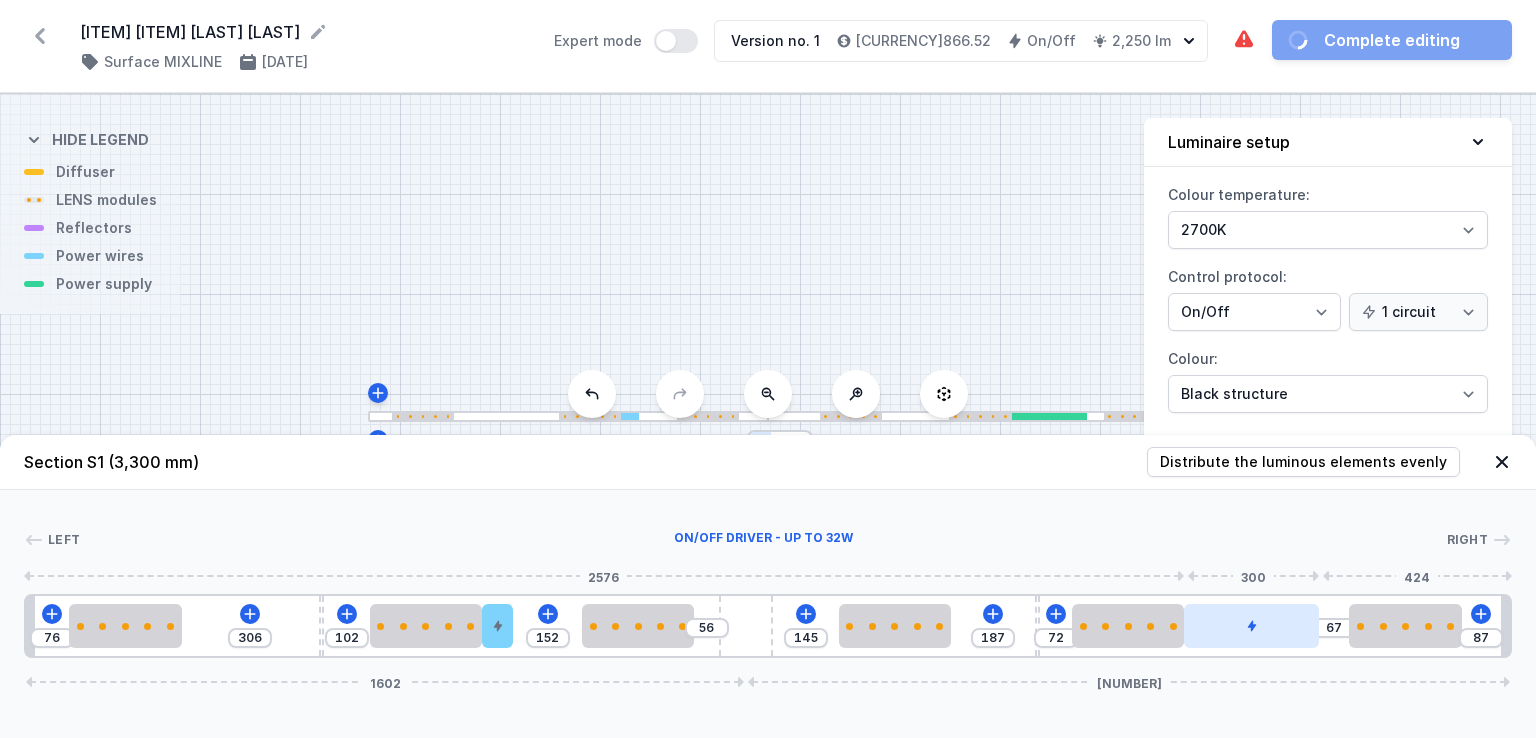 click at bounding box center (1251, 626) 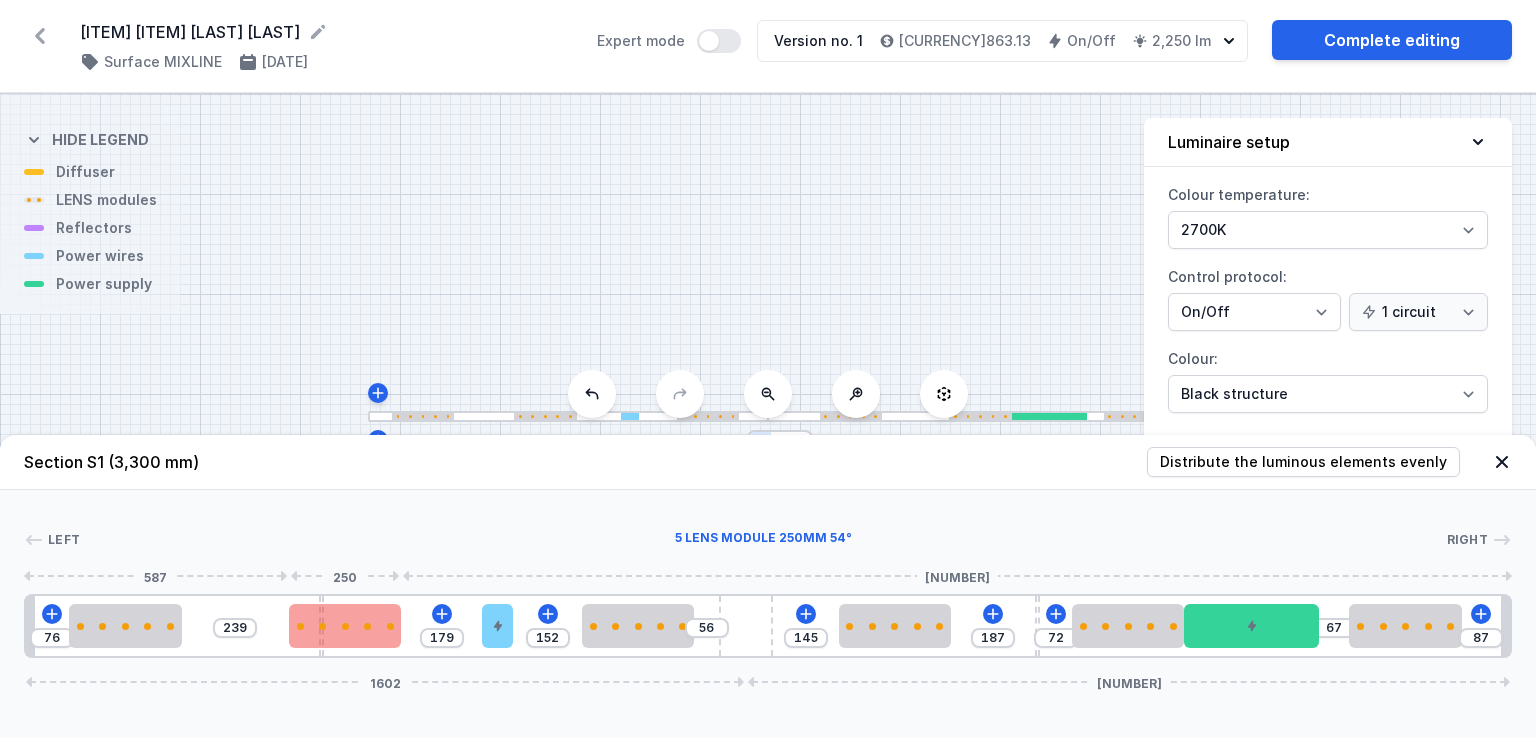 drag, startPoint x: 412, startPoint y: 621, endPoint x: 326, endPoint y: 618, distance: 86.05231 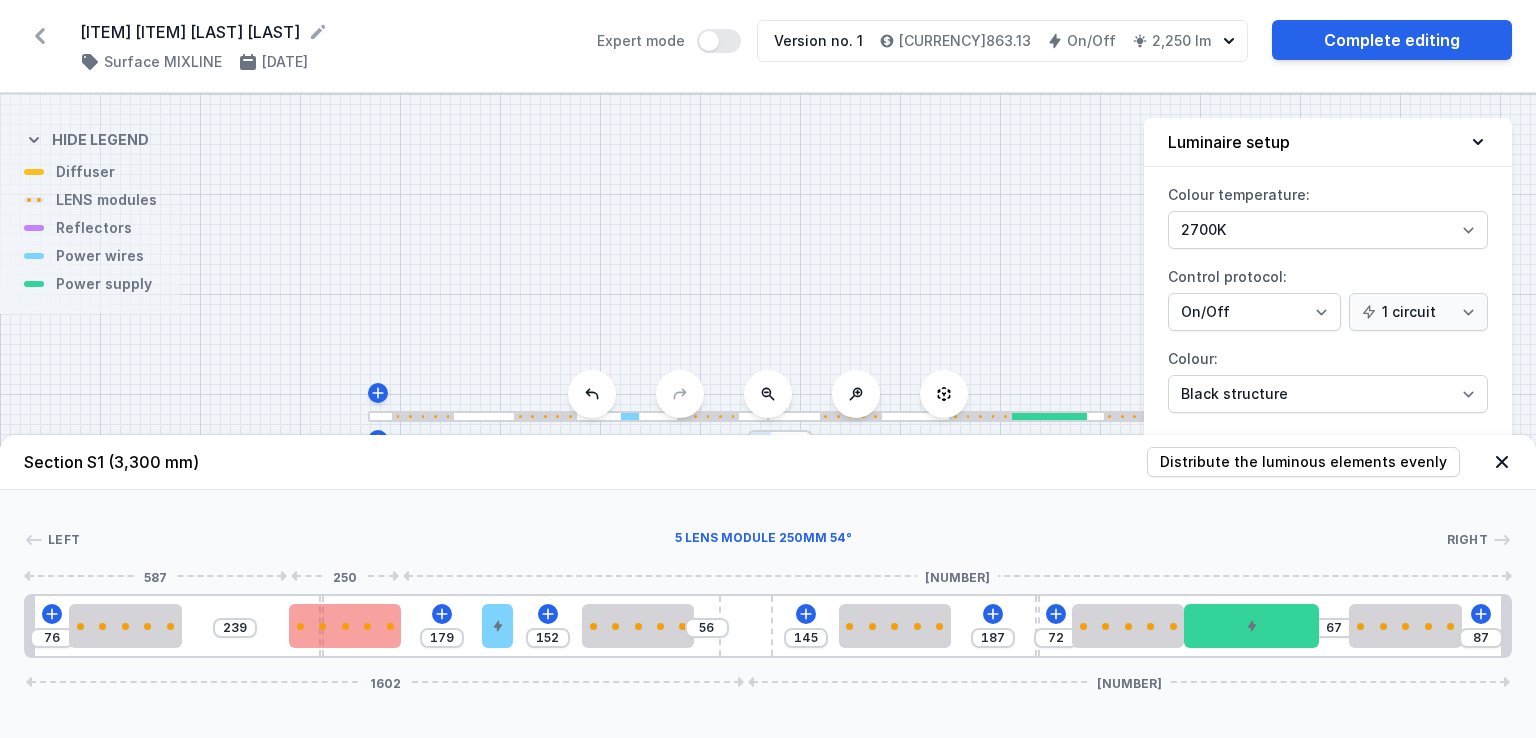 click at bounding box center [345, 626] 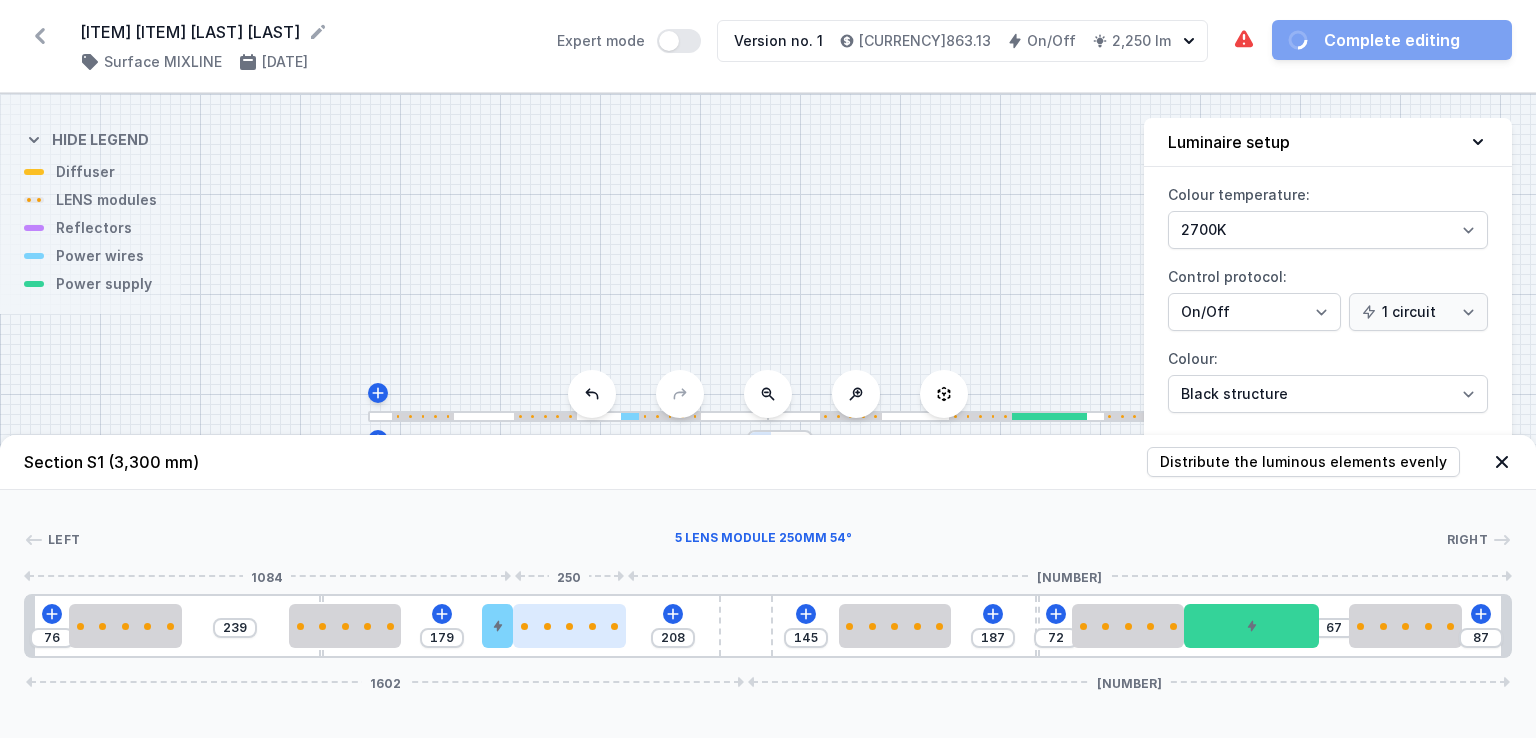 drag, startPoint x: 634, startPoint y: 623, endPoint x: 583, endPoint y: 630, distance: 51.47815 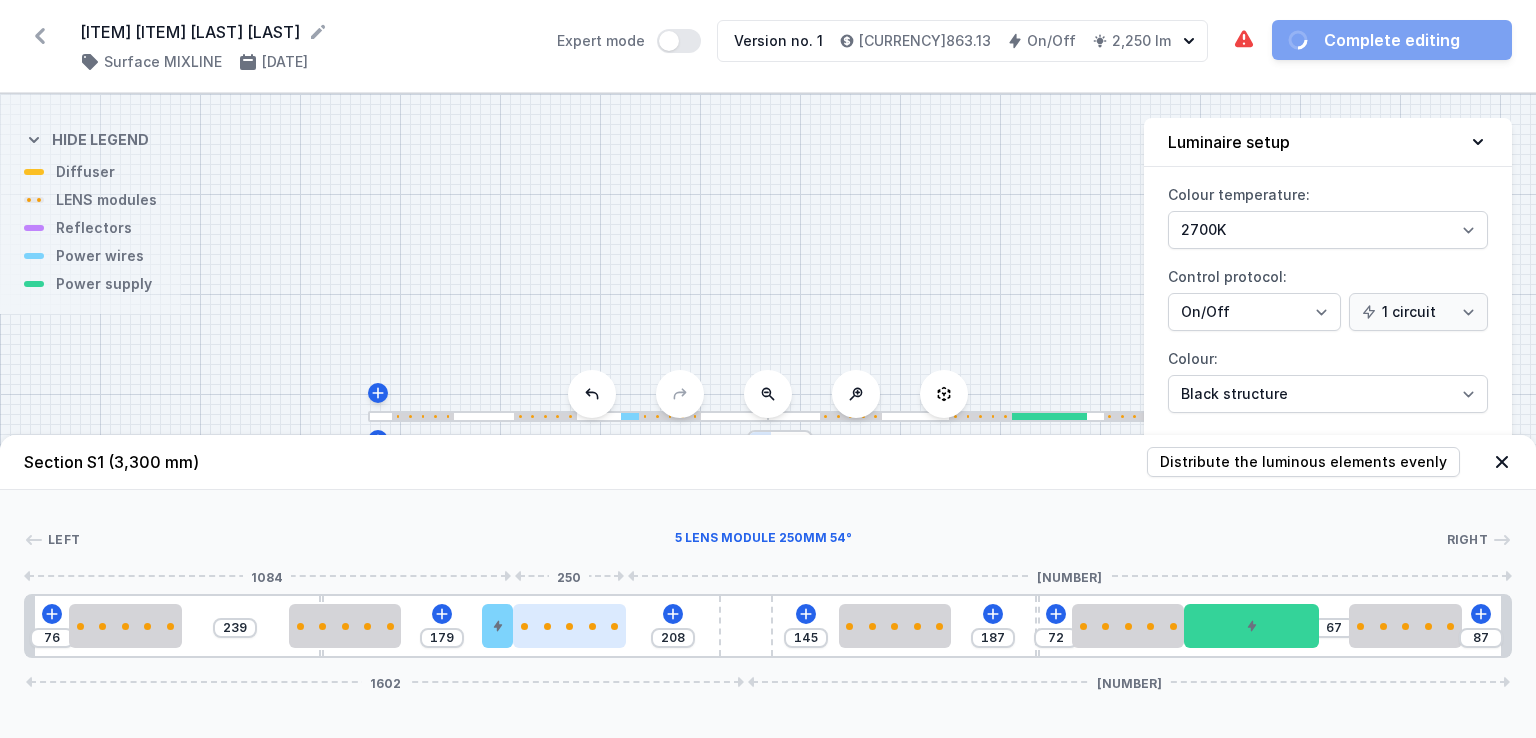 click at bounding box center (569, 626) 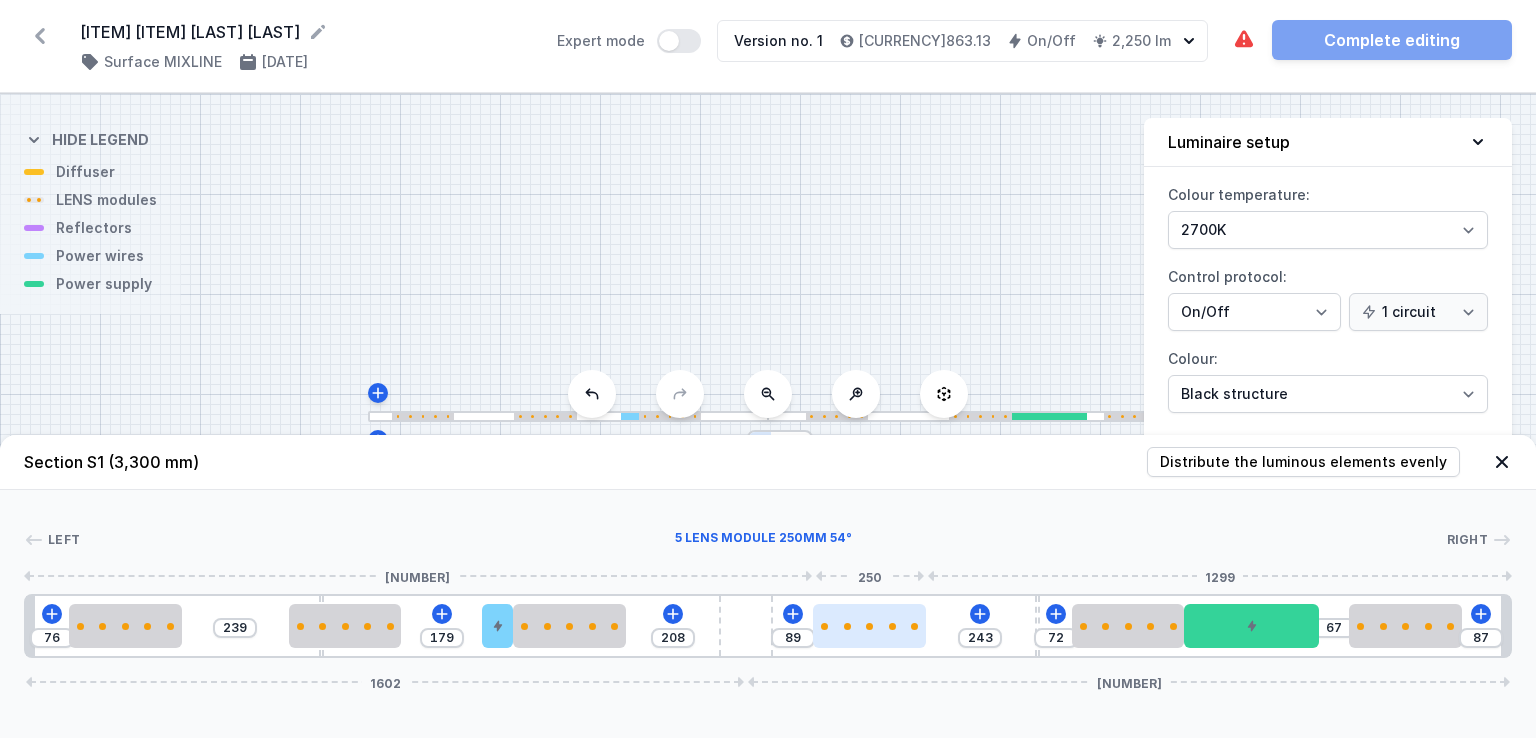 drag, startPoint x: 882, startPoint y: 617, endPoint x: 868, endPoint y: 625, distance: 16.124516 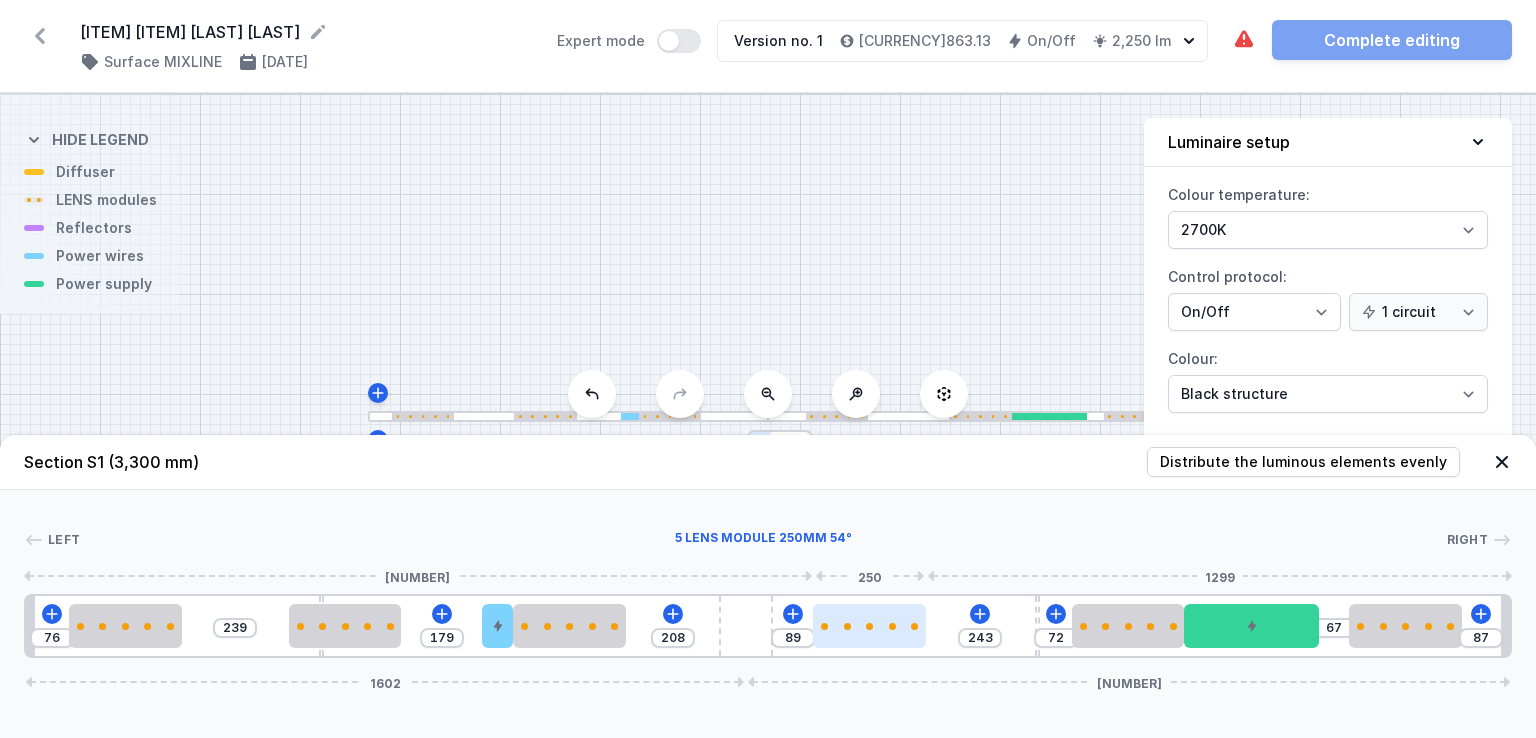click at bounding box center [869, 626] 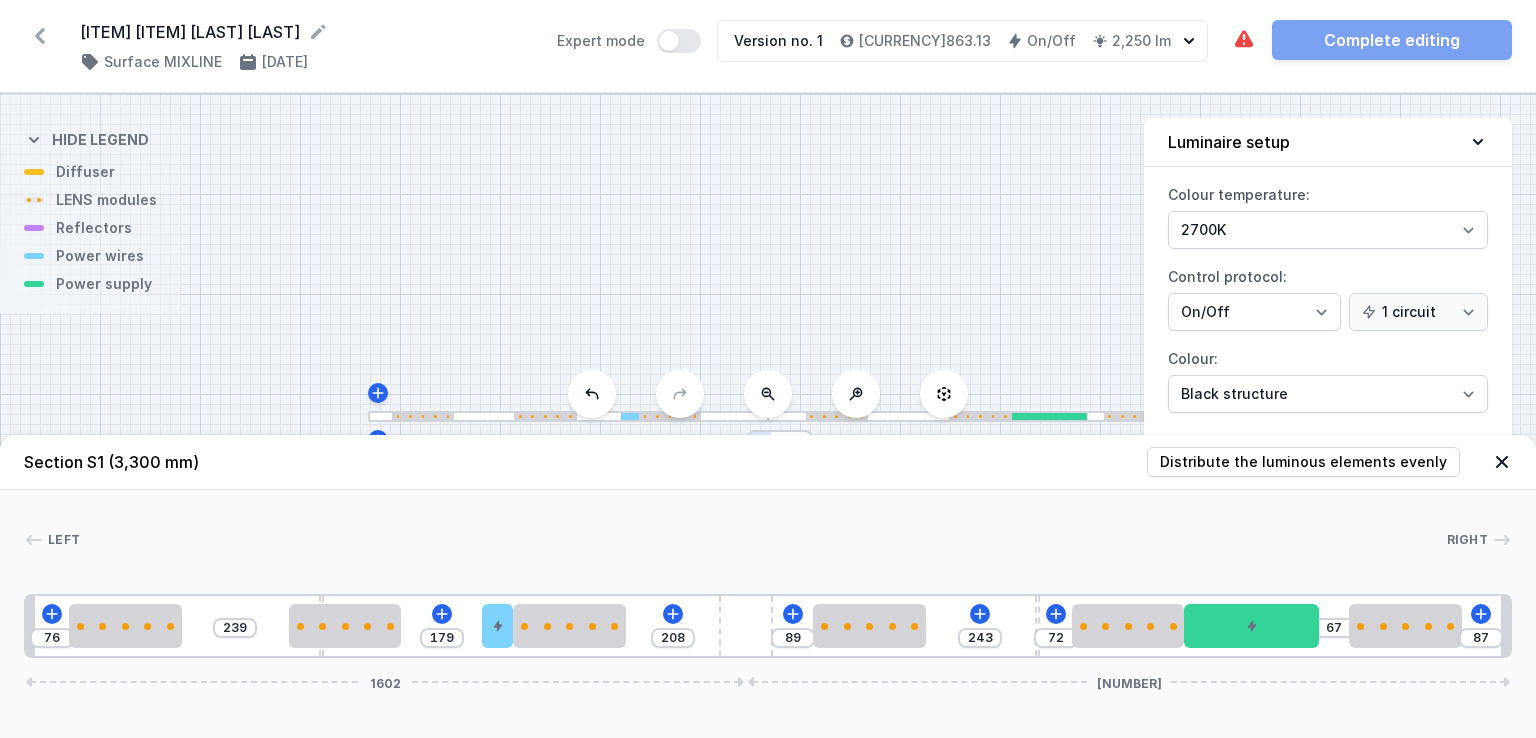 drag, startPoint x: 603, startPoint y: 621, endPoint x: 631, endPoint y: 629, distance: 29.12044 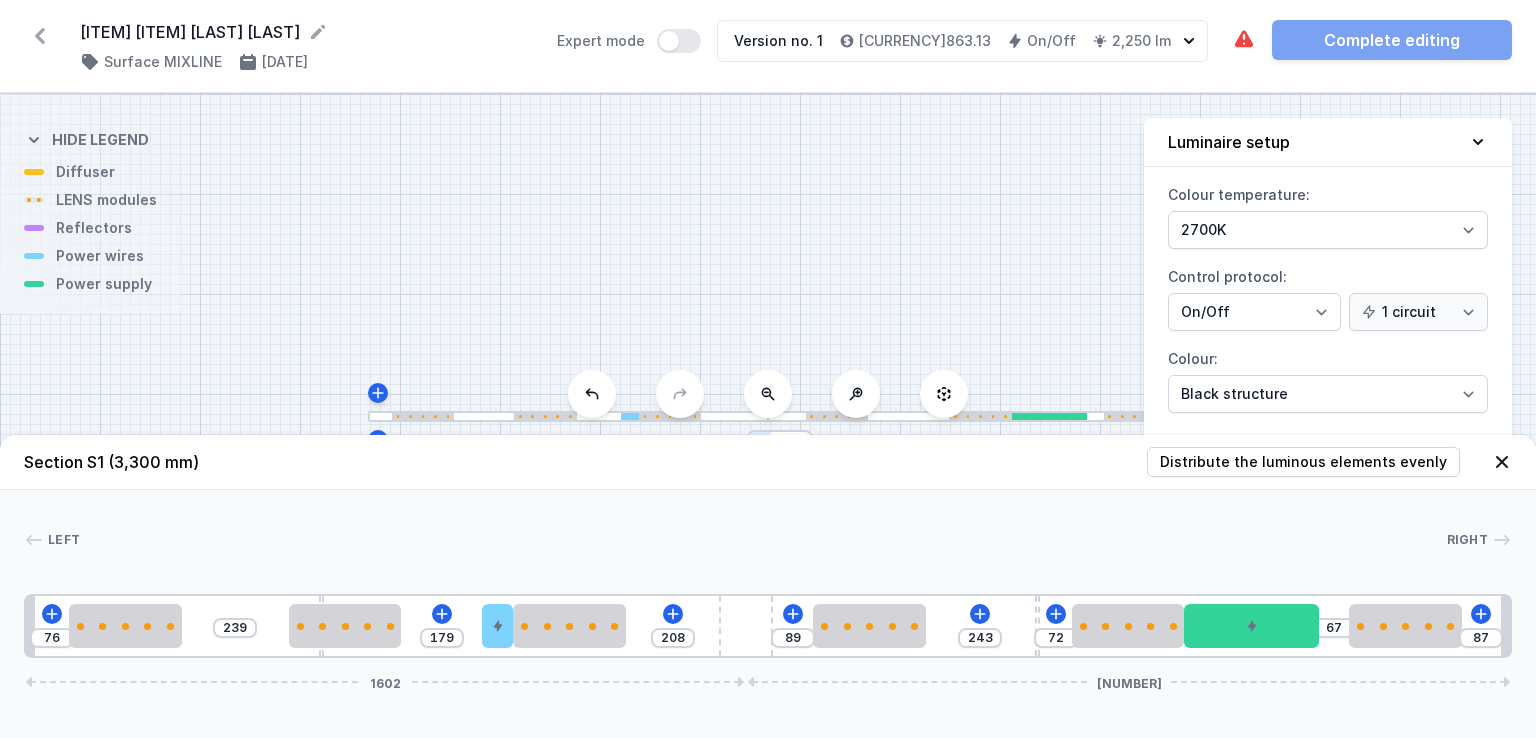 click on "[NUMBER] [NUMBER] [NUMBER] [NUMBER] [NUMBER] [NUMBER] [NUMBER] [NUMBER] [NUMBER]" at bounding box center [768, 626] 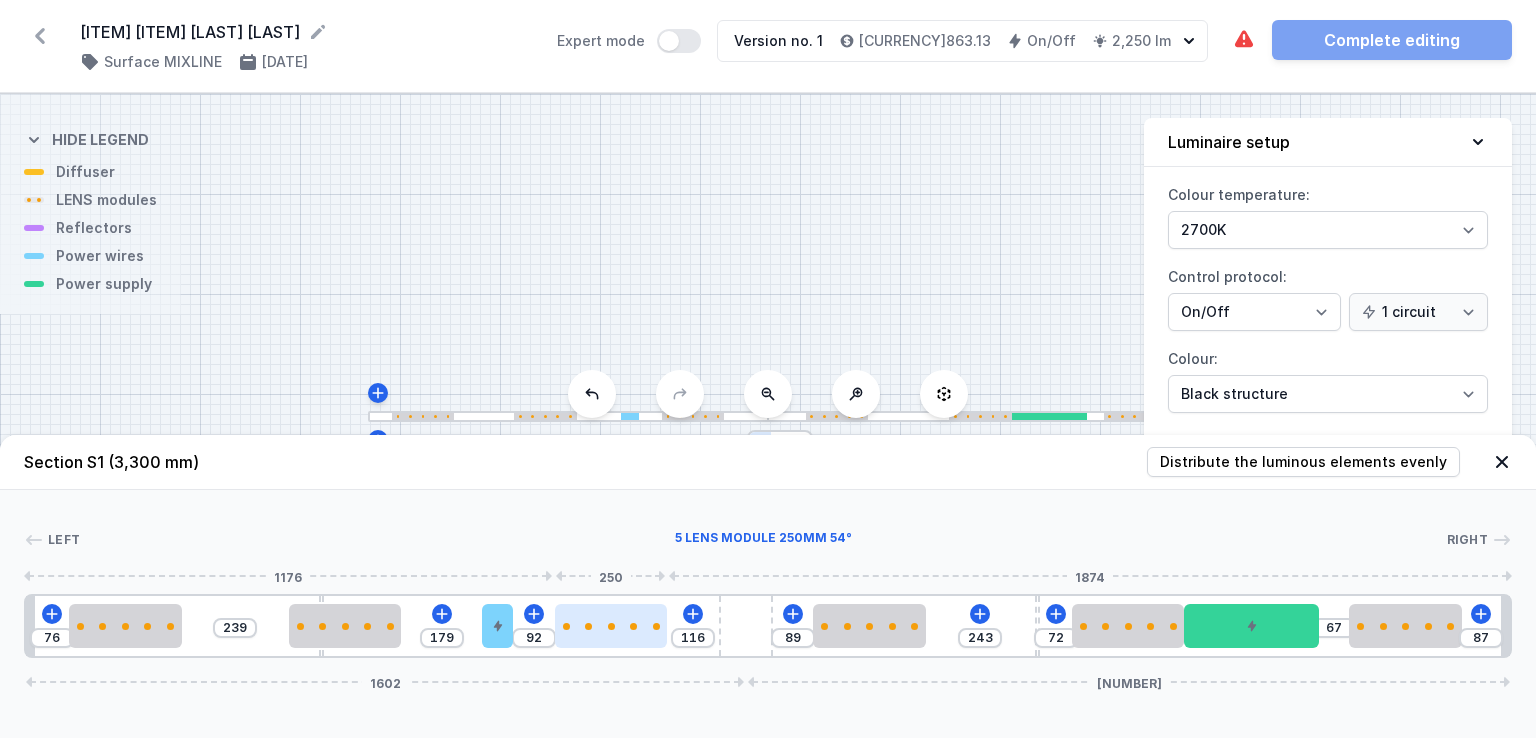 drag, startPoint x: 592, startPoint y: 629, endPoint x: 632, endPoint y: 629, distance: 40 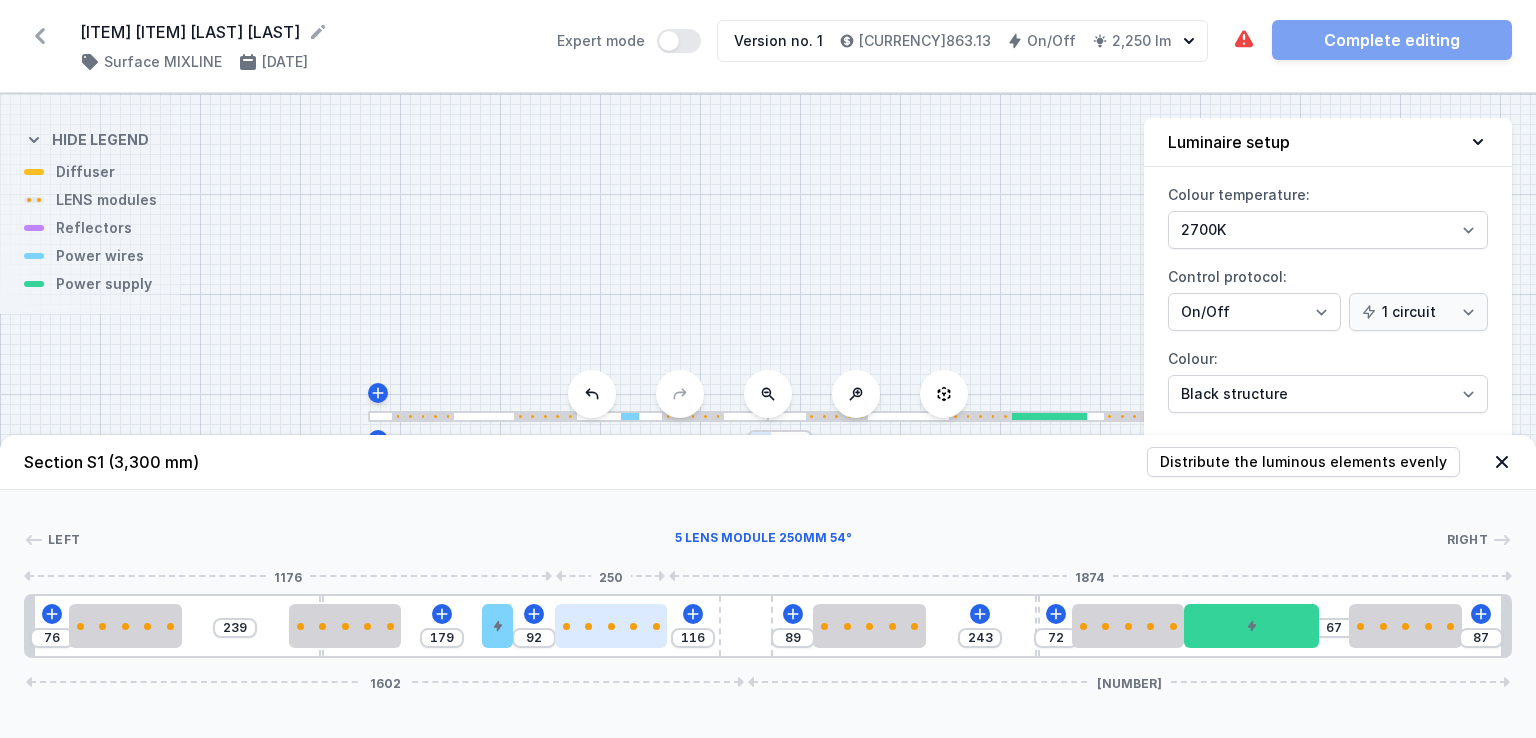 click at bounding box center (611, 626) 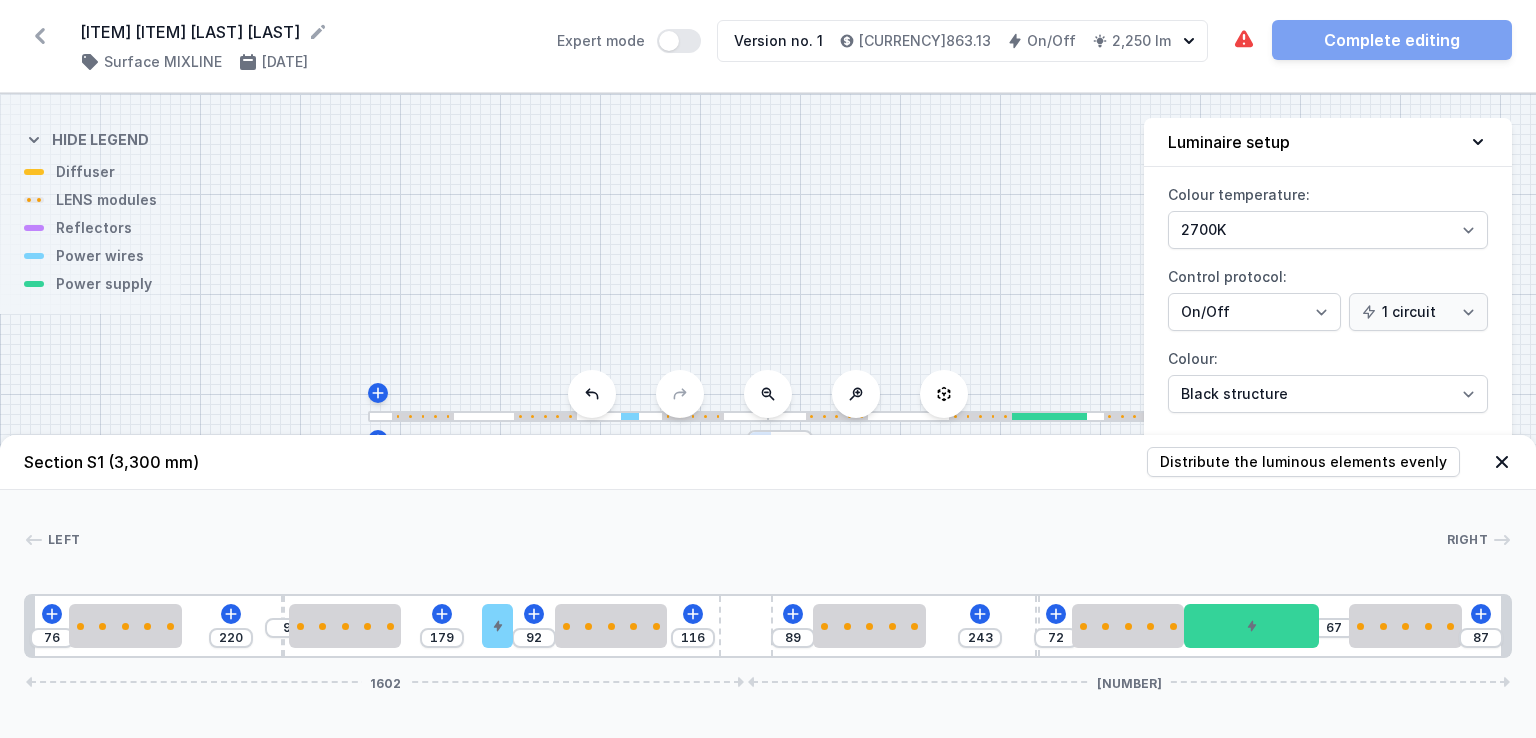 drag, startPoint x: 320, startPoint y: 596, endPoint x: 276, endPoint y: 592, distance: 44.181442 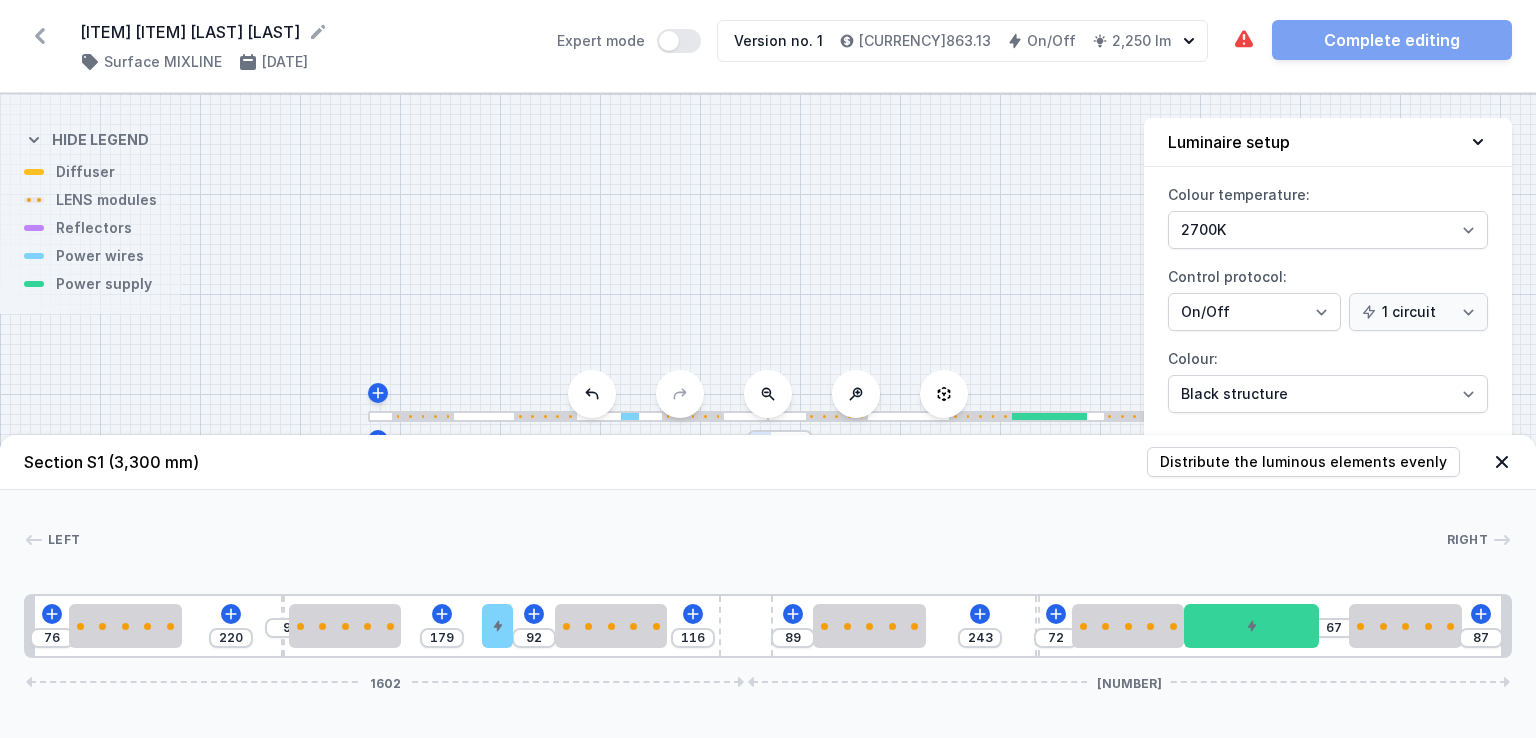 click on "[ITEM] [NUMBER] [NUMBER] [NUMBER] [NUMBER] [NUMBER] [NUMBER] [NUMBER] [NUMBER] [NUMBER] [NUMBER] [NUMBER] [NUMBER] [NUMBER] [NUMBER] [NUMBER] [NUMBER] [NUMBER] [NUMBER] [NUMBER] [NUMBER] [NUMBER] [NUMBER] [NUMBER] [NUMBER] [NUMBER] [NUMBER] [NUMBER] [NUMBER] [NUMBER] [NUMBER] [NUMBER] [NUMBER] [NUMBER] [NUMBER] [NUMBER] [NUMBER] [NUMBER]" at bounding box center (768, 574) 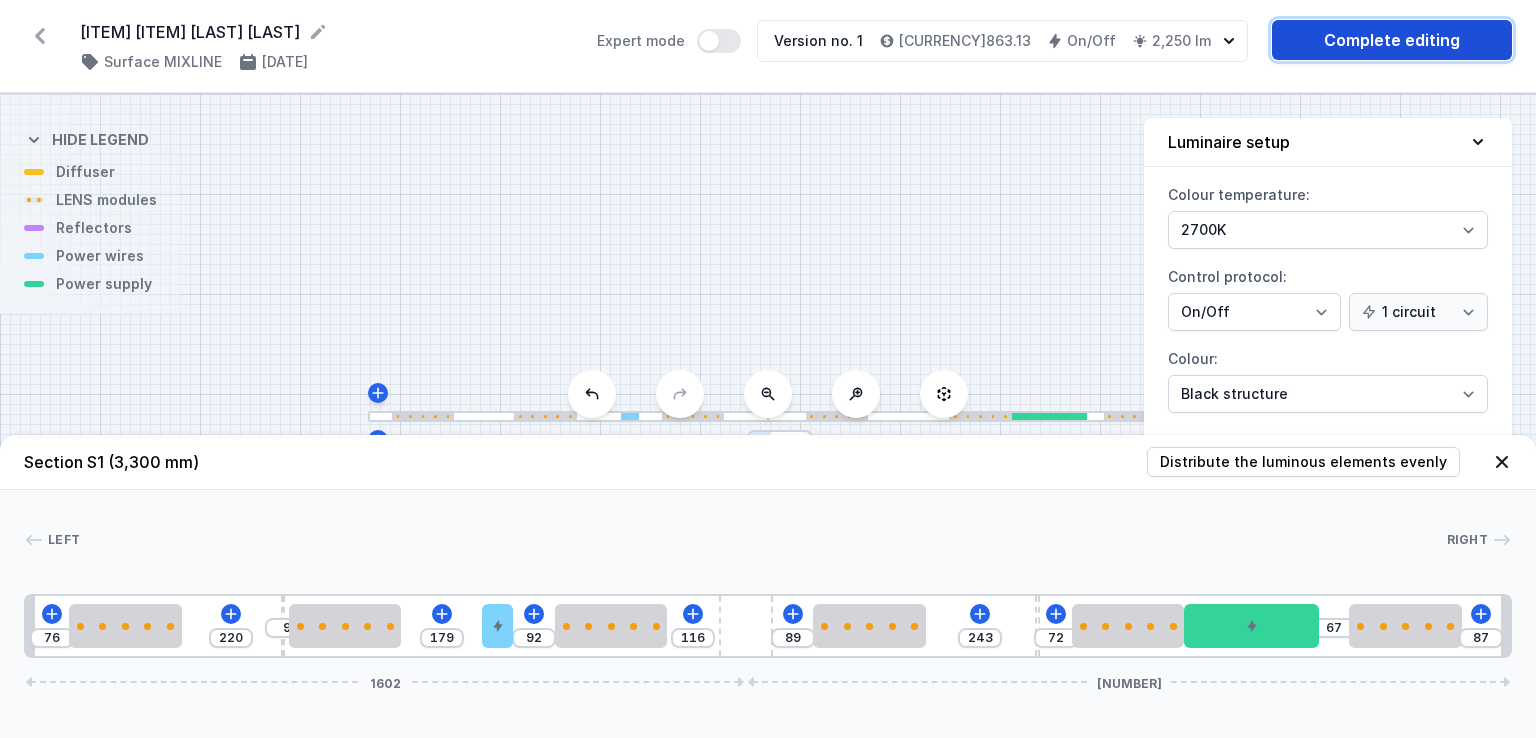 click on "Complete editing" at bounding box center (1392, 40) 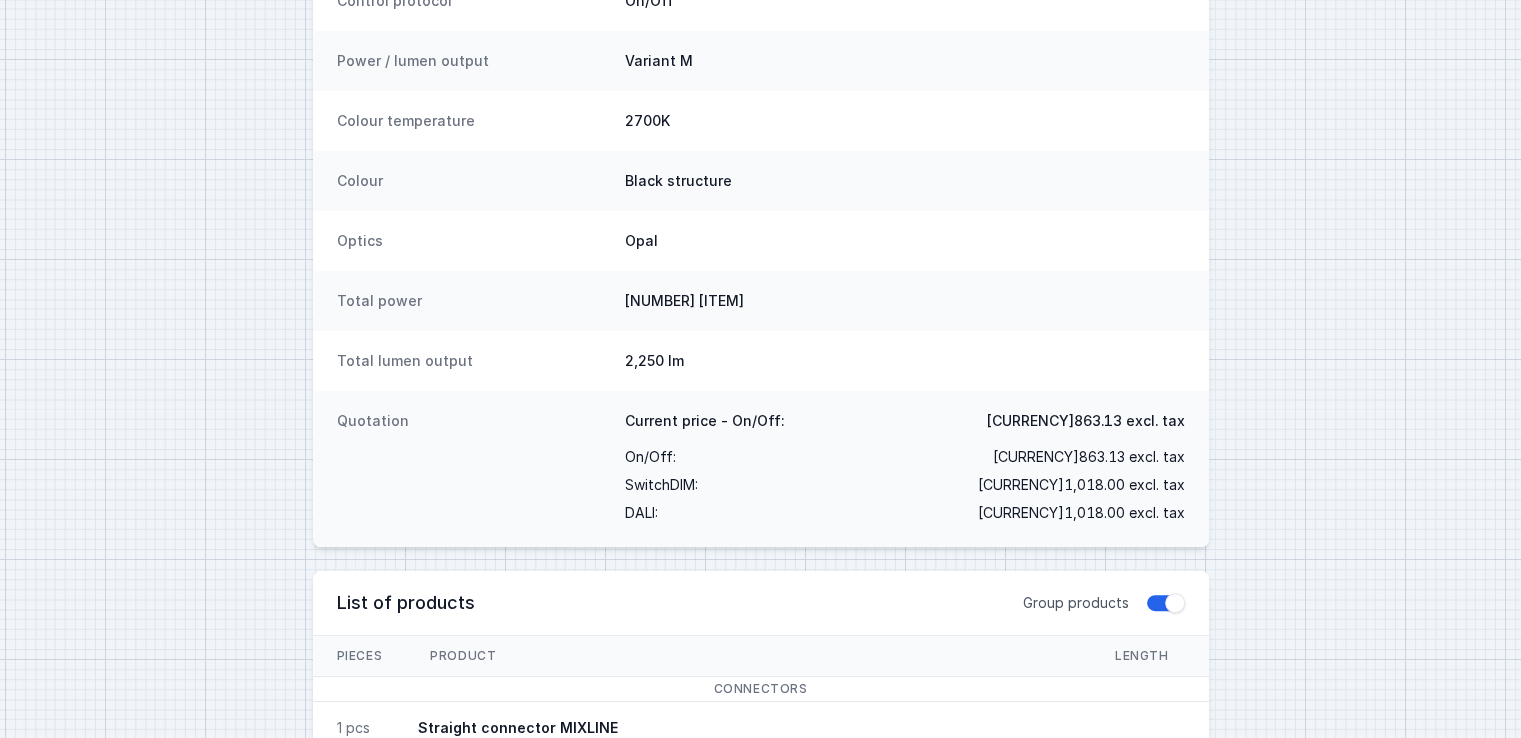scroll, scrollTop: 0, scrollLeft: 0, axis: both 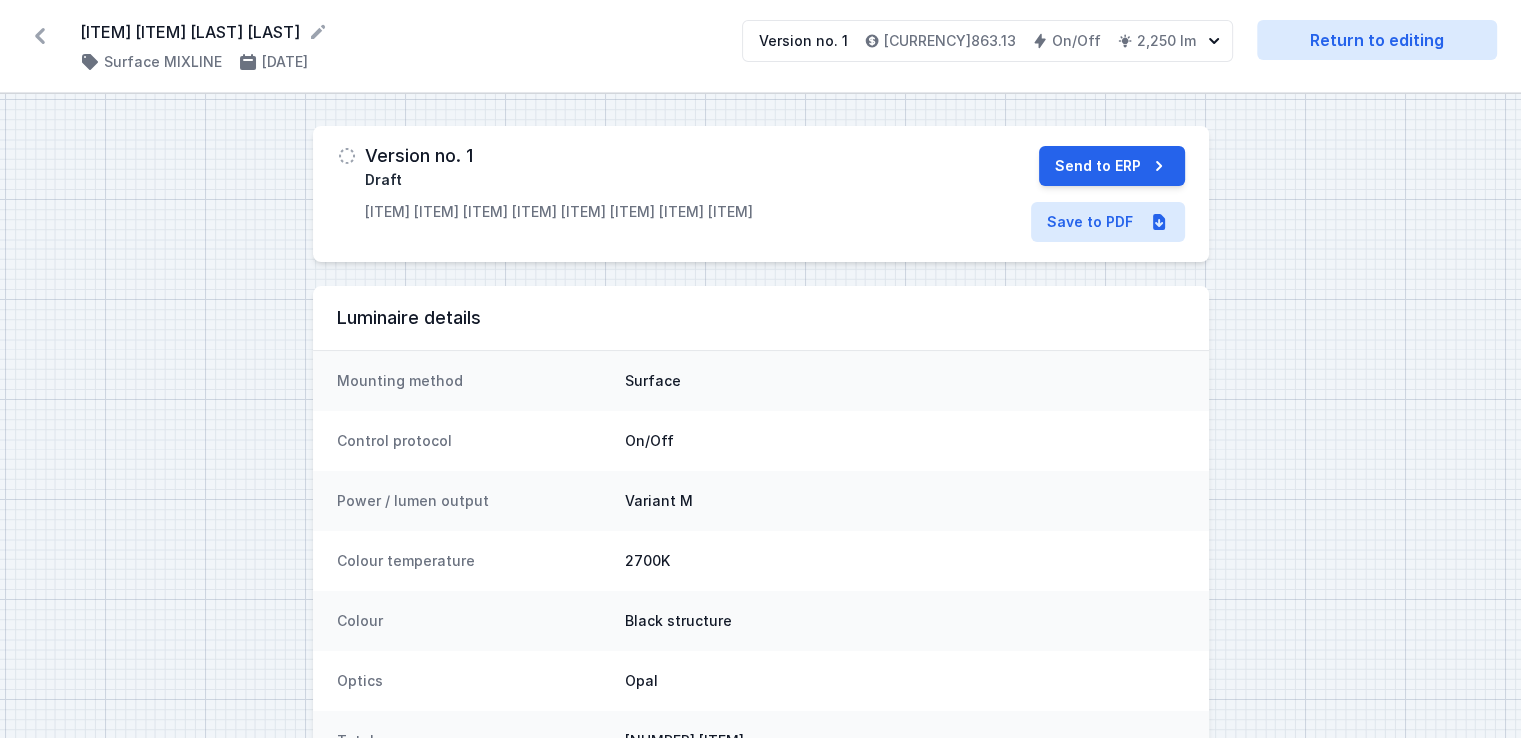 click 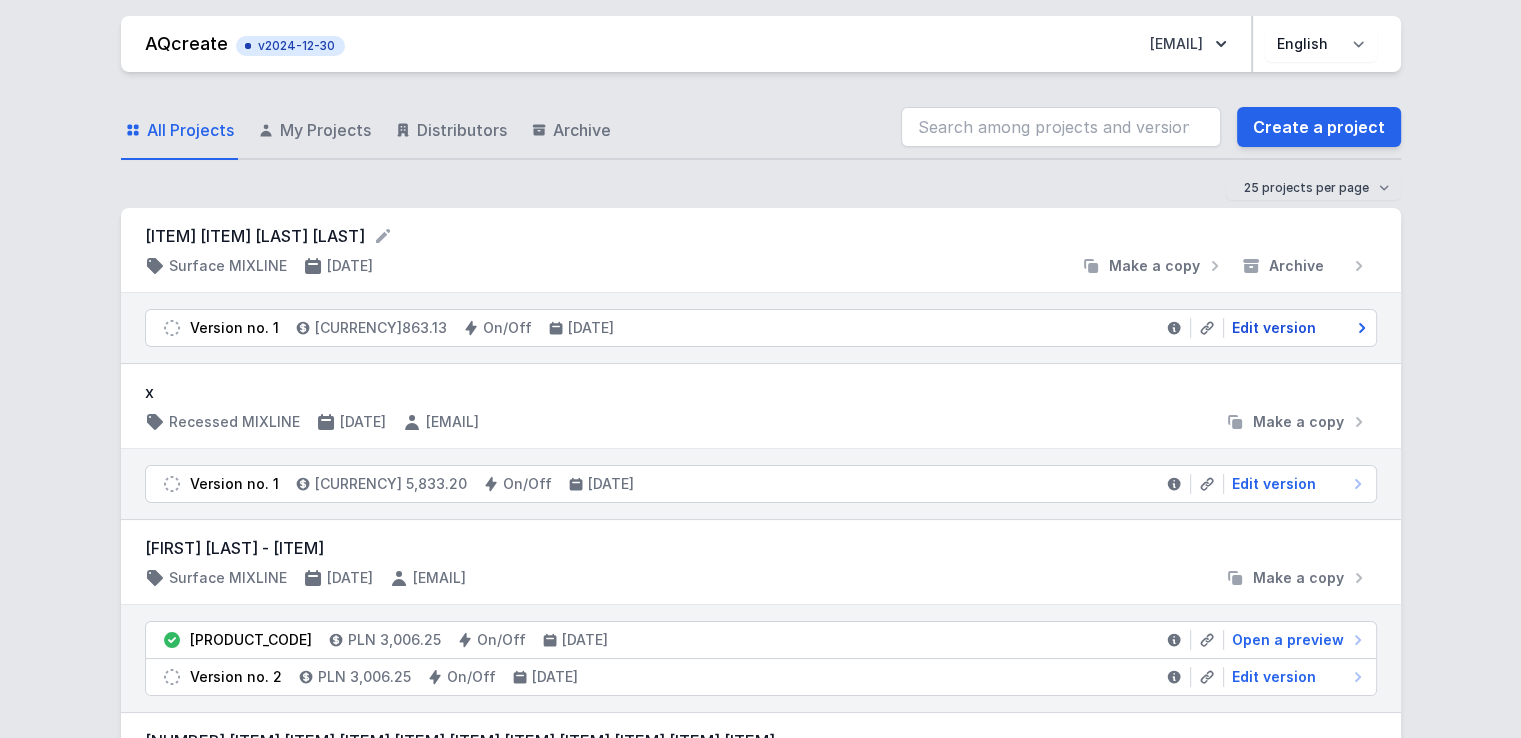 click on "Edit version" at bounding box center [1274, 328] 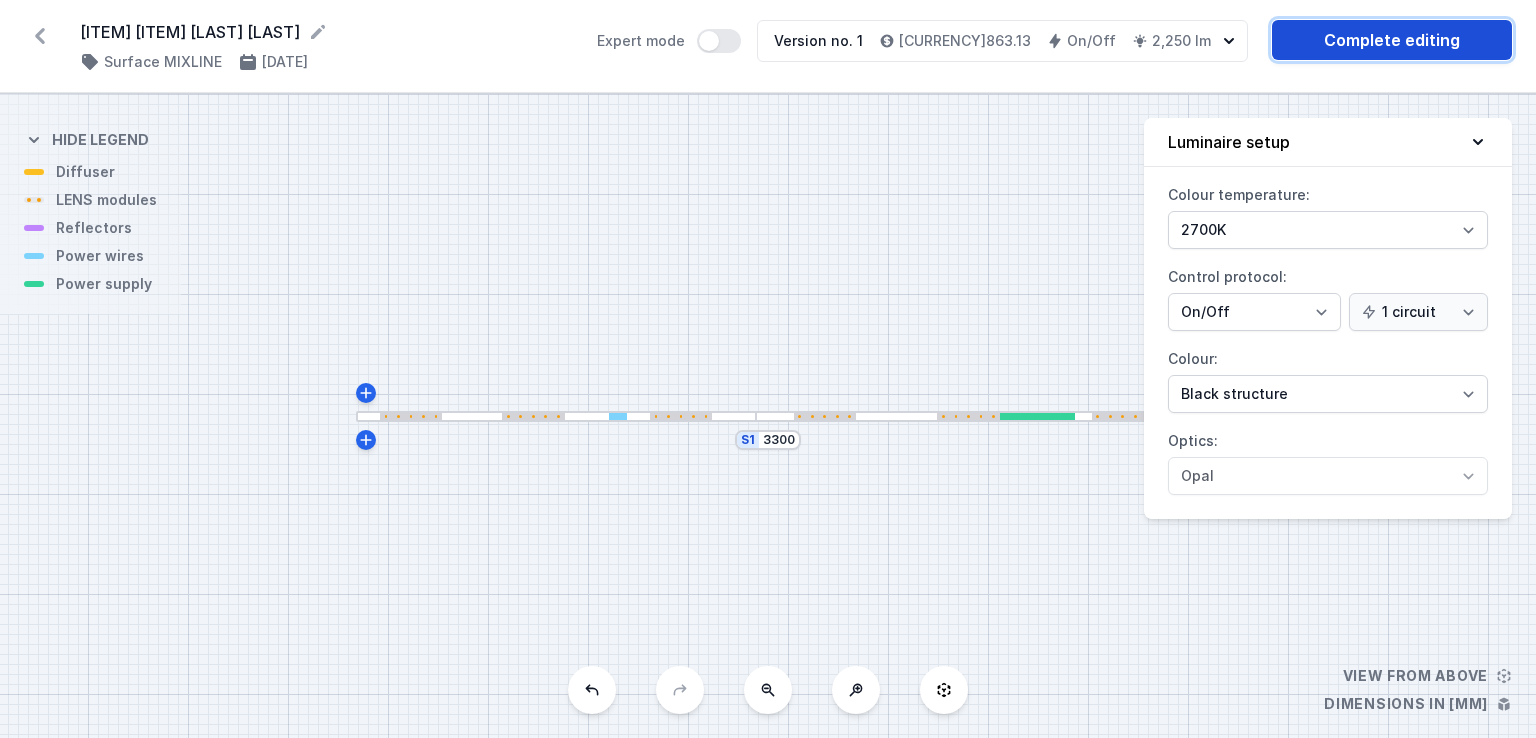 click on "Complete editing" at bounding box center [1392, 40] 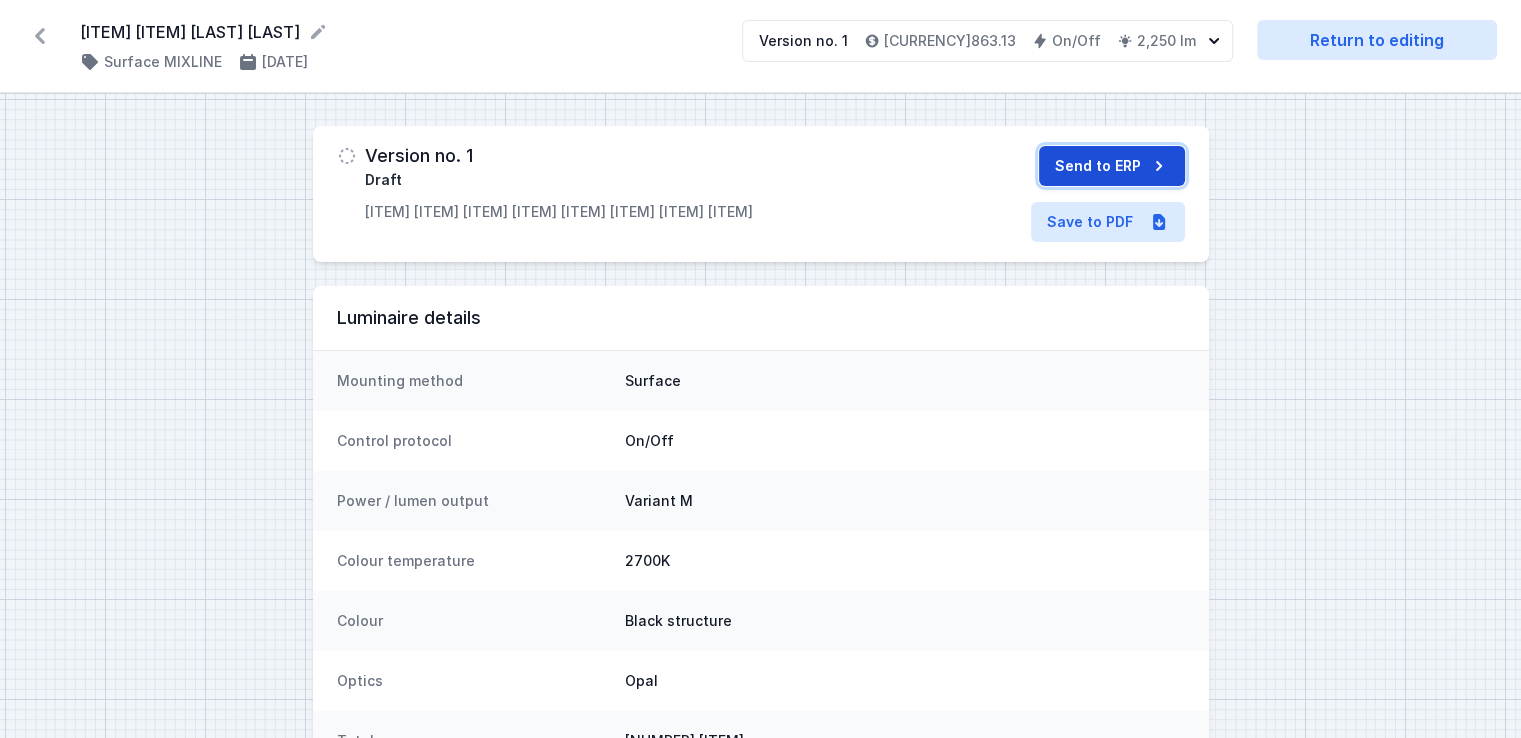 click on "Send to ERP" at bounding box center (1112, 166) 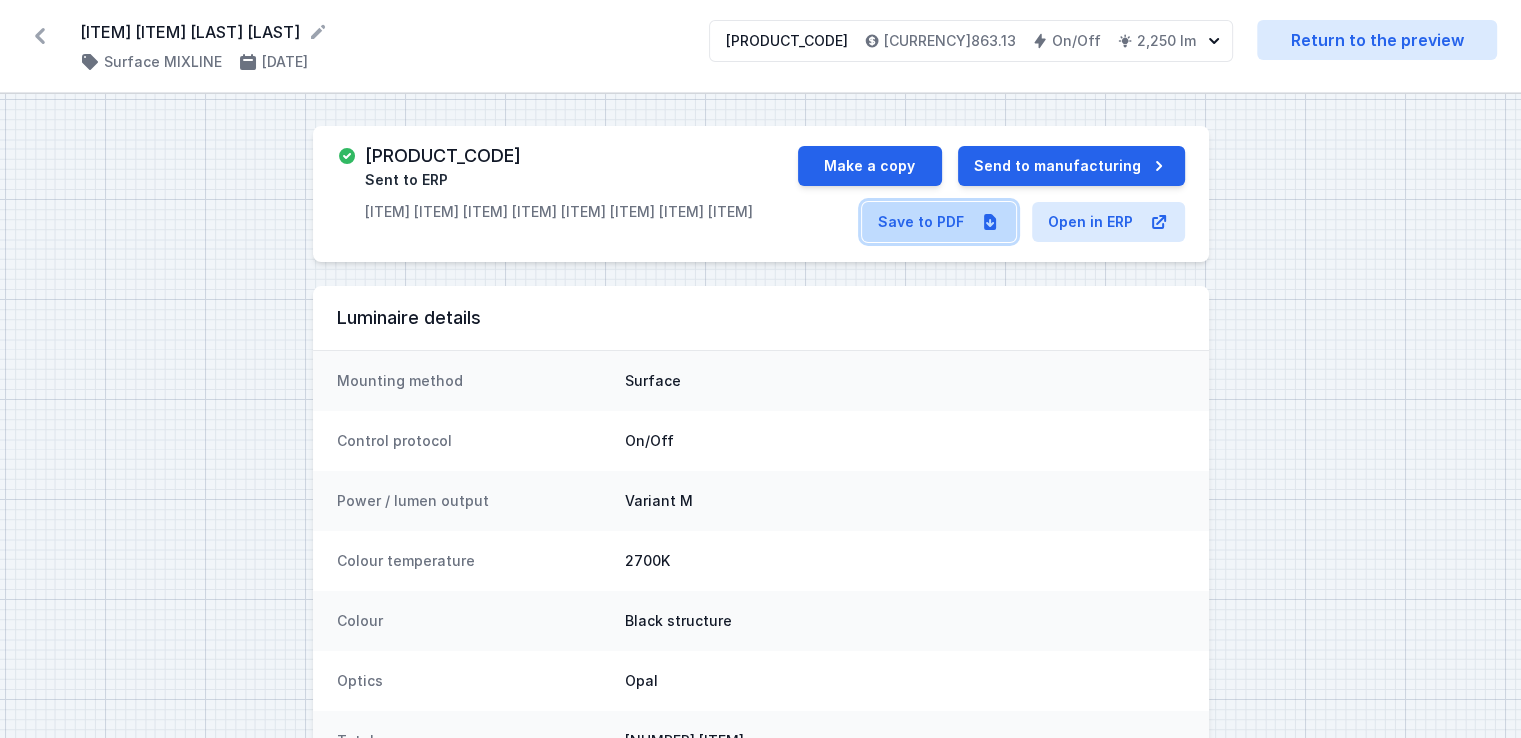 click on "Save to PDF" at bounding box center (939, 222) 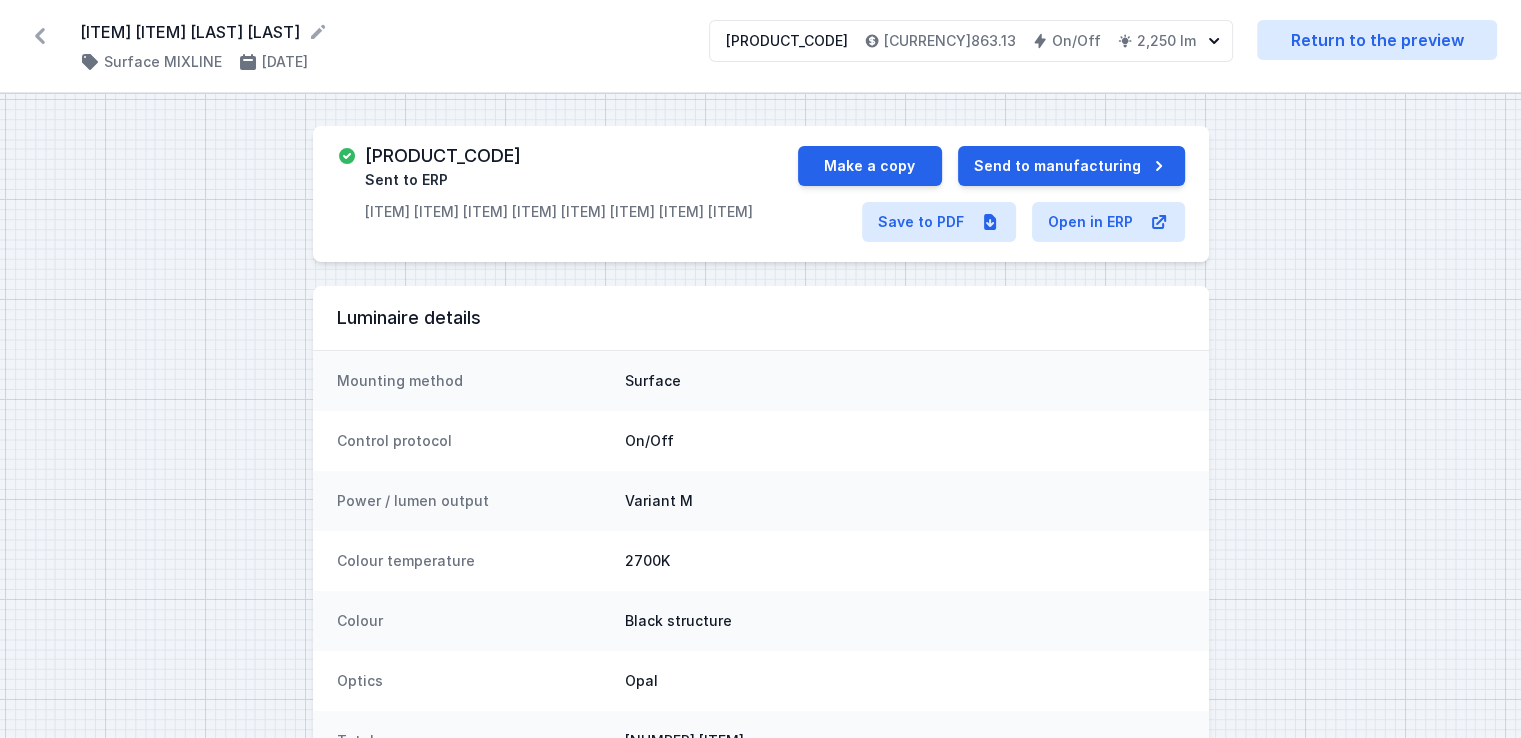 drag, startPoint x: 583, startPoint y: 159, endPoint x: 347, endPoint y: 137, distance: 237.02321 